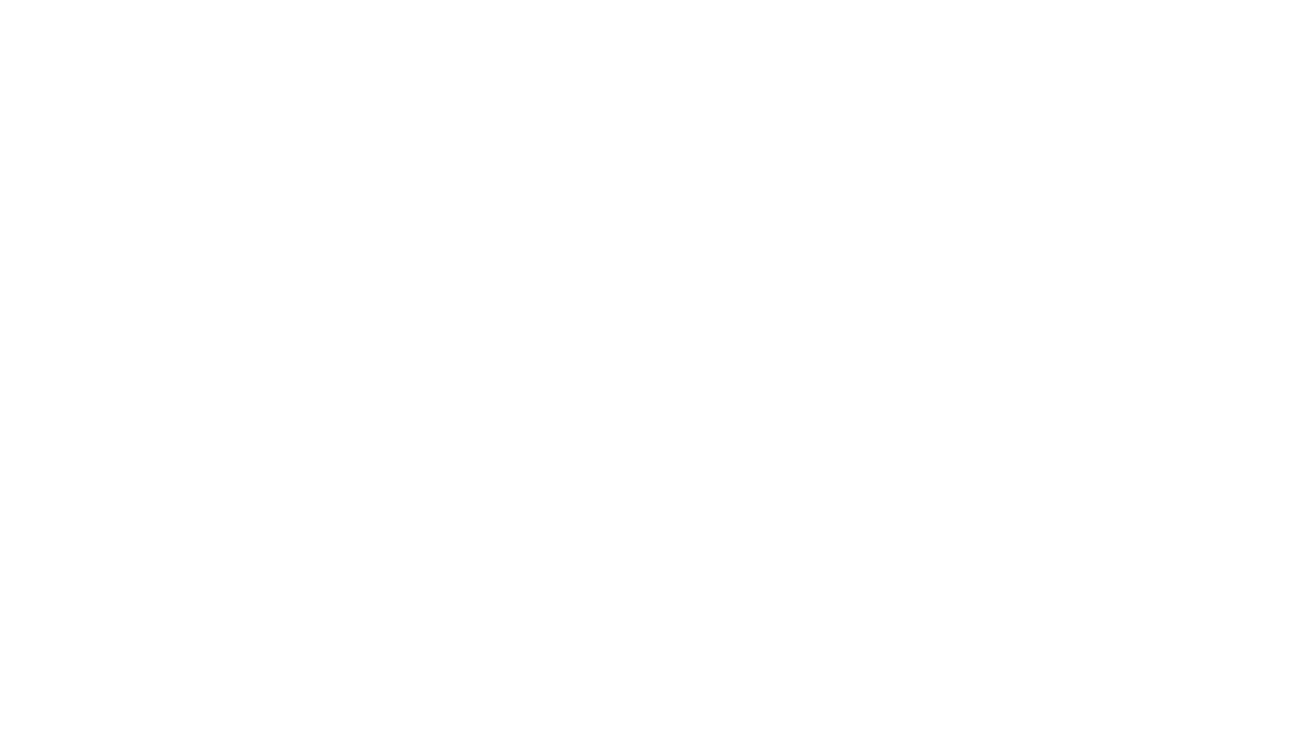 scroll, scrollTop: 0, scrollLeft: 0, axis: both 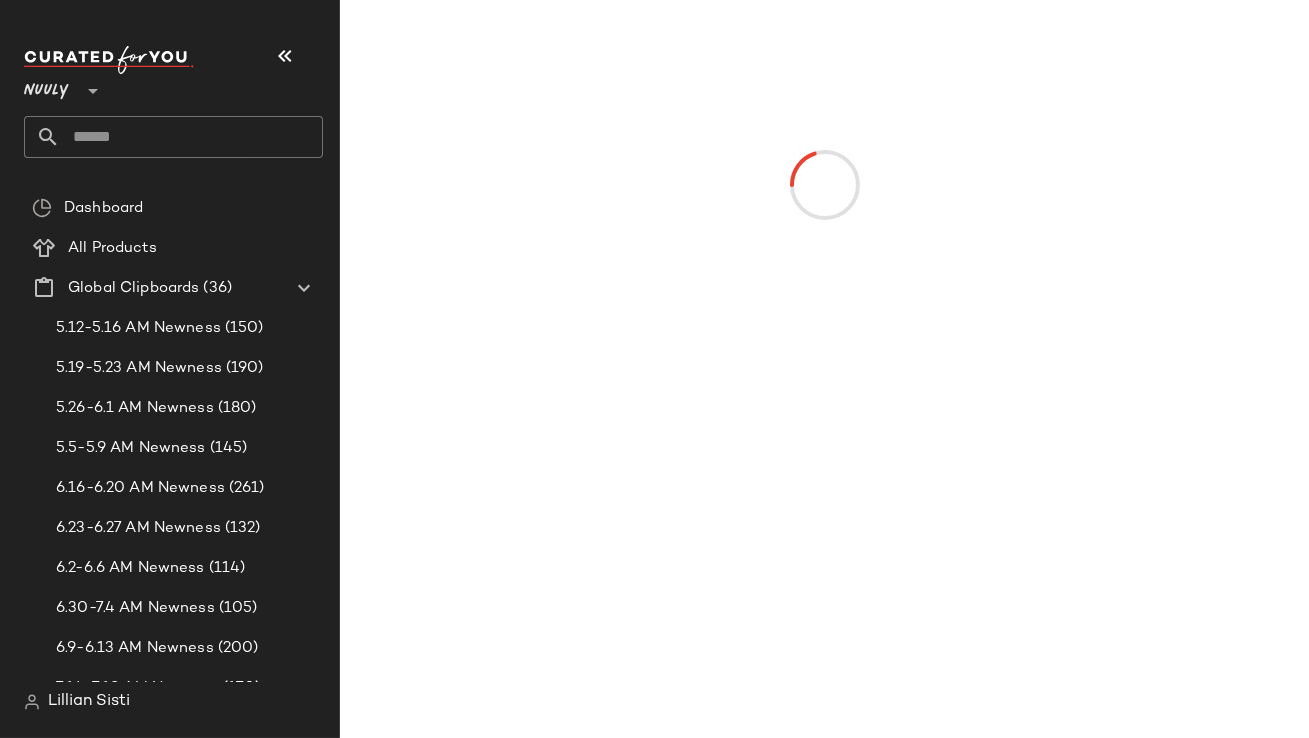 click at bounding box center (285, 56) 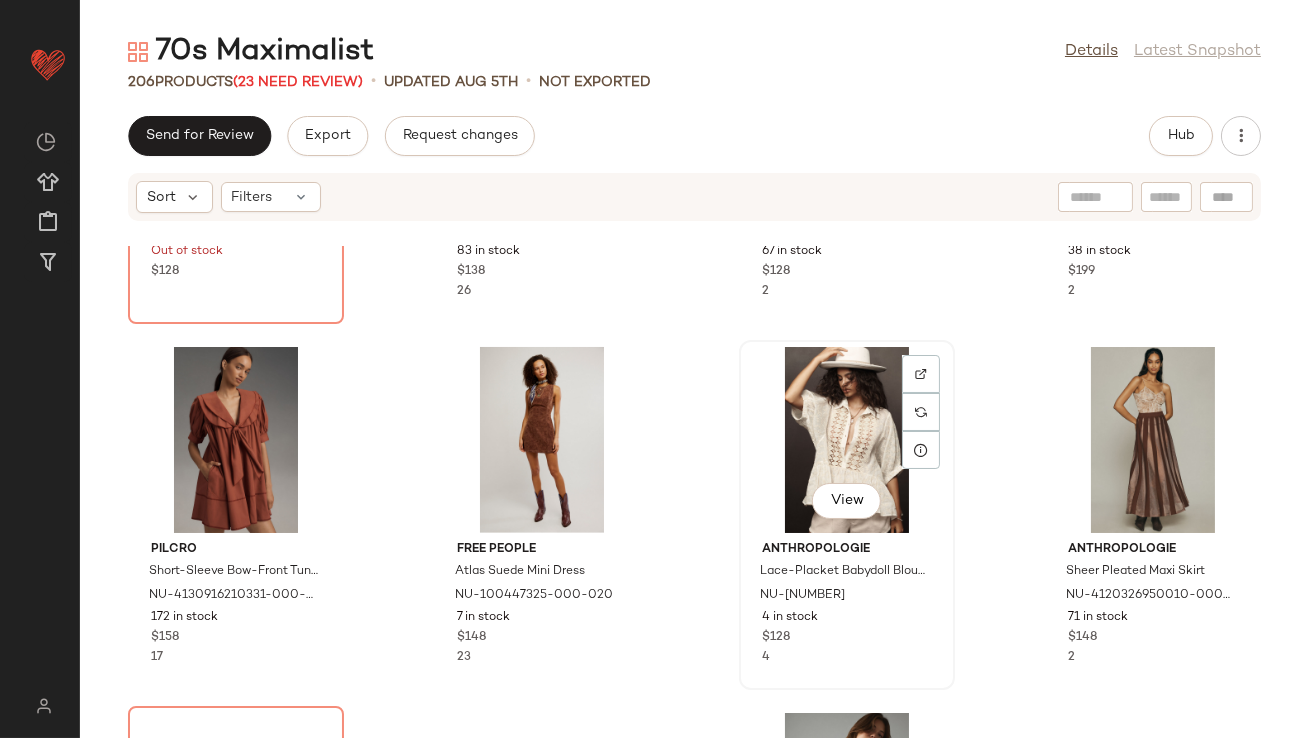 scroll, scrollTop: 2181, scrollLeft: 0, axis: vertical 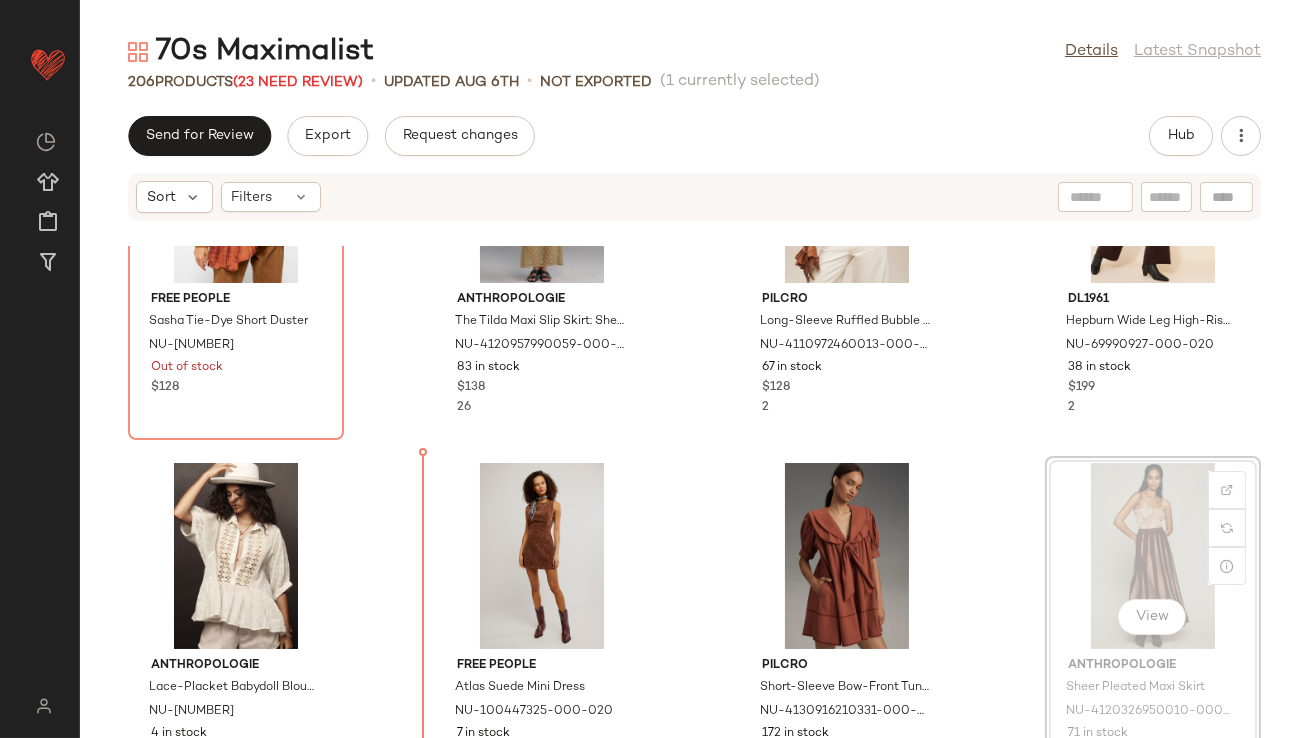drag, startPoint x: 1158, startPoint y: 510, endPoint x: 419, endPoint y: 544, distance: 739.78174 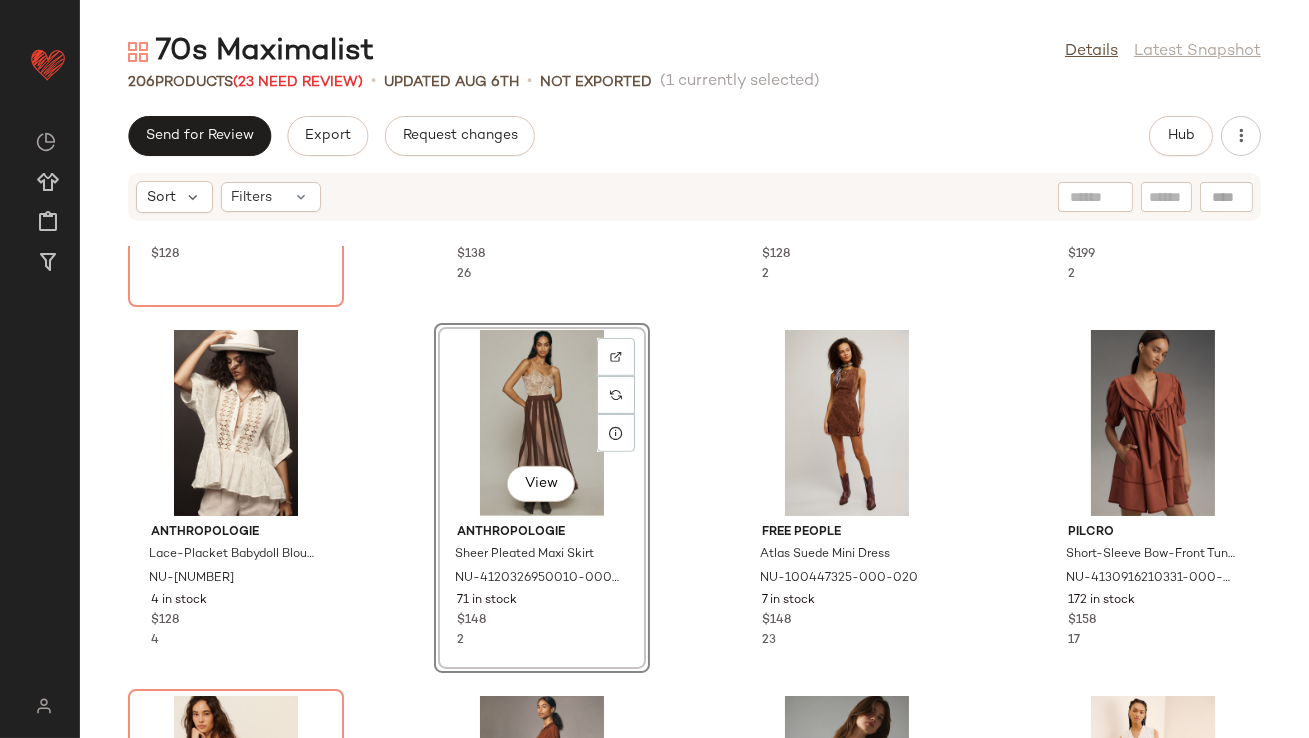 scroll, scrollTop: 2260, scrollLeft: 0, axis: vertical 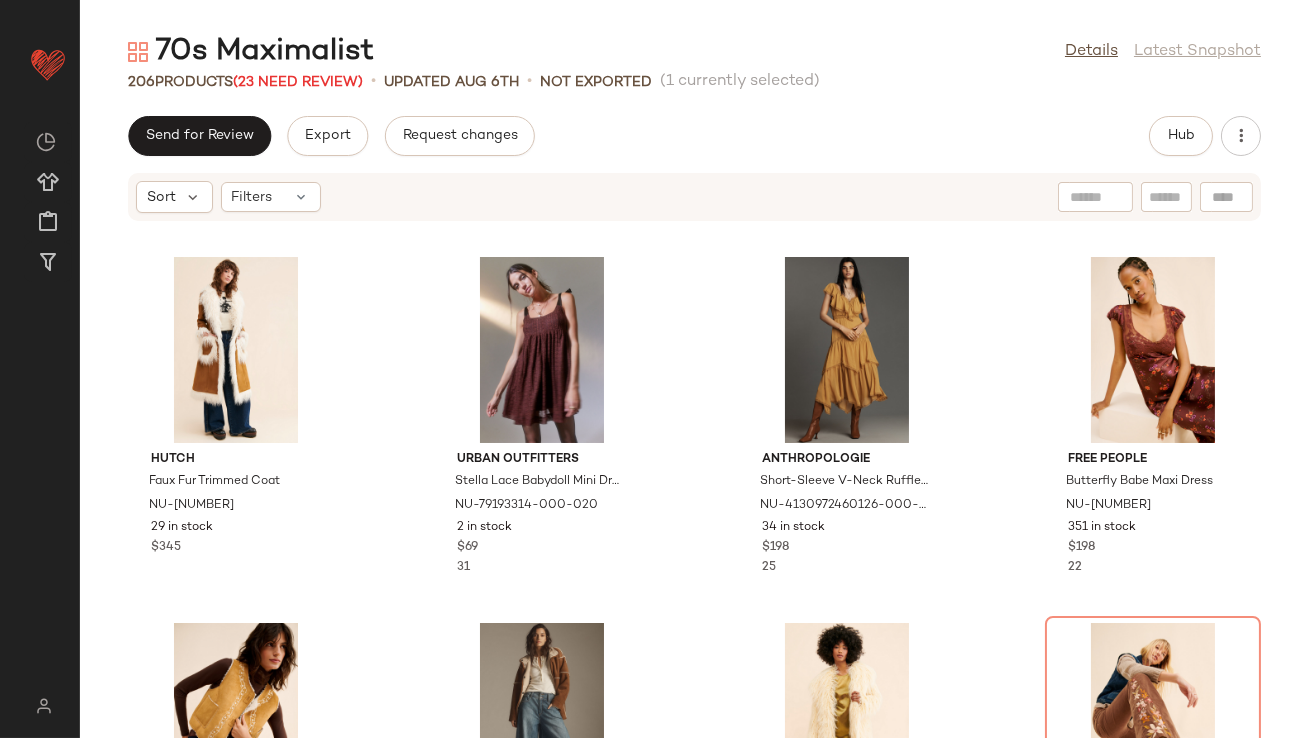 drag, startPoint x: 1072, startPoint y: 484, endPoint x: 541, endPoint y: 32, distance: 697.327 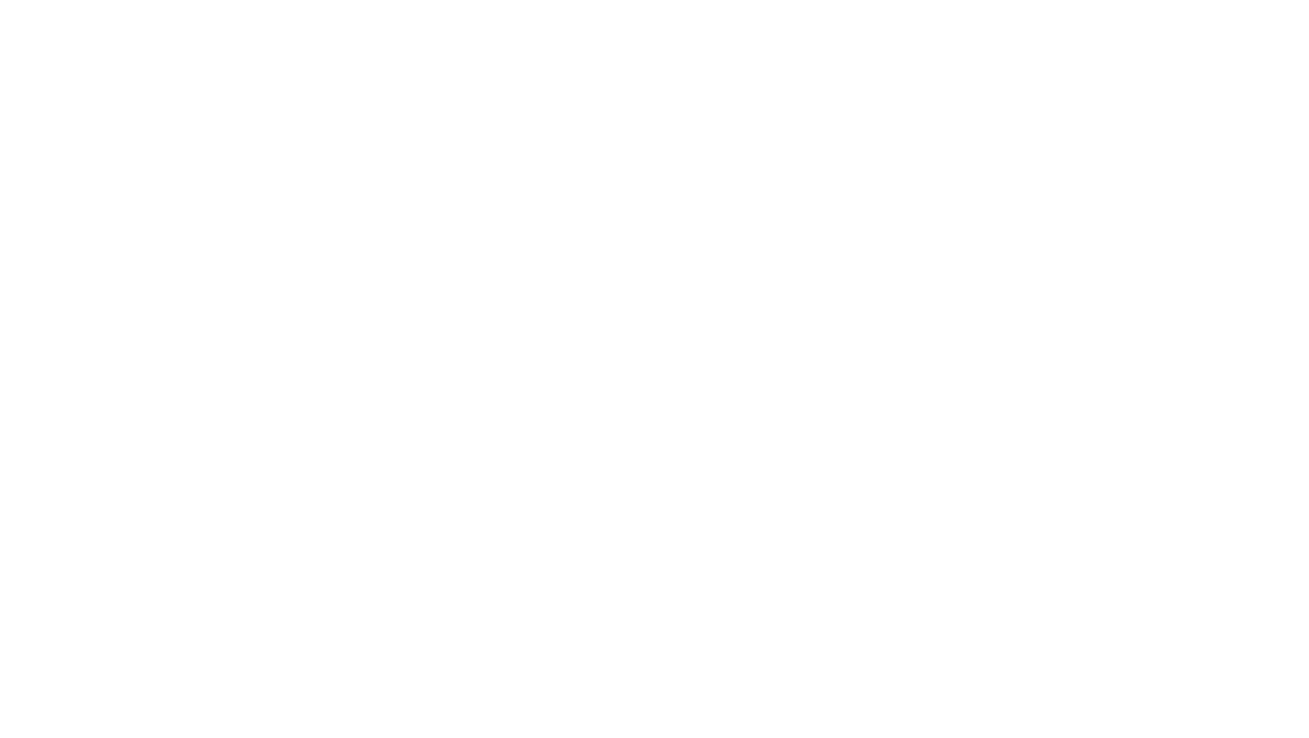 scroll, scrollTop: 0, scrollLeft: 0, axis: both 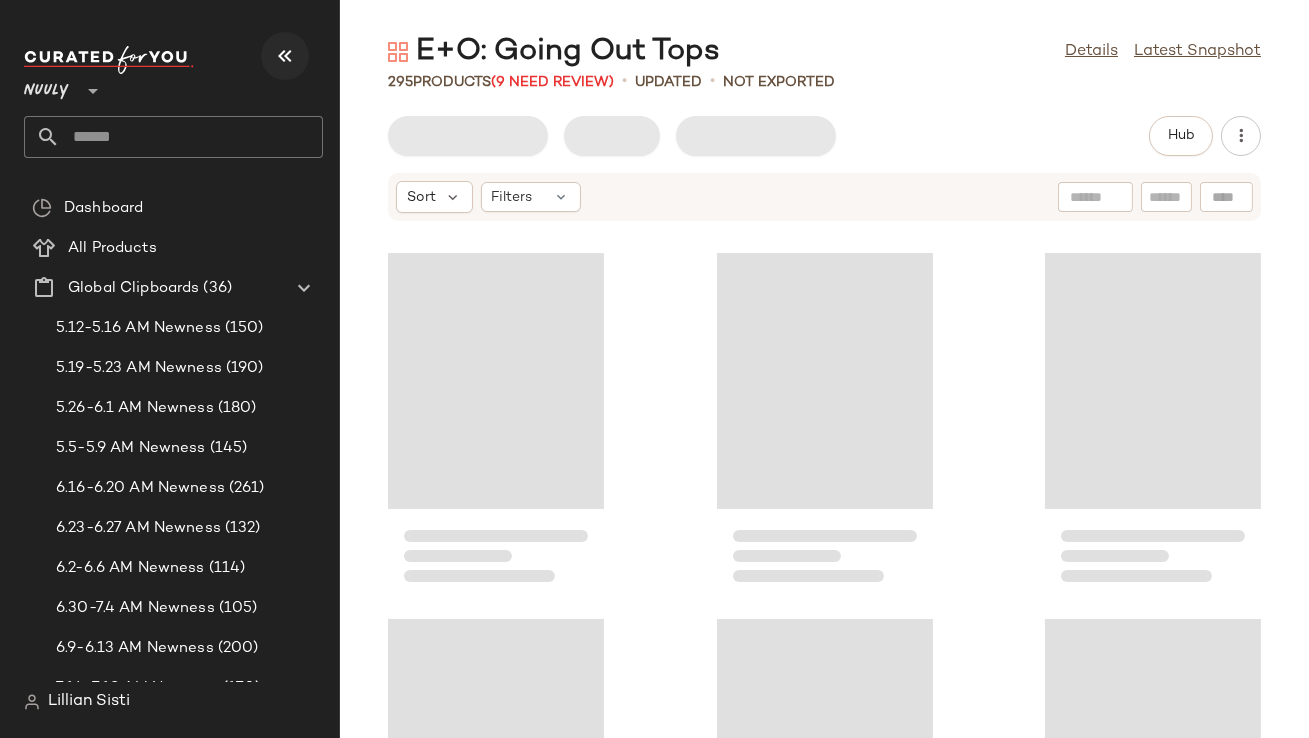click at bounding box center (285, 56) 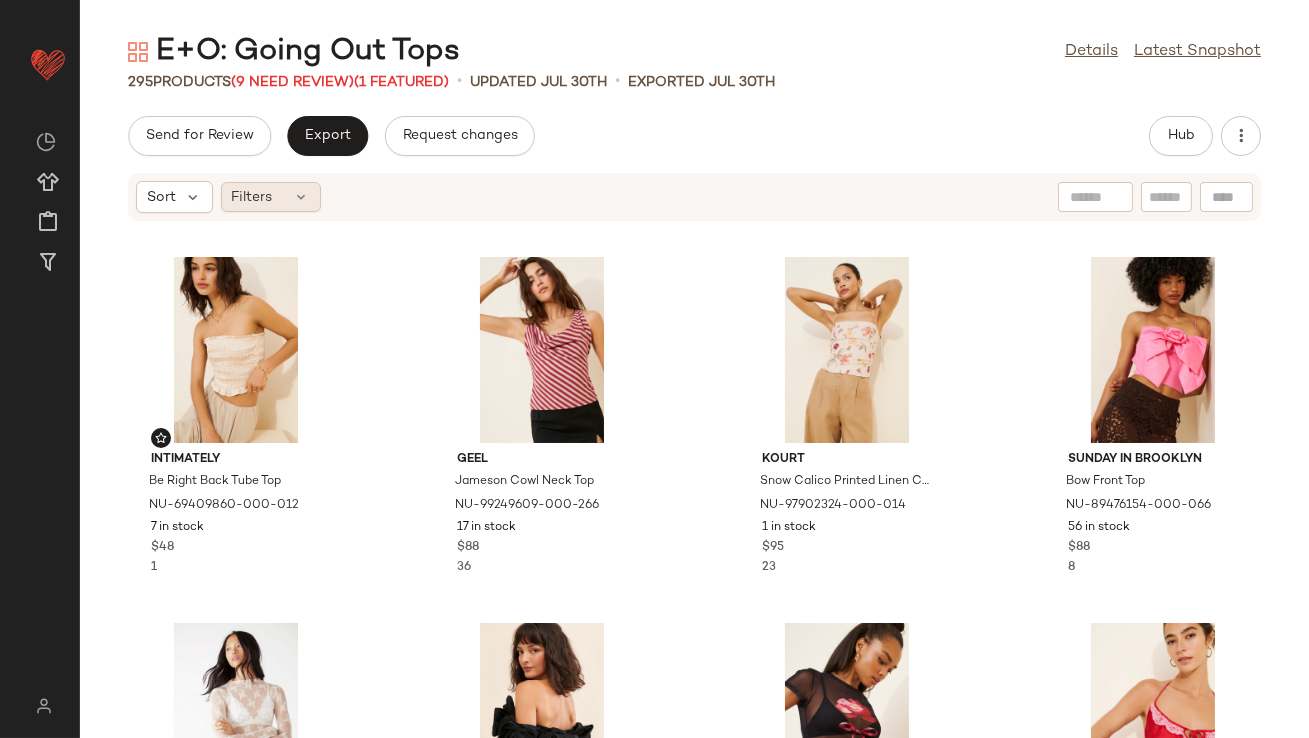 click on "Filters" 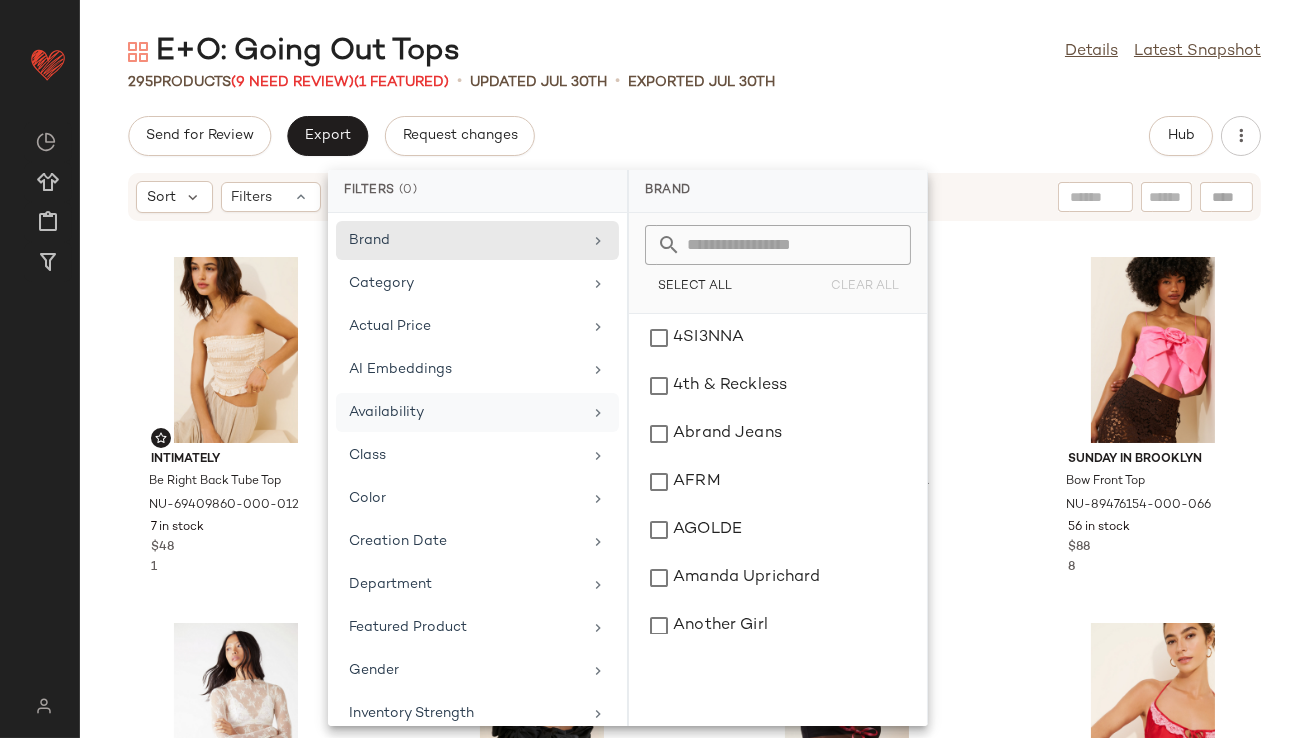 click on "Availability" at bounding box center (465, 412) 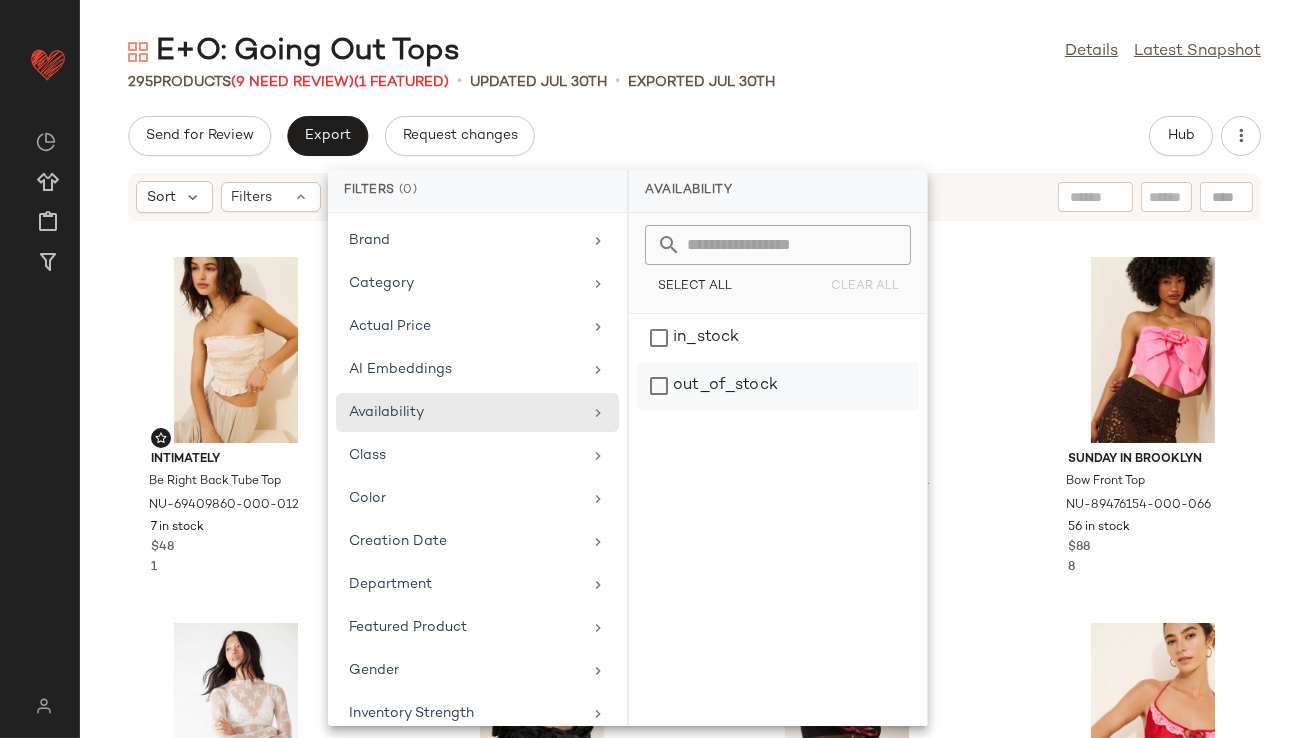 click on "out_of_stock" 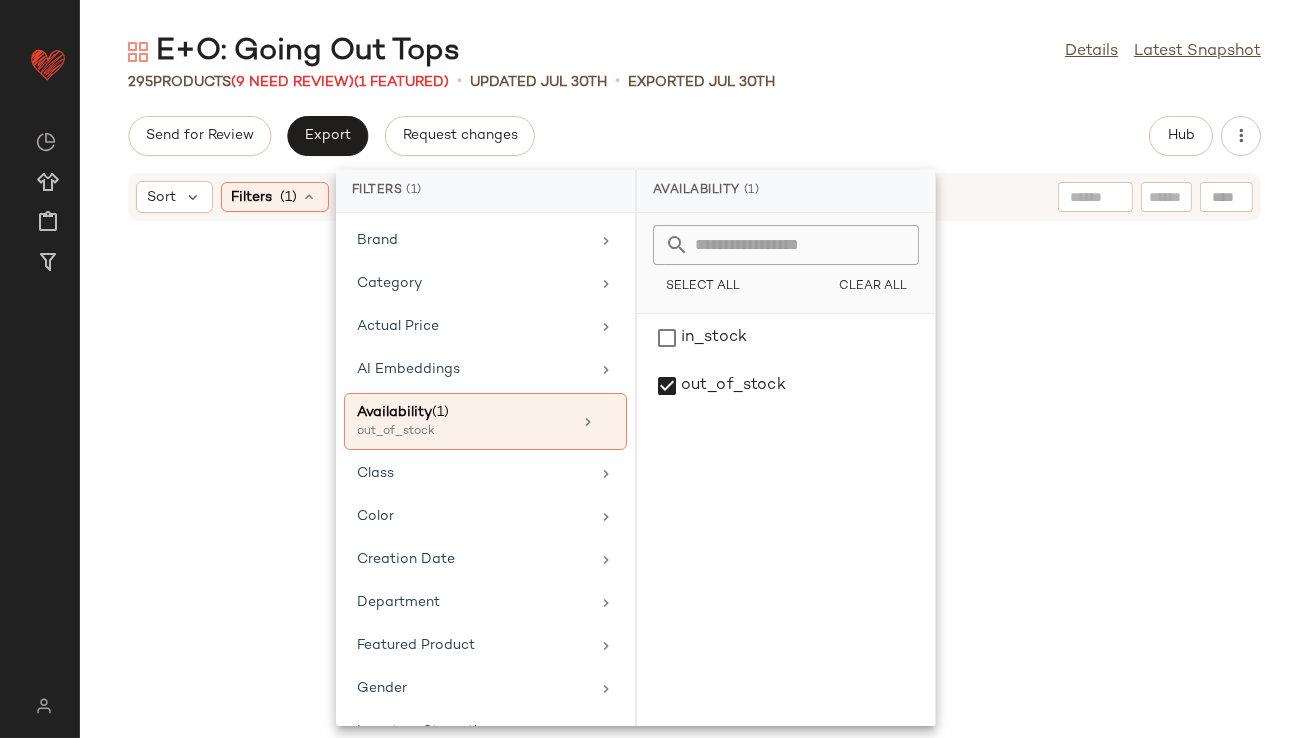 click on "295   Products   (9 Need Review)  (1 Featured)  •   updated Jul 30th  •  Exported Jul 30th" 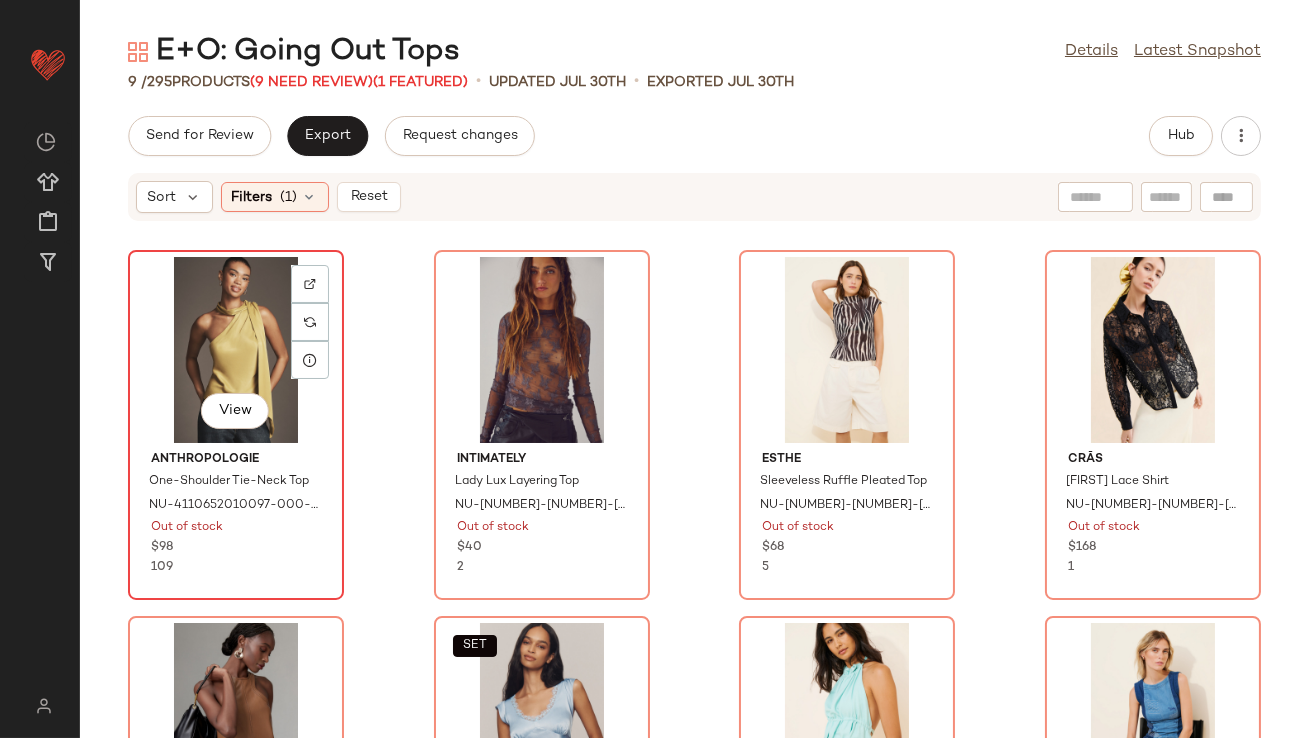 click on "View" 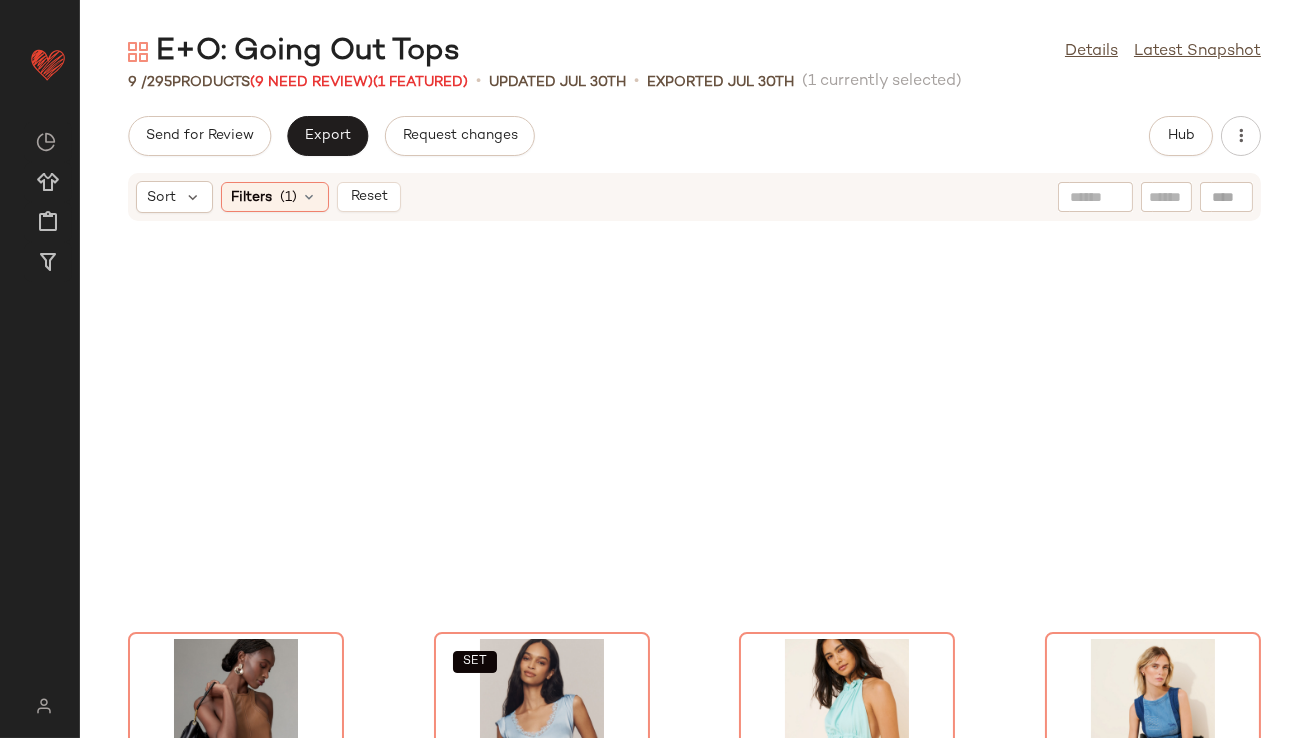 scroll, scrollTop: 609, scrollLeft: 0, axis: vertical 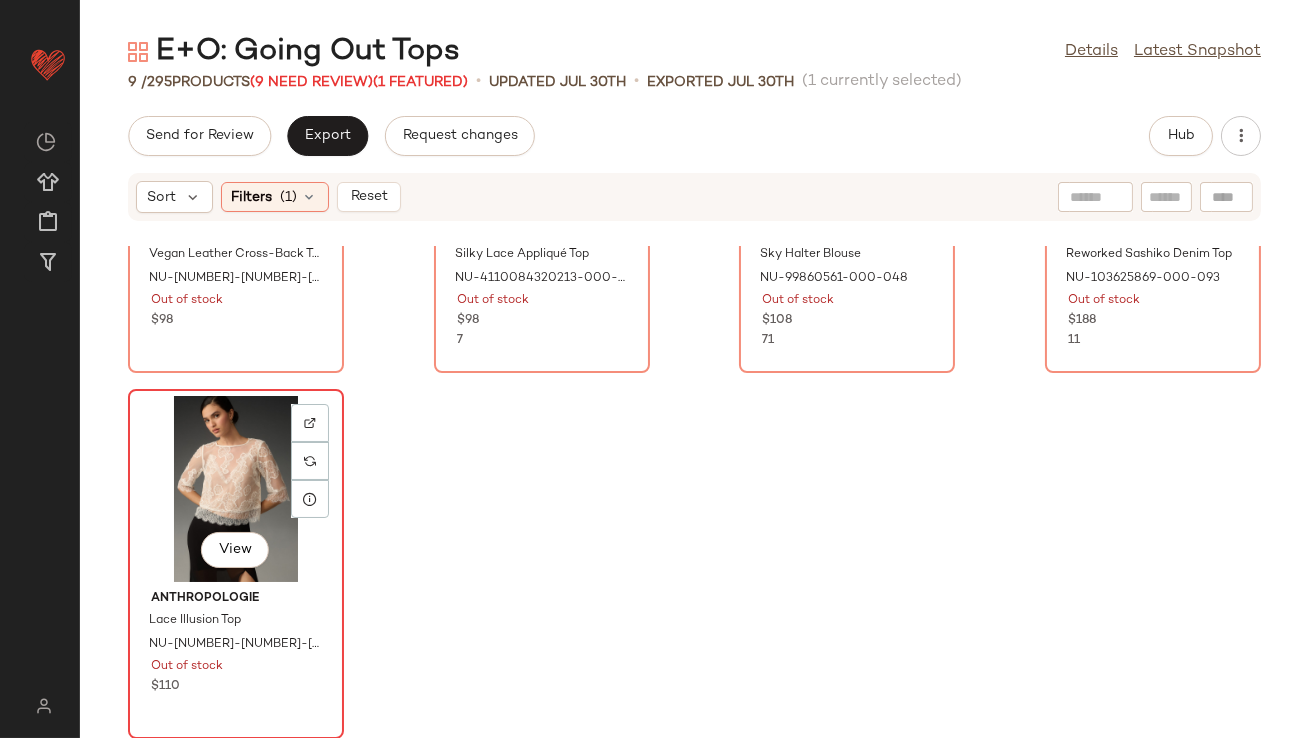 click on "View" 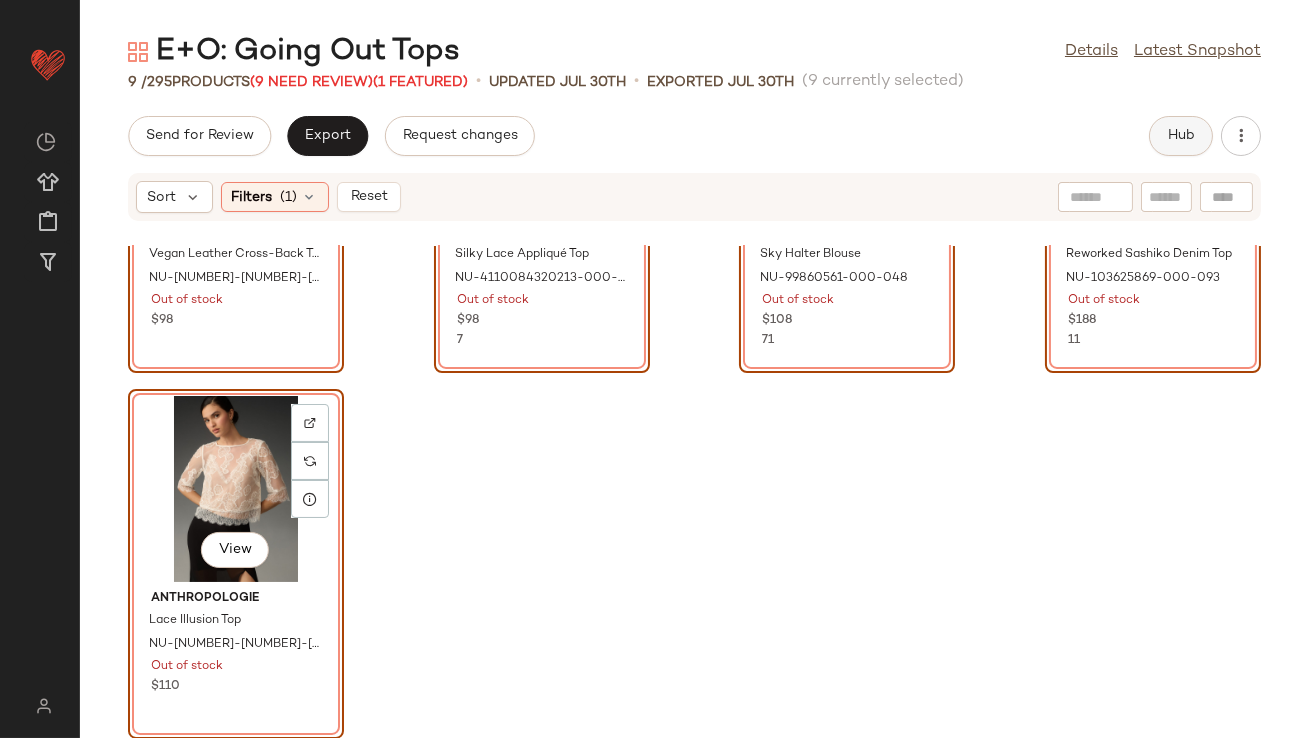 click on "Hub" 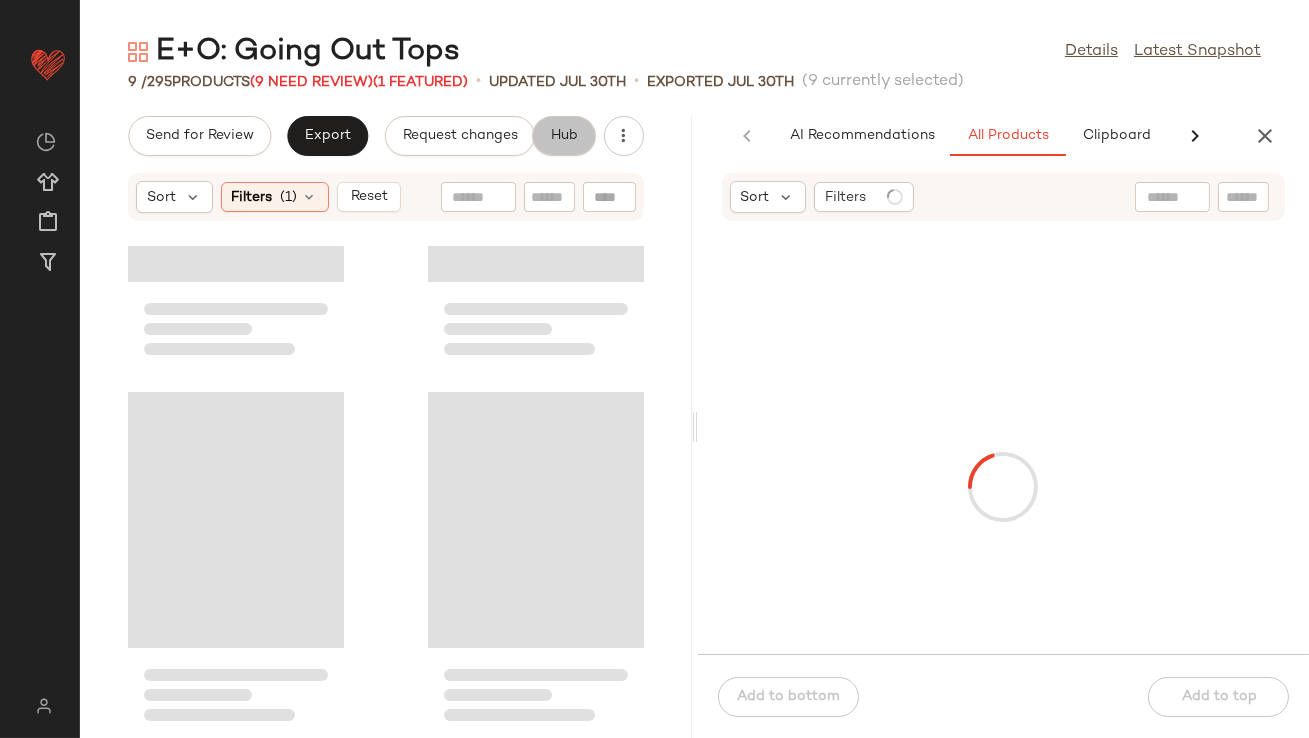 scroll, scrollTop: 975, scrollLeft: 0, axis: vertical 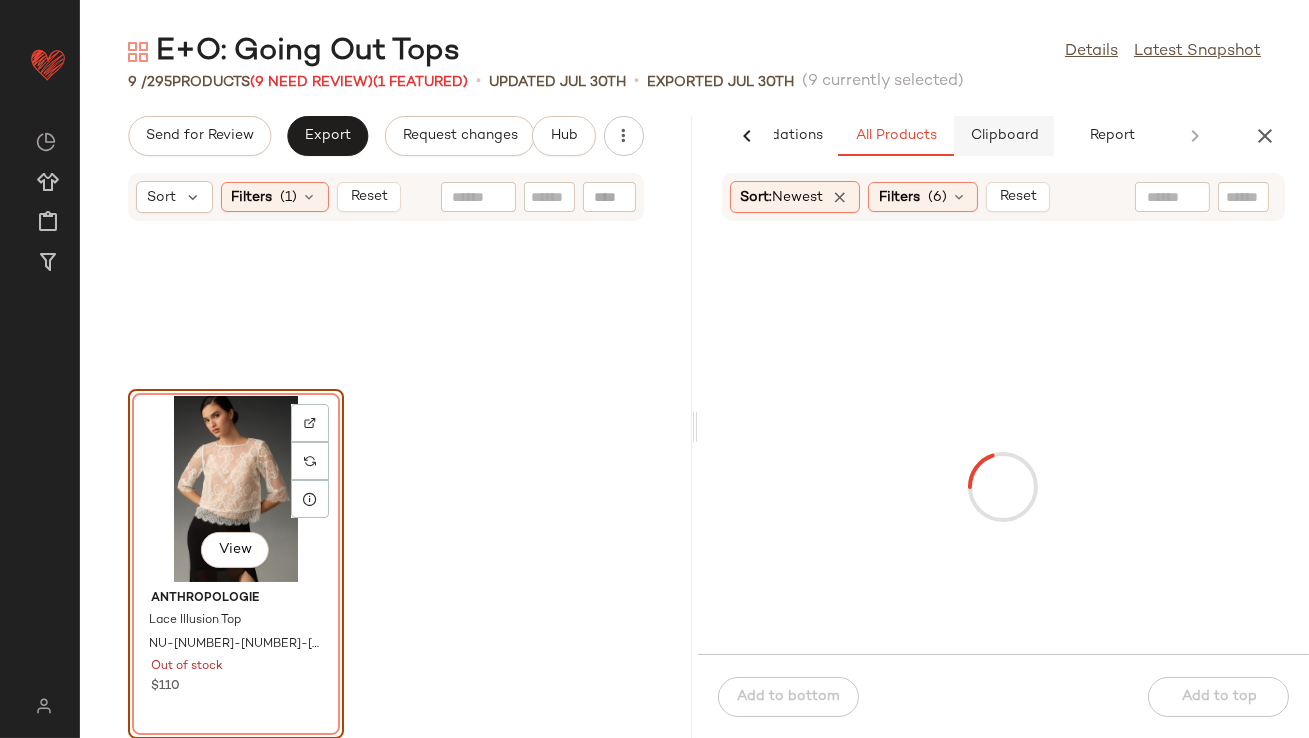 click on "Clipboard" 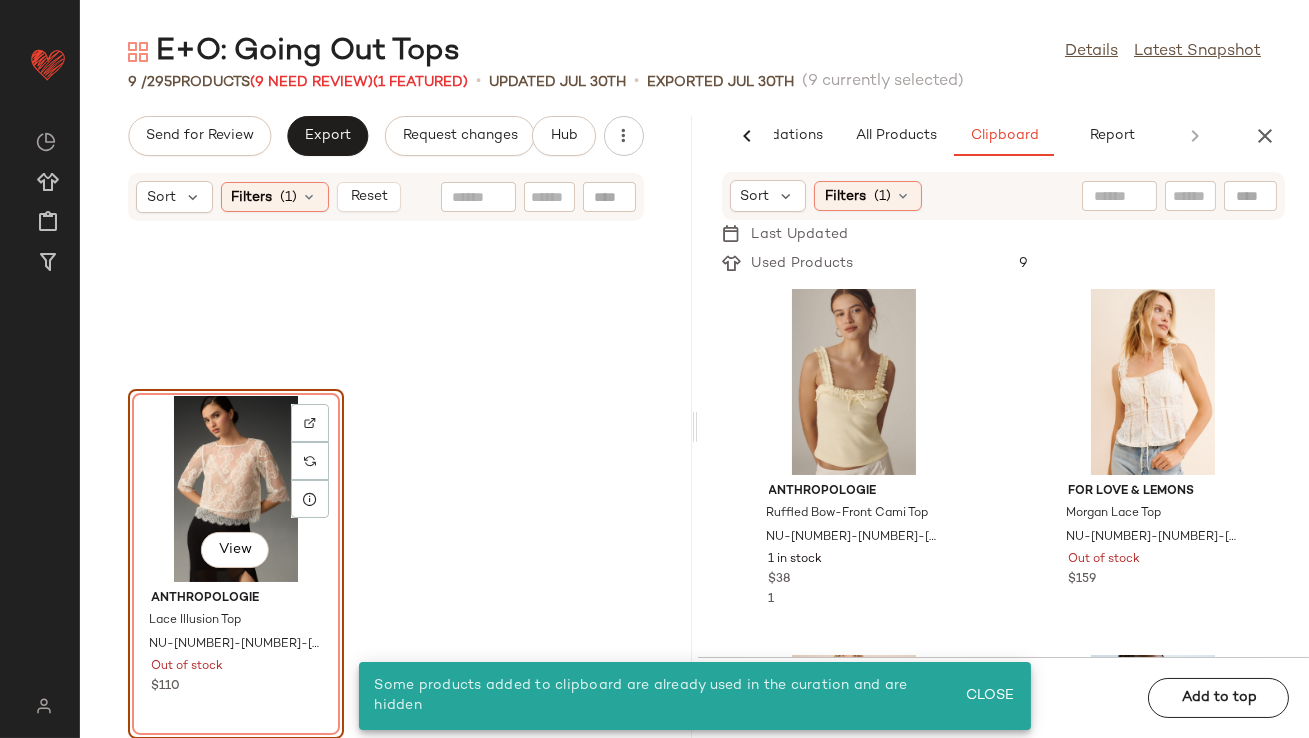 click on "View" 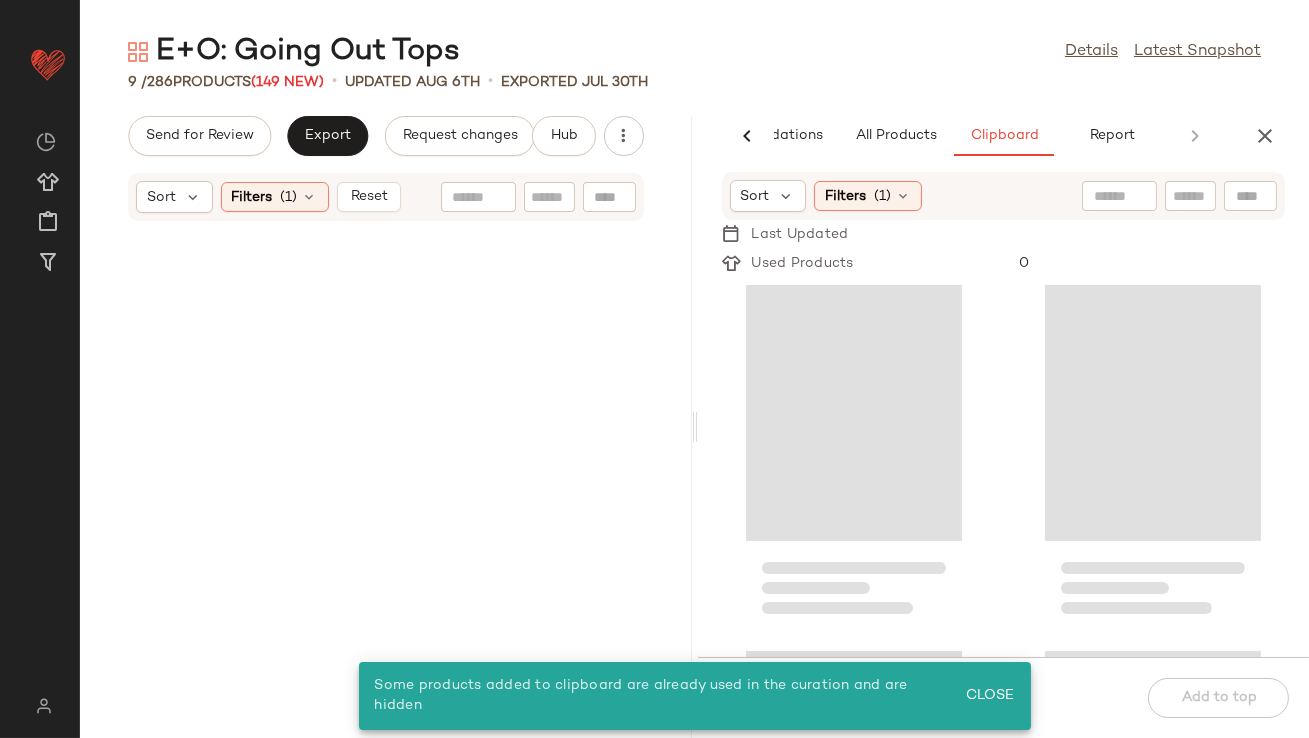 scroll, scrollTop: 0, scrollLeft: 0, axis: both 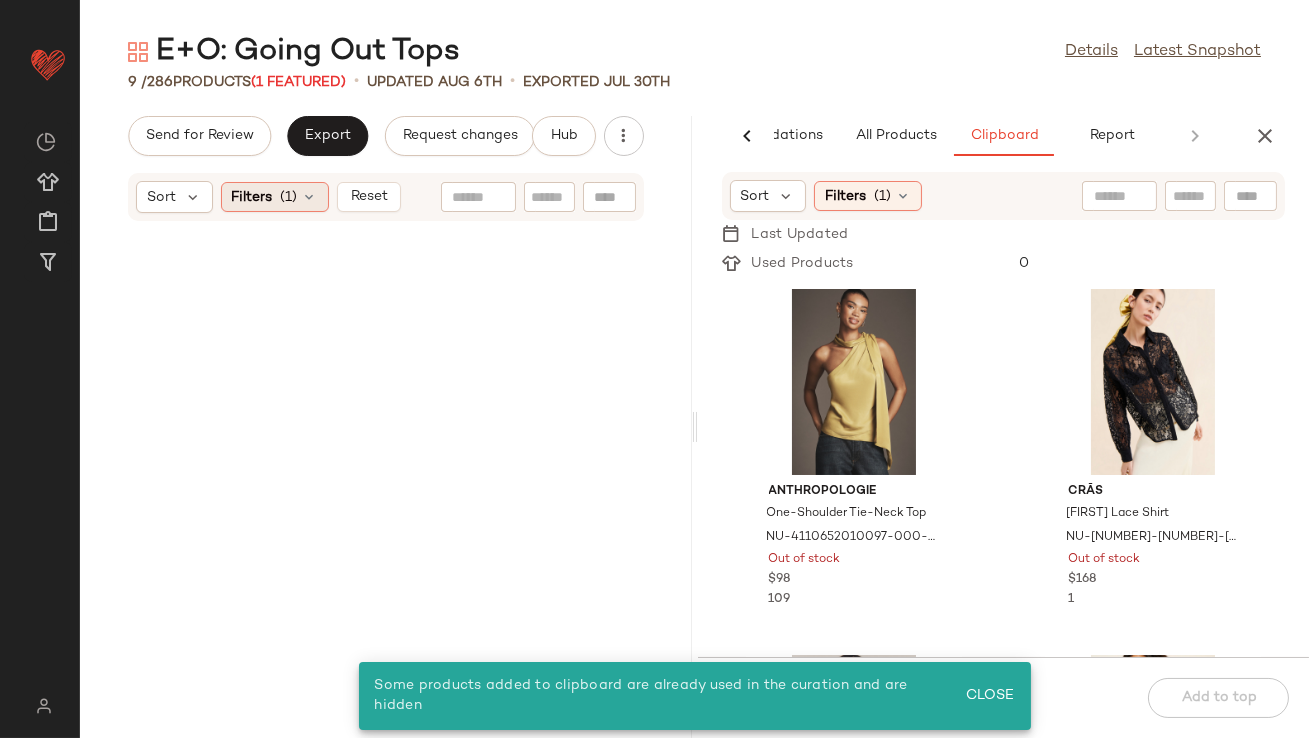 click on "Filters  (1)" 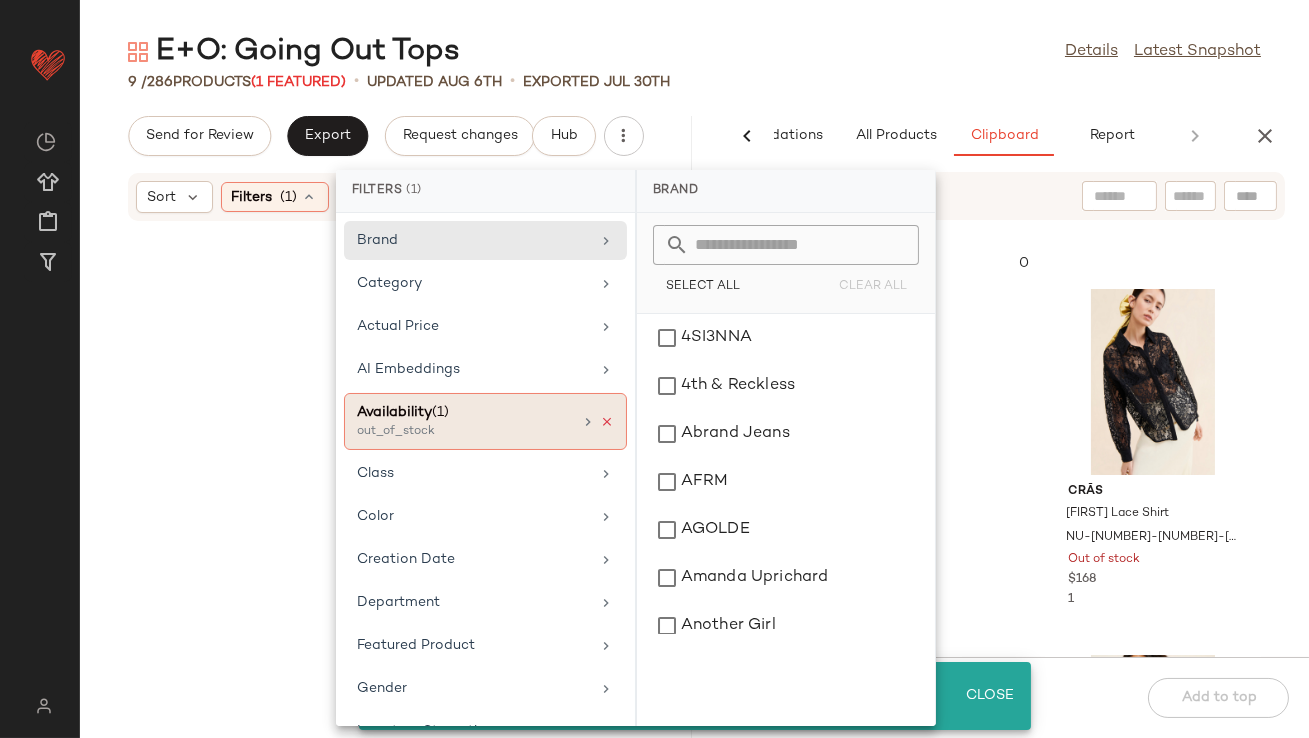 click at bounding box center (607, 422) 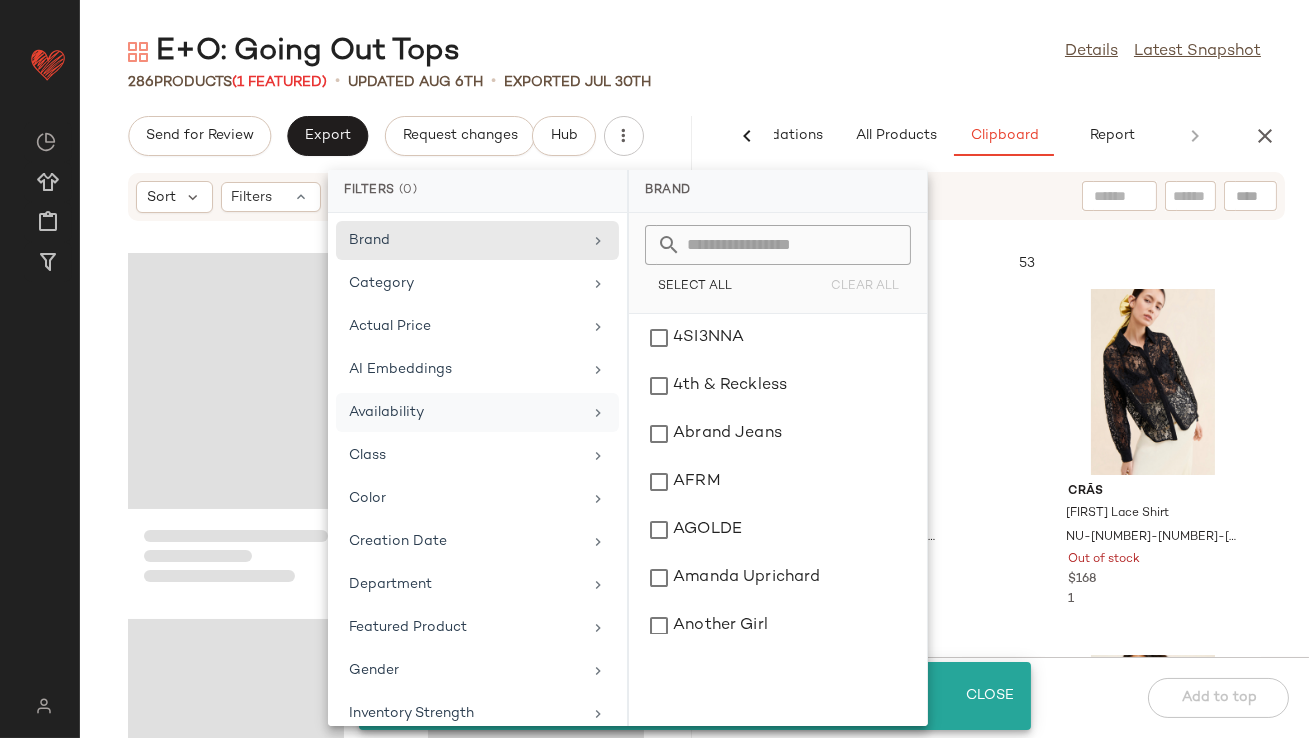 click on "E+O: Going Out Tops  Details   Latest Snapshot" 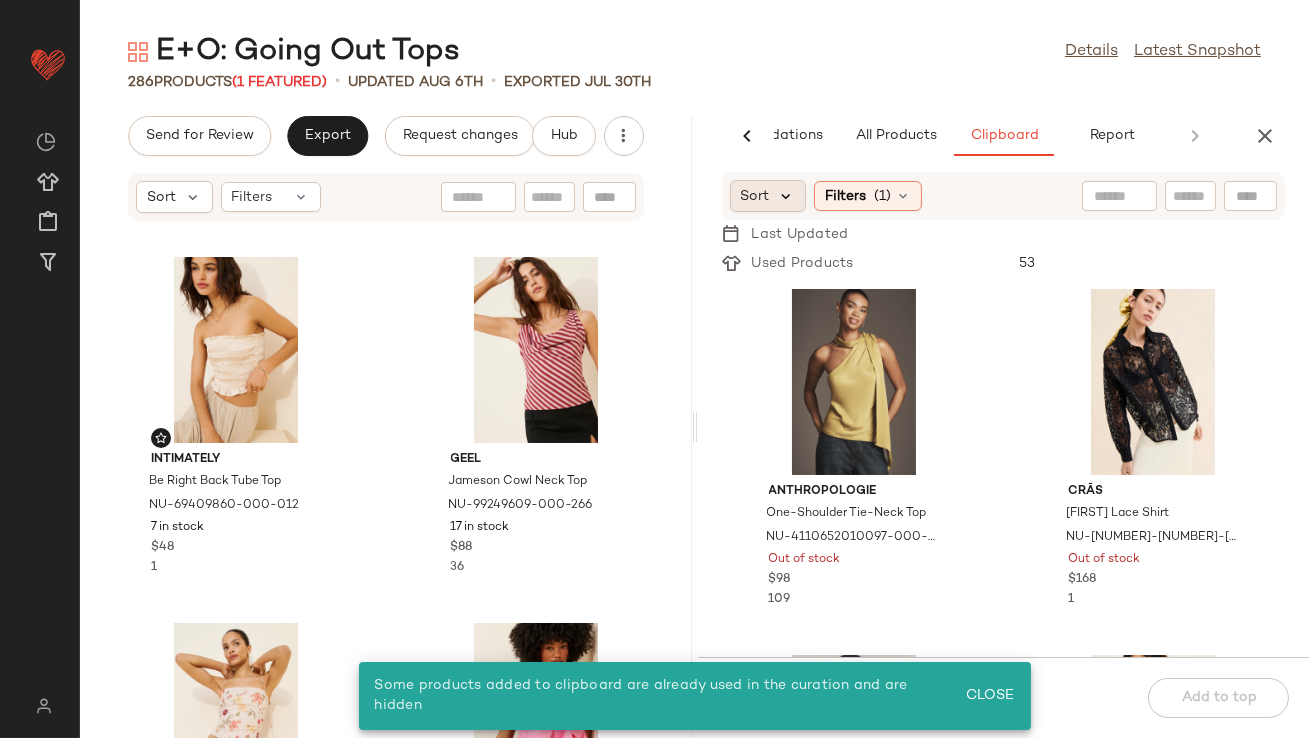 click at bounding box center (787, 196) 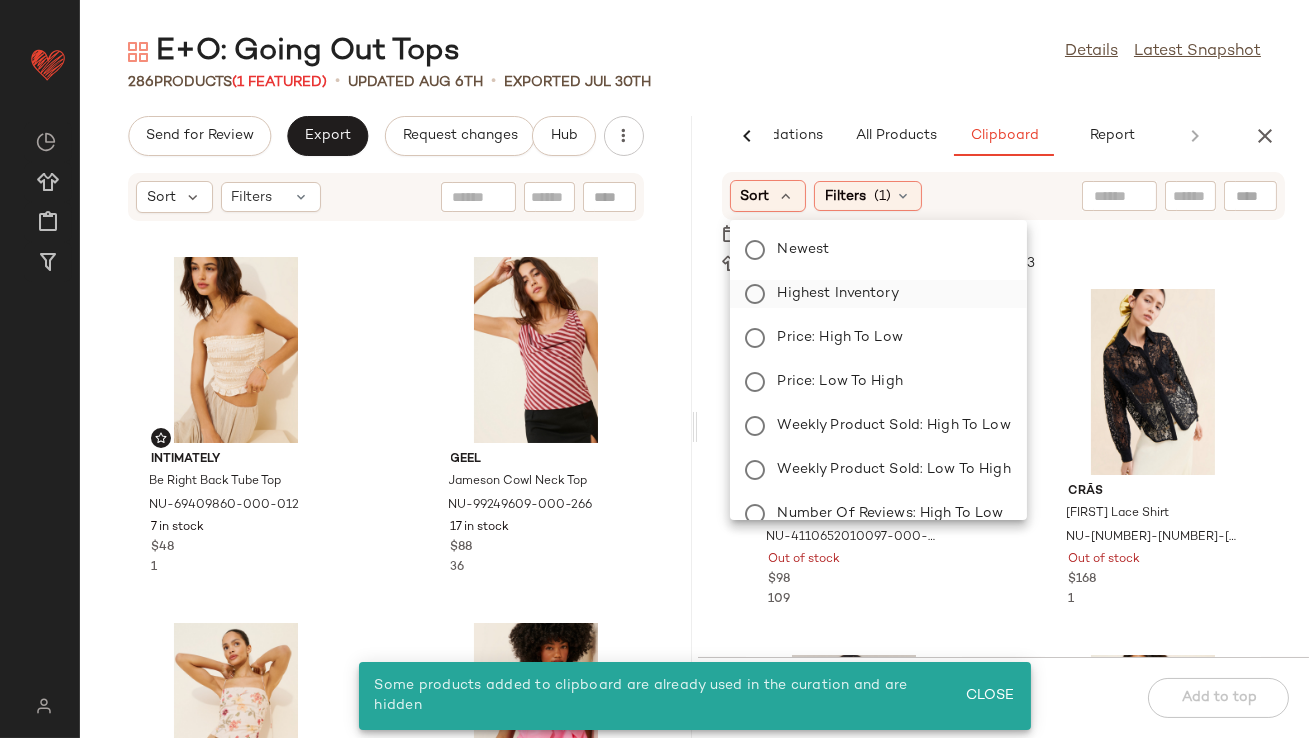 click on "Highest Inventory" 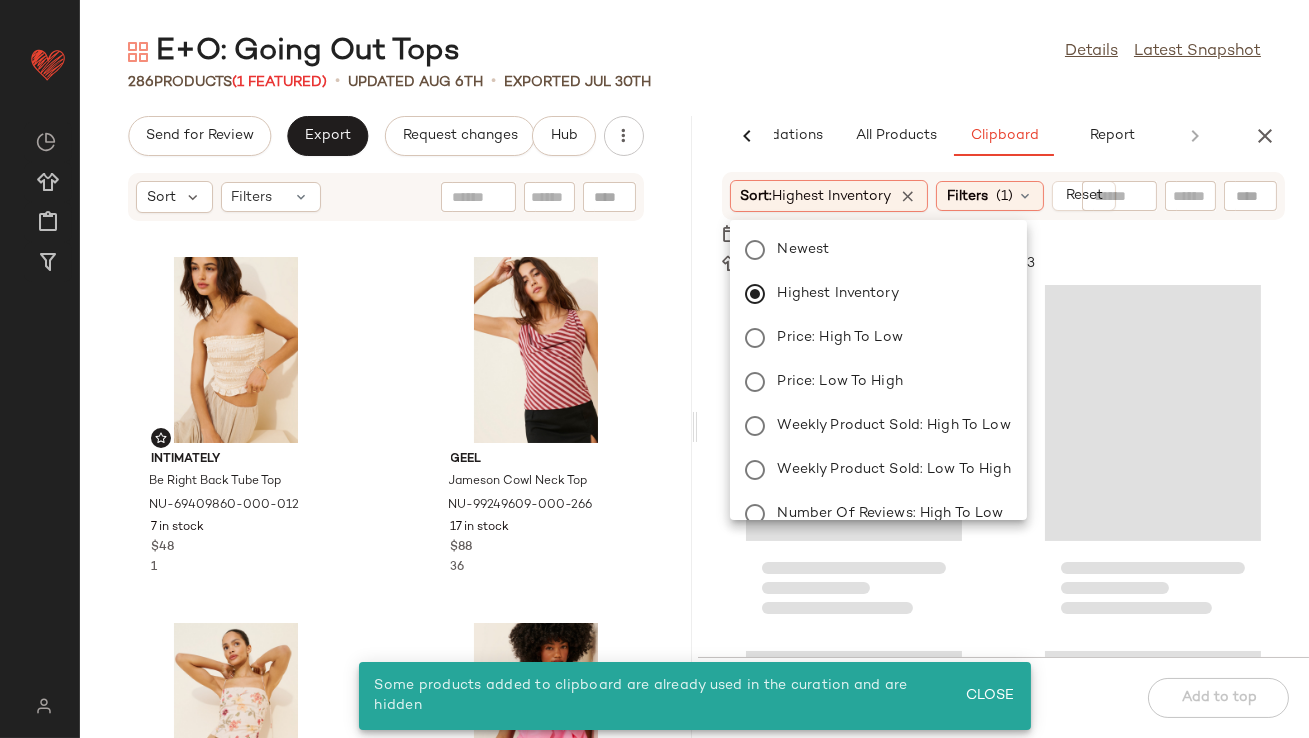 click on "E+O: Going Out Tops  Details   Latest Snapshot" 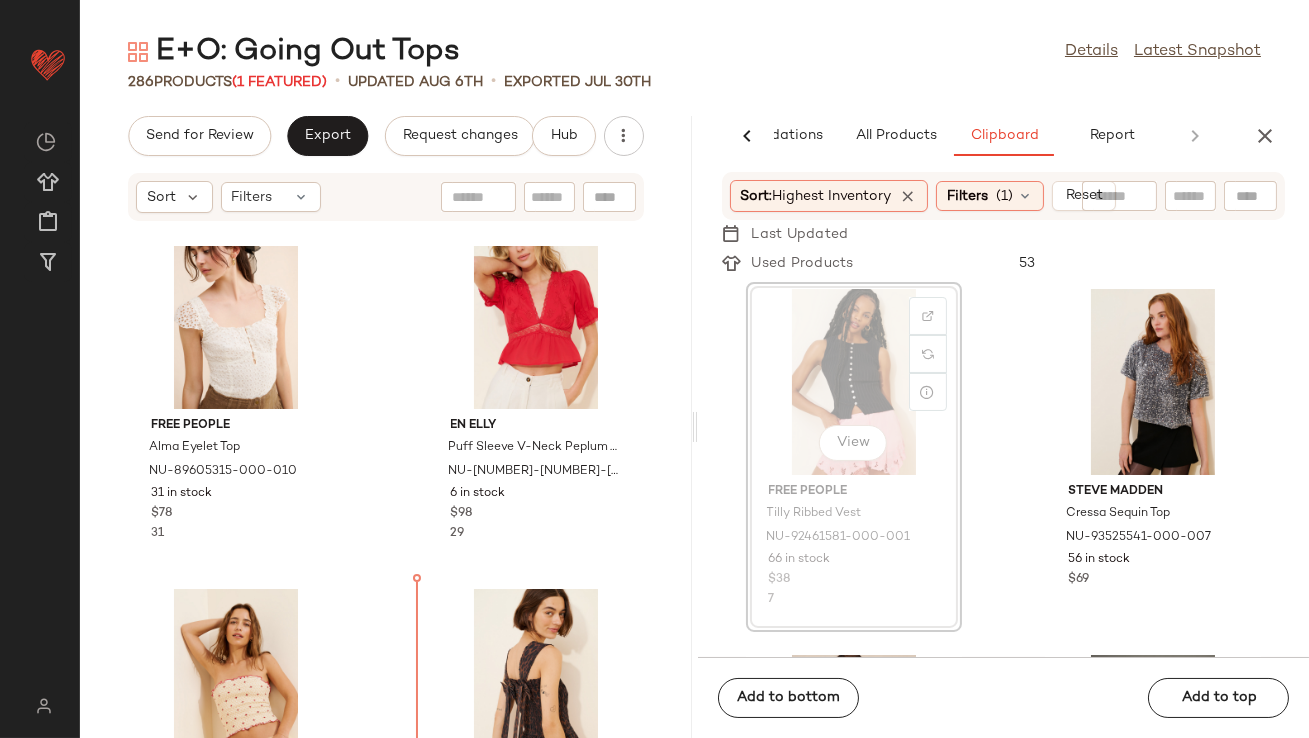 scroll, scrollTop: 2627, scrollLeft: 0, axis: vertical 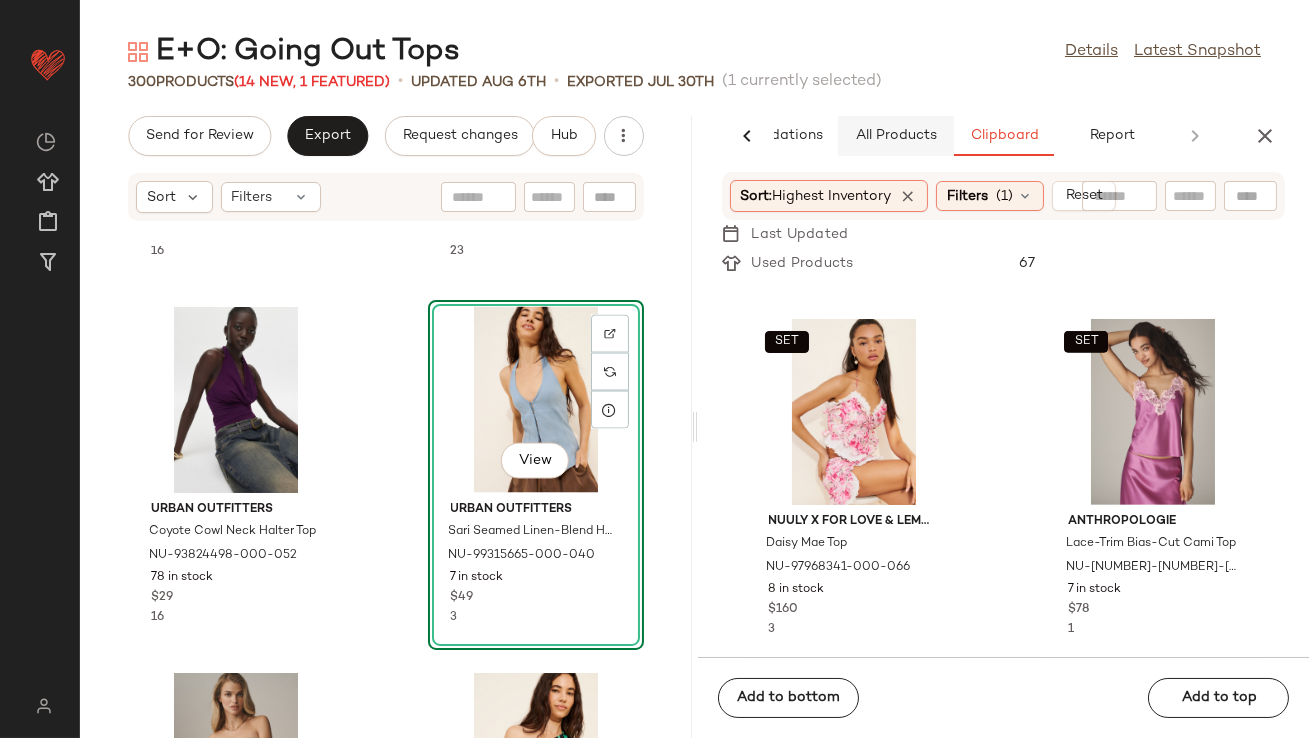 click on "All Products" 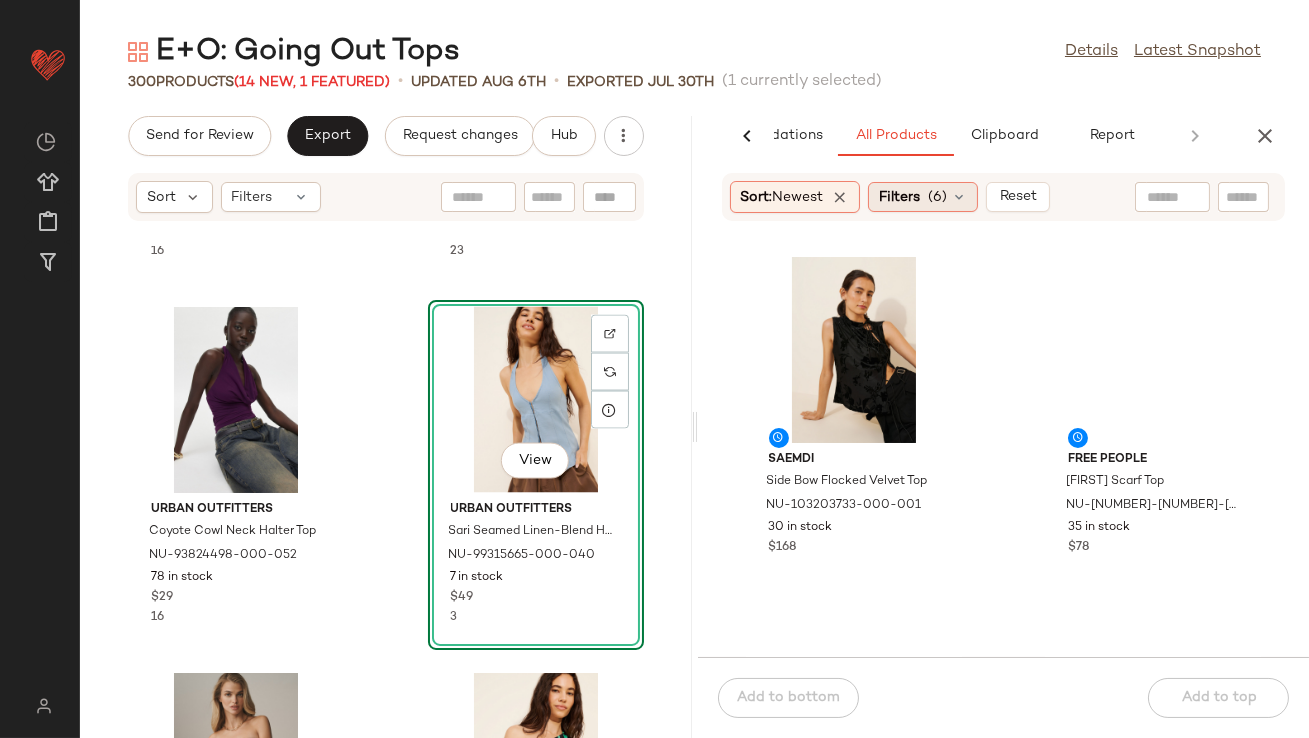 click on "Filters" at bounding box center [899, 197] 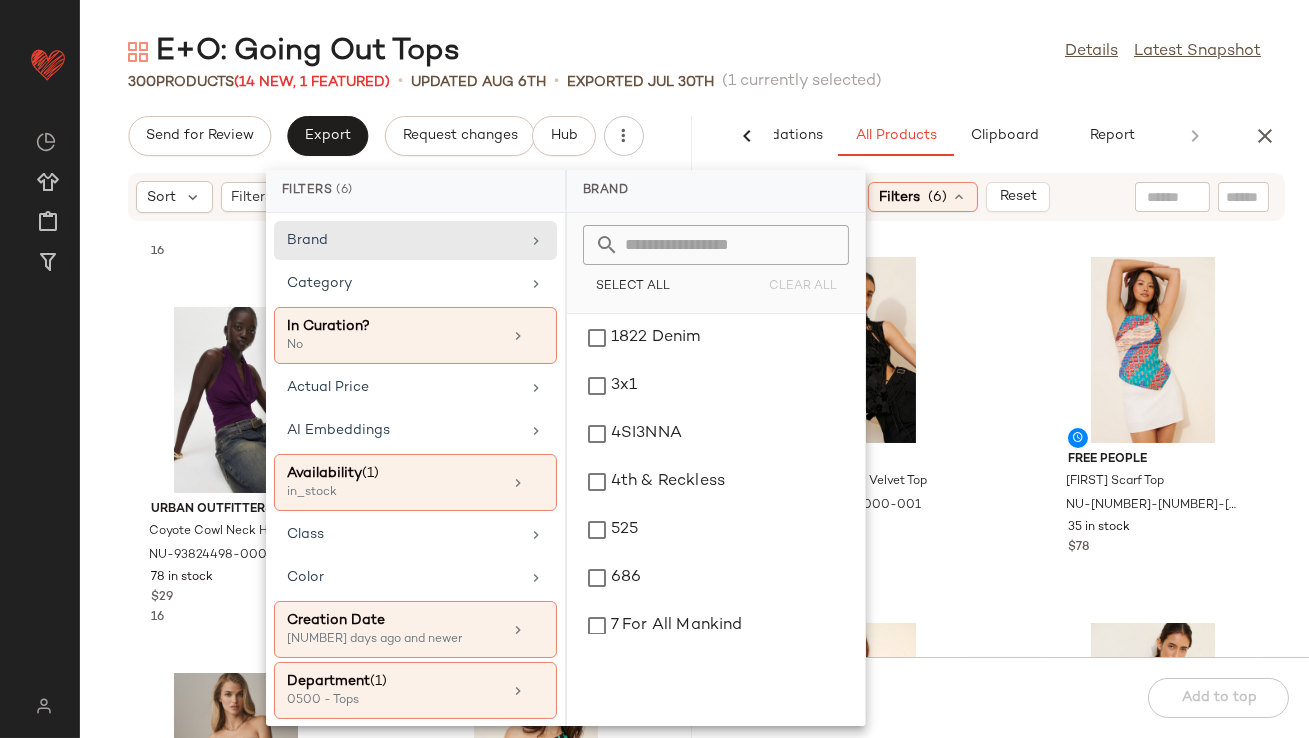 click on "E+O: Going Out Tops  Details   Latest Snapshot" 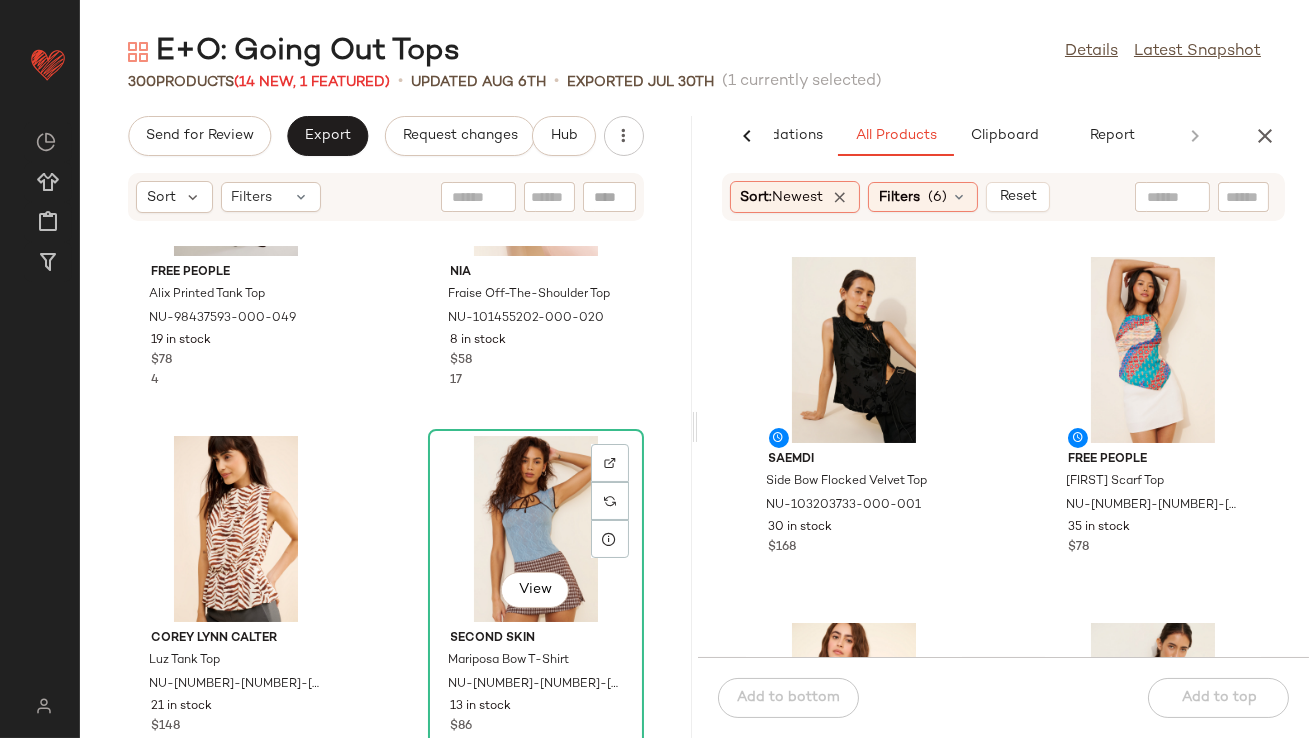 scroll, scrollTop: 17115, scrollLeft: 0, axis: vertical 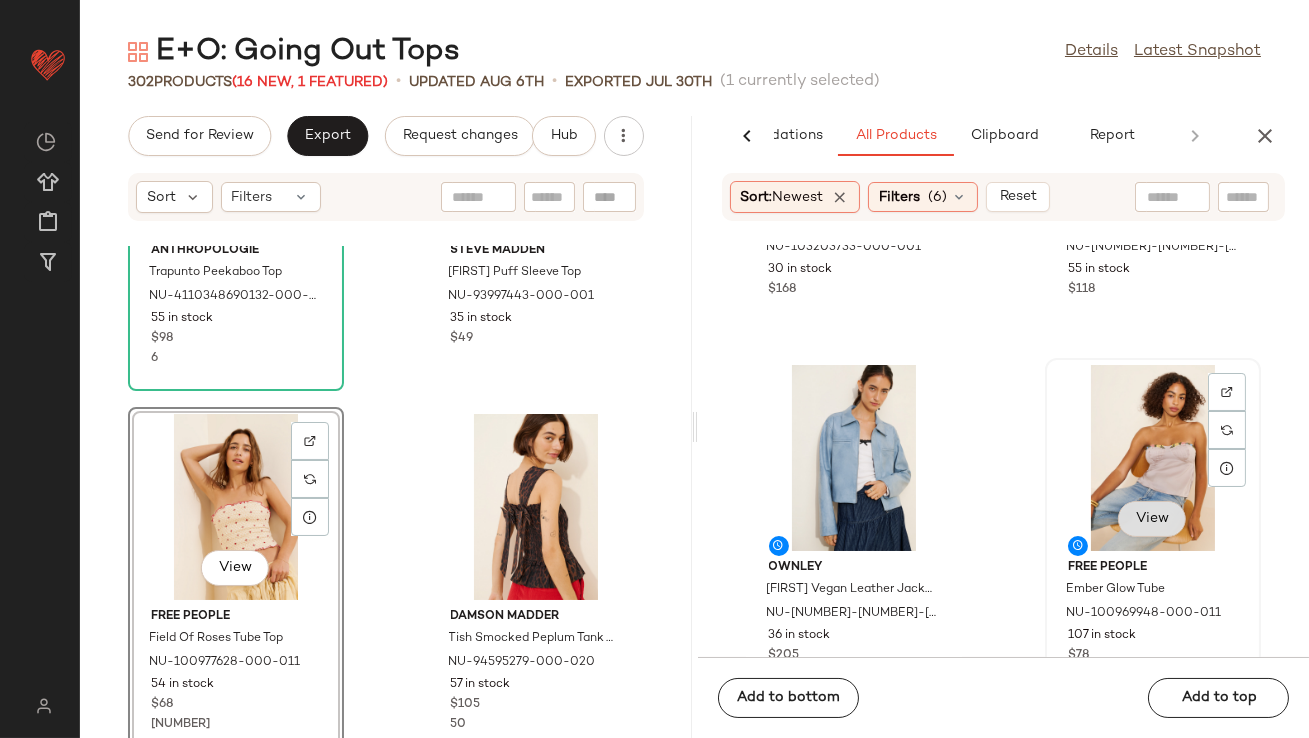 click on "View" 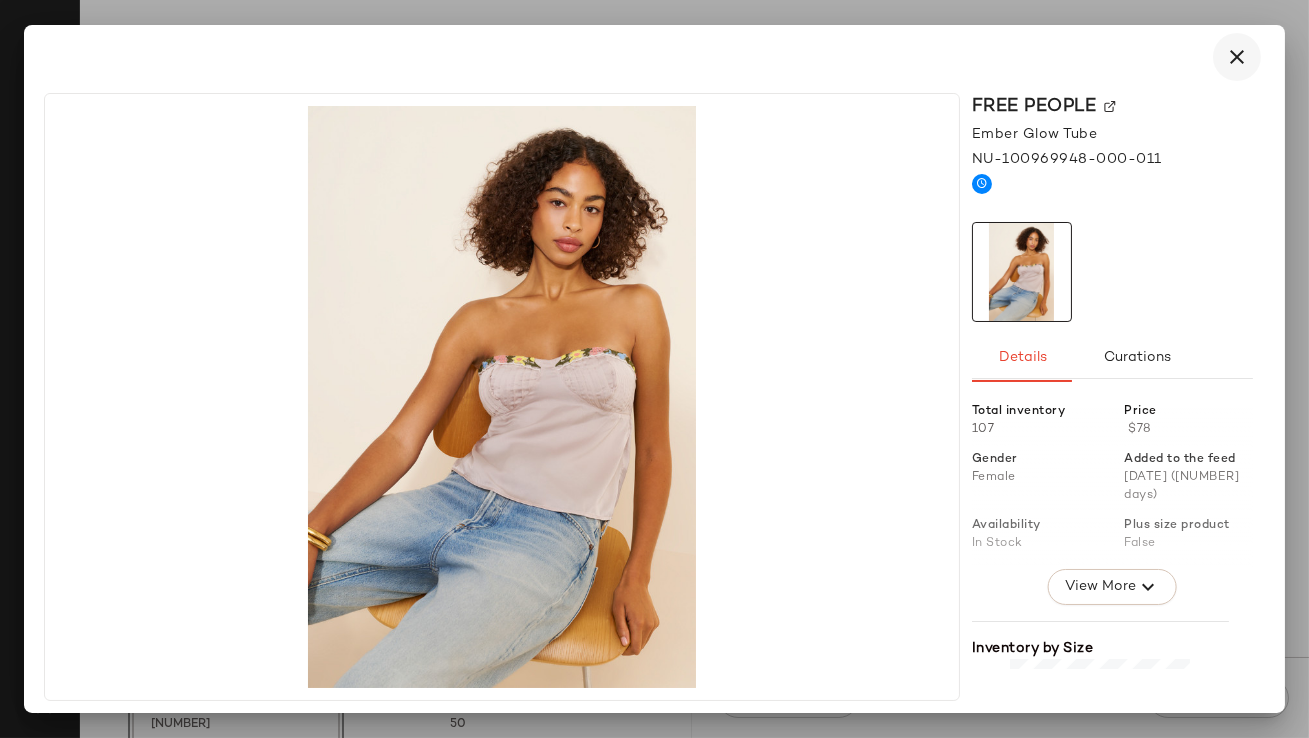 click at bounding box center (1237, 57) 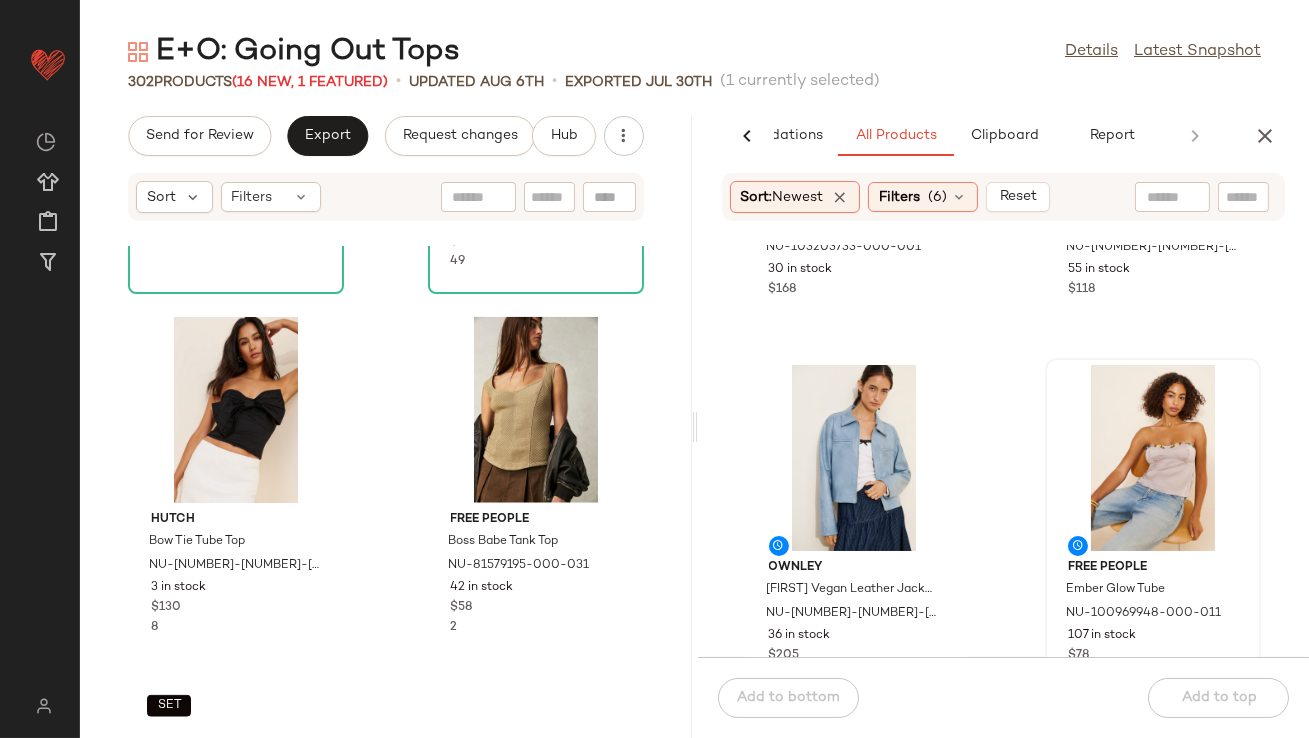 scroll, scrollTop: 4468, scrollLeft: 0, axis: vertical 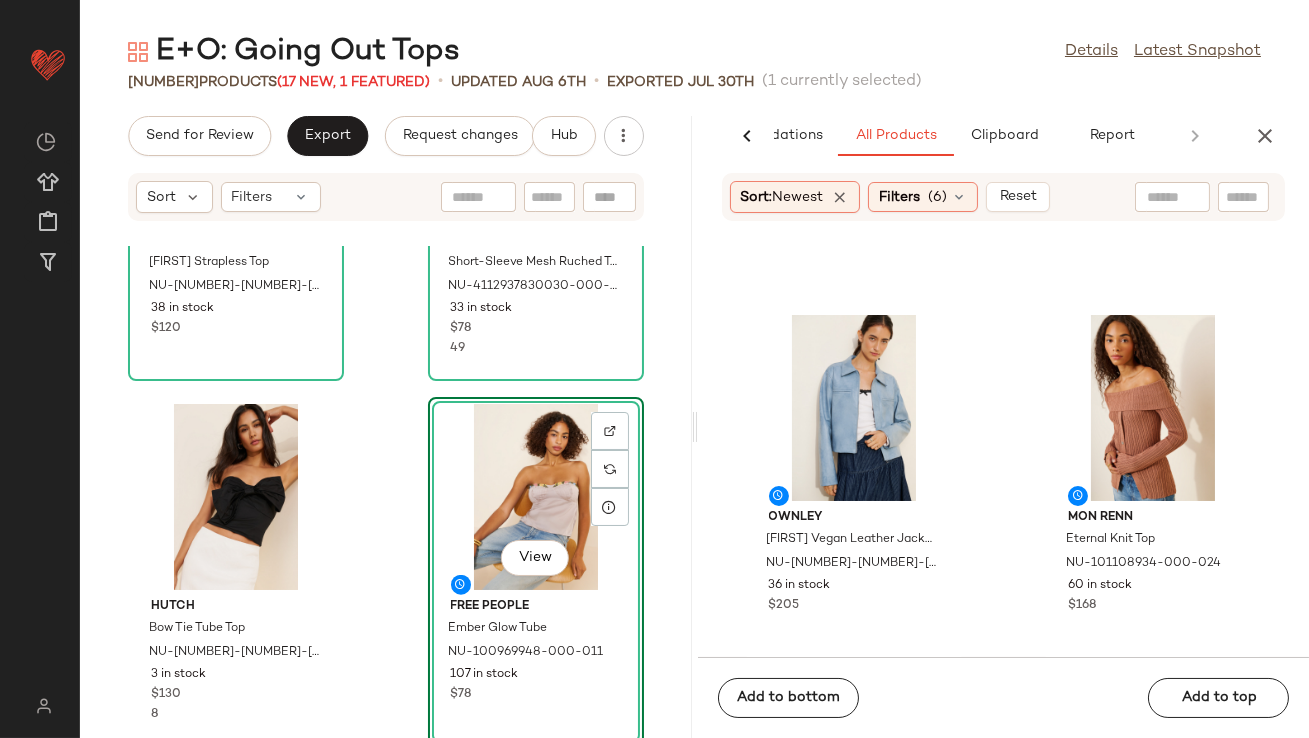 click 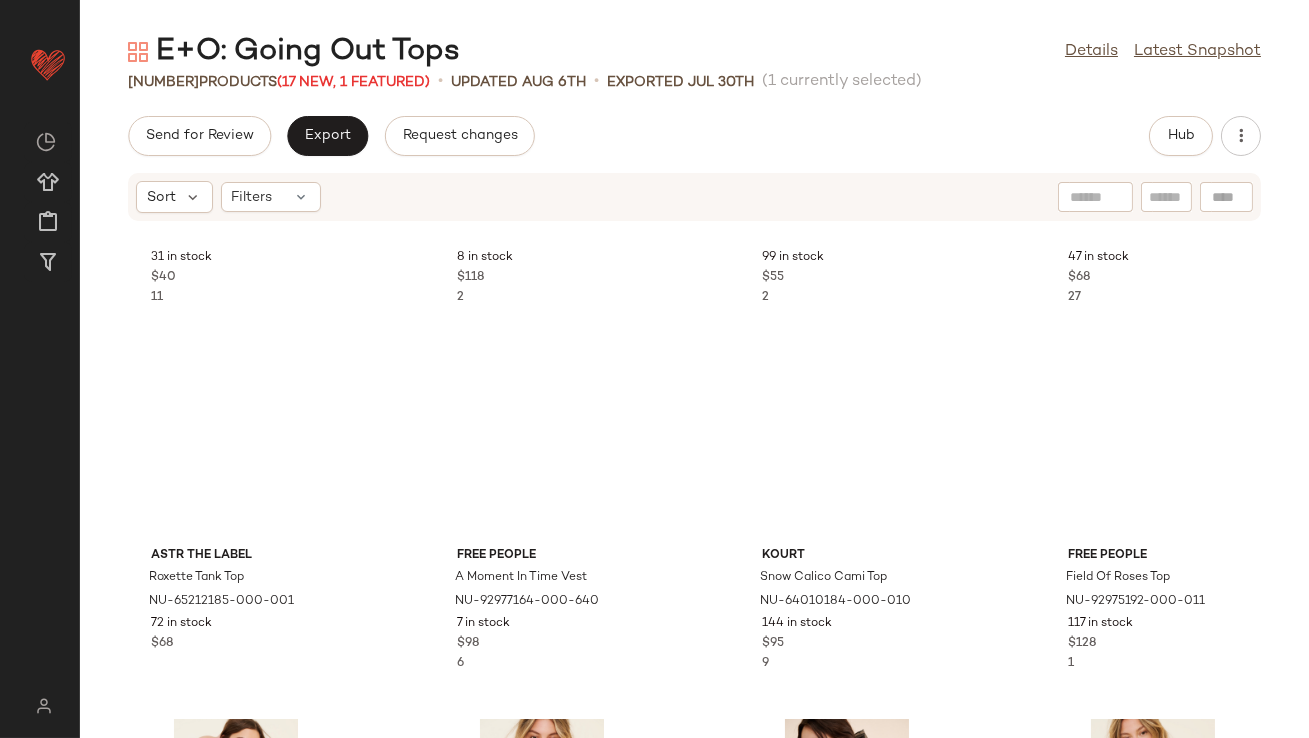 scroll, scrollTop: 0, scrollLeft: 0, axis: both 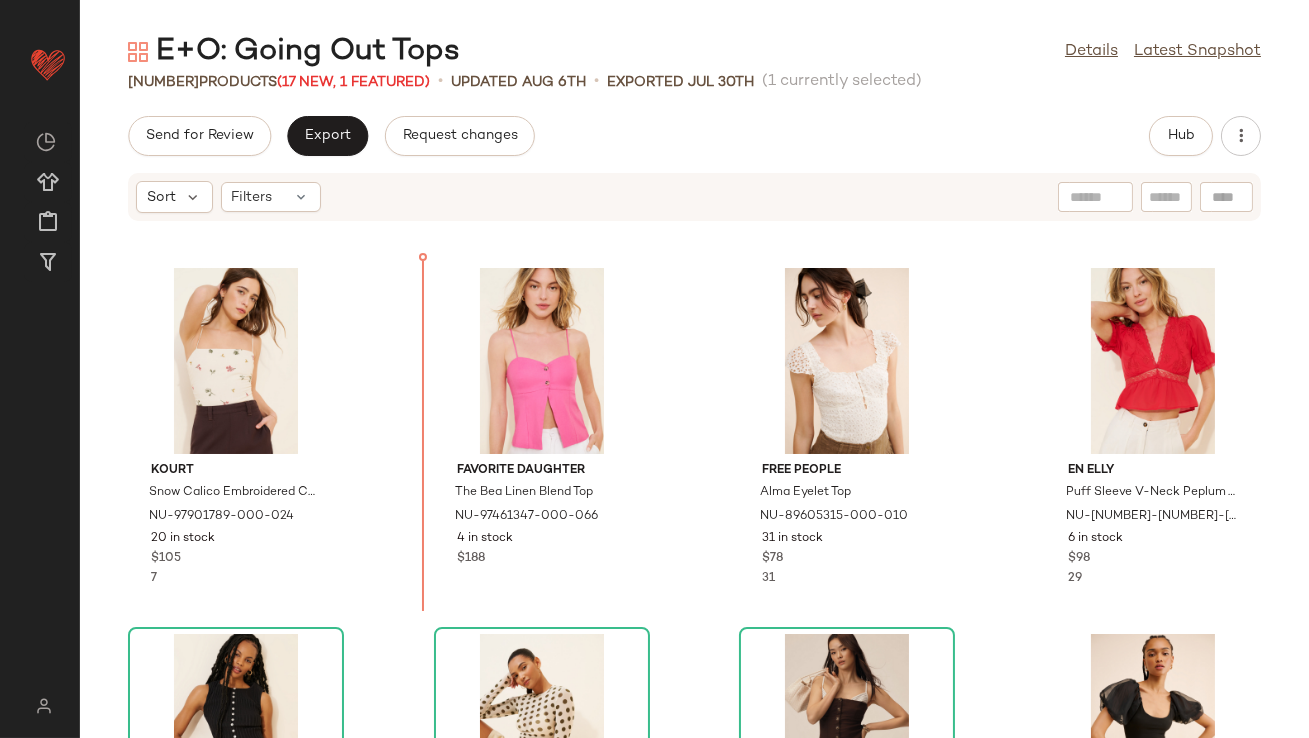 drag, startPoint x: 847, startPoint y: 295, endPoint x: 840, endPoint y: 306, distance: 13.038404 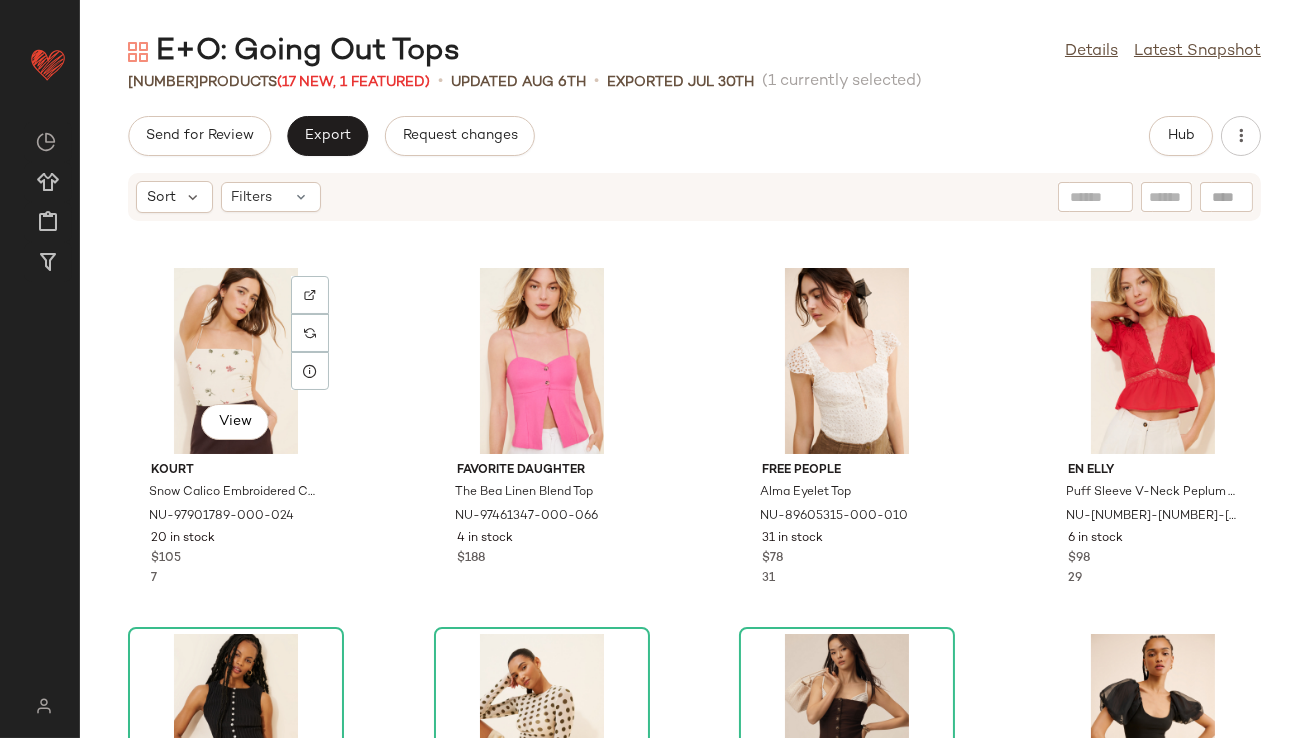 scroll, scrollTop: 736, scrollLeft: 0, axis: vertical 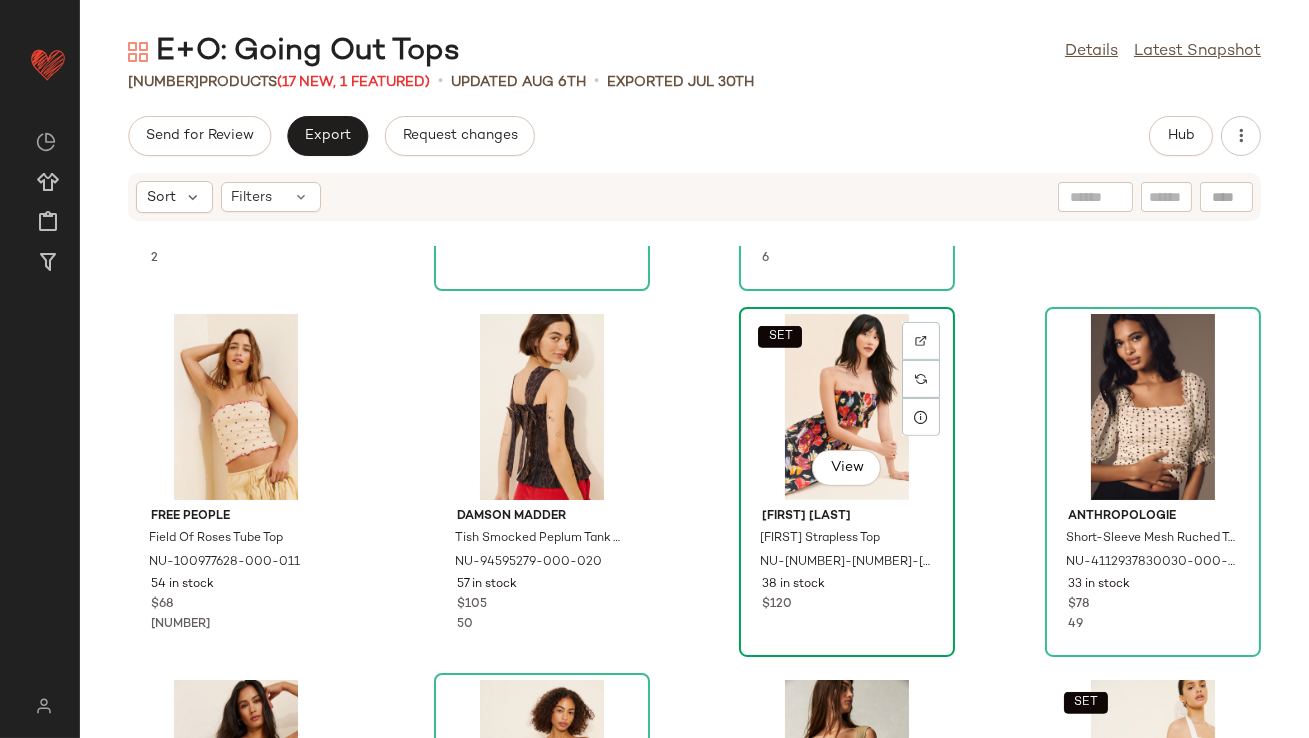 click on "SET   View" 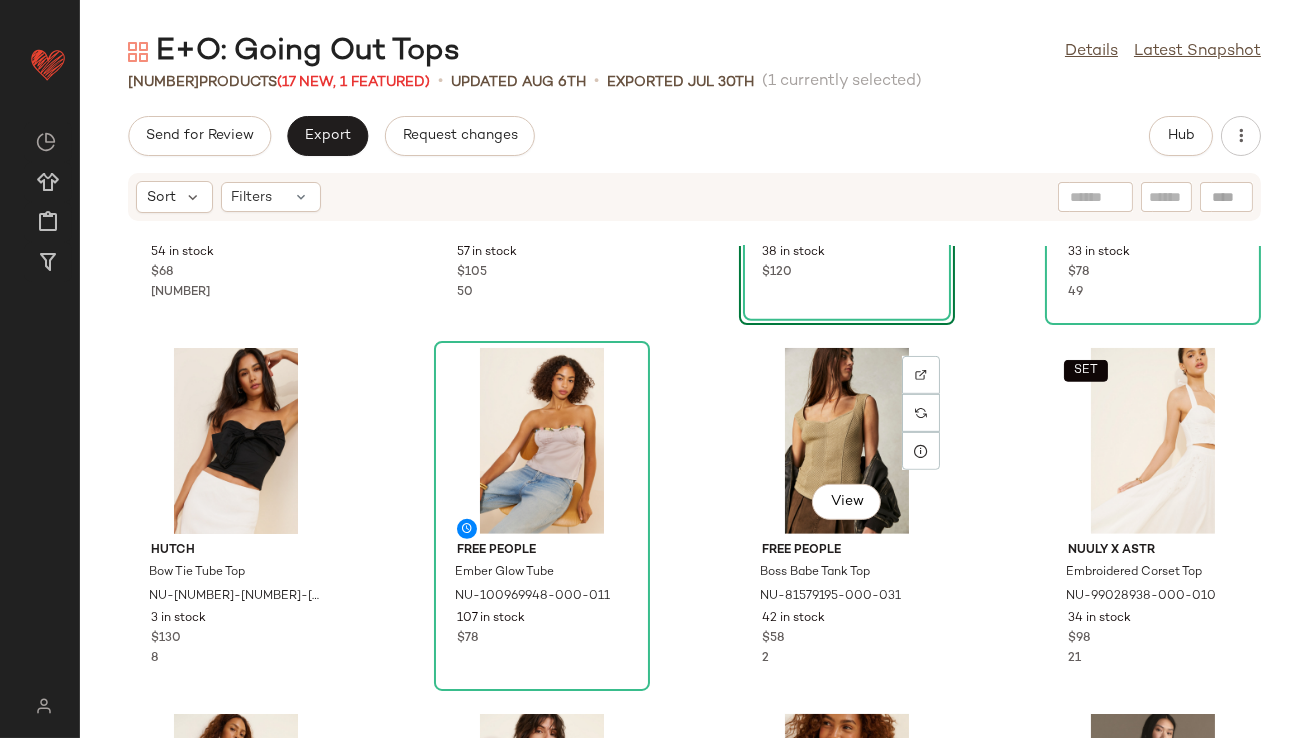 scroll, scrollTop: 2162, scrollLeft: 0, axis: vertical 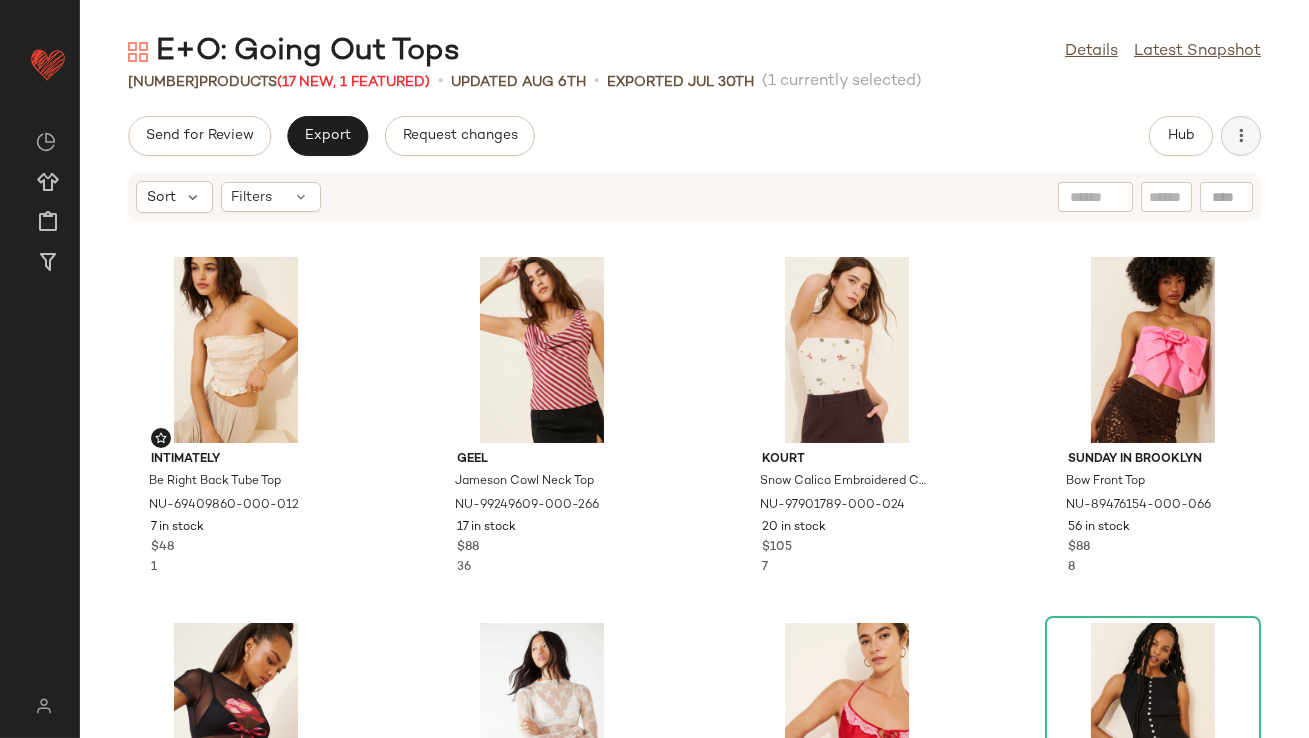 click 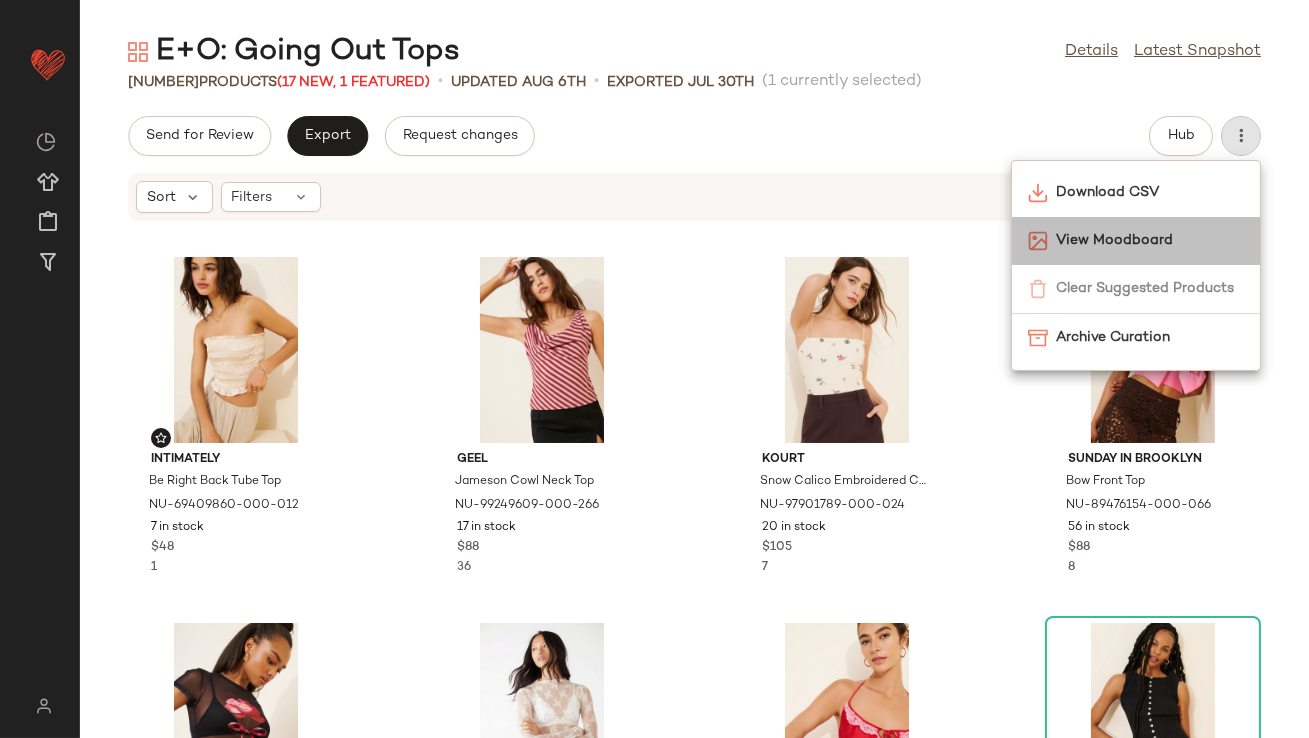 click on "View Moodboard" 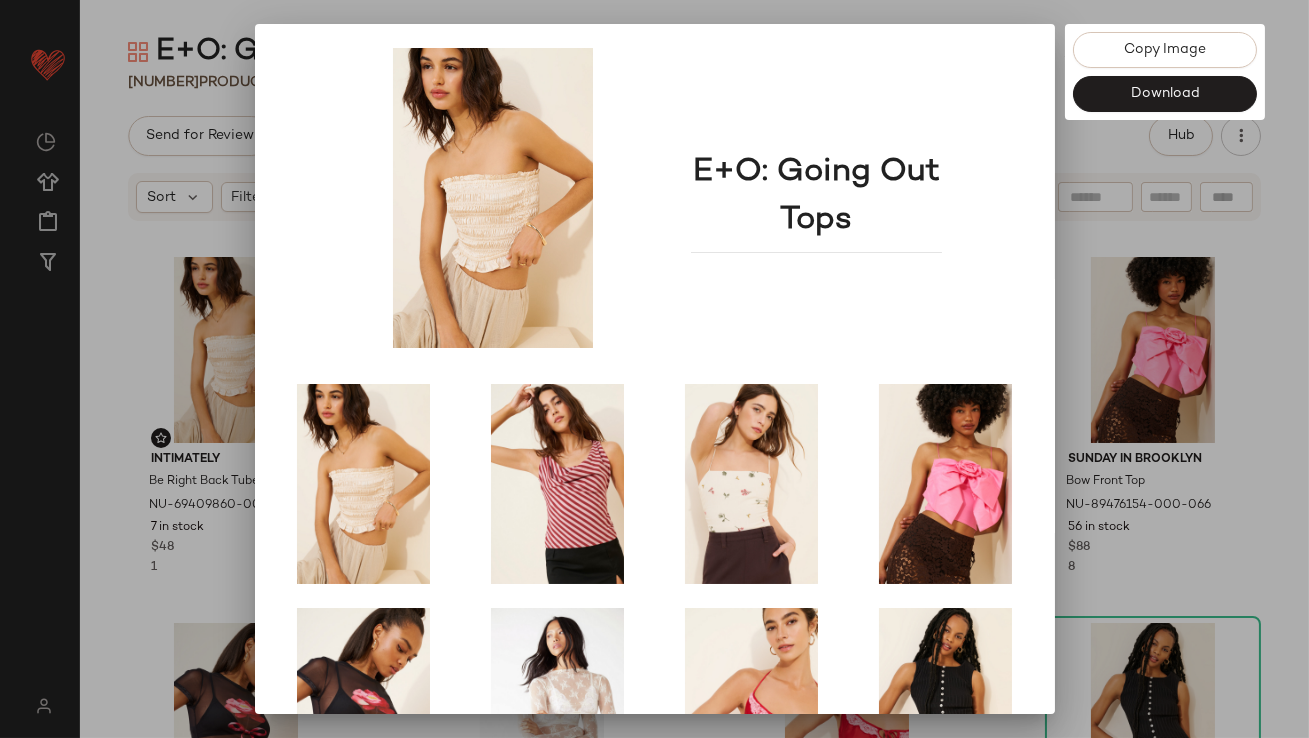 scroll, scrollTop: 341, scrollLeft: 0, axis: vertical 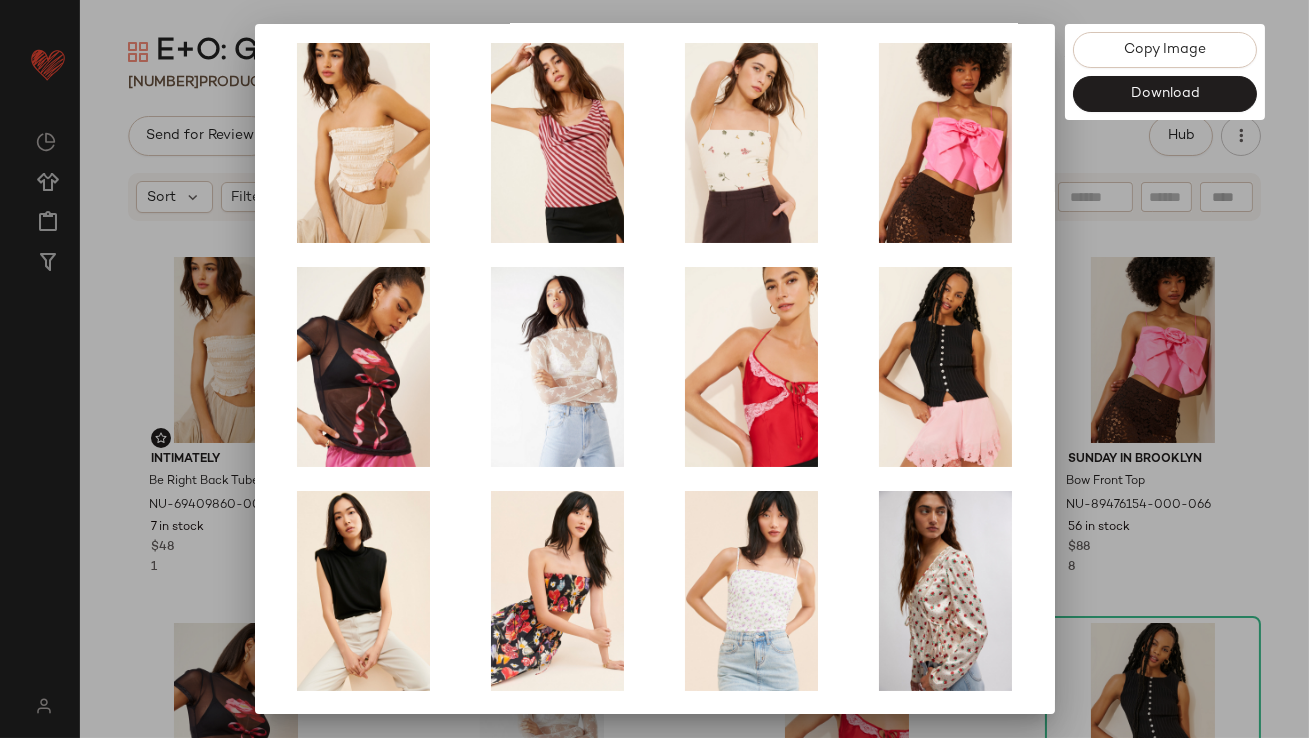 click at bounding box center [654, 369] 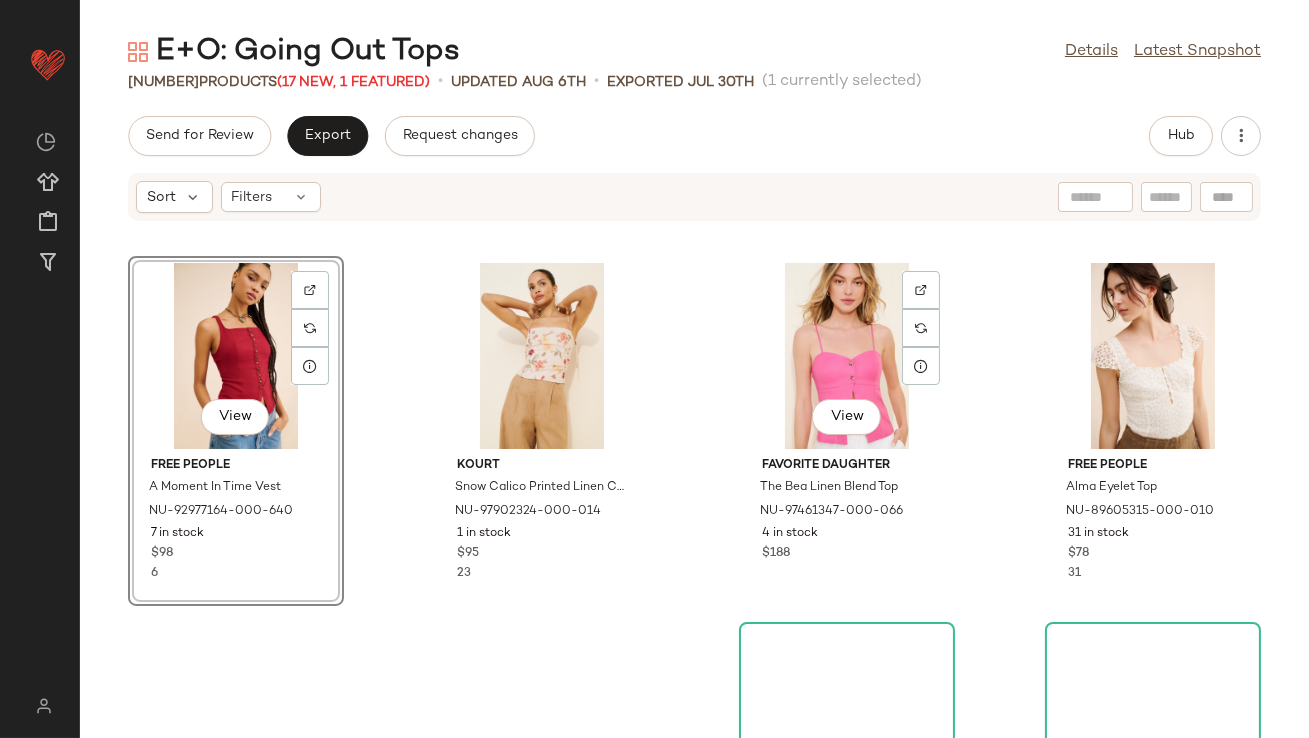 scroll, scrollTop: 1179, scrollLeft: 0, axis: vertical 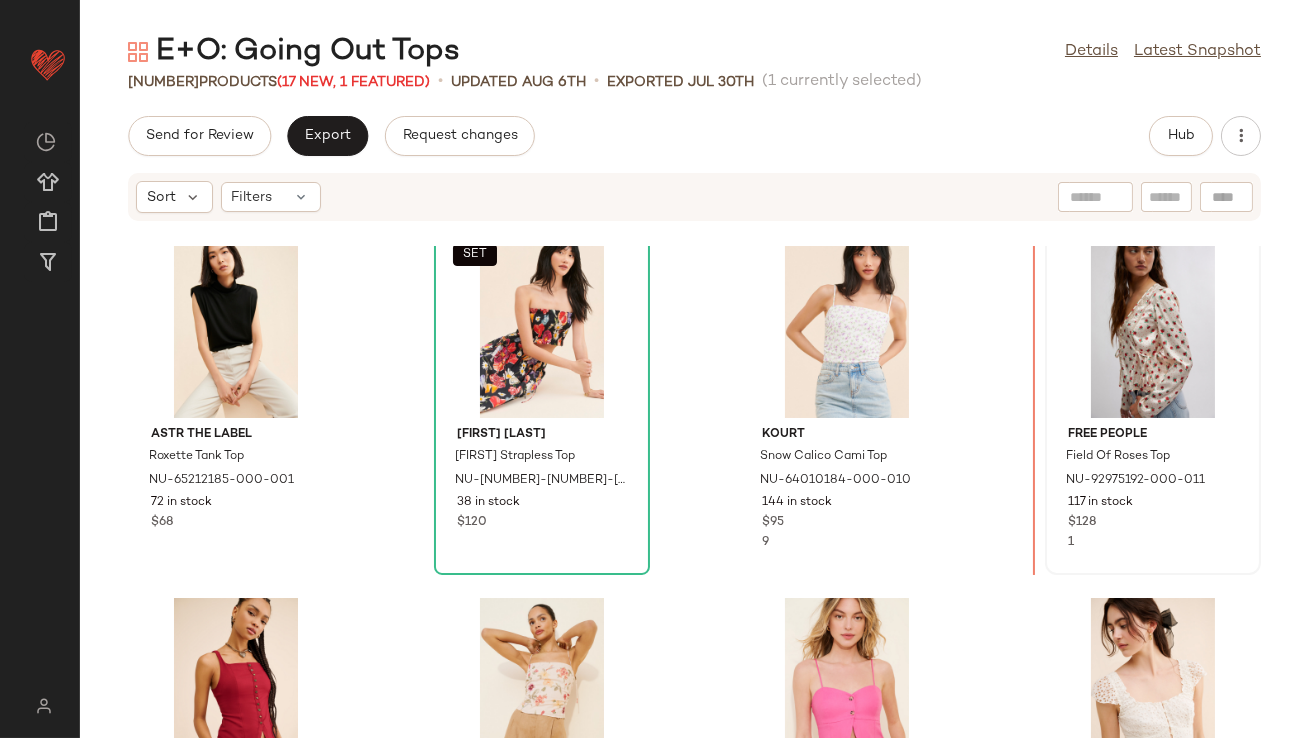 drag, startPoint x: 801, startPoint y: 647, endPoint x: 1069, endPoint y: 406, distance: 360.42337 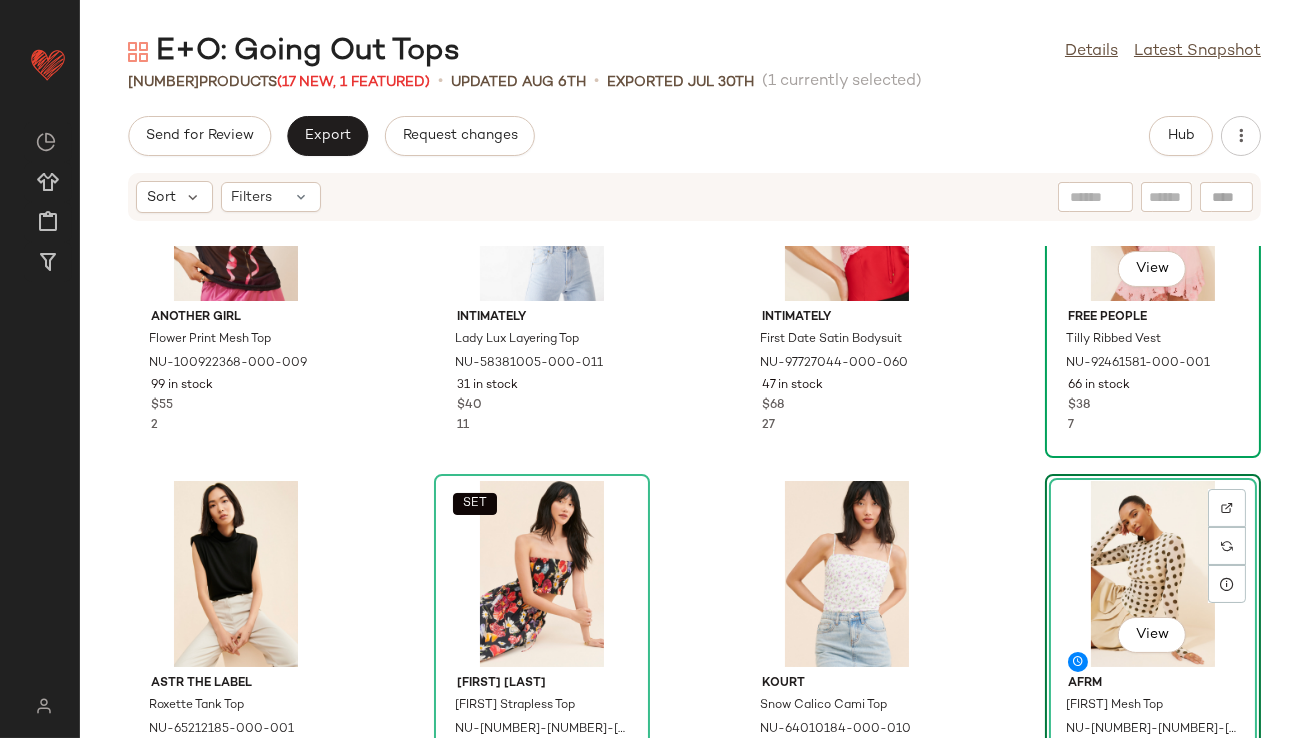 scroll, scrollTop: 601, scrollLeft: 0, axis: vertical 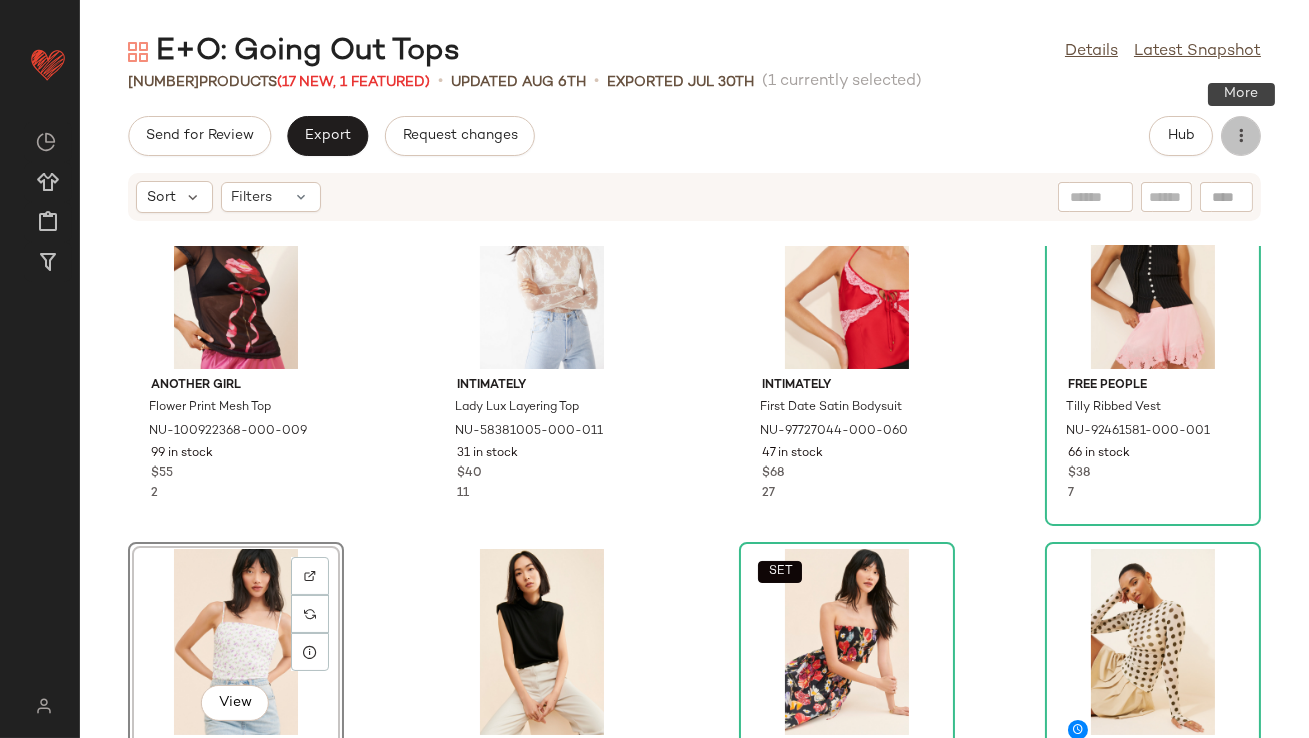 click 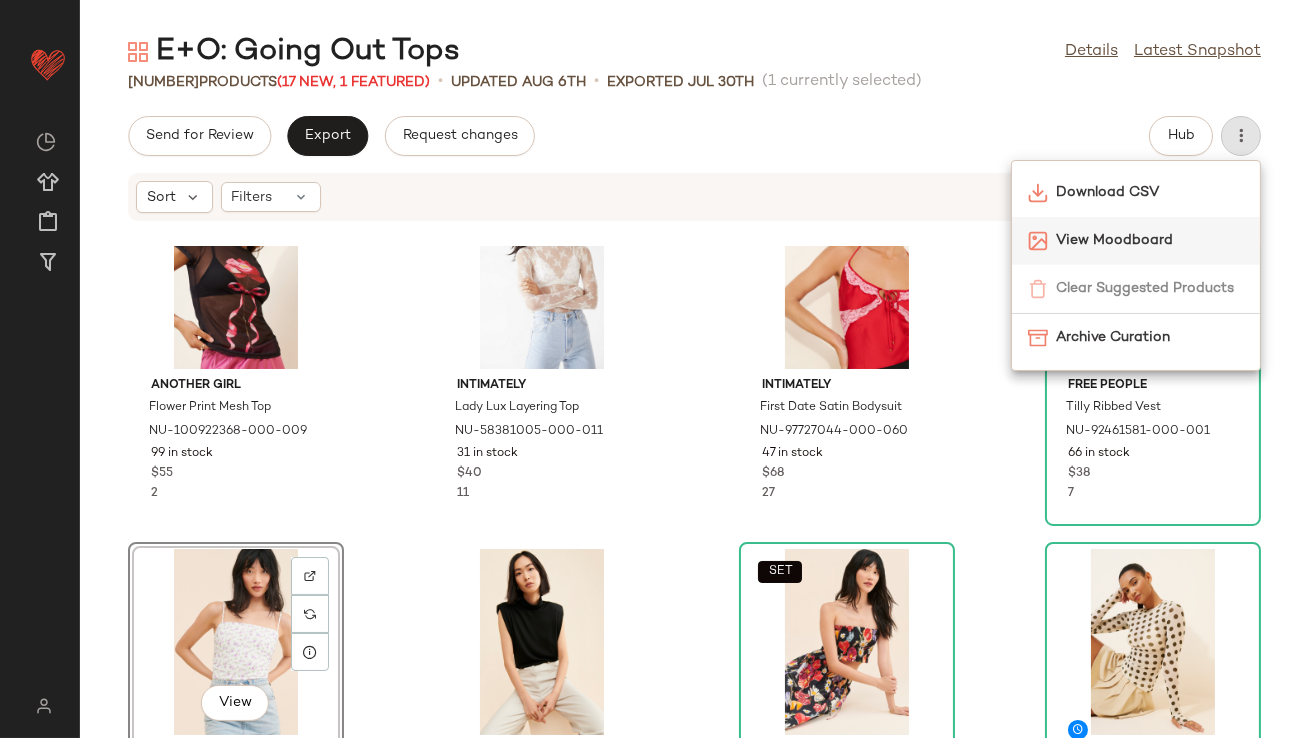 click on "View Moodboard" 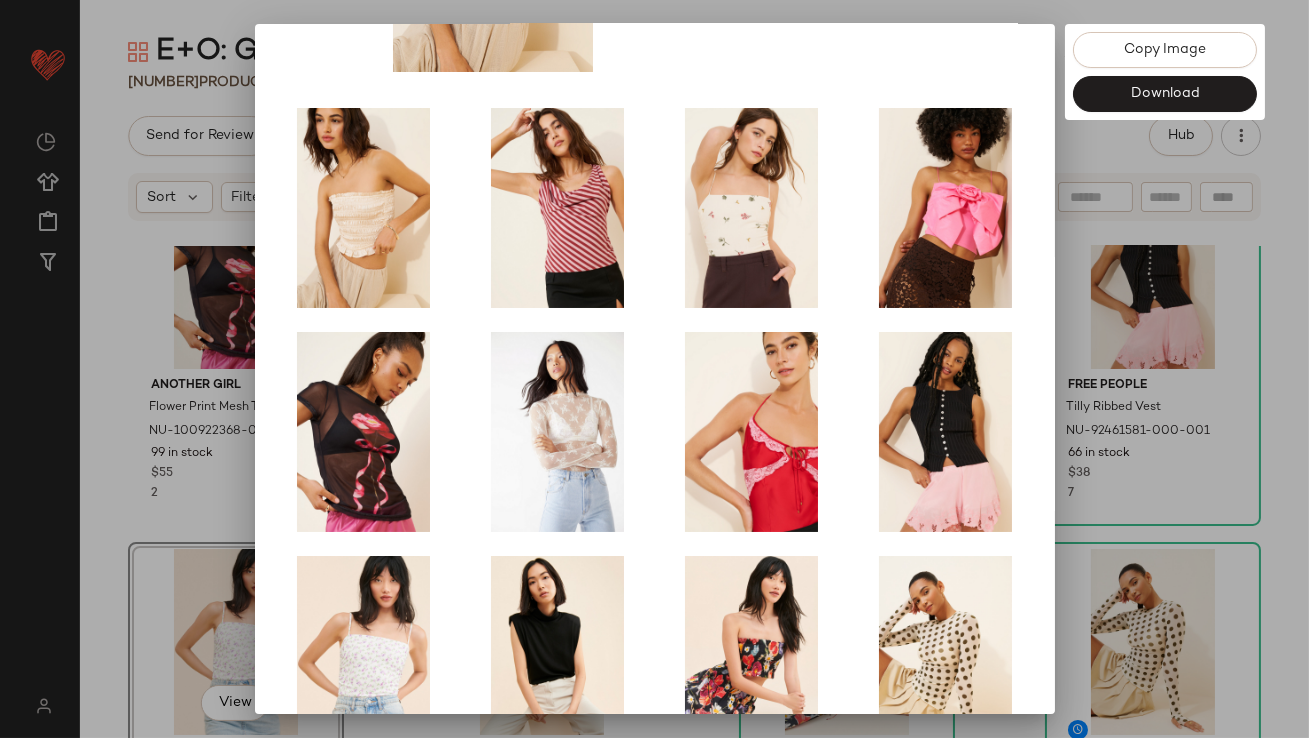 scroll, scrollTop: 341, scrollLeft: 0, axis: vertical 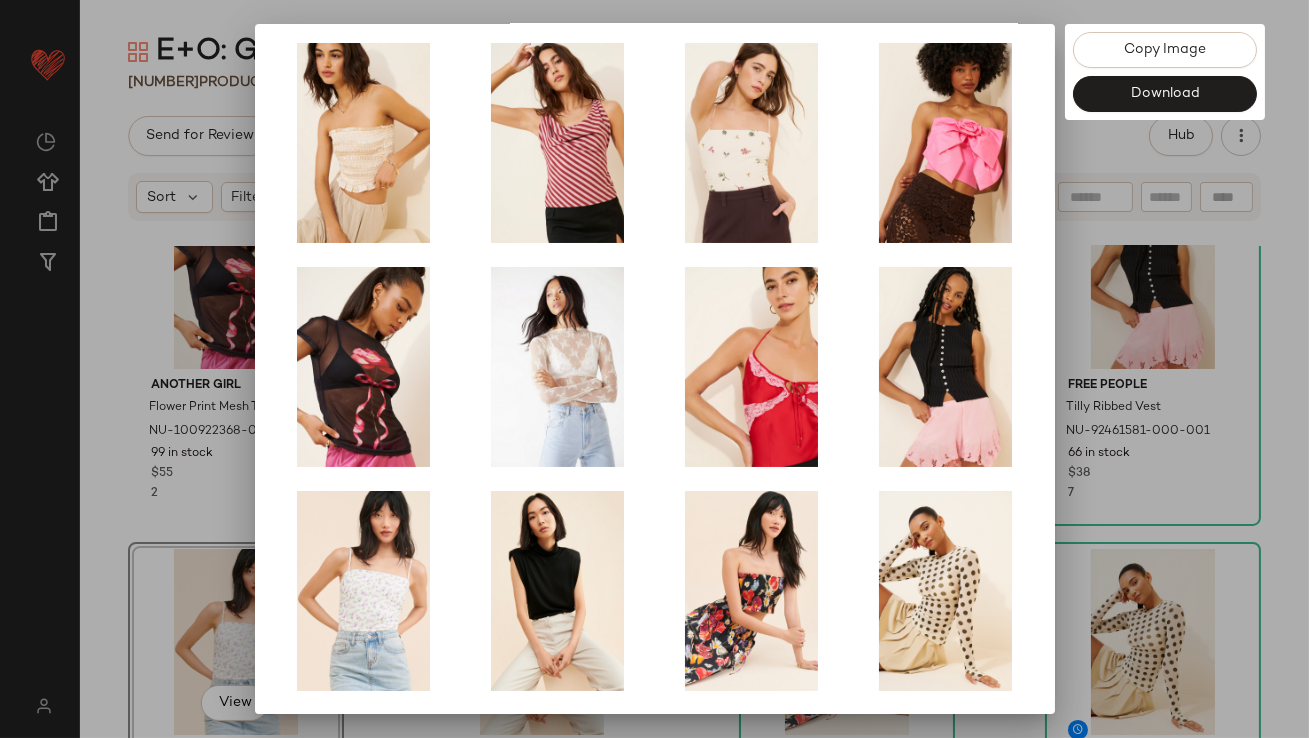 click at bounding box center [654, 369] 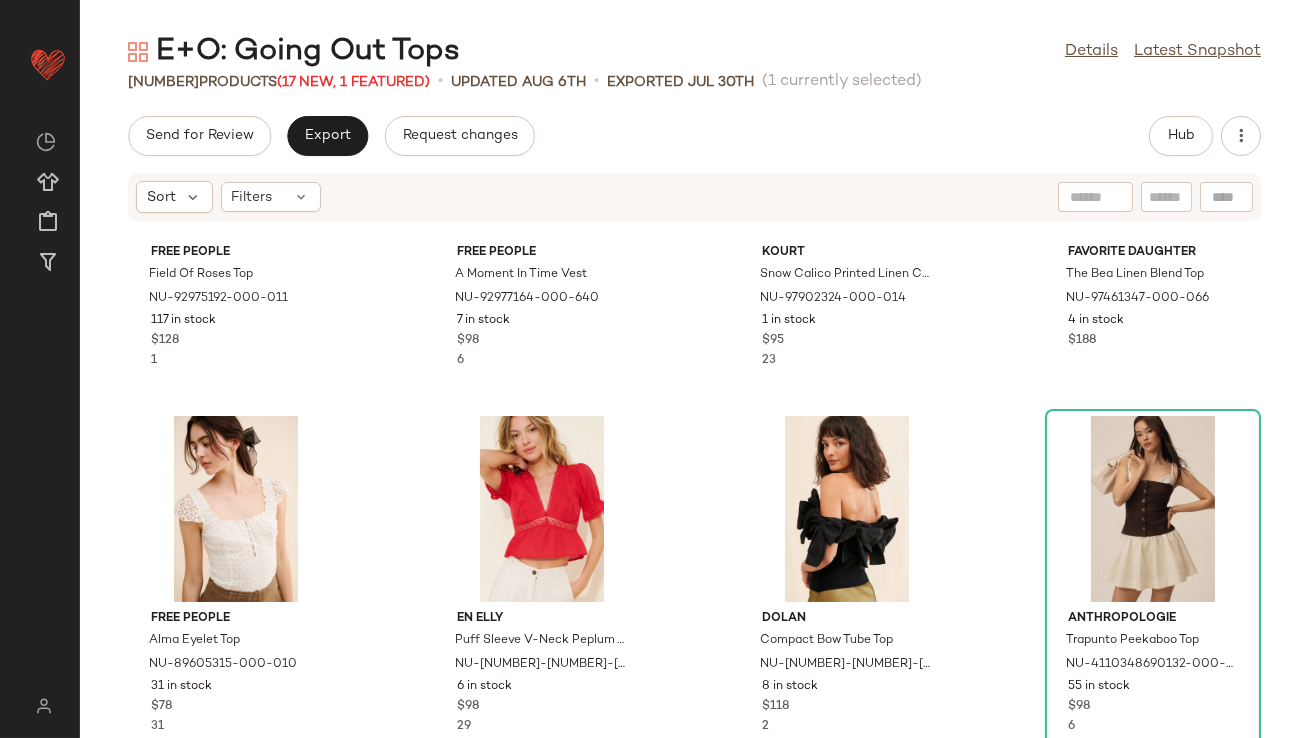 scroll, scrollTop: 1213, scrollLeft: 0, axis: vertical 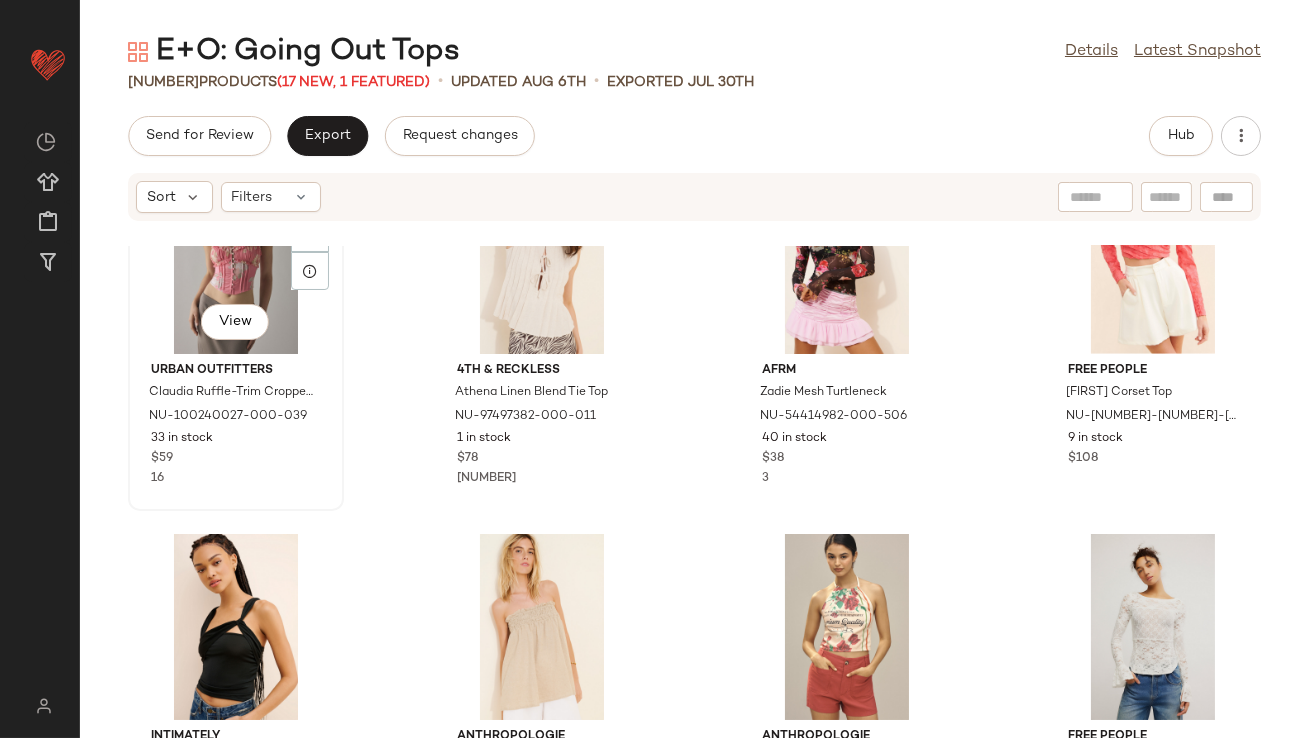 click on "View" 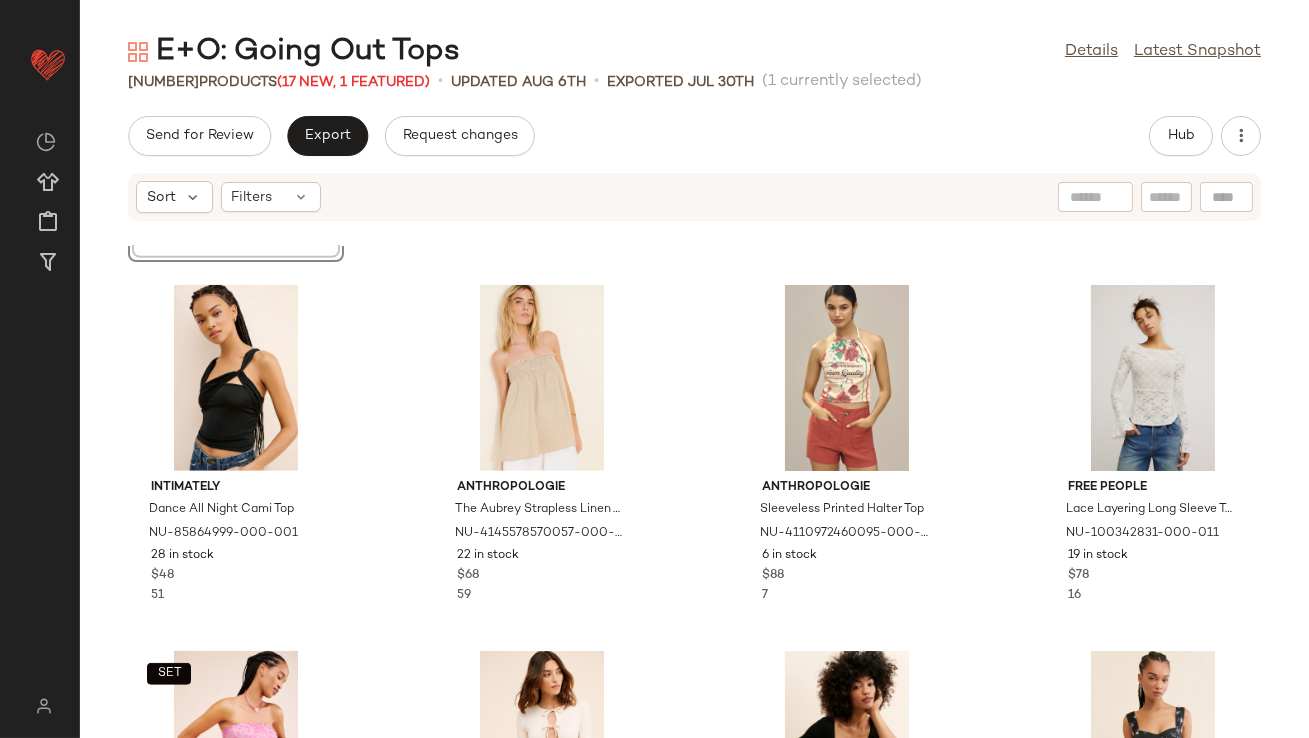 scroll, scrollTop: 3044, scrollLeft: 0, axis: vertical 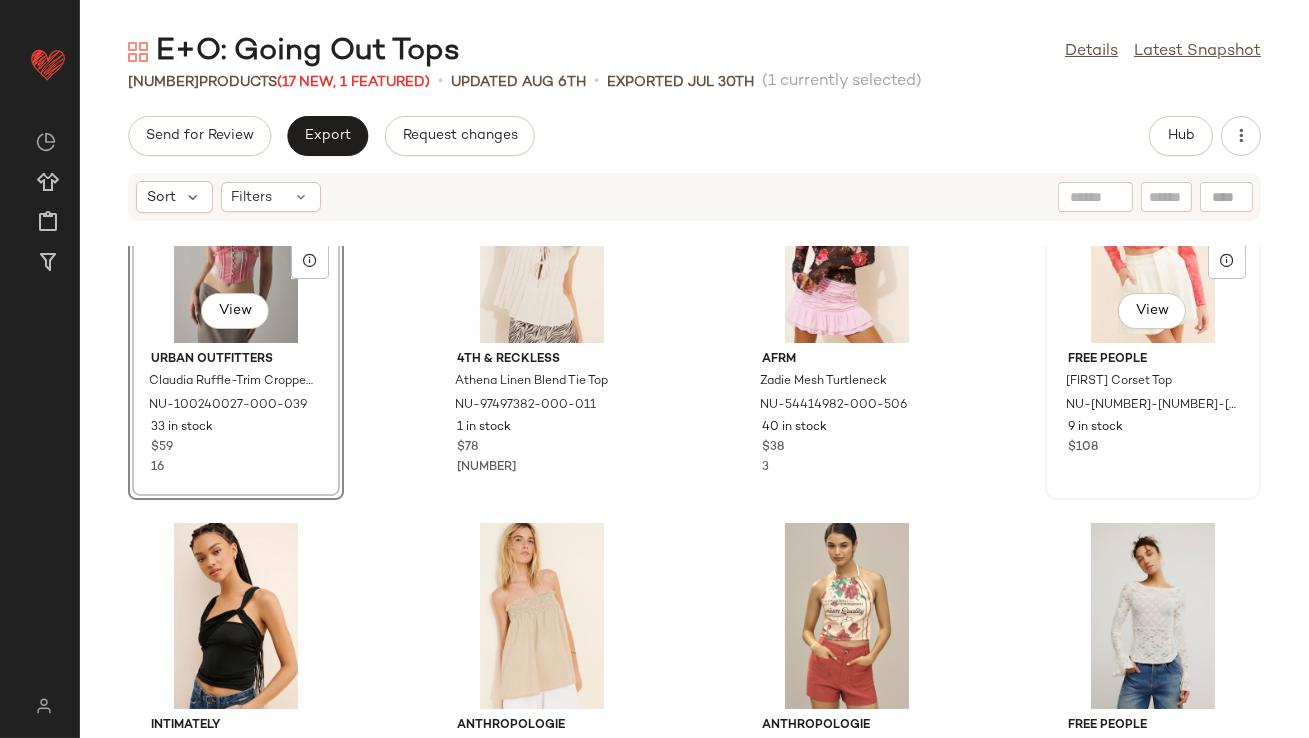 click on "View" 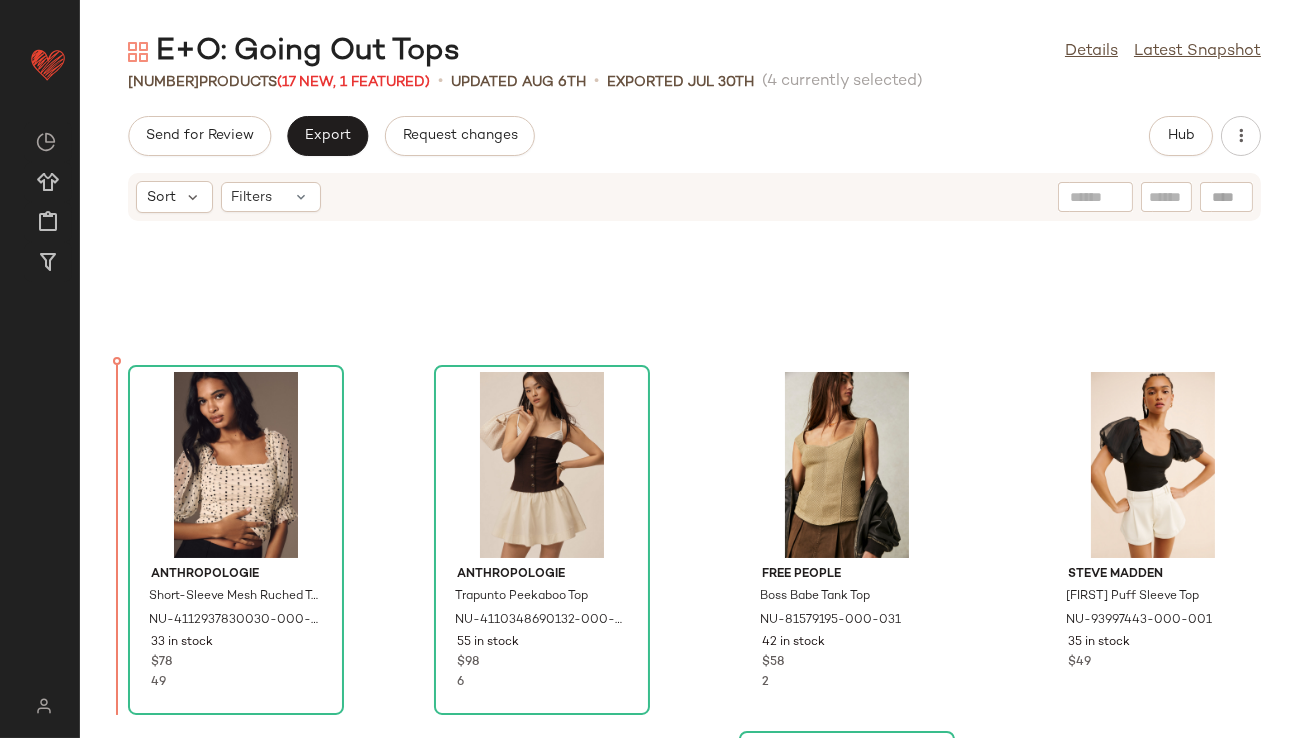 scroll, scrollTop: 1714, scrollLeft: 0, axis: vertical 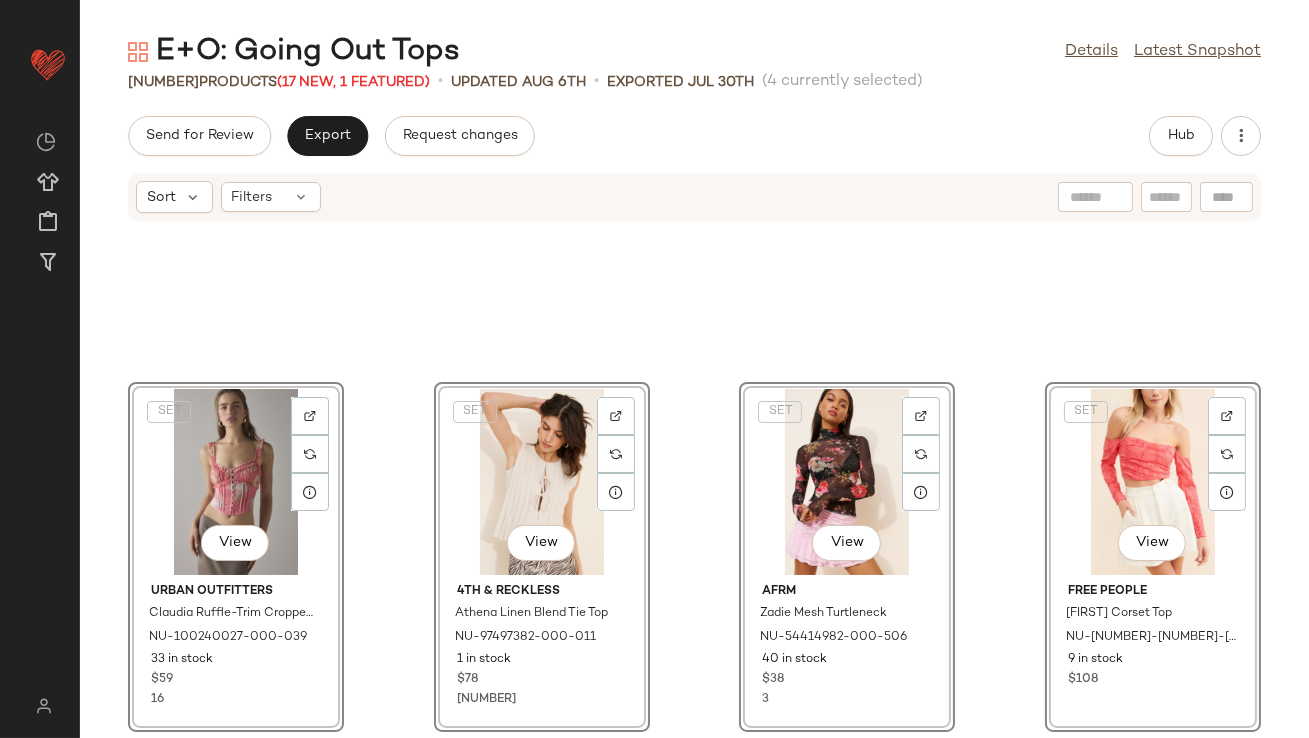 click at bounding box center [694, -549] 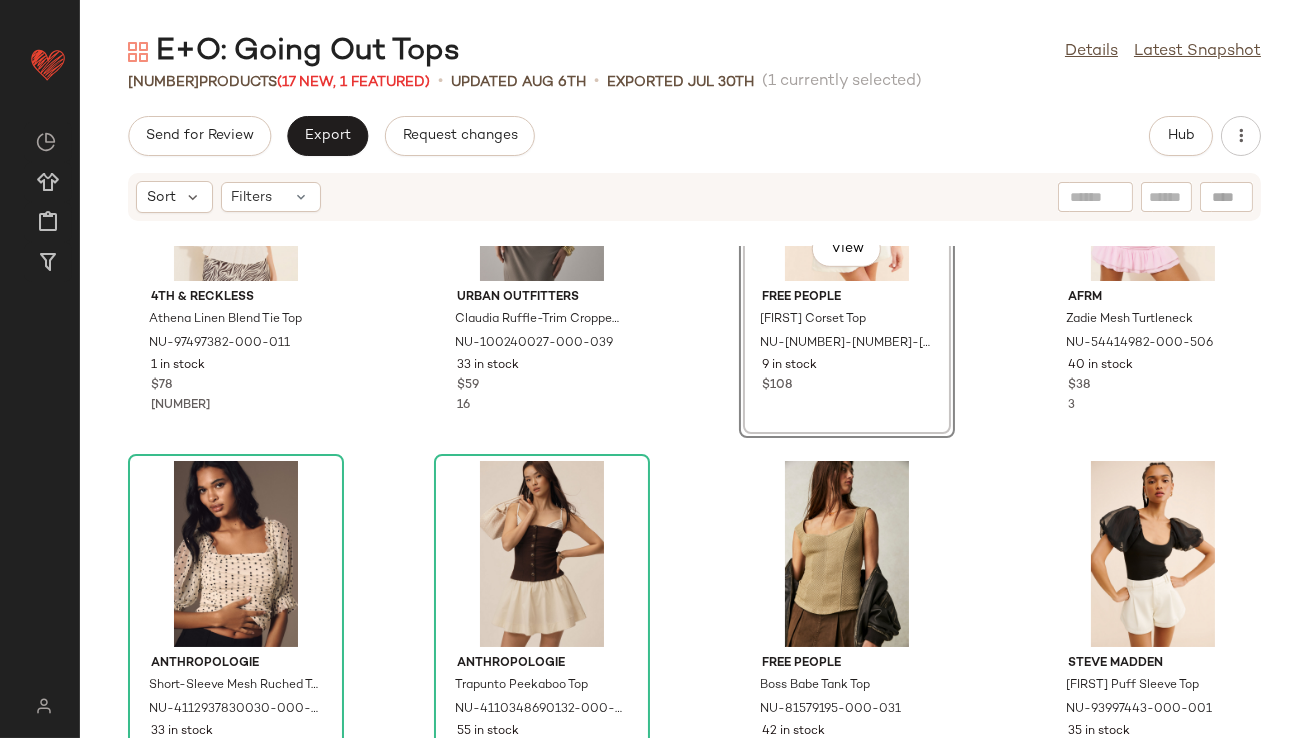 scroll, scrollTop: 2065, scrollLeft: 0, axis: vertical 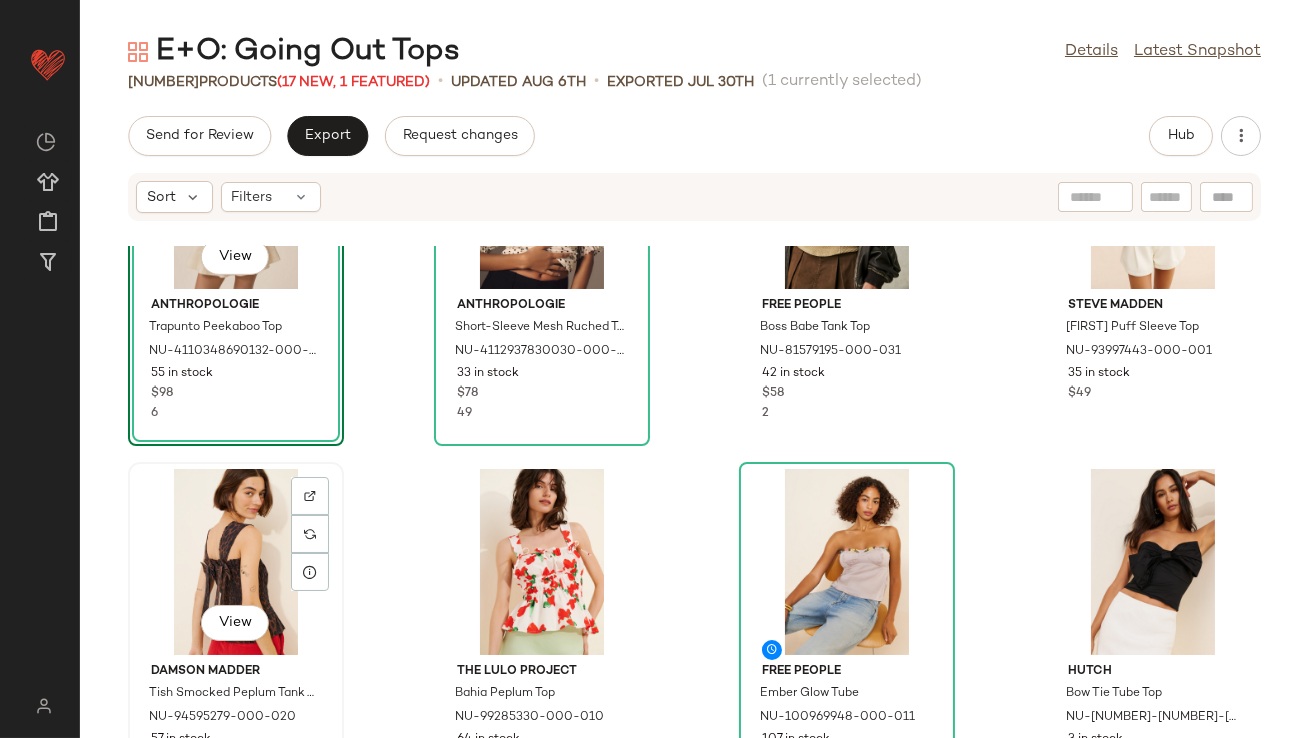 click on "View" 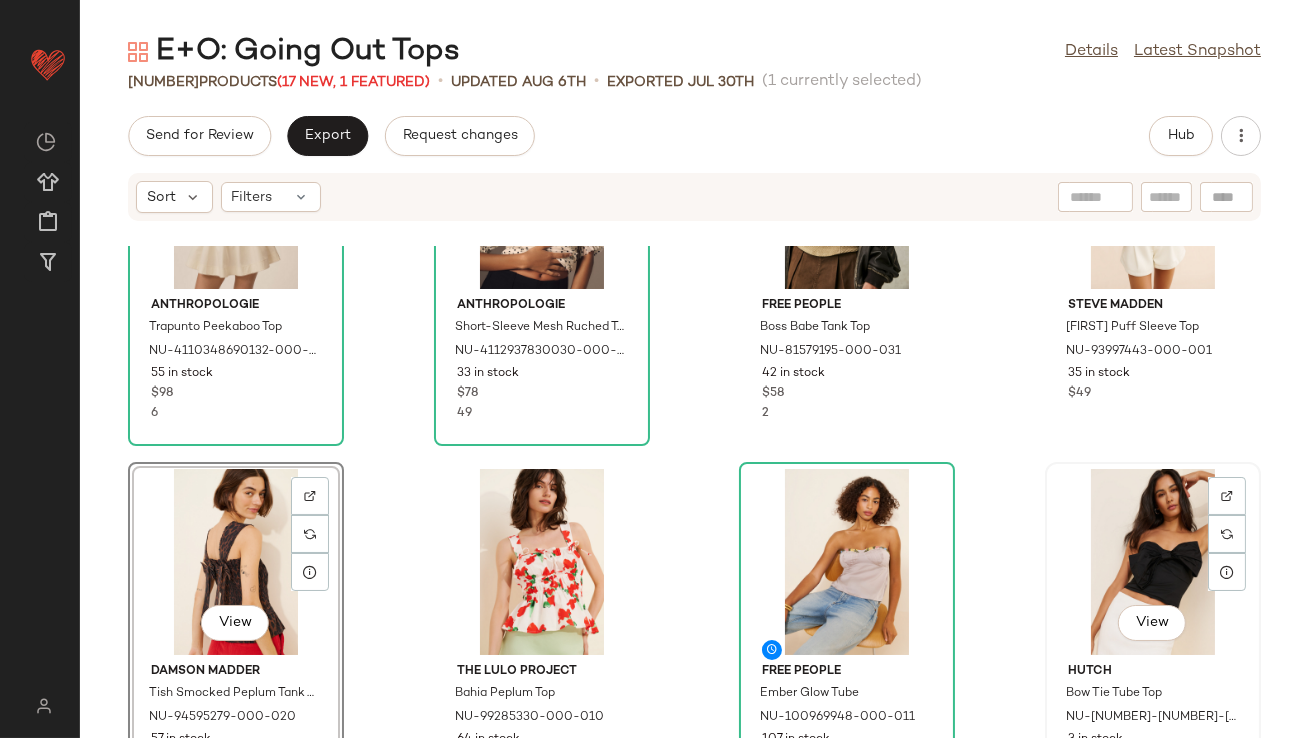 click on "View" 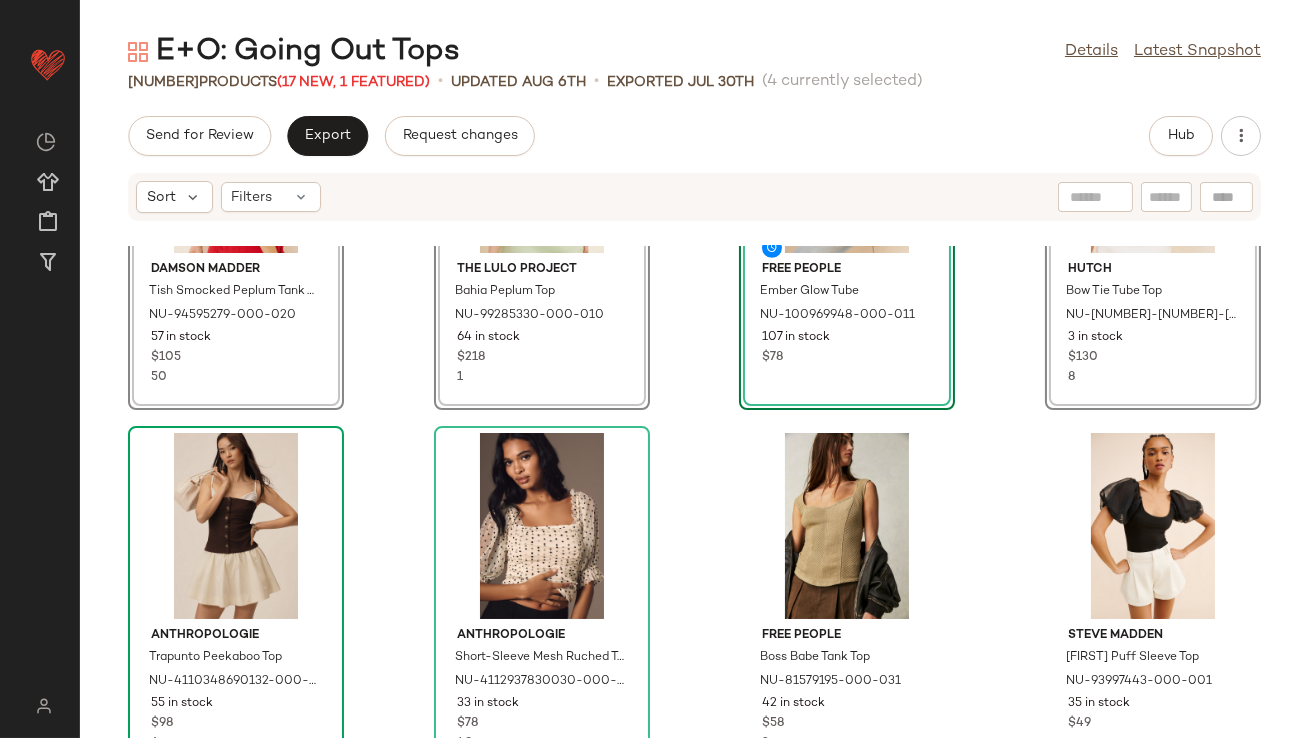 scroll, scrollTop: 2309, scrollLeft: 0, axis: vertical 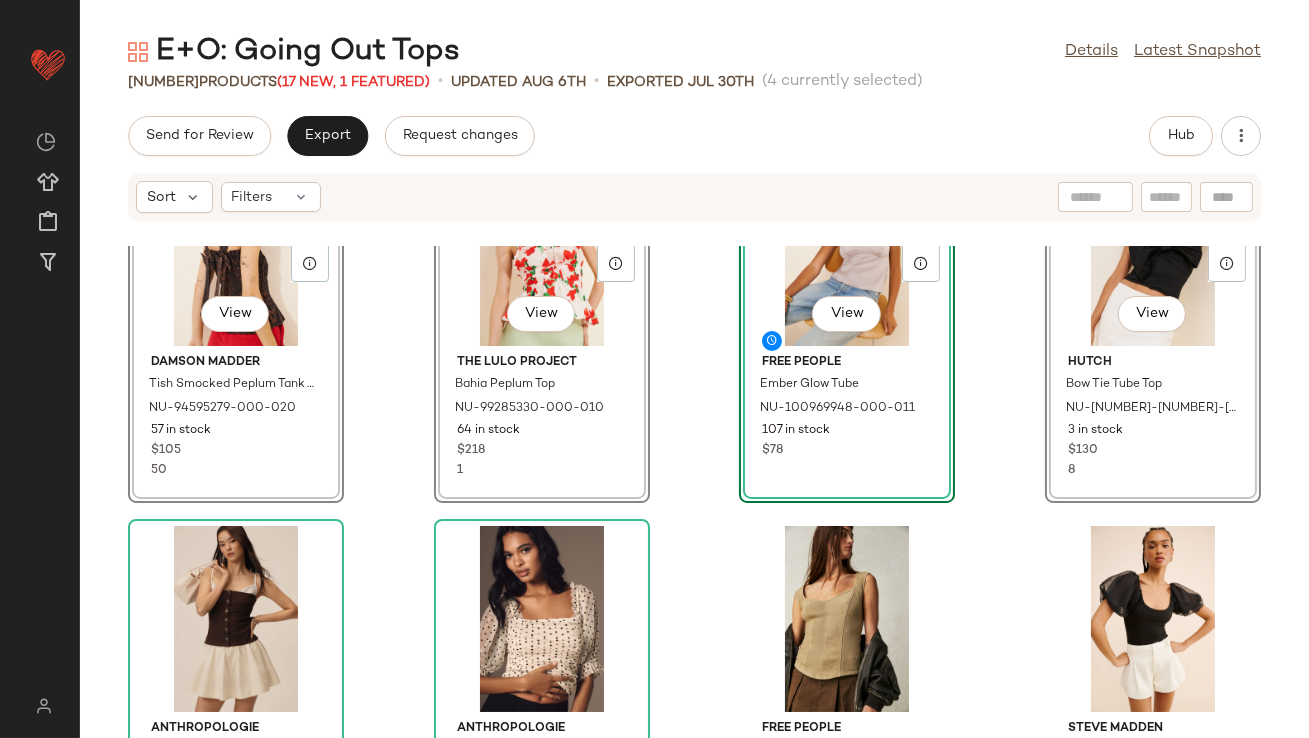 click on "SET   View  Damson Madder Tish Smocked Peplum Tank Top NU-94595279-000-020 57 in stock $105 50  SET   View  The Lulo Project Bahia Peplum Top NU-99285330-000-010 64 in stock $218 1  SET   View  Free People Ember Glow Tube NU-100969948-000-011 107 in stock $78  SET   View  Hutch Bow Tie Tube Top NU-4110464030031-000-001 3 in stock $130 8 Anthropologie Trapunto Peekaboo Top NU-4110348690132-000-020 55 in stock $98 6 Anthropologie Short-Sleeve Mesh Ruched Top NU-4112937830030-000-010 33 in stock $78 49 Free People Boss Babe Tank Top NU-81579195-000-031 42 in stock $58 2 Steve Madden Pamelia Puff Sleeve Top NU-93997443-000-001 35 in stock $49 Resa Cassie Mesh Top NU-100567650-000-000 27 in stock $128 14  SET  Nuuly x ASTR Embroidered Corset Top NU-99028938-000-010 34 in stock $98 21 Intimately Pretty Please Cami Top NU-95563045-000-001 42 in stock $58 20 Anthropologie Ruffled Bow-Front Cami Top NU-4148920170028-000-010 1 in stock $38 10 Intimately Dance All Night Cami Top NU-85864999-000-001 28 in stock $48 51 7" 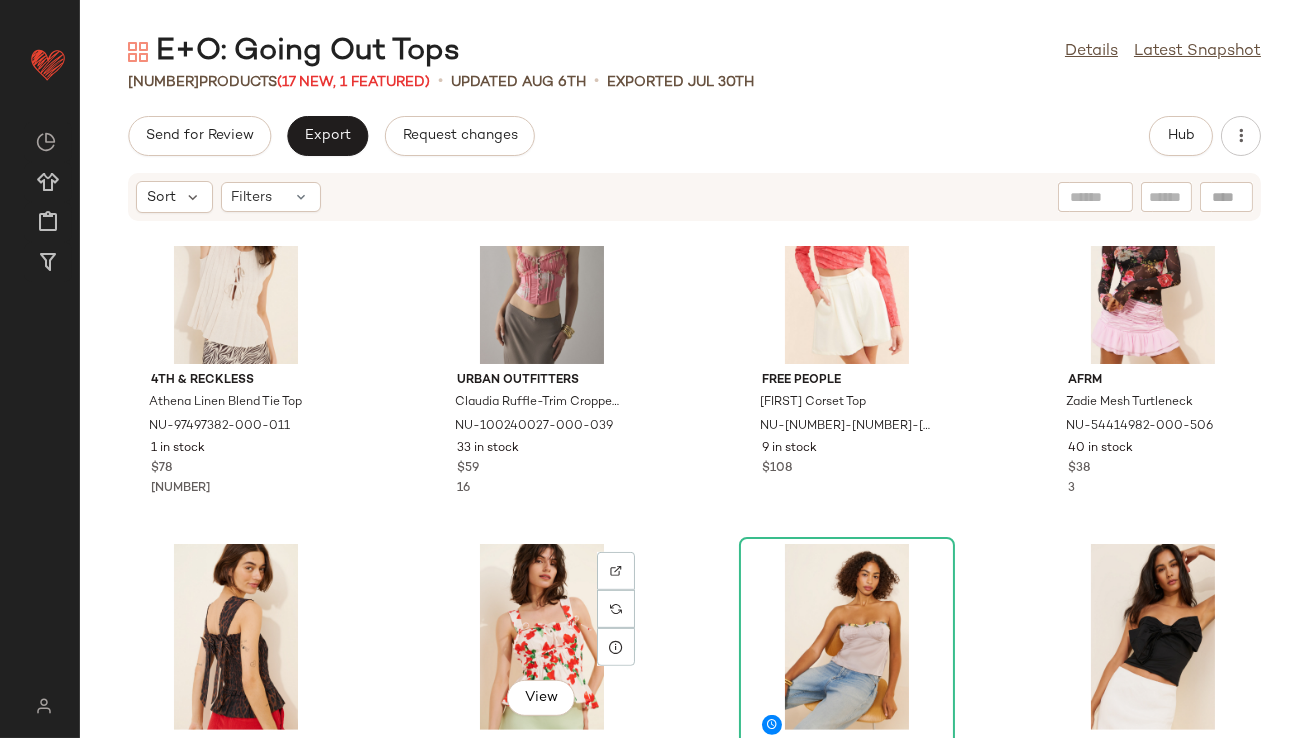 scroll, scrollTop: 1938, scrollLeft: 0, axis: vertical 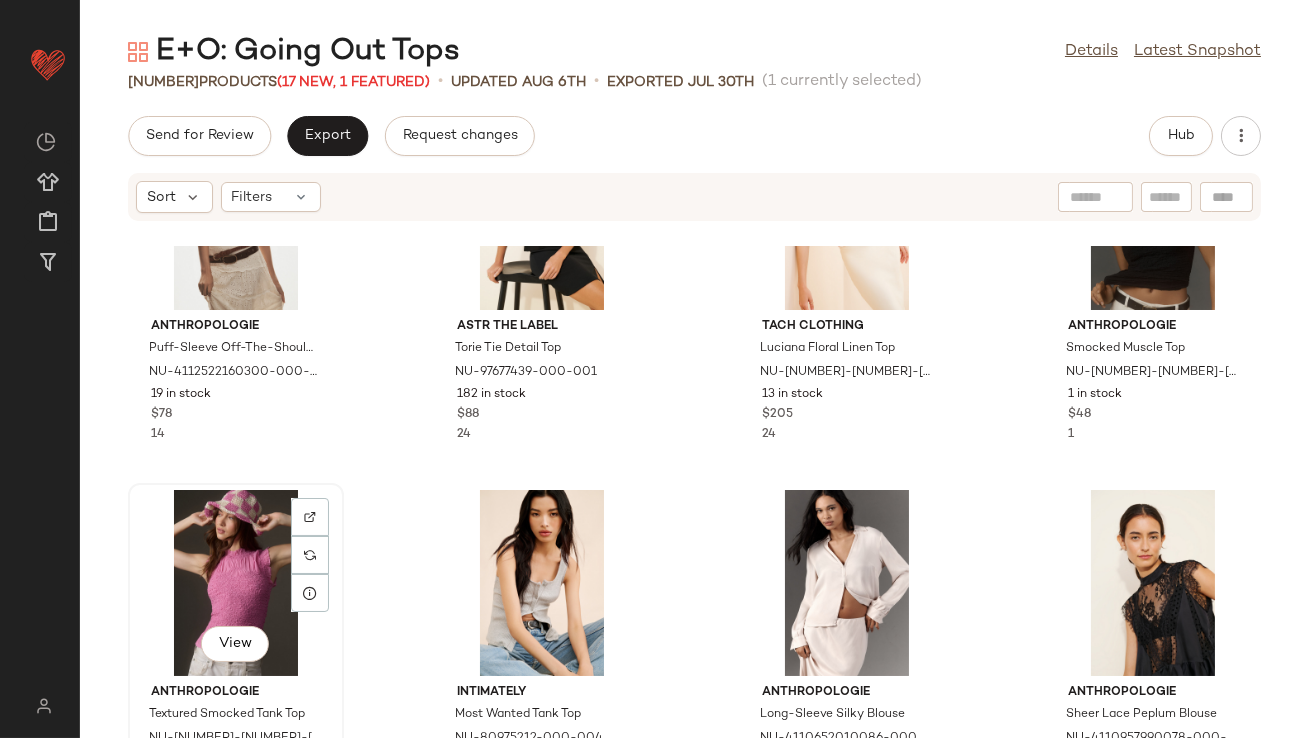 click on "View" 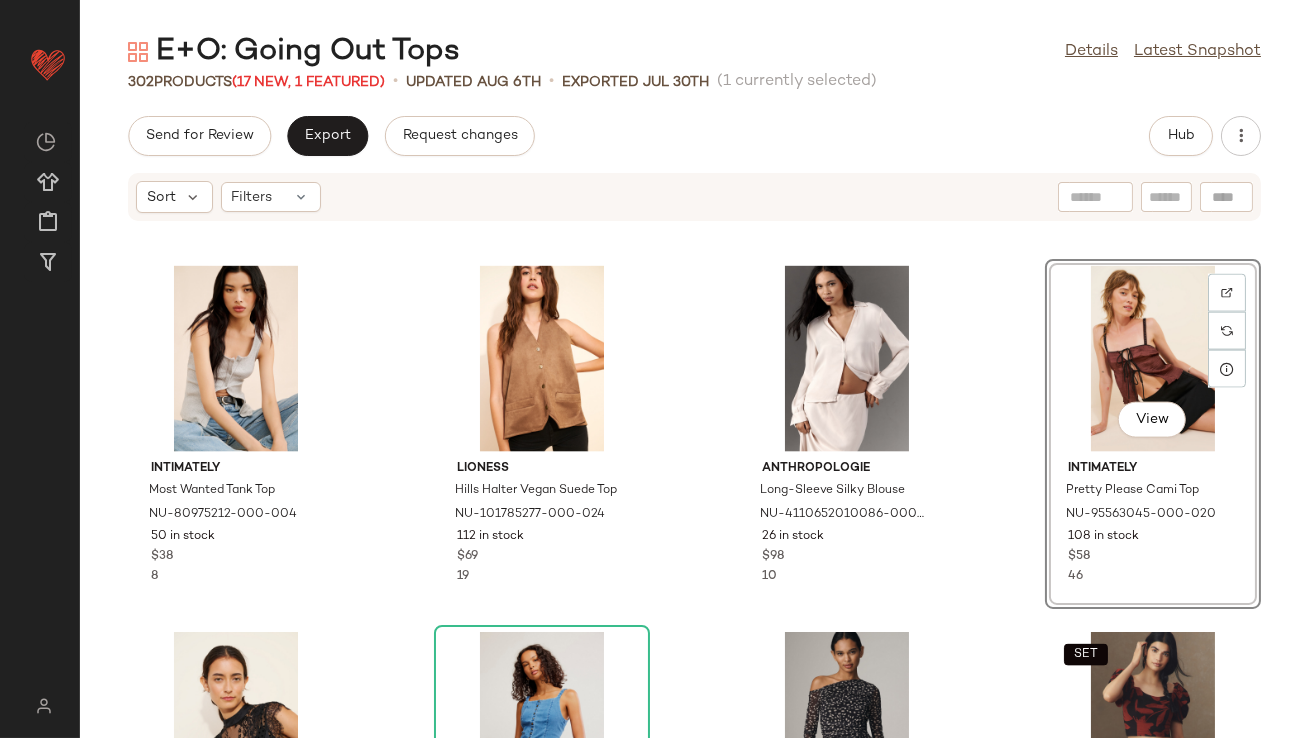 scroll, scrollTop: 5809, scrollLeft: 0, axis: vertical 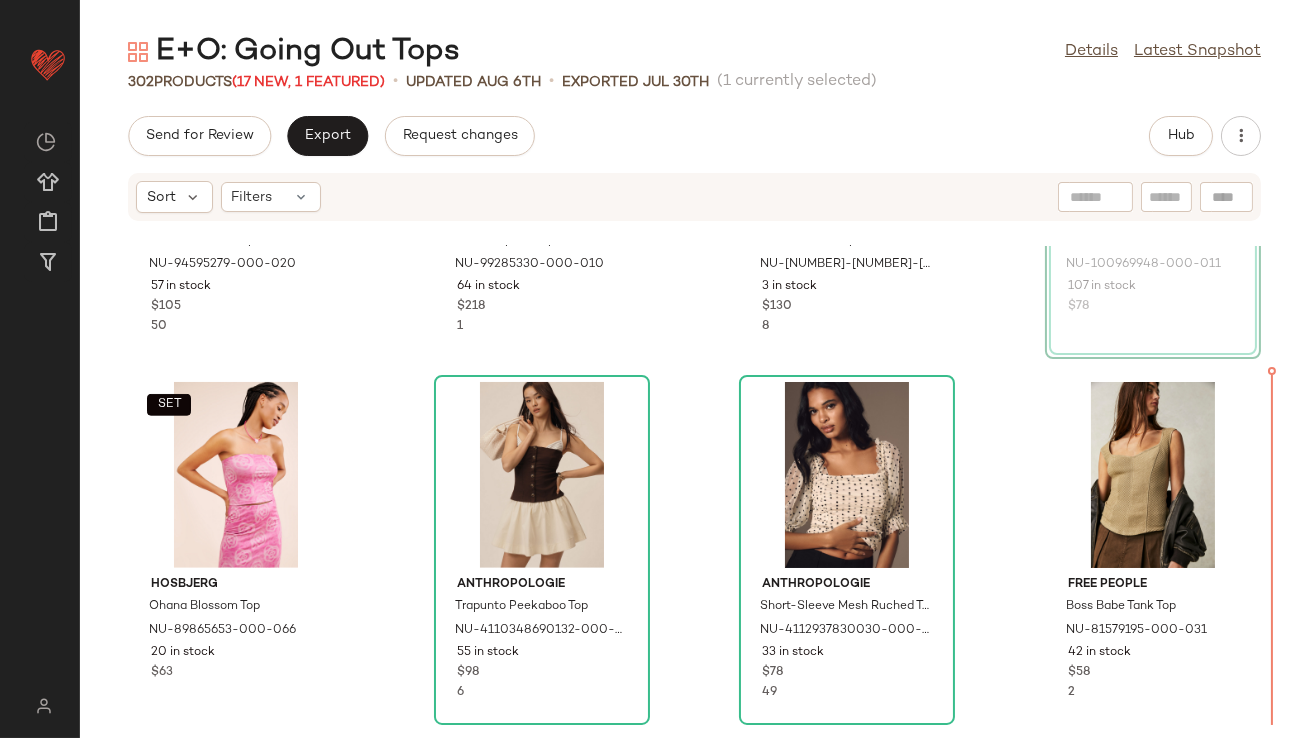 drag, startPoint x: 1118, startPoint y: 398, endPoint x: 1115, endPoint y: 408, distance: 10.440307 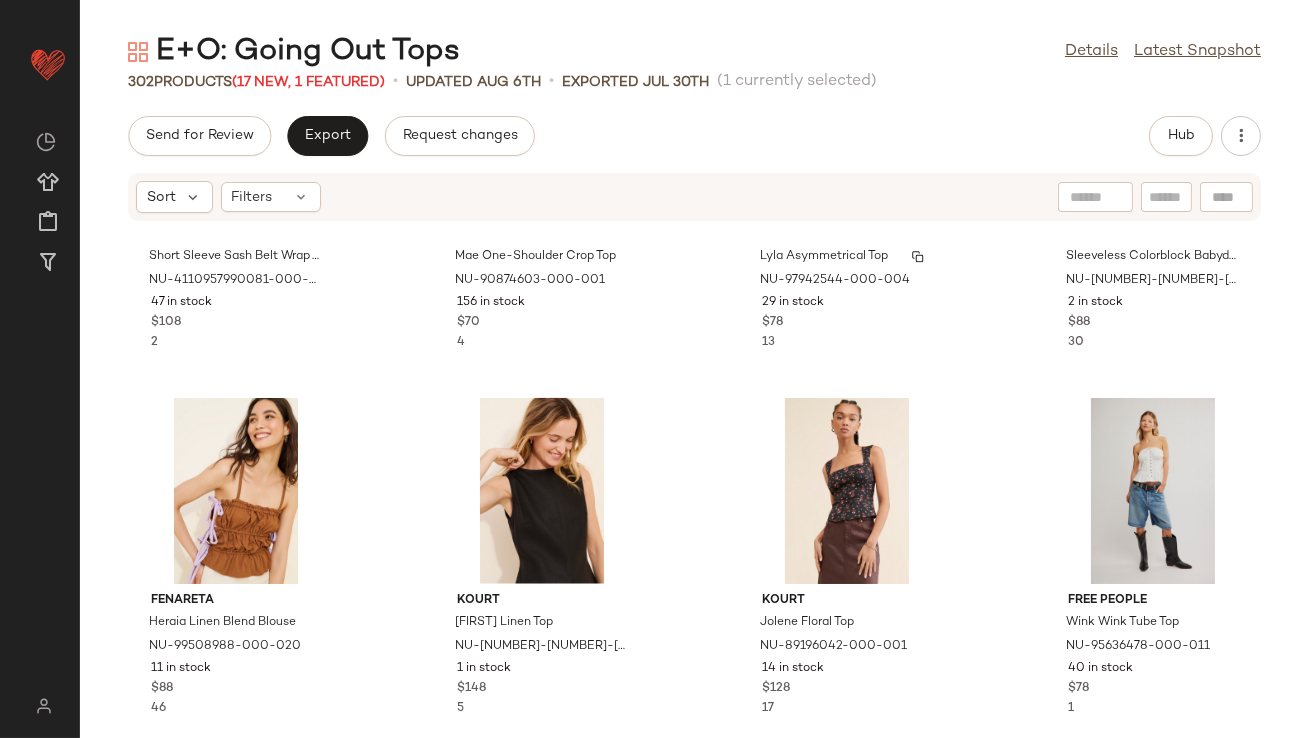 scroll, scrollTop: 4339, scrollLeft: 0, axis: vertical 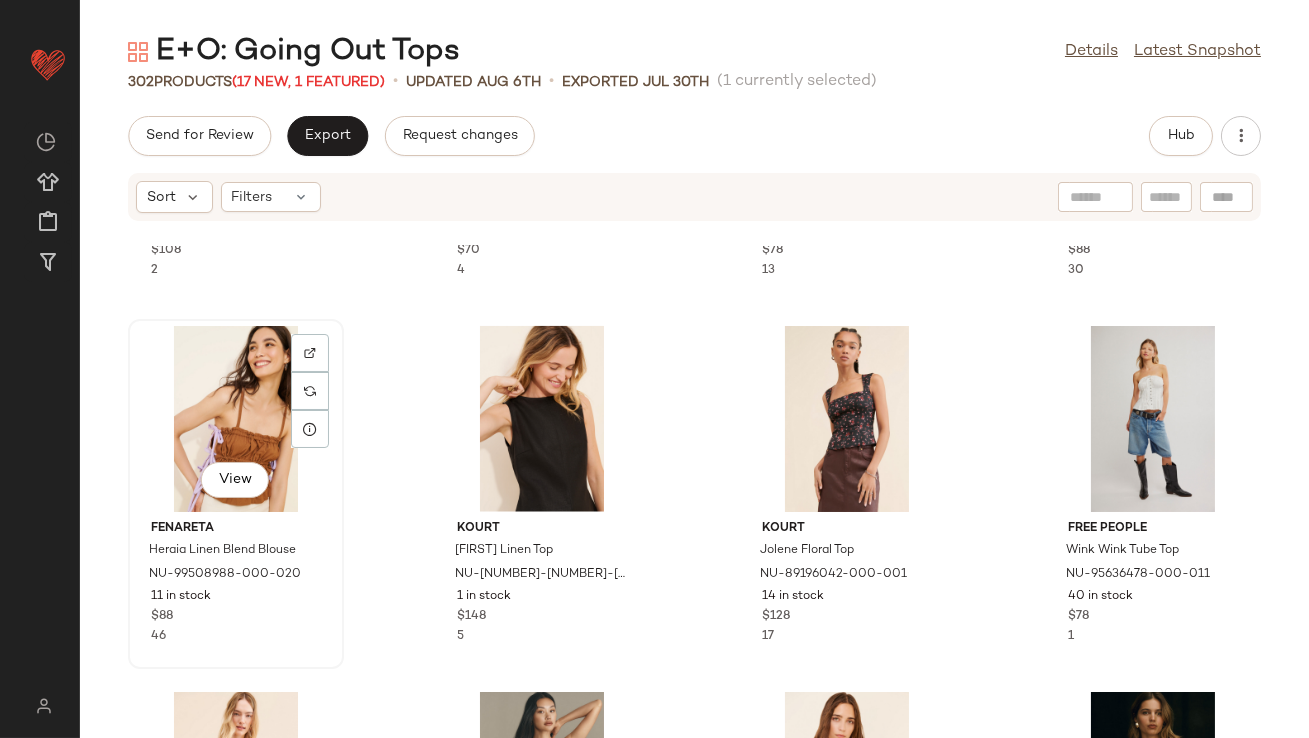 click on "View" 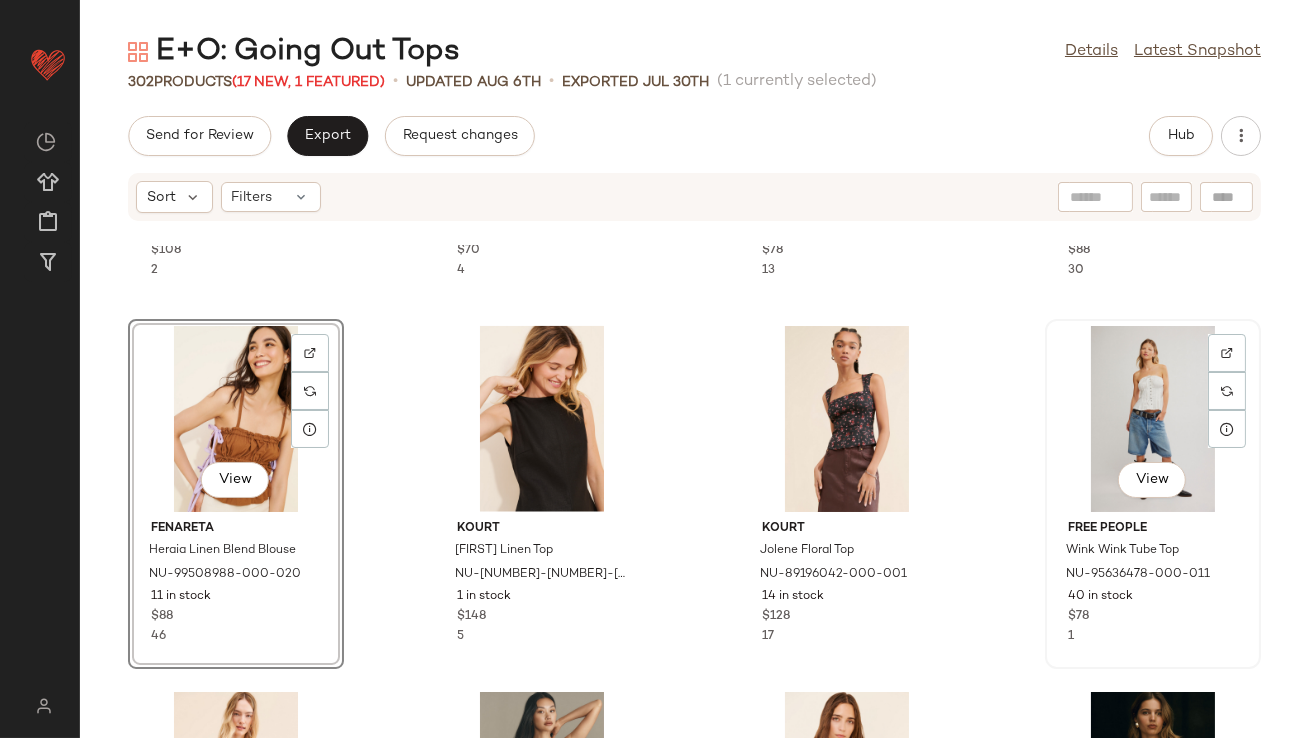 click on "View" 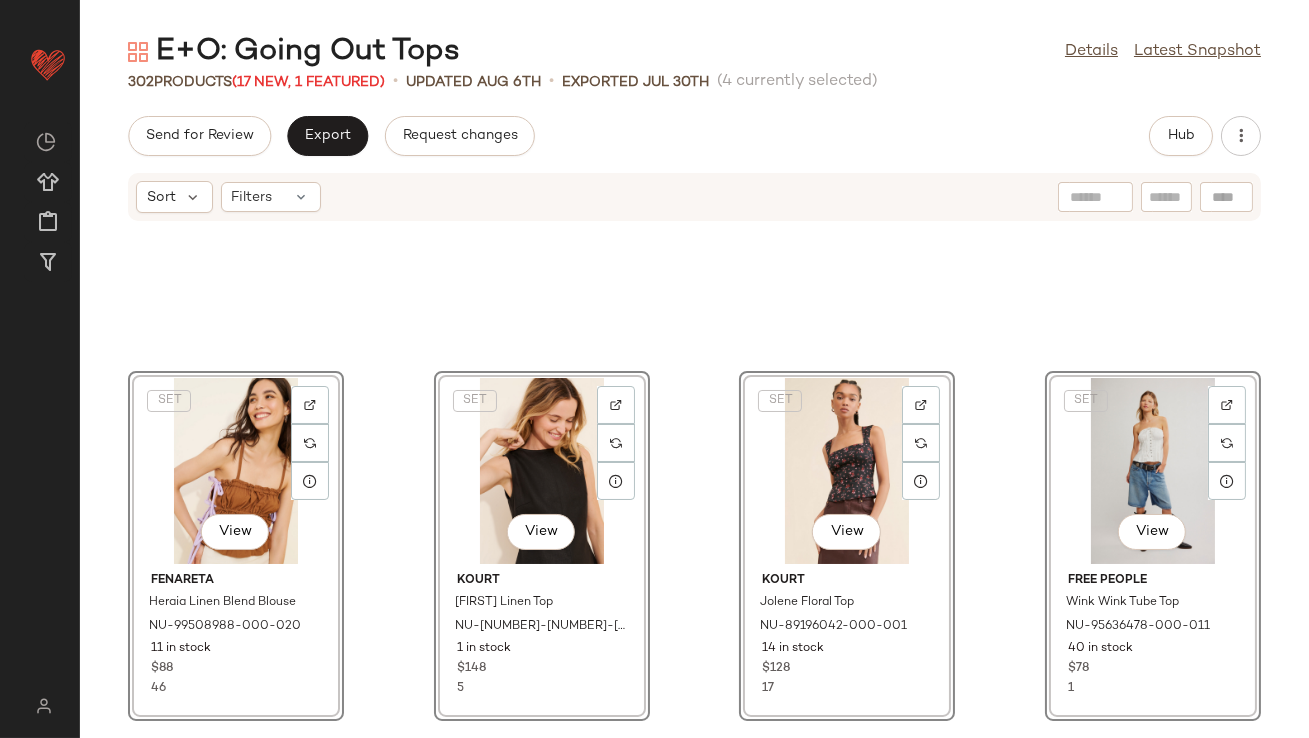 click at bounding box center [694, -1658] 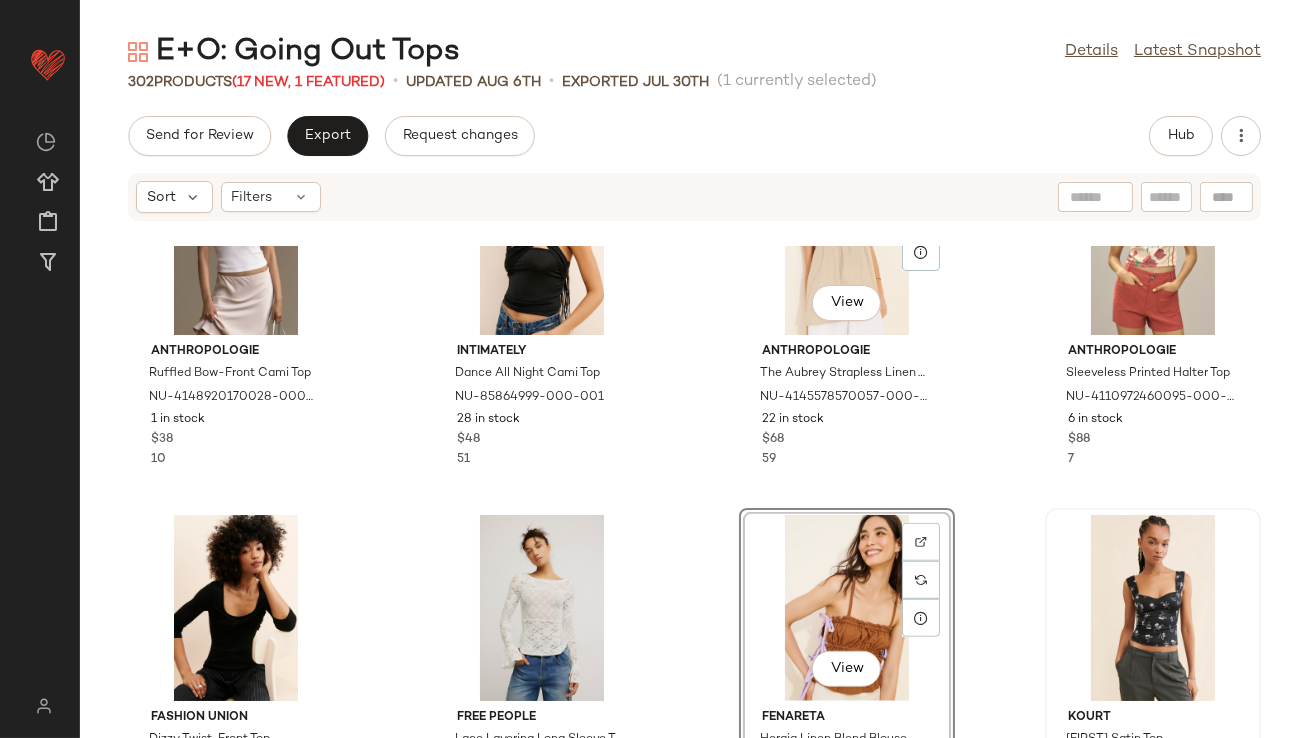 scroll, scrollTop: 3406, scrollLeft: 0, axis: vertical 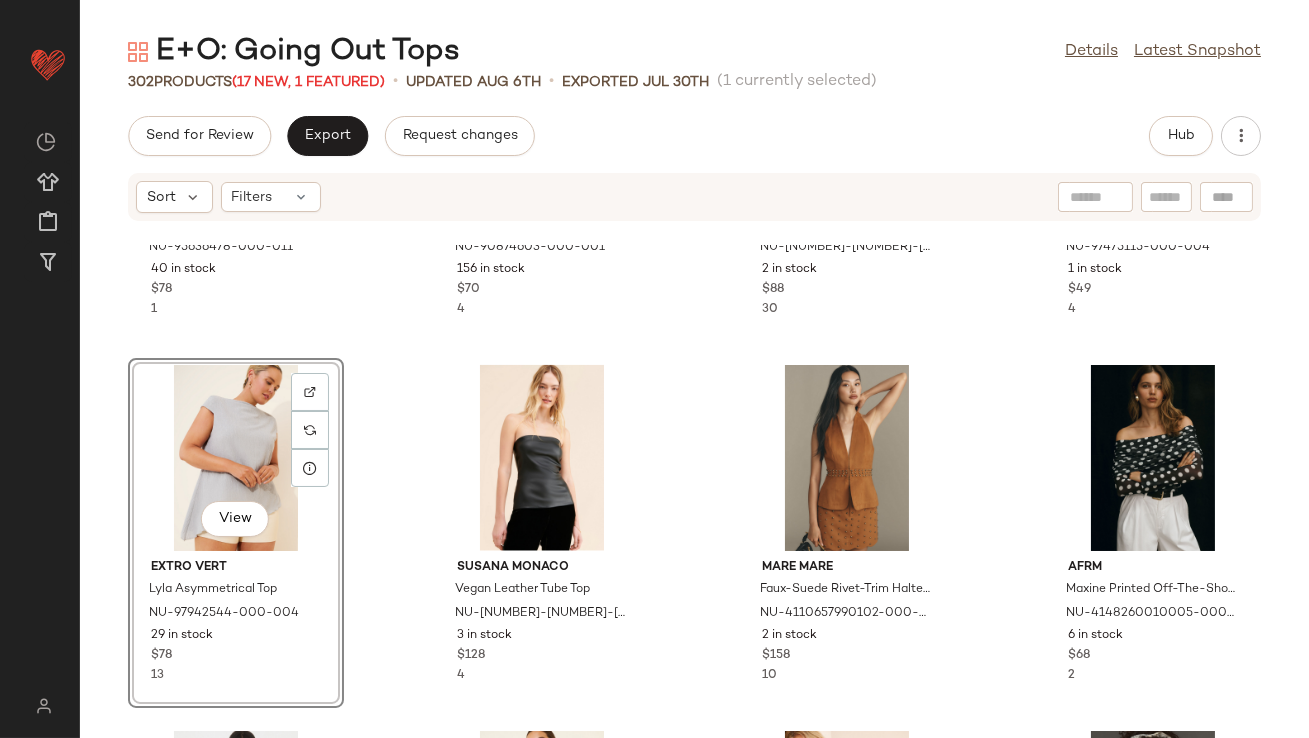 click on "View" 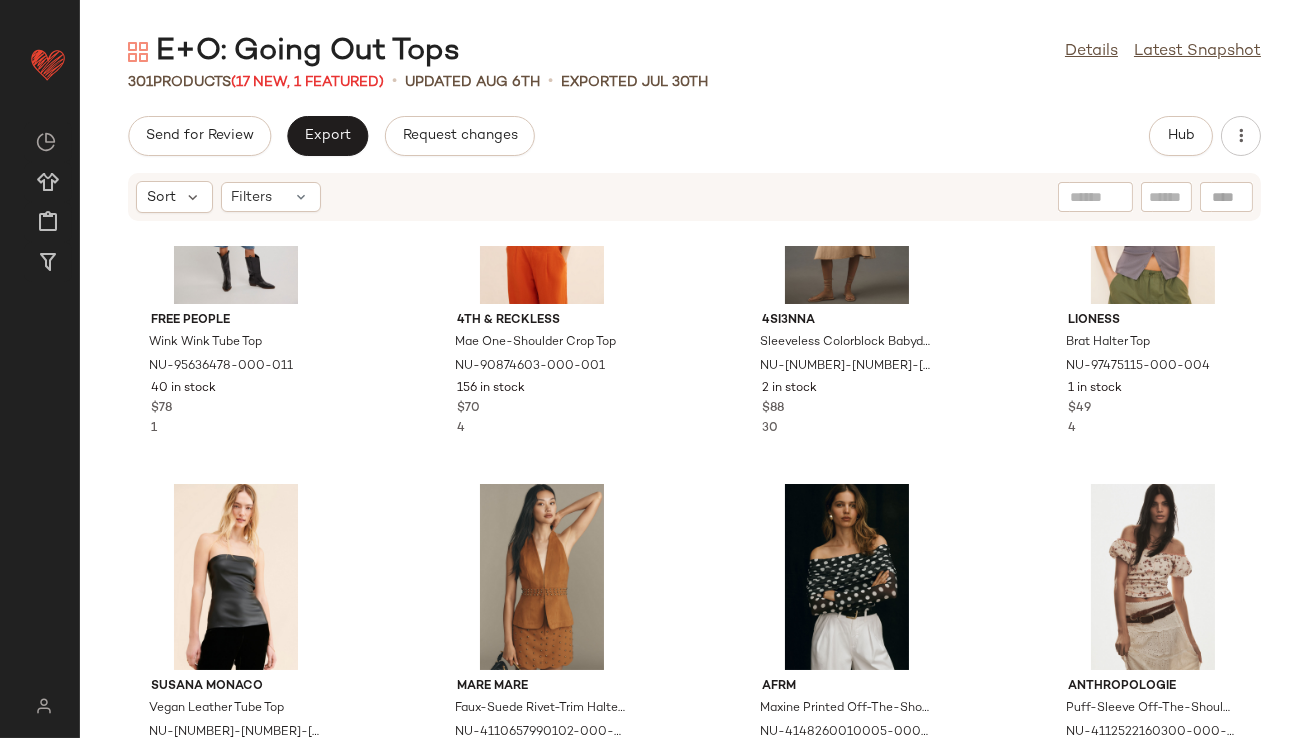 scroll, scrollTop: 4677, scrollLeft: 0, axis: vertical 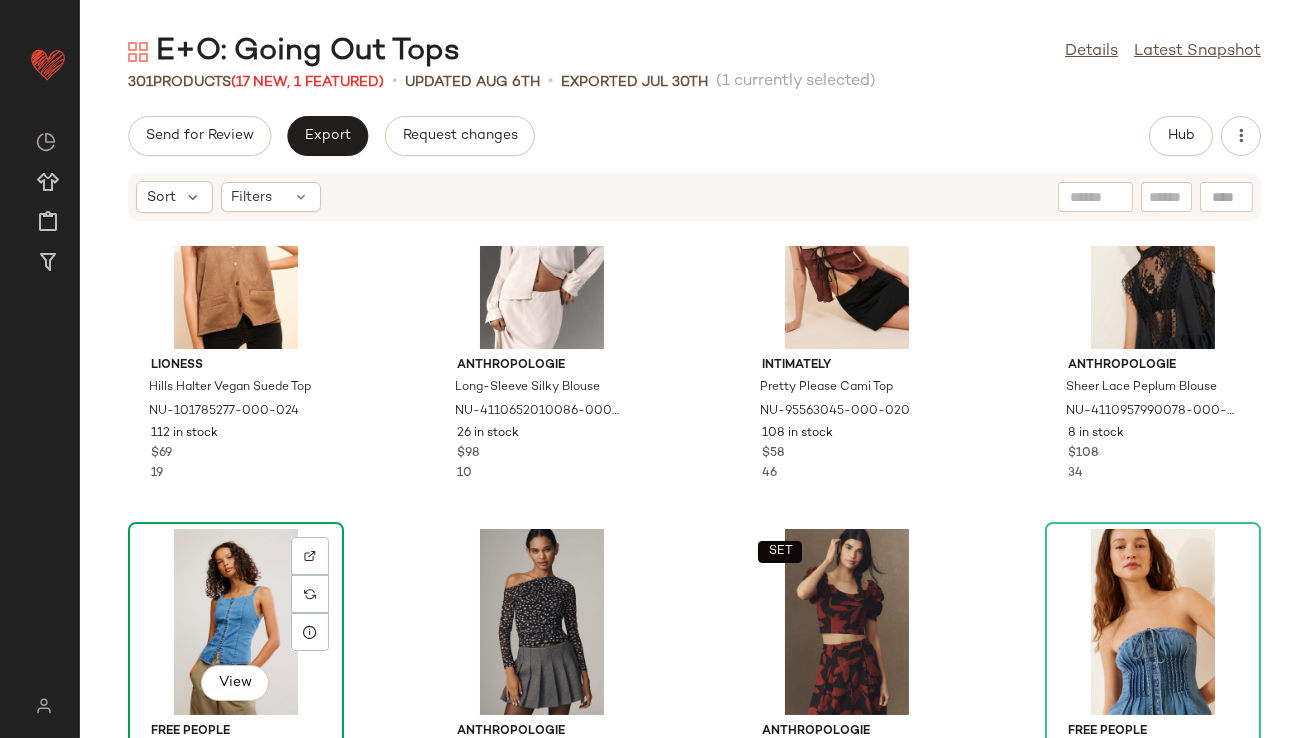 click on "View" 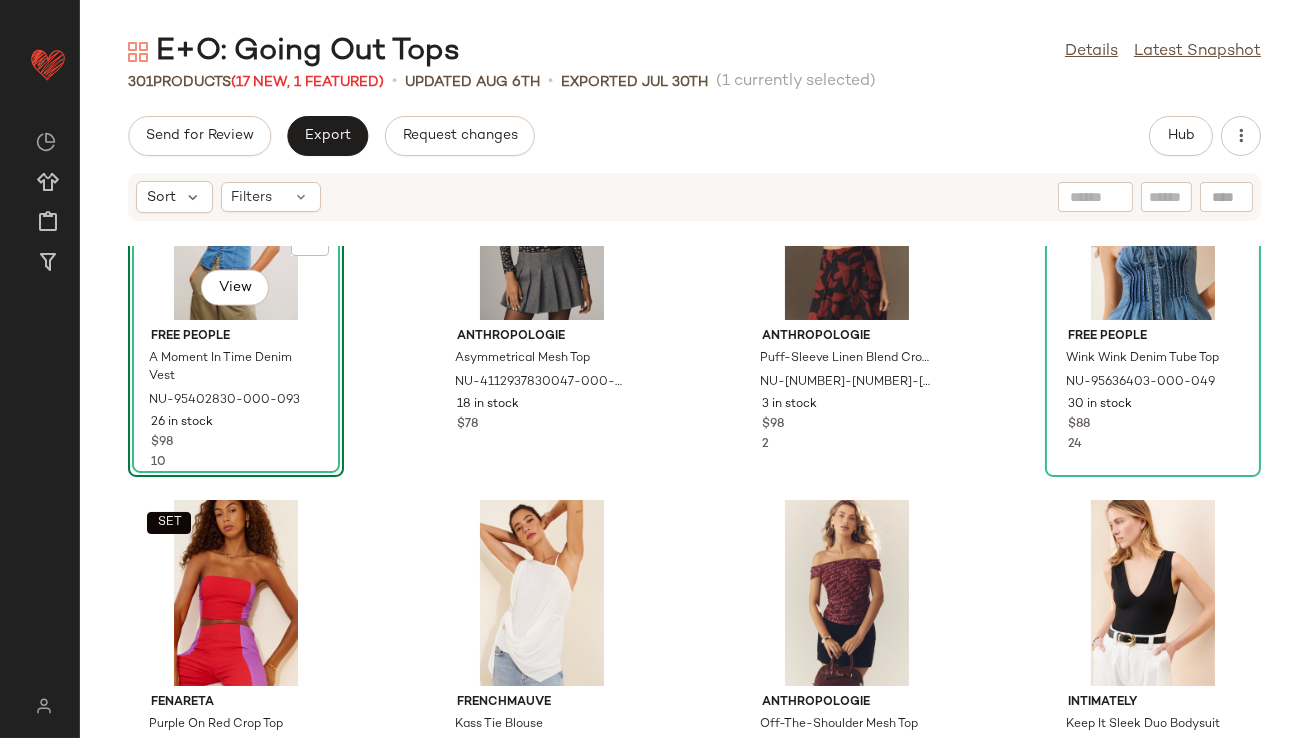 scroll, scrollTop: 5837, scrollLeft: 0, axis: vertical 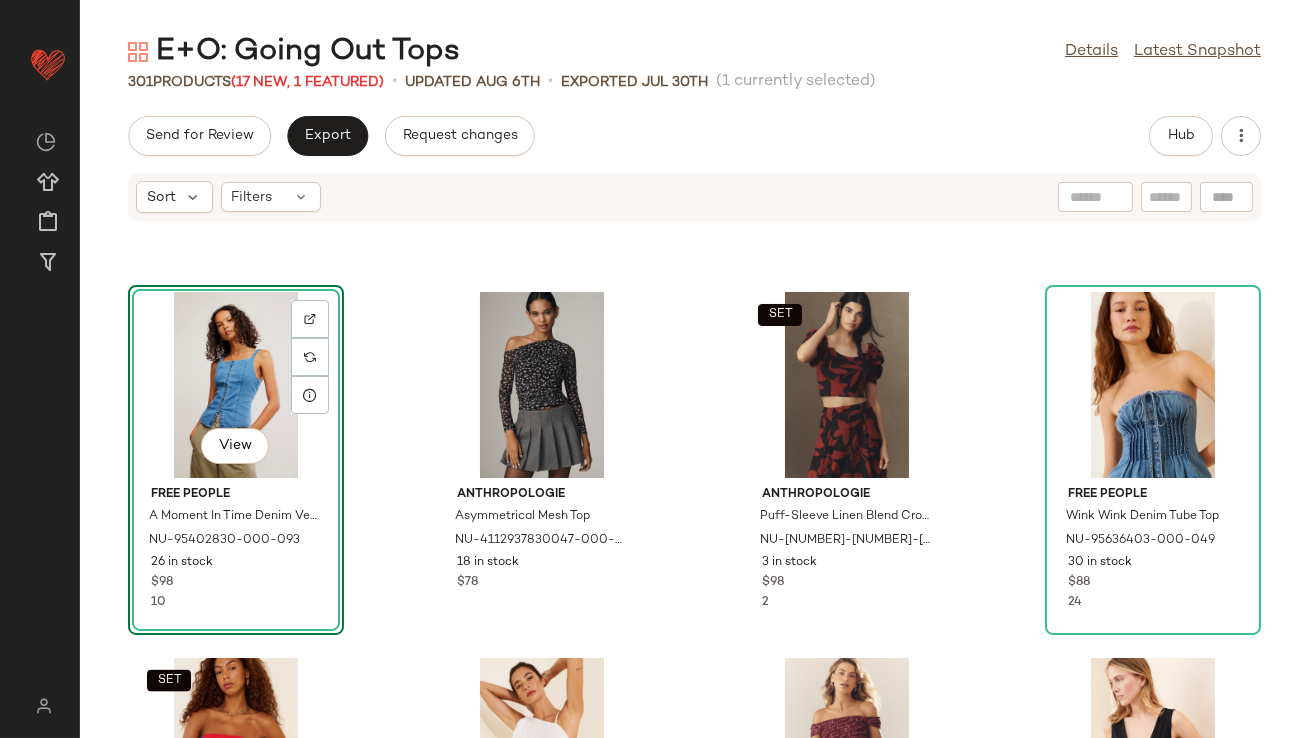 click on "View" 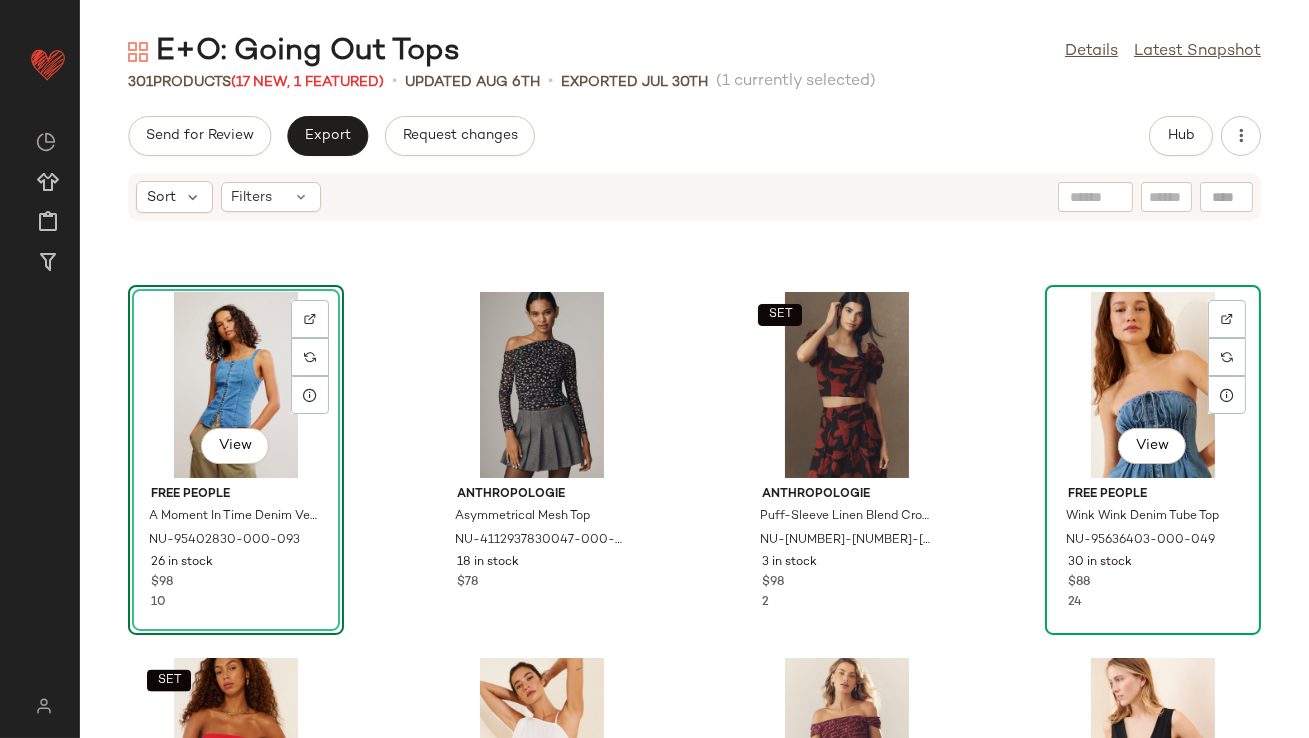 click on "View" 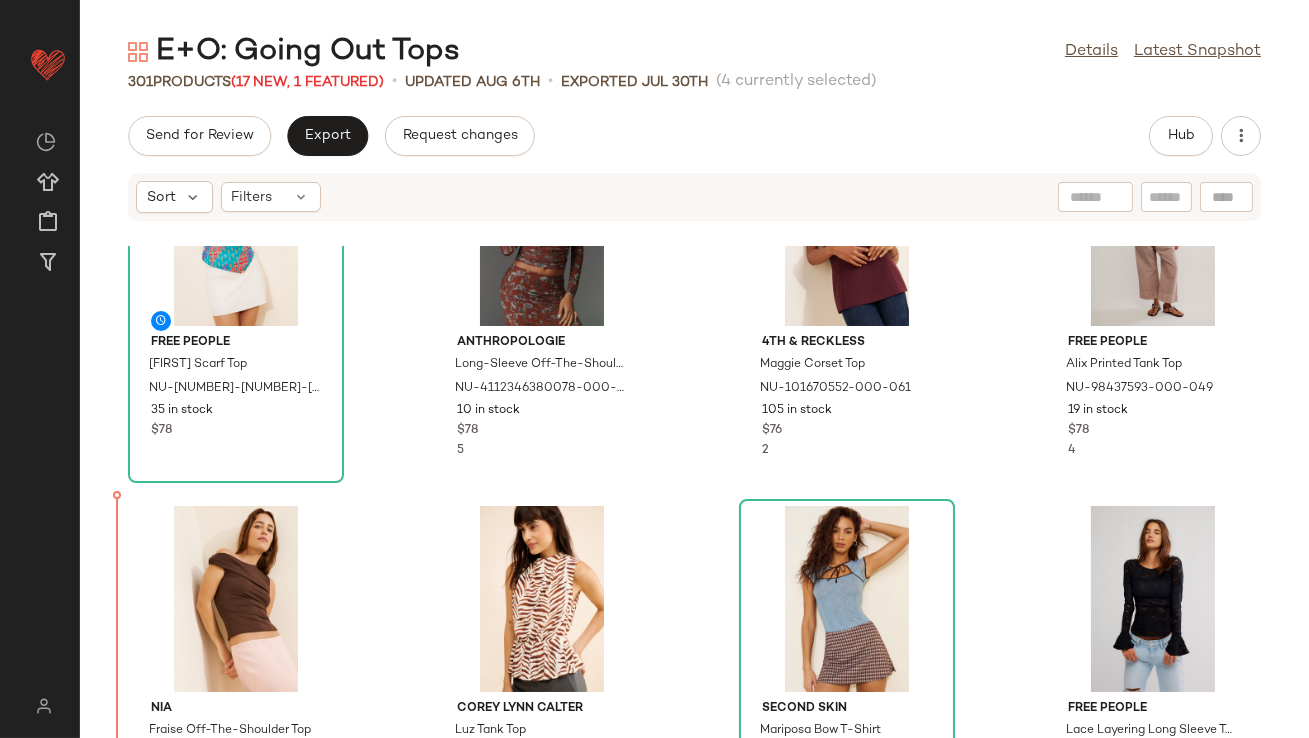 scroll, scrollTop: 8554, scrollLeft: 0, axis: vertical 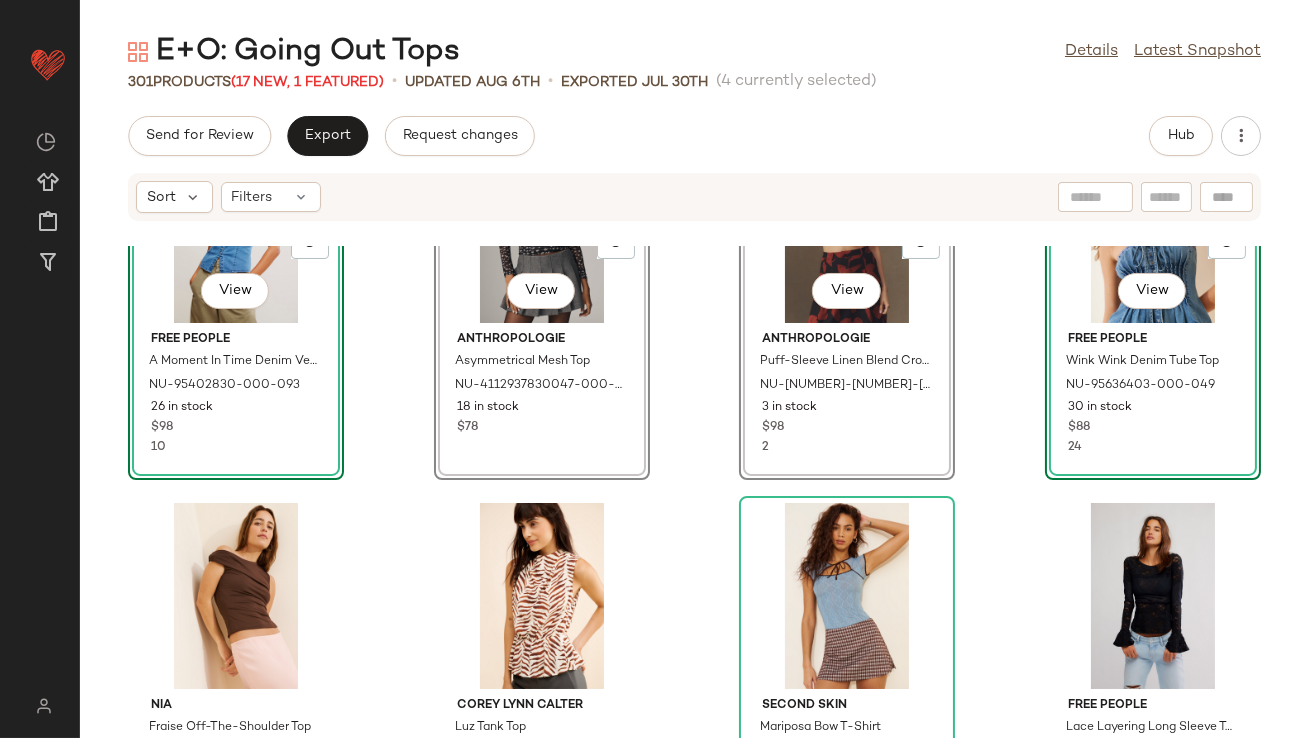 click on "SET   View  Free People A Moment In Time Denim Vest NU-95402830-000-093 26 in stock $98 10  SET   View  Anthropologie Asymmetrical Mesh Top NU-4112937830047-000-018 18 in stock $78  SET   View  Anthropologie Puff-Sleeve Linen Blend Crop Top NU-4110957990079-000-029 3 in stock $98 2  SET   View  Free People Wink Wink Denim Tube Top NU-95636403-000-049 30 in stock $88 24 Nia Fraise Off-The-Shoulder Top NU-101455202-000-020 8 in stock $58 17 Corey Lynn Calter Luz Tank Top NU-92589969-000-011 21 in stock $148 Second Skin Mariposa Bow T-Shirt NU-94494457-000-048 13 in stock $86 1 Free People Lace Layering Long Sleeve Top NU-100342831-000-001 13 in stock $78 9 Mare Mare Halter Shrunken Denim Vest NU-4110657990099-000-092 11 in stock $118 5 4th & Reckless Abigail Strapless Top NU-98971138-000-060 5 in stock $76 17 Anthropologie Layered Halter Sleeveless Blouse NU-4110647160097-000-045 79 in stock $98 11 Free People Weekend In Montauk Crop Top NU-61914768-000-040 8 in stock $58 27 Anthropologie 55 in stock $34 43 24" 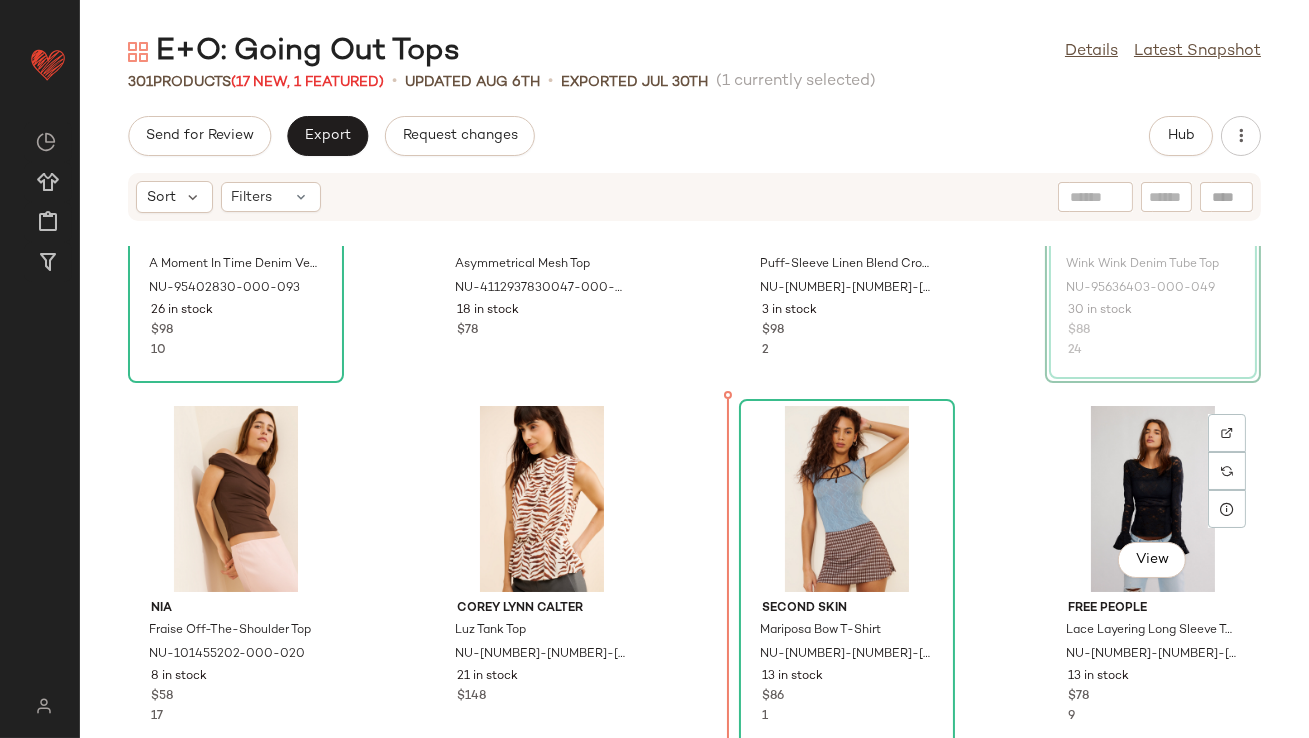 scroll, scrollTop: 8651, scrollLeft: 0, axis: vertical 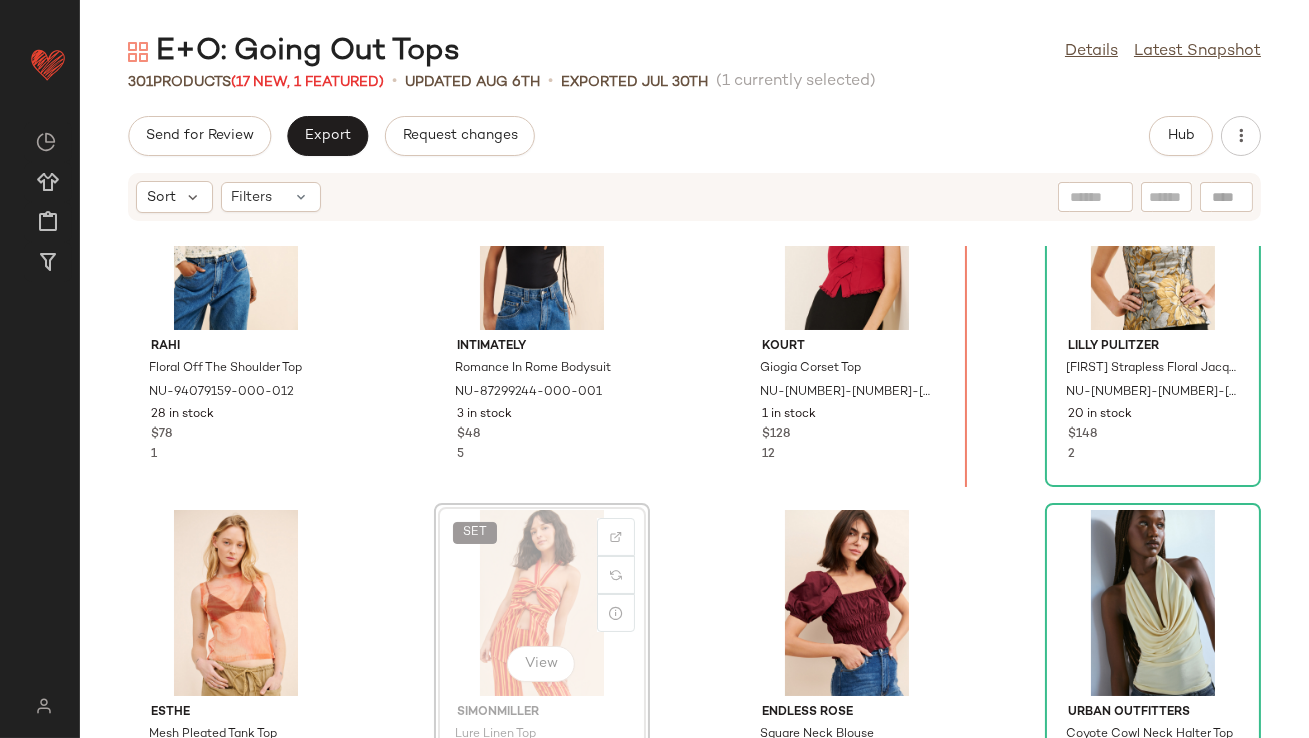drag, startPoint x: 514, startPoint y: 592, endPoint x: 992, endPoint y: 380, distance: 522.90344 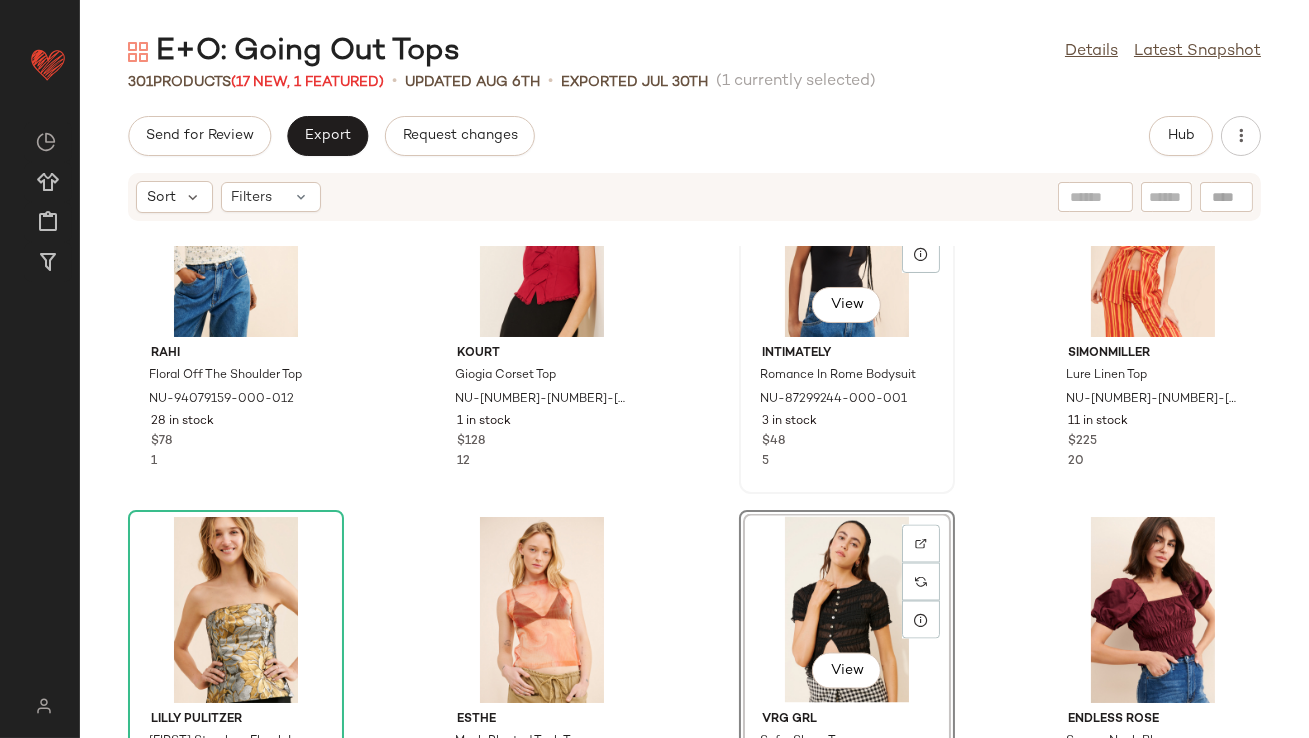 scroll, scrollTop: 6763, scrollLeft: 0, axis: vertical 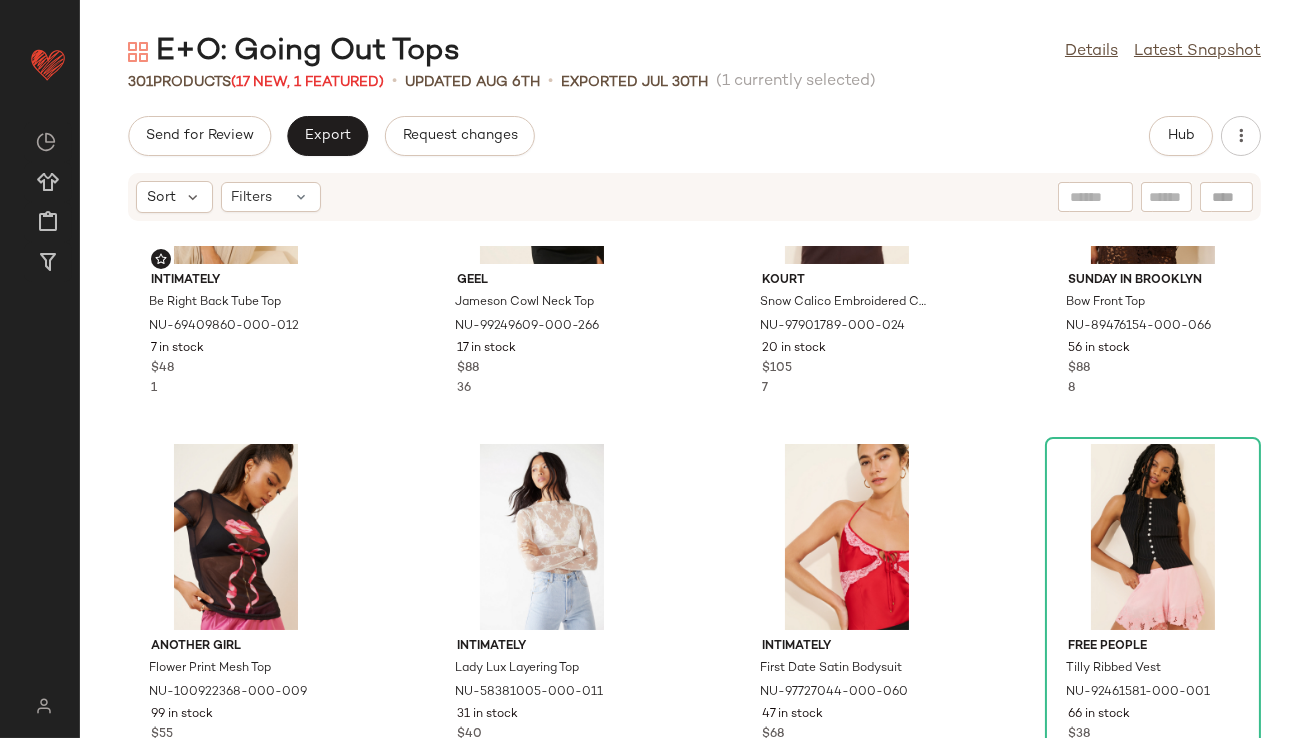 click on "Send for Review   Export   Request changes   Hub  Sort  Filters Intimately Be Right Back Tube Top NU-69409860-000-012 7 in stock $48 1 Geel Jameson Cowl Neck Top NU-99249609-000-266 17 in stock $88 36 Kourt Snow Calico Embroidered Cami Top NU-97901789-000-024 20 in stock $105 7 Sunday in Brooklyn Bow Front Top NU-89476154-000-066 56 in stock $88 8 Another Girl Flower Print Mesh Top NU-100922368-000-009 99 in stock $55 2 Intimately Lady Lux Layering Top NU-58381005-000-011 31 in stock $40 11 Intimately First Date Satin Bodysuit NU-97727044-000-060 47 in stock $68 27 Free People Tilly Ribbed Vest NU-92461581-000-001 66 in stock $38 7 Kourt Snow Calico Cami Top NU-64010184-000-010 144 in stock $95 9 ASTR The Label Roxette Tank Top NU-65212185-000-001 72 in stock $68  SET  Allina Liu Bryson Strapless Top NU-88646484-000-000 38 in stock $120 AFRM Kaylee Mesh Top NU-102235991-000-563 128 in stock $48 Free People Field Of Roses Top NU-92975192-000-011 117 in stock $128 1 Free People A Moment In Time Vest 7 in stock" at bounding box center [694, 427] 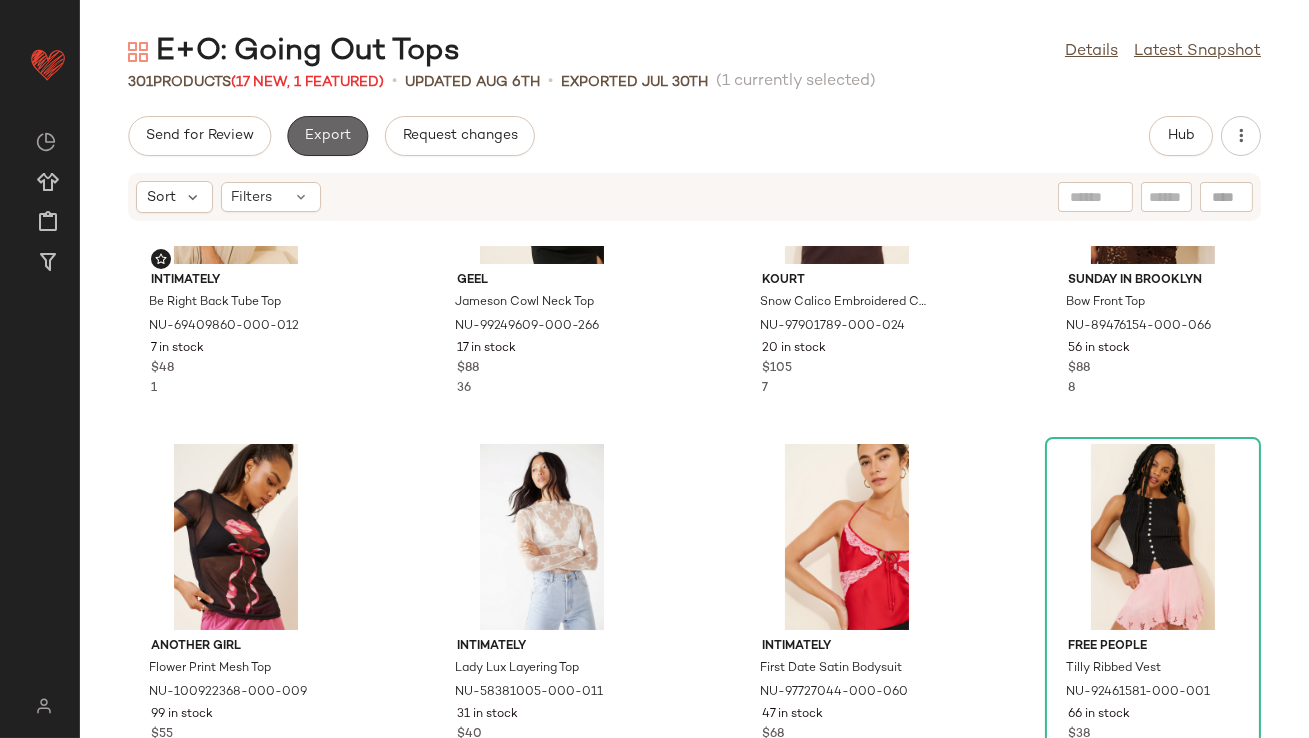 click on "Export" at bounding box center (327, 136) 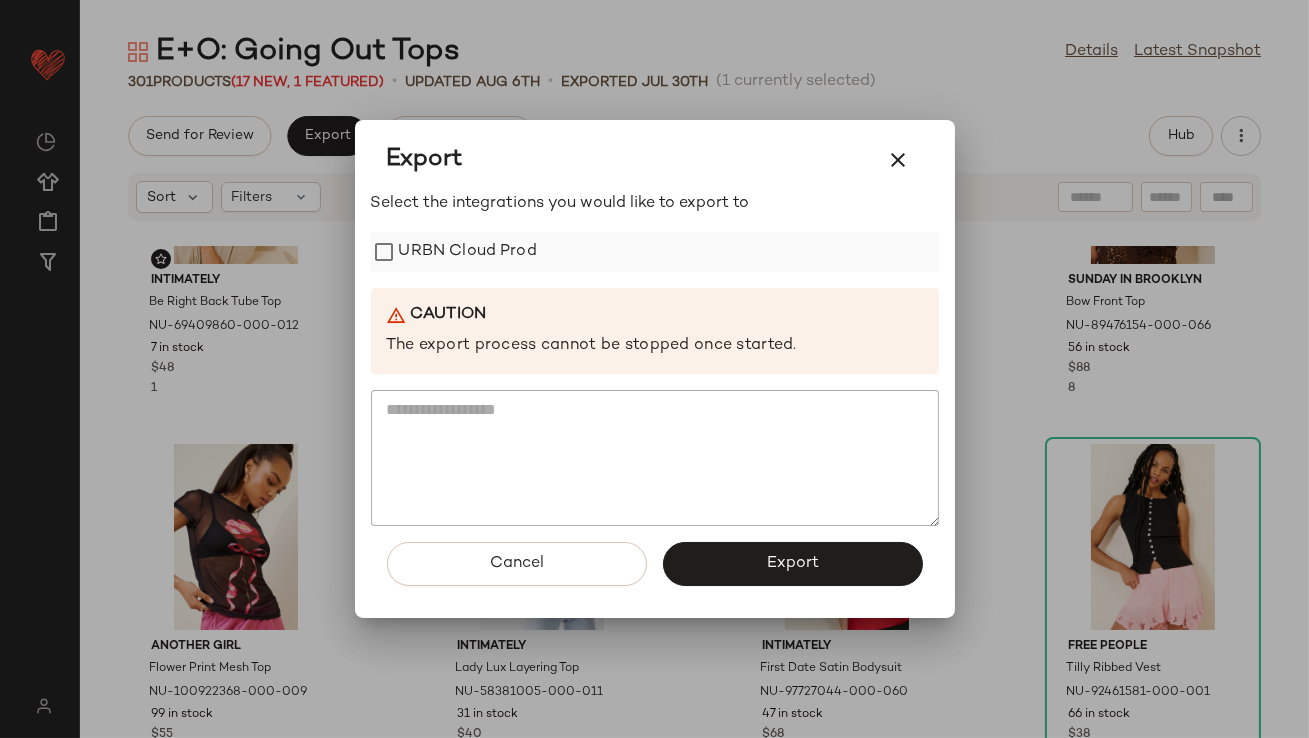 click on "URBN Cloud Prod" at bounding box center (468, 252) 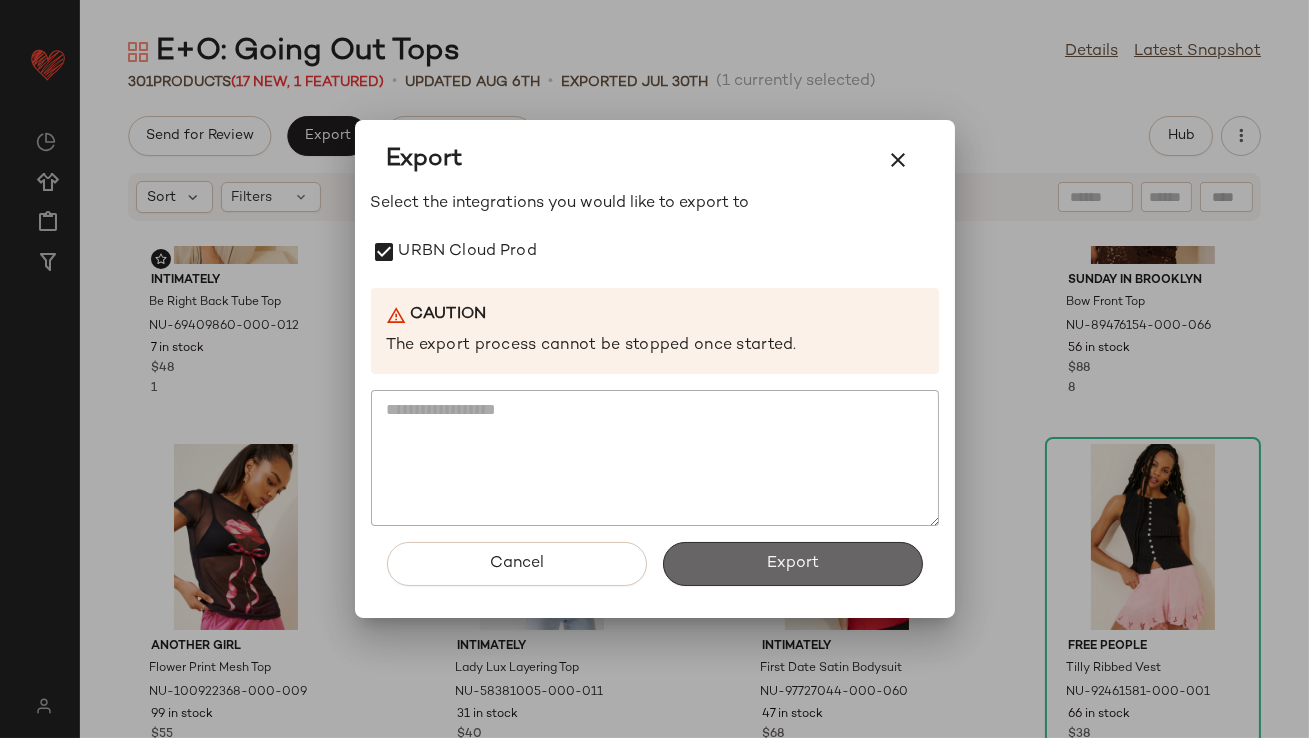 click on "Export" at bounding box center [793, 564] 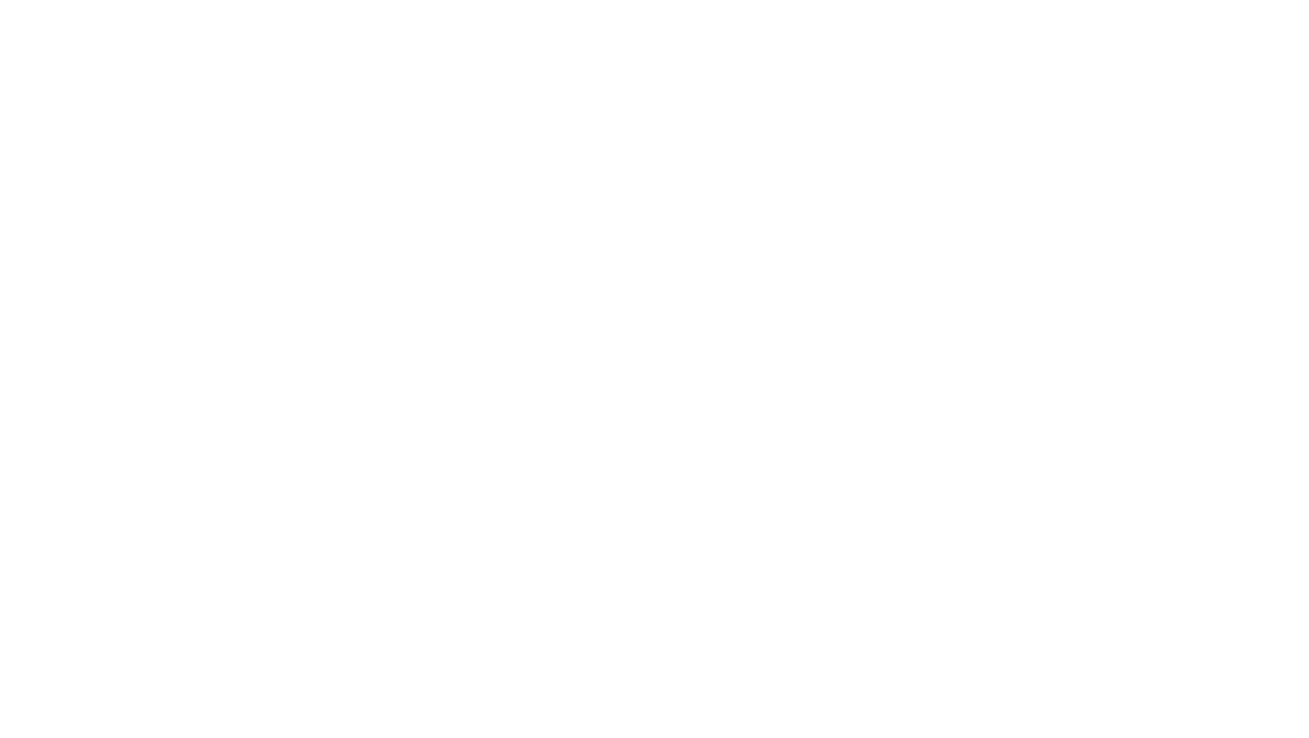 scroll, scrollTop: 0, scrollLeft: 0, axis: both 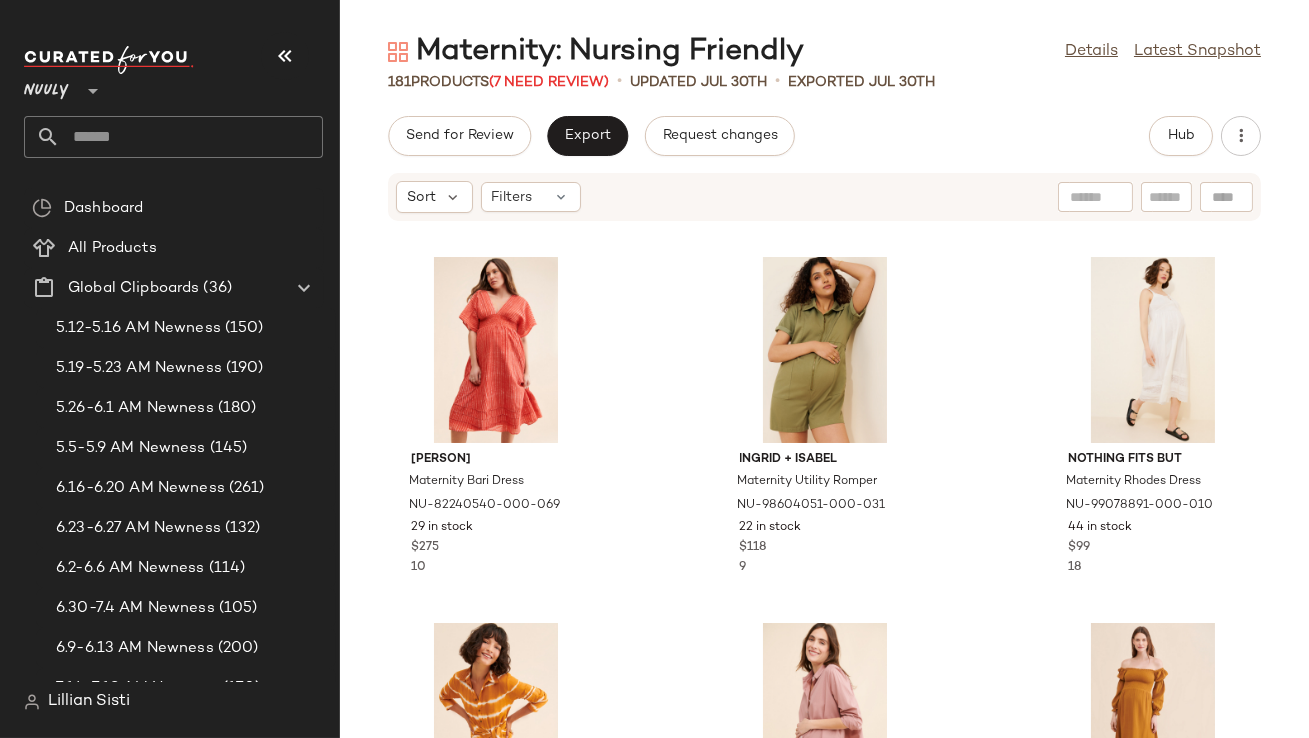 click at bounding box center [285, 56] 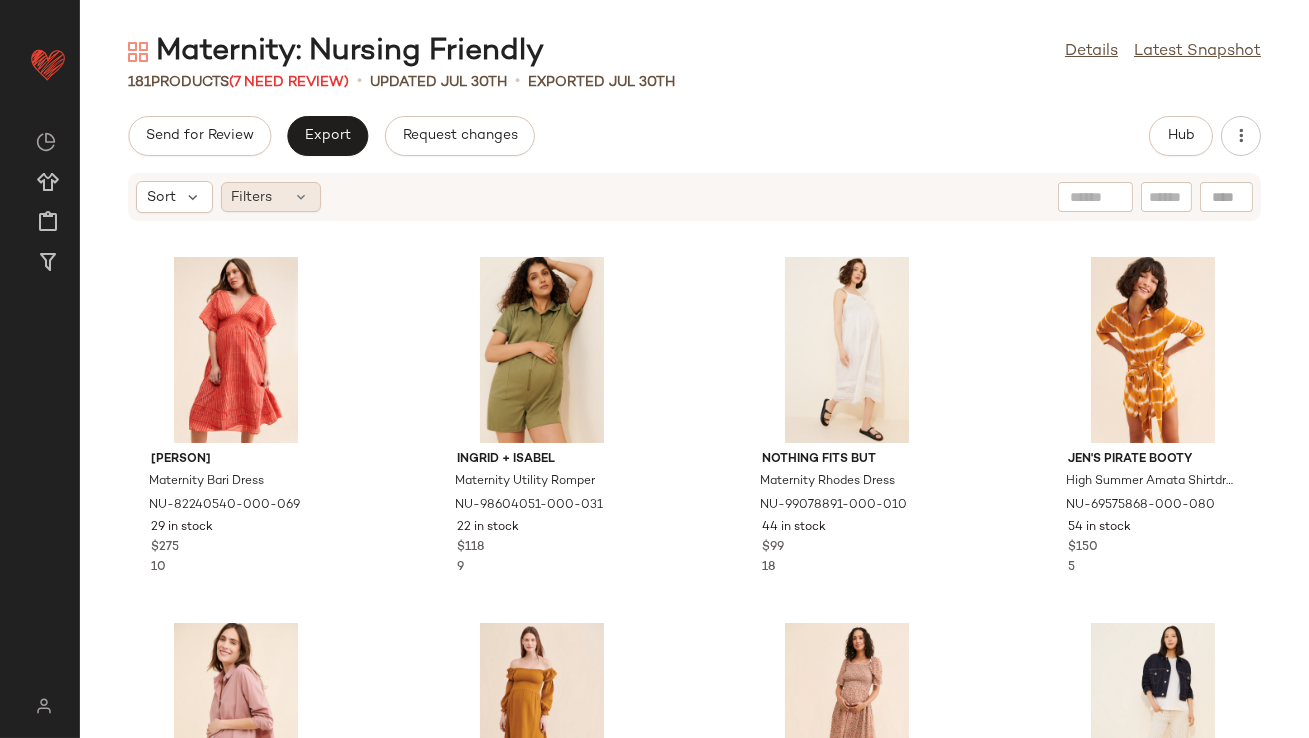 click on "Filters" 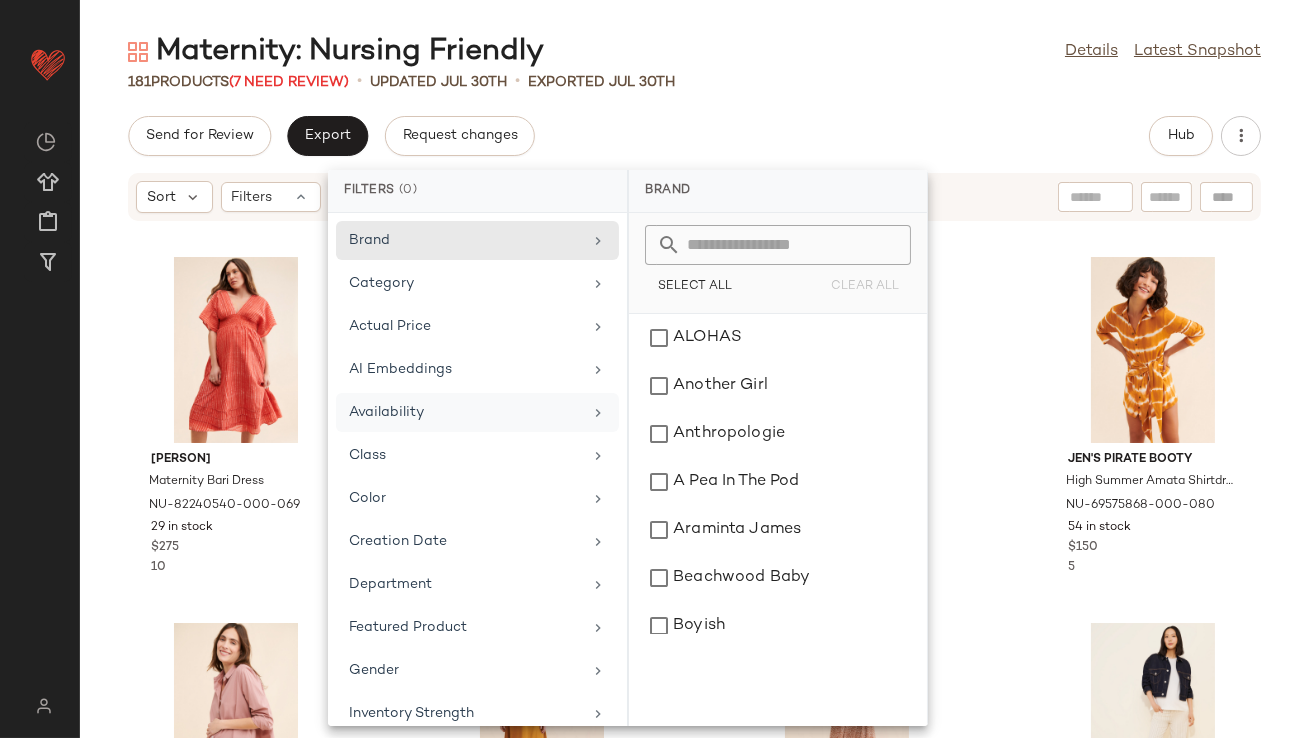 click on "Availability" at bounding box center (465, 412) 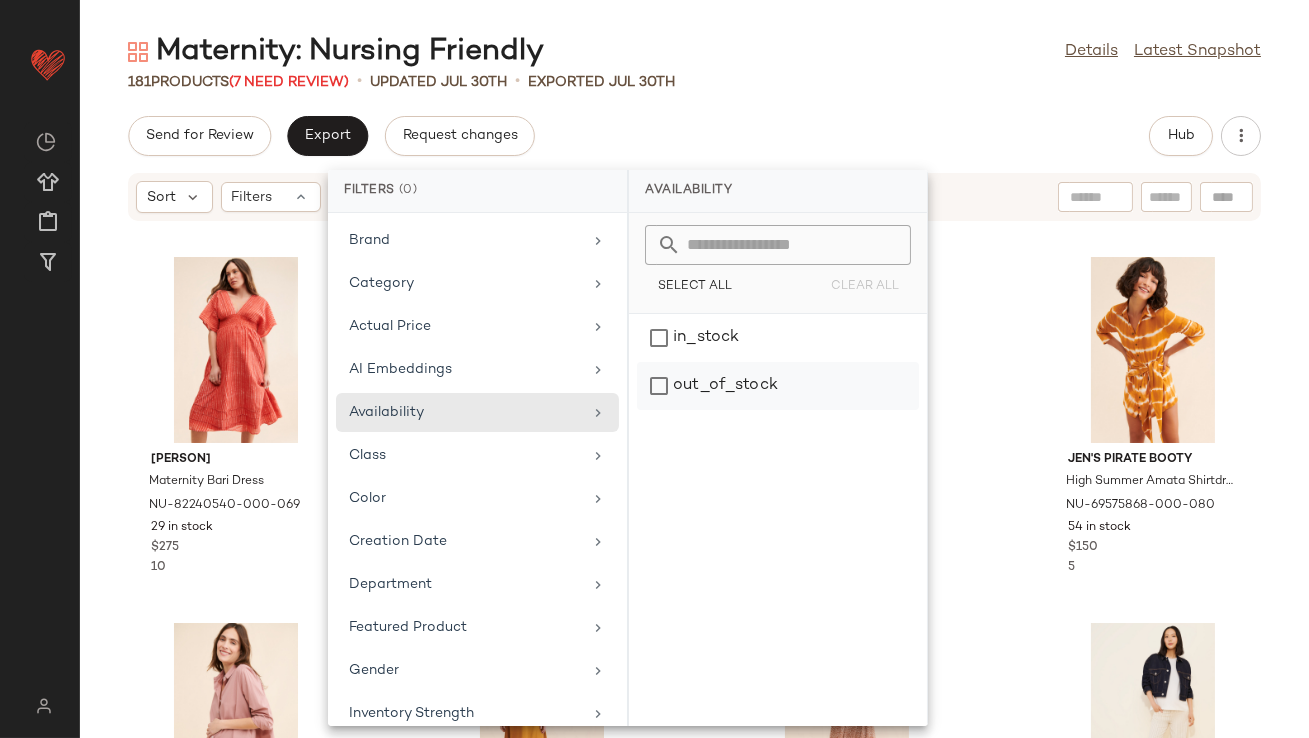 click on "out_of_stock" 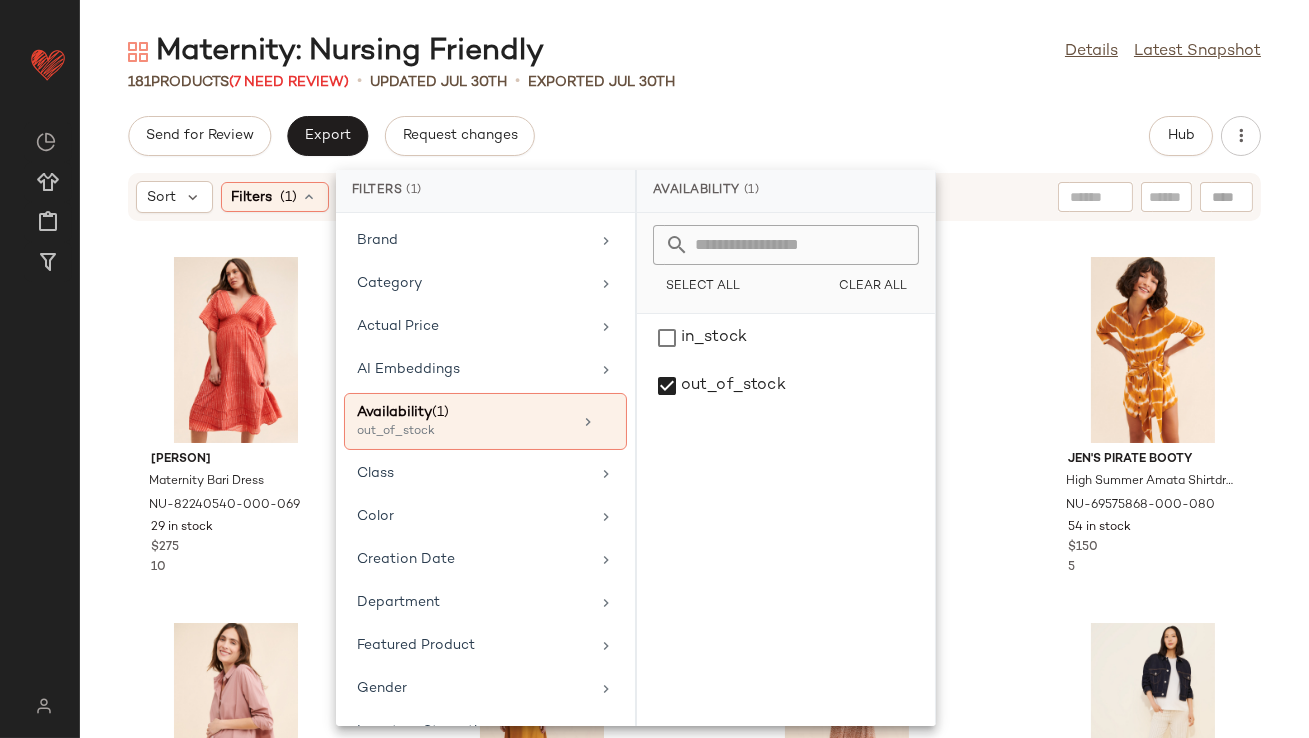 click on "Send for Review   Export   Request changes   Hub" 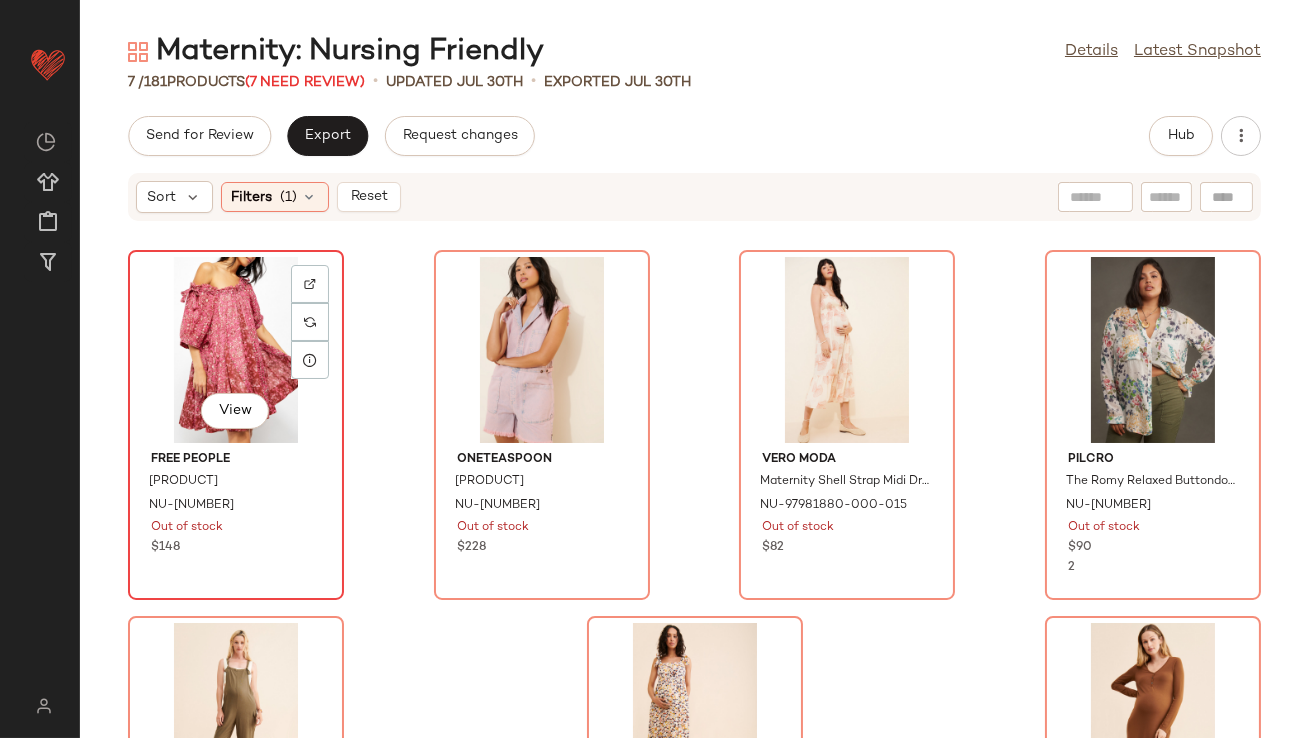 click on "View" 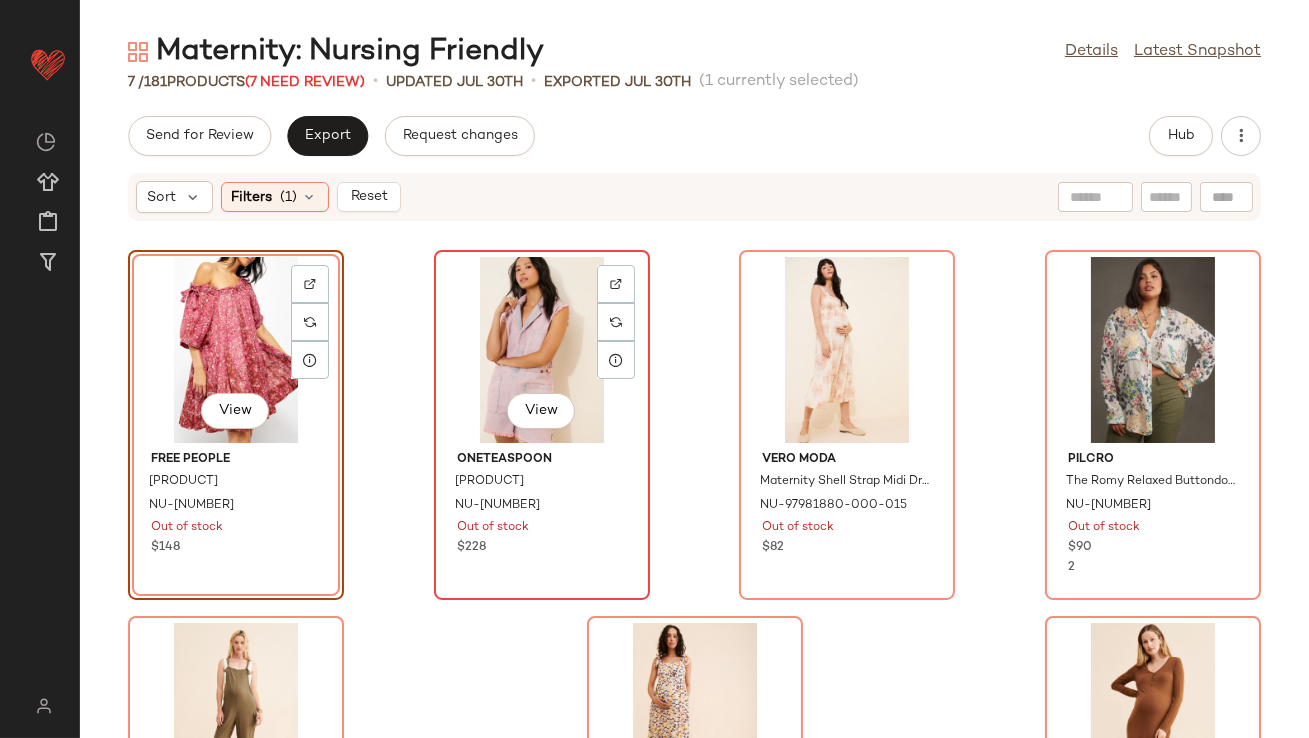 scroll, scrollTop: 227, scrollLeft: 0, axis: vertical 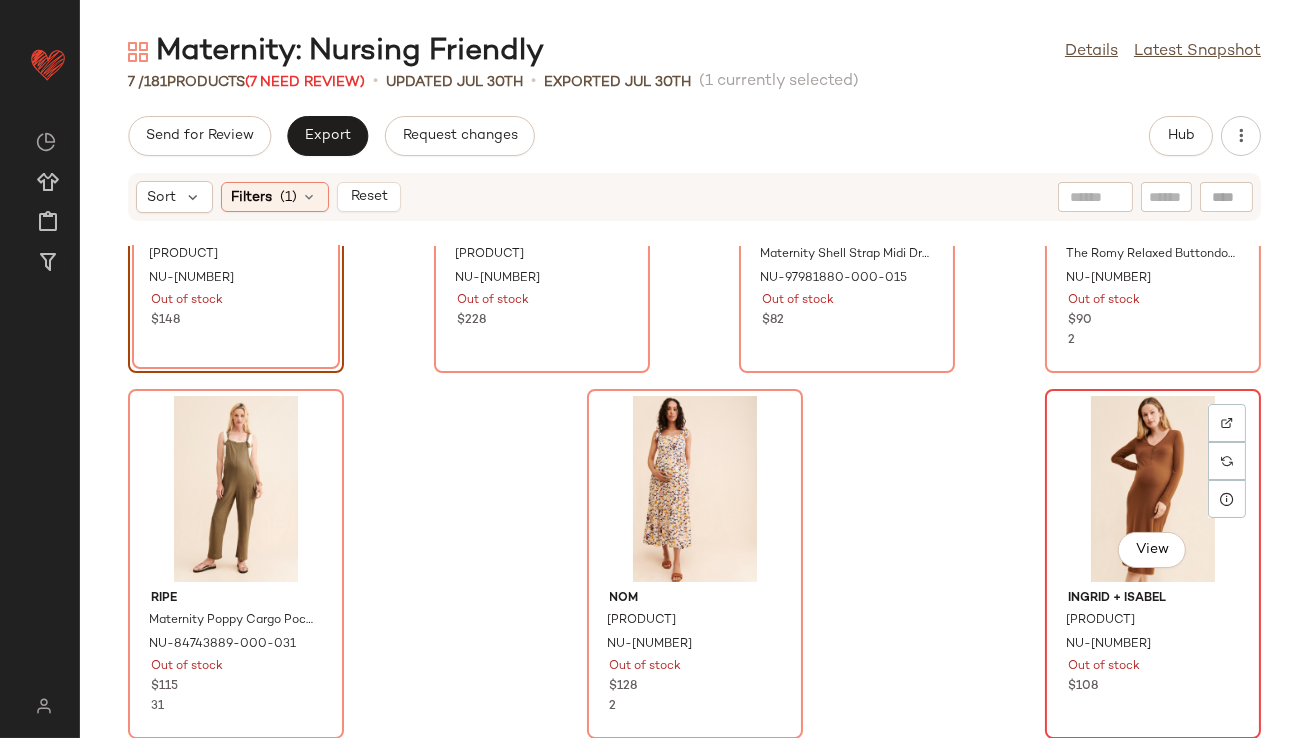 click on "View" 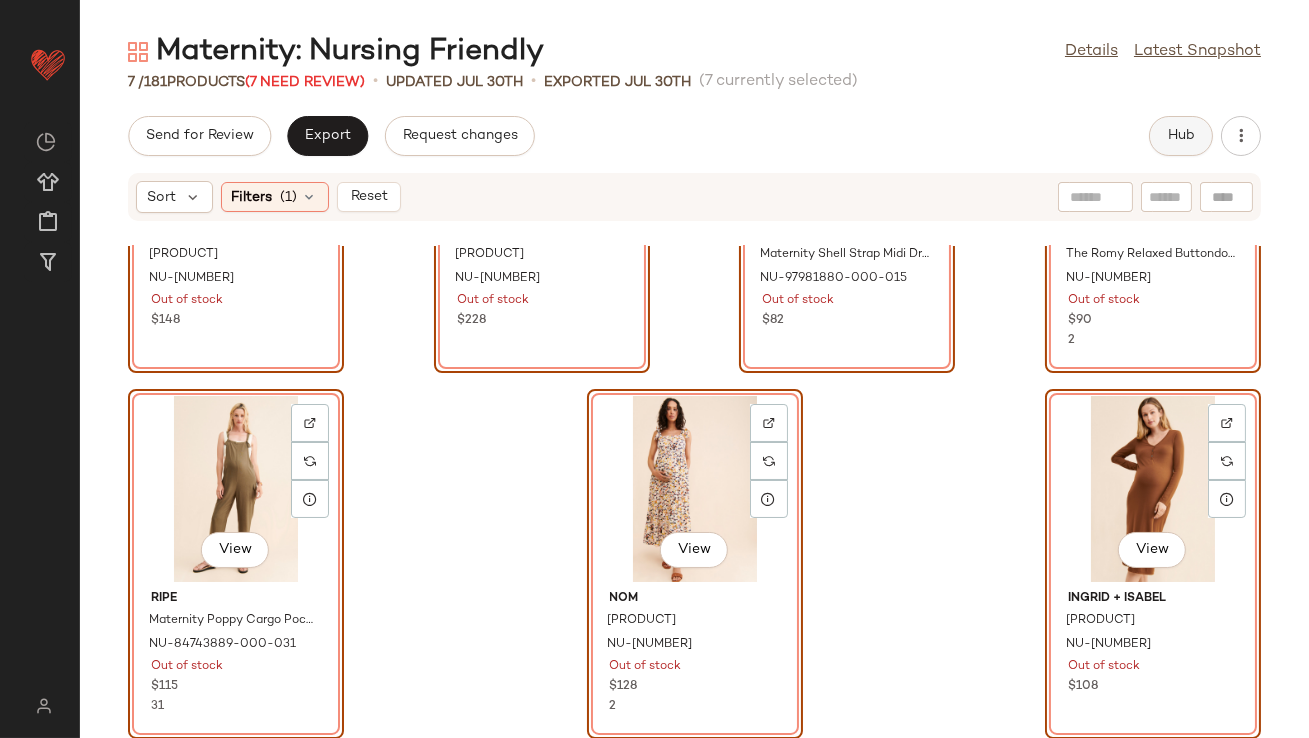 click on "Hub" 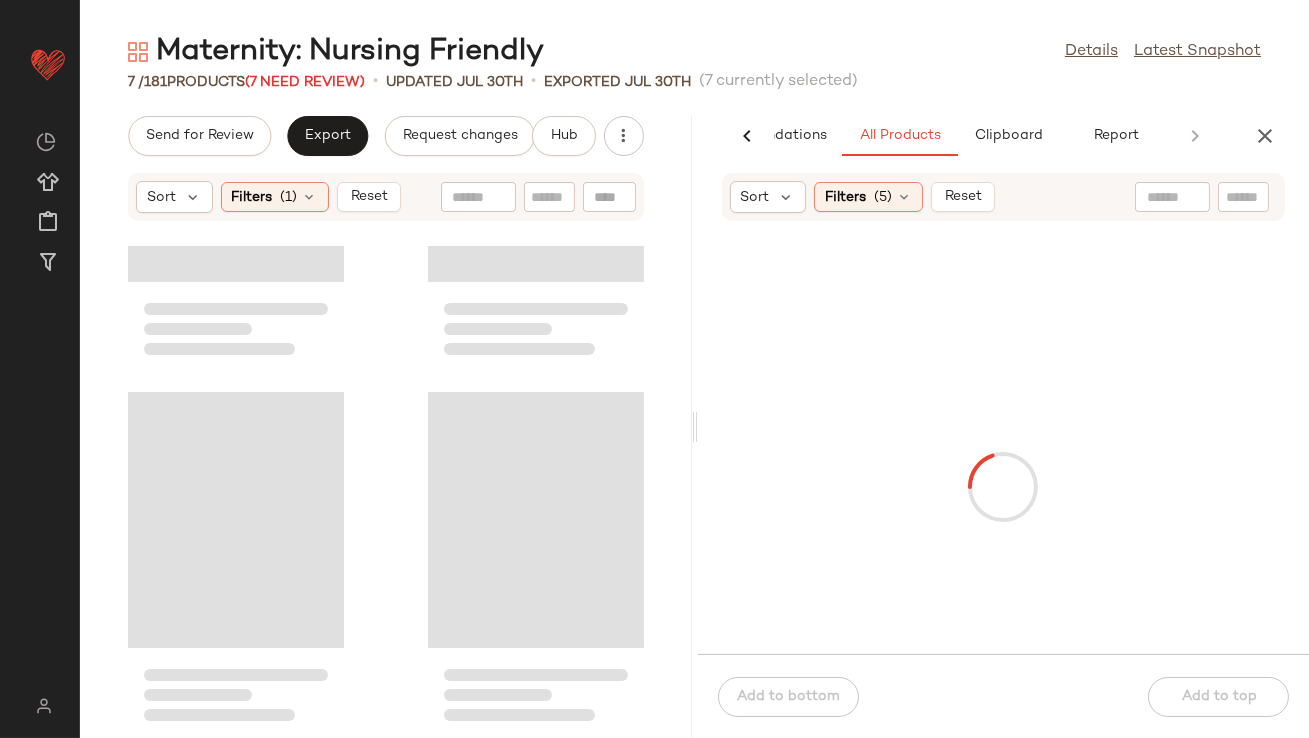 scroll, scrollTop: 0, scrollLeft: 112, axis: horizontal 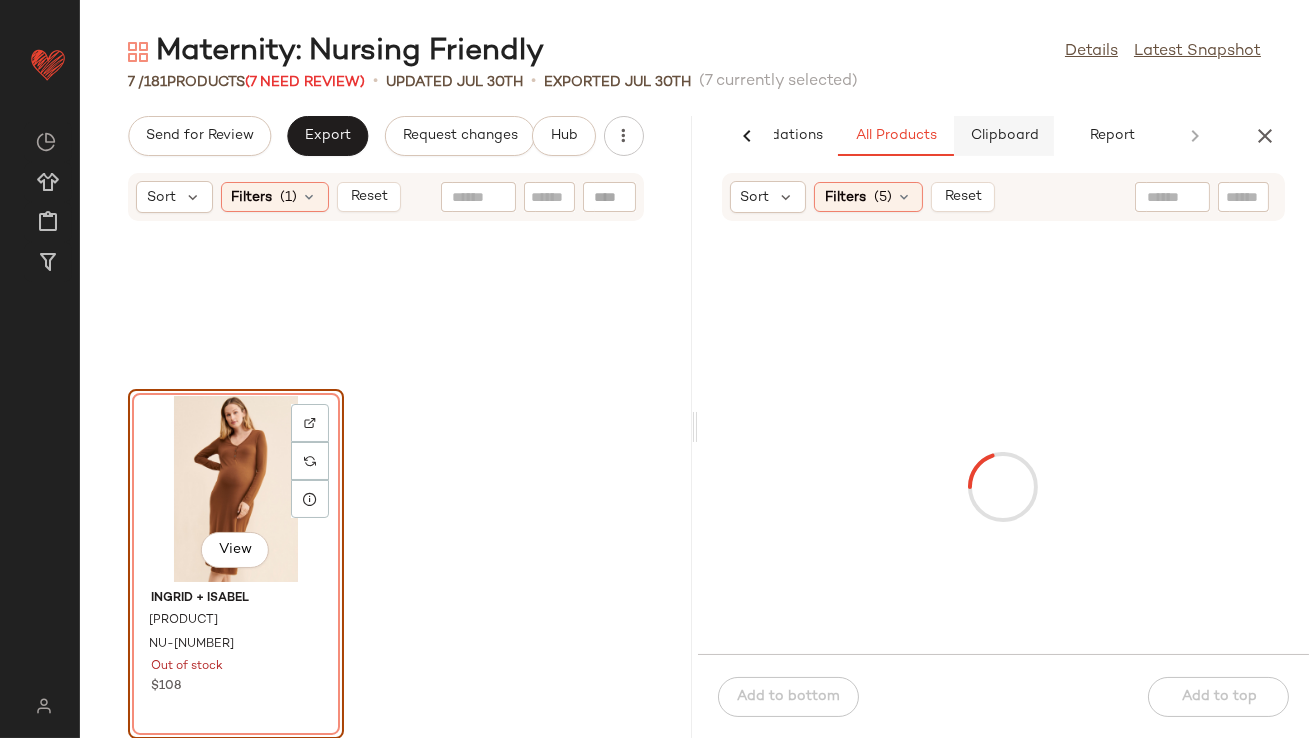 click on "Clipboard" 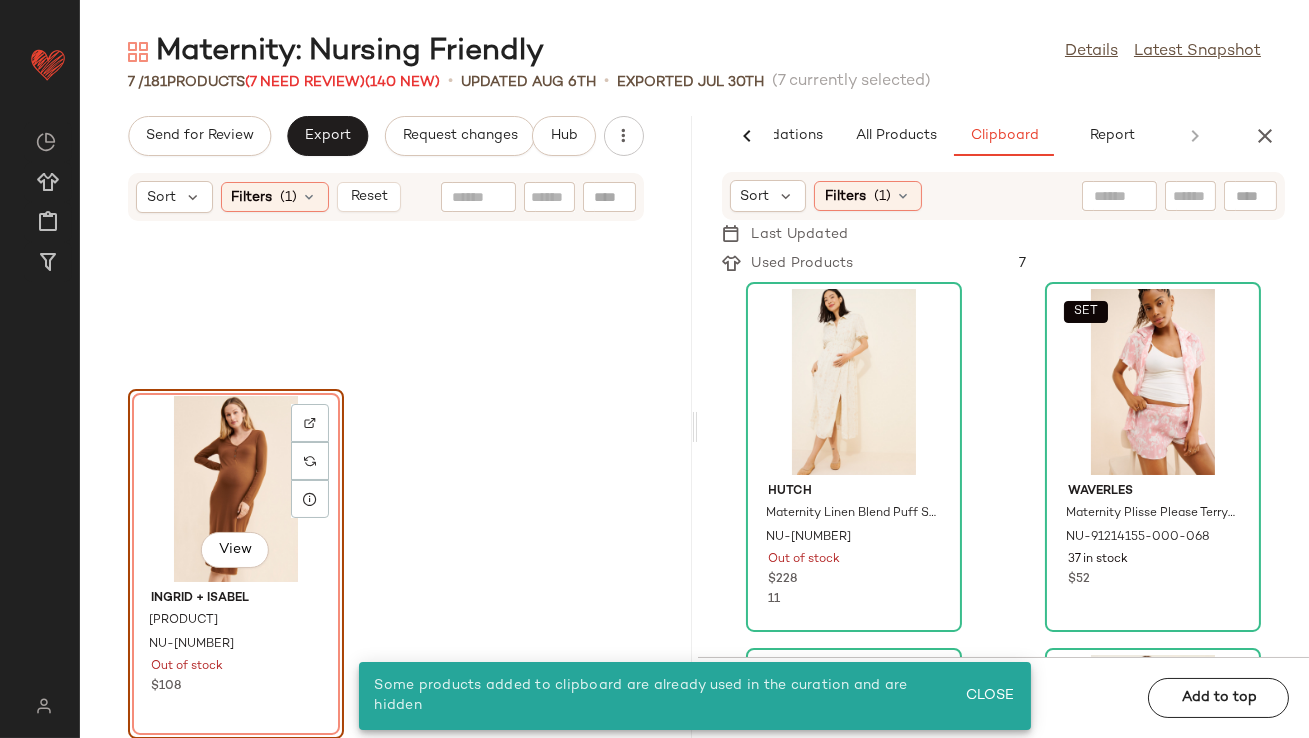 click on "View" 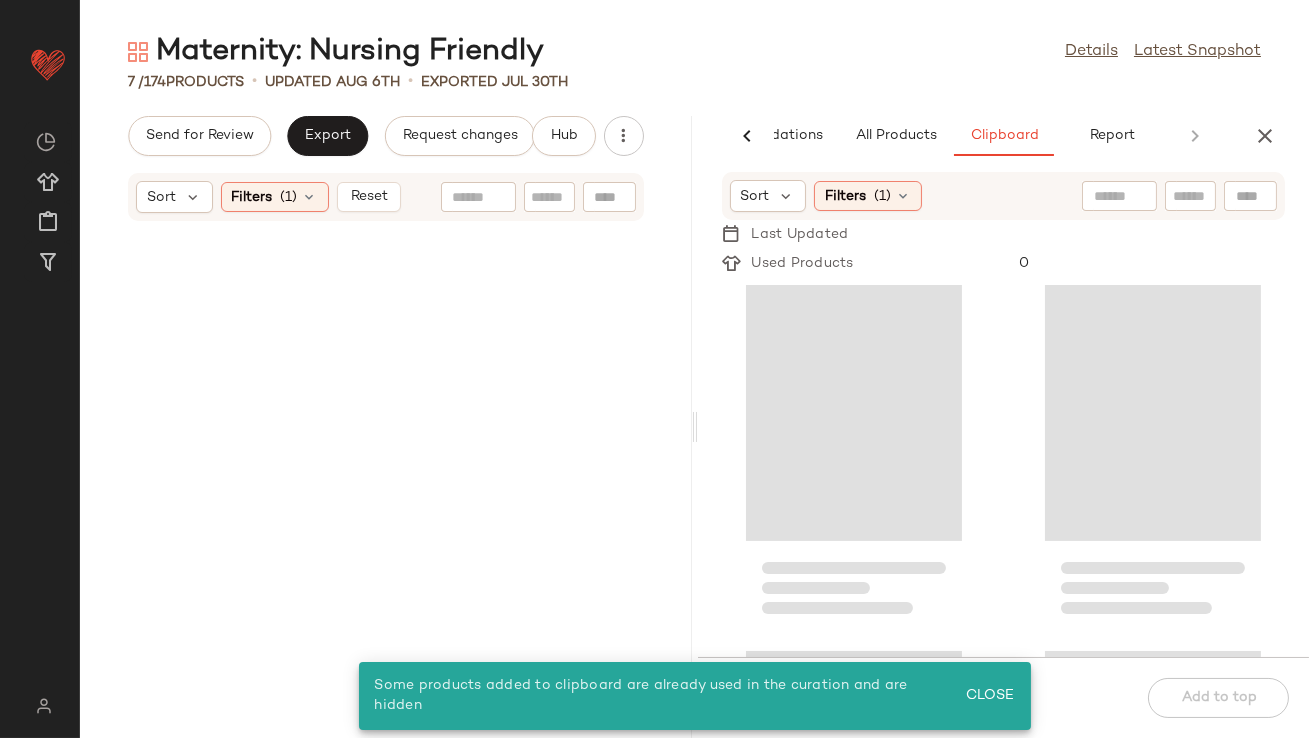 scroll, scrollTop: 0, scrollLeft: 0, axis: both 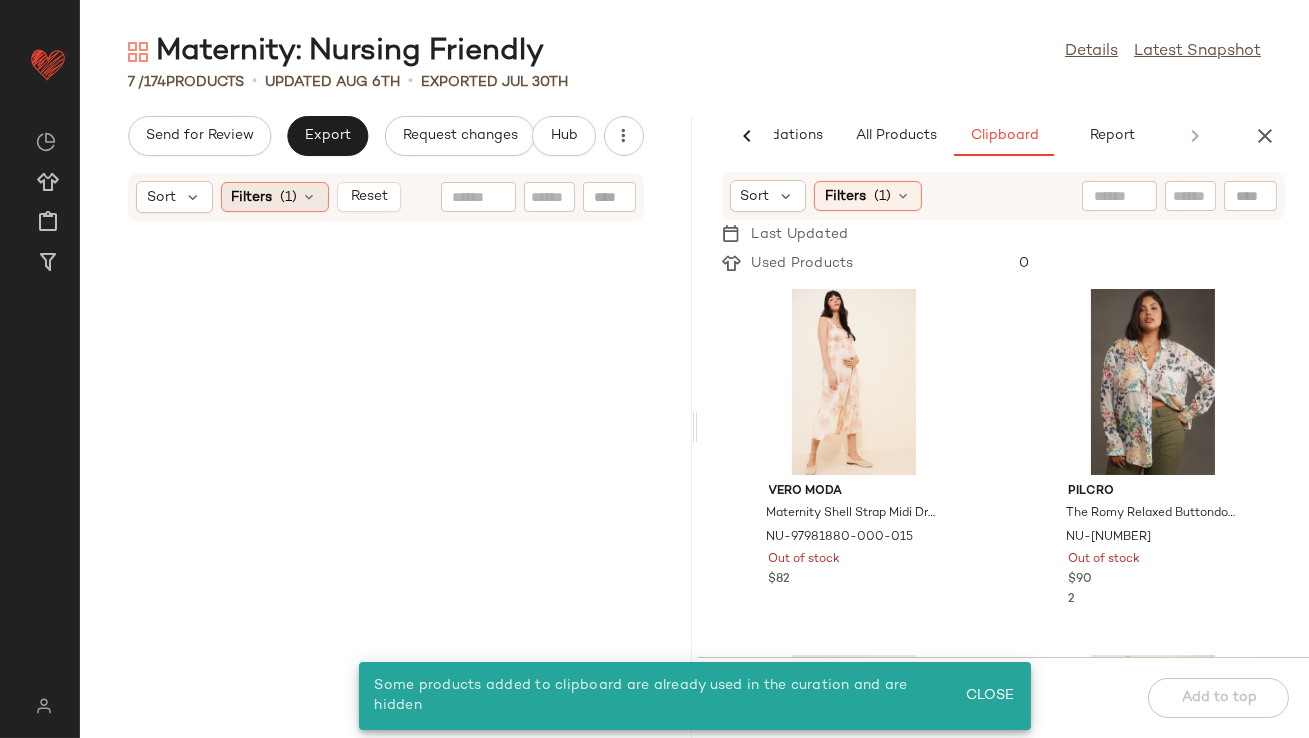 click at bounding box center (310, 197) 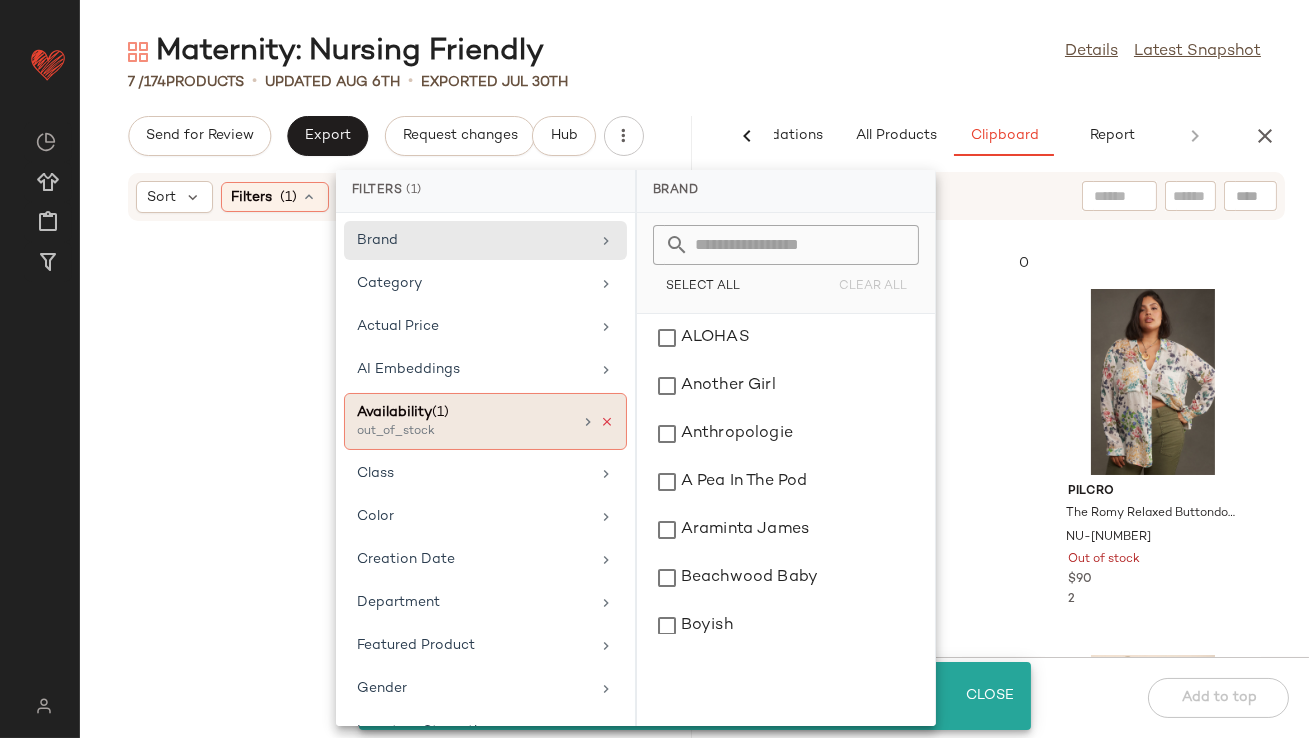 click at bounding box center (607, 422) 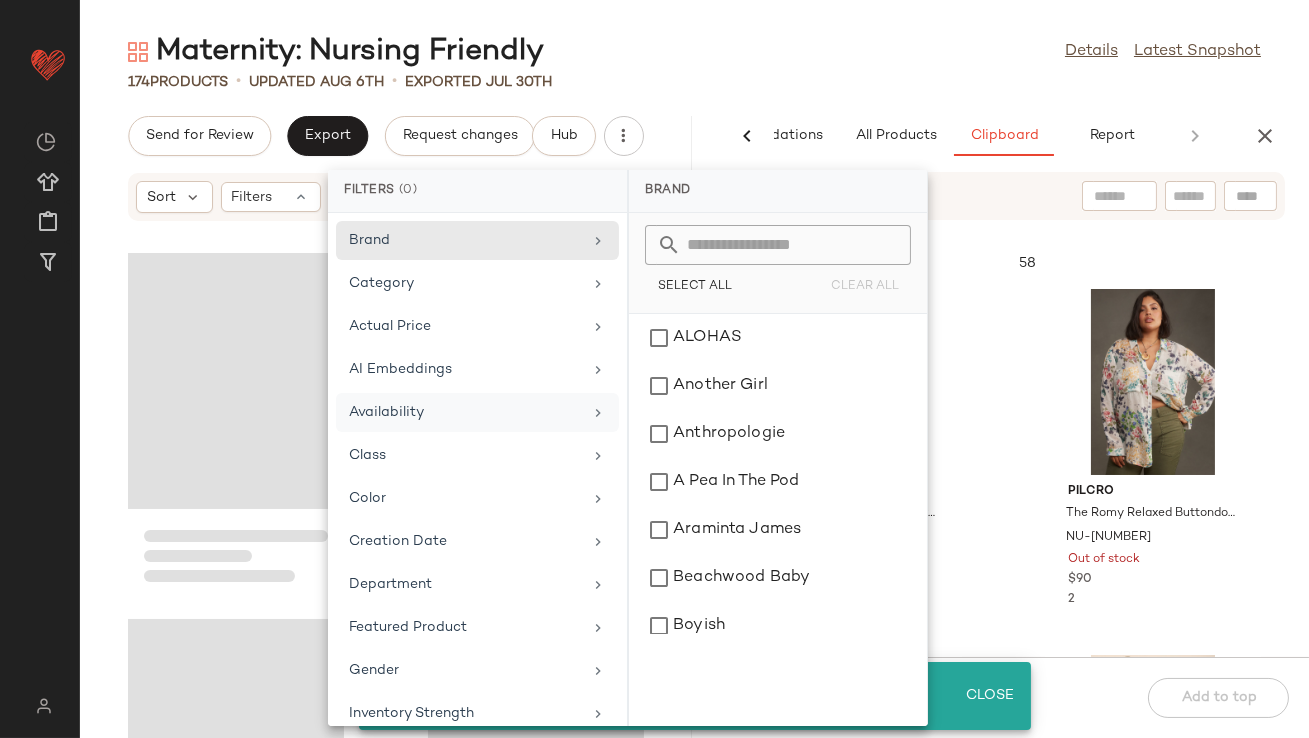 click on "Maternity: Nursing Friendly  Details   Latest Snapshot" 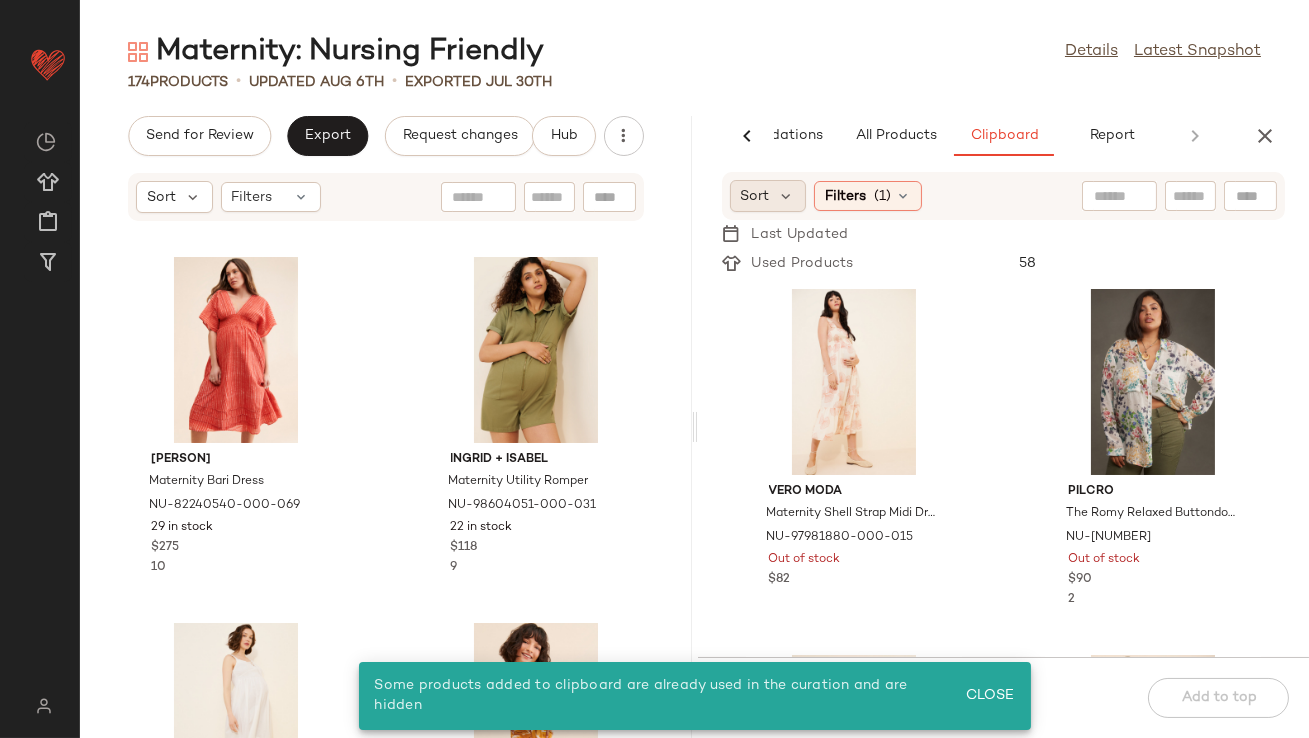 click on "Sort" at bounding box center [755, 196] 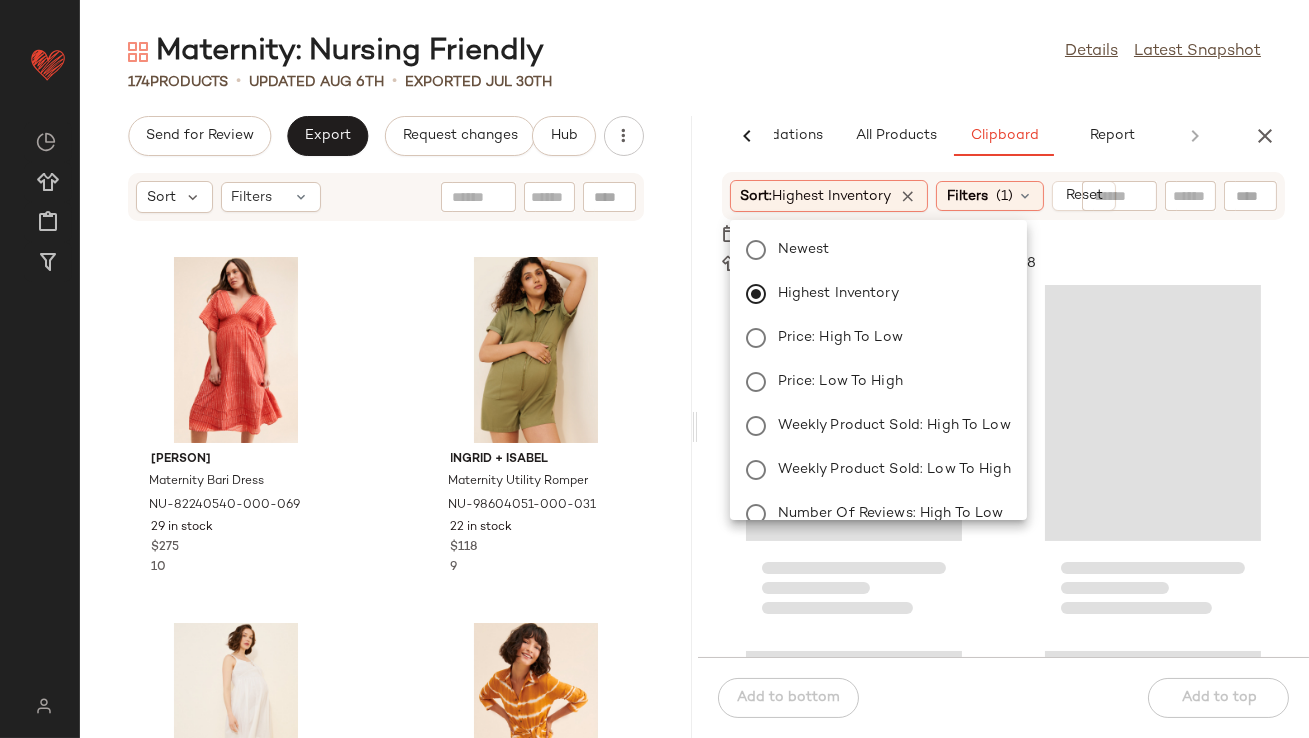 click on "174   Products   •   updated Aug 6th  •  Exported Jul 30th" 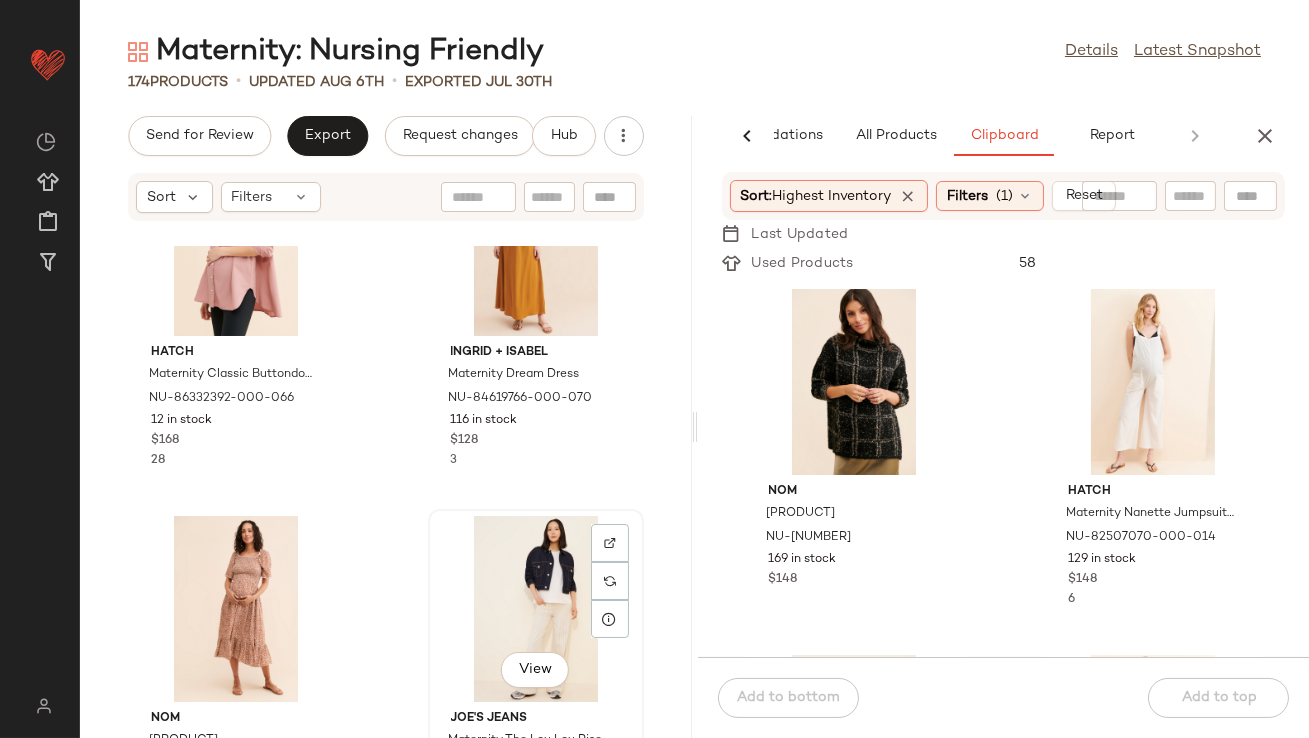 scroll, scrollTop: 650, scrollLeft: 0, axis: vertical 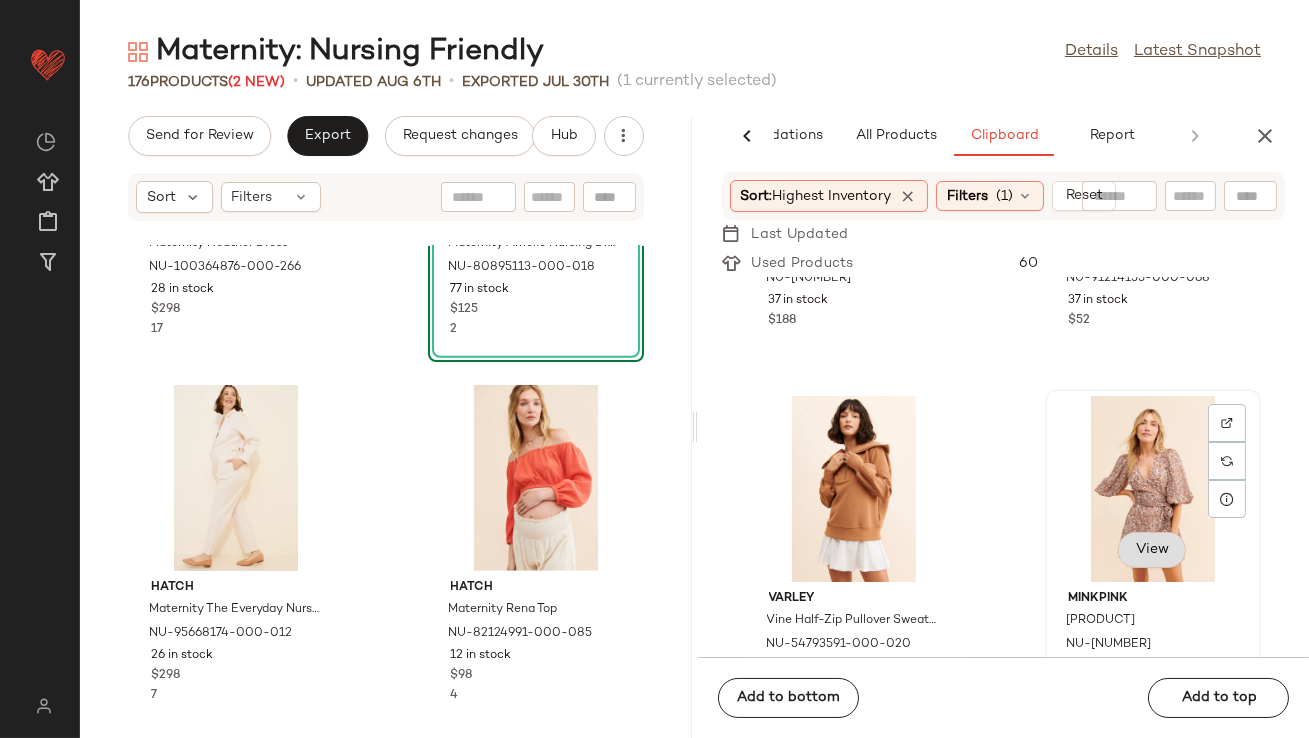 click on "View" 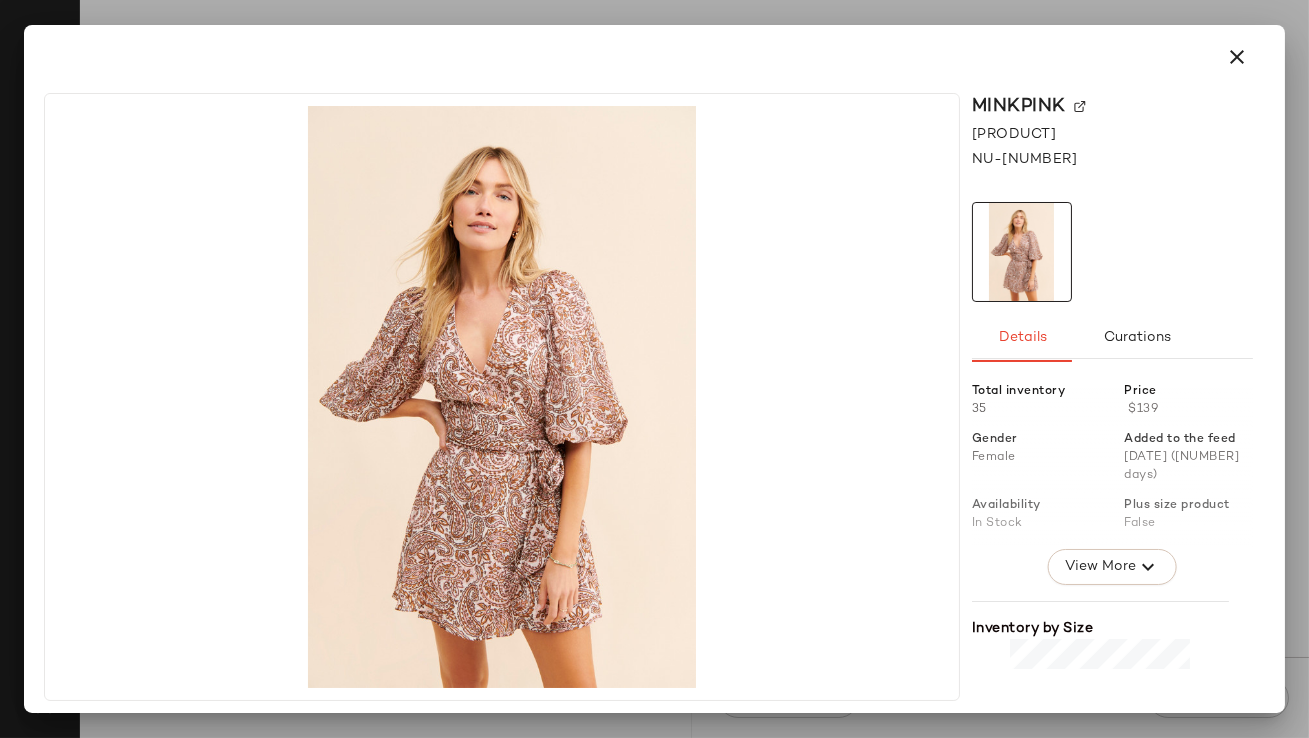 click 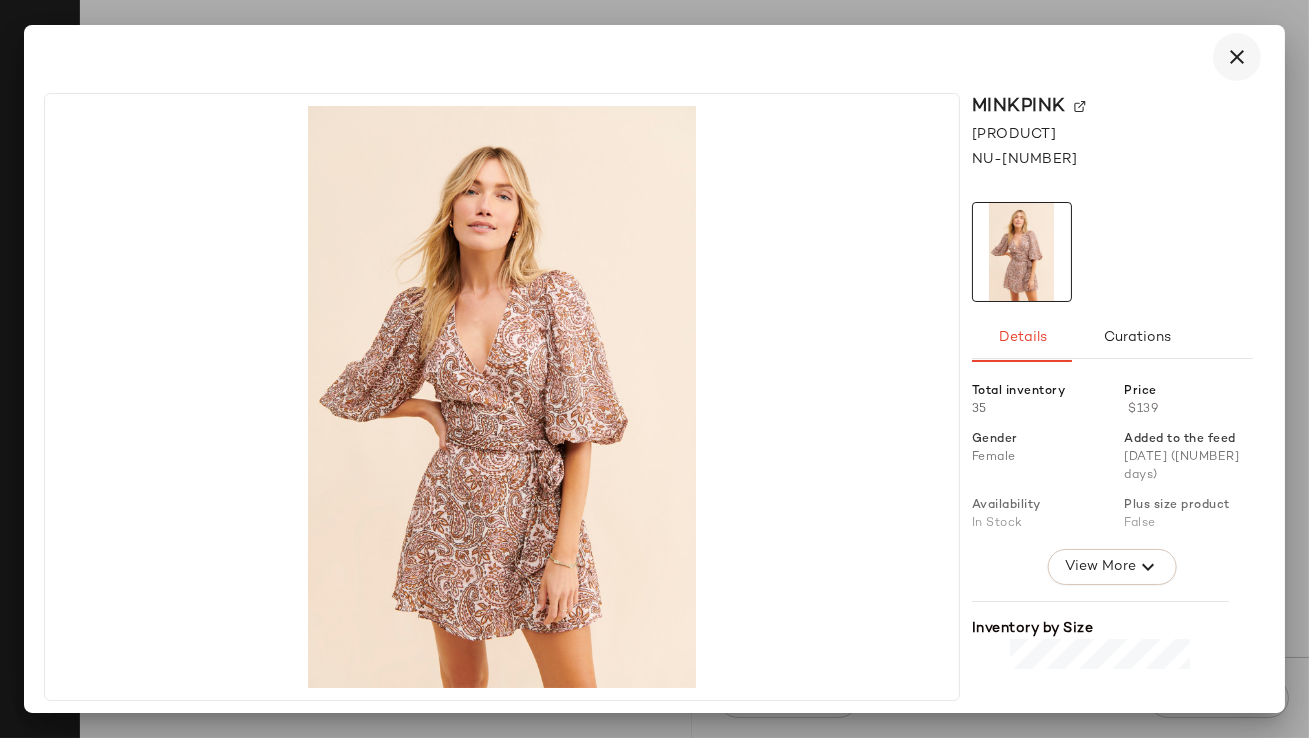 click at bounding box center (1237, 57) 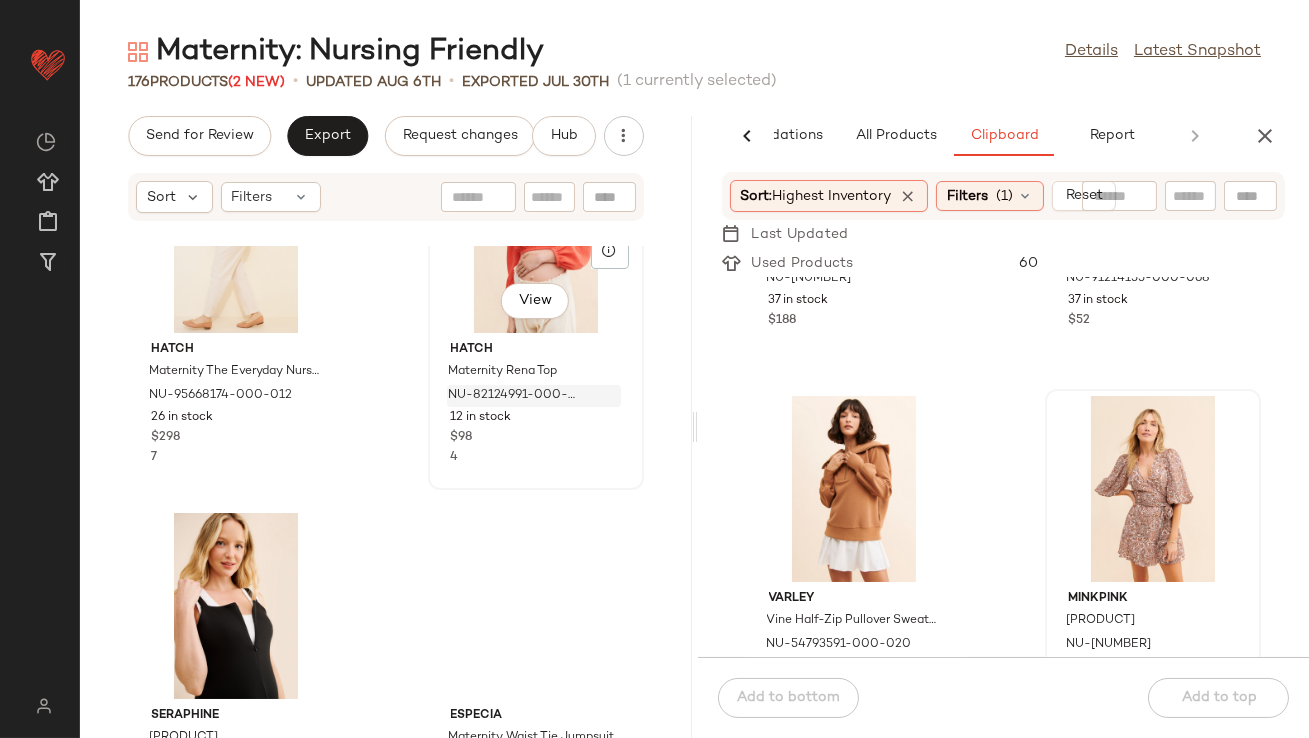 scroll, scrollTop: 3816, scrollLeft: 0, axis: vertical 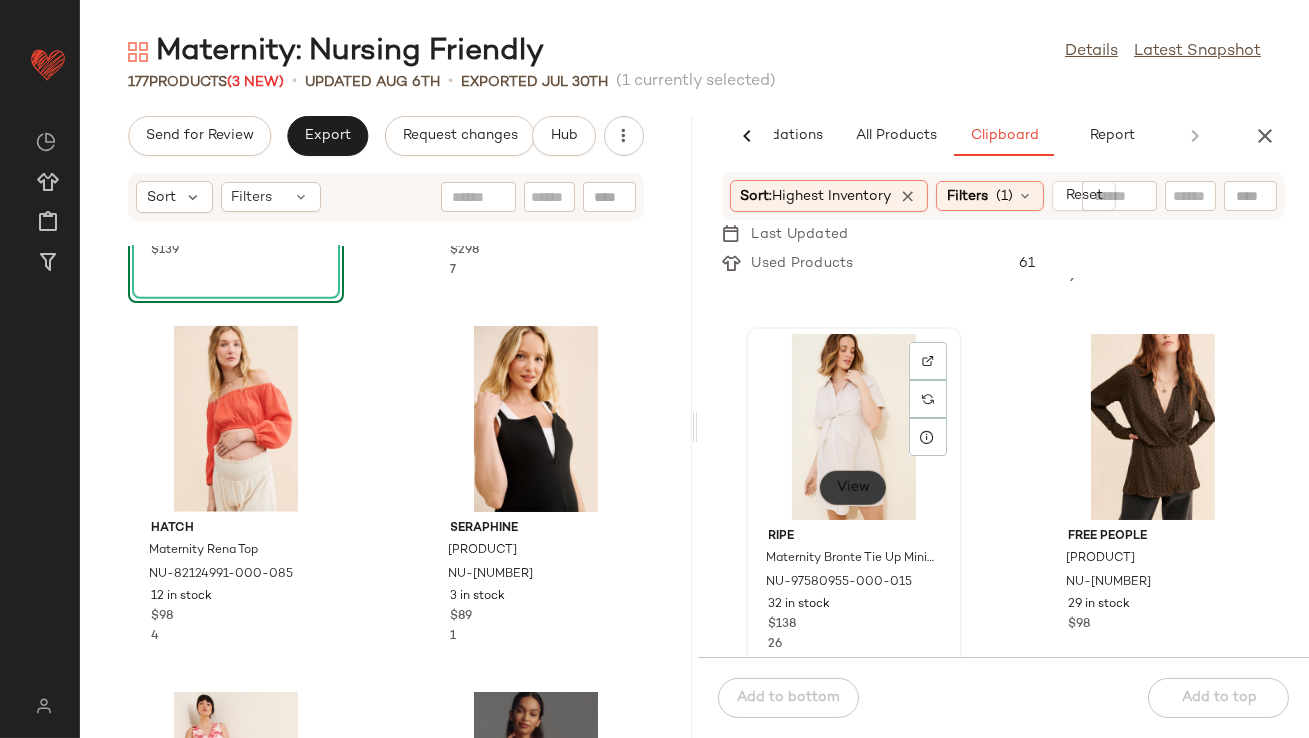 click on "View" at bounding box center (853, 488) 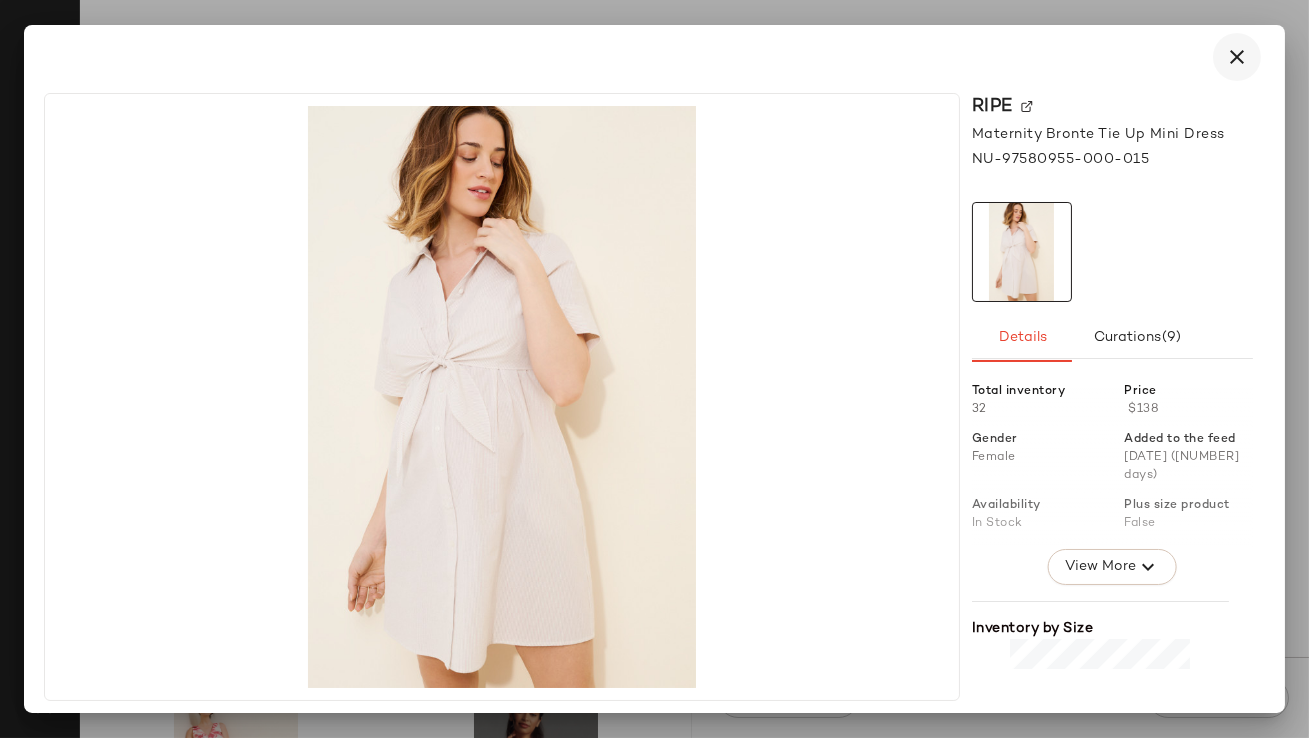 click at bounding box center (654, 57) 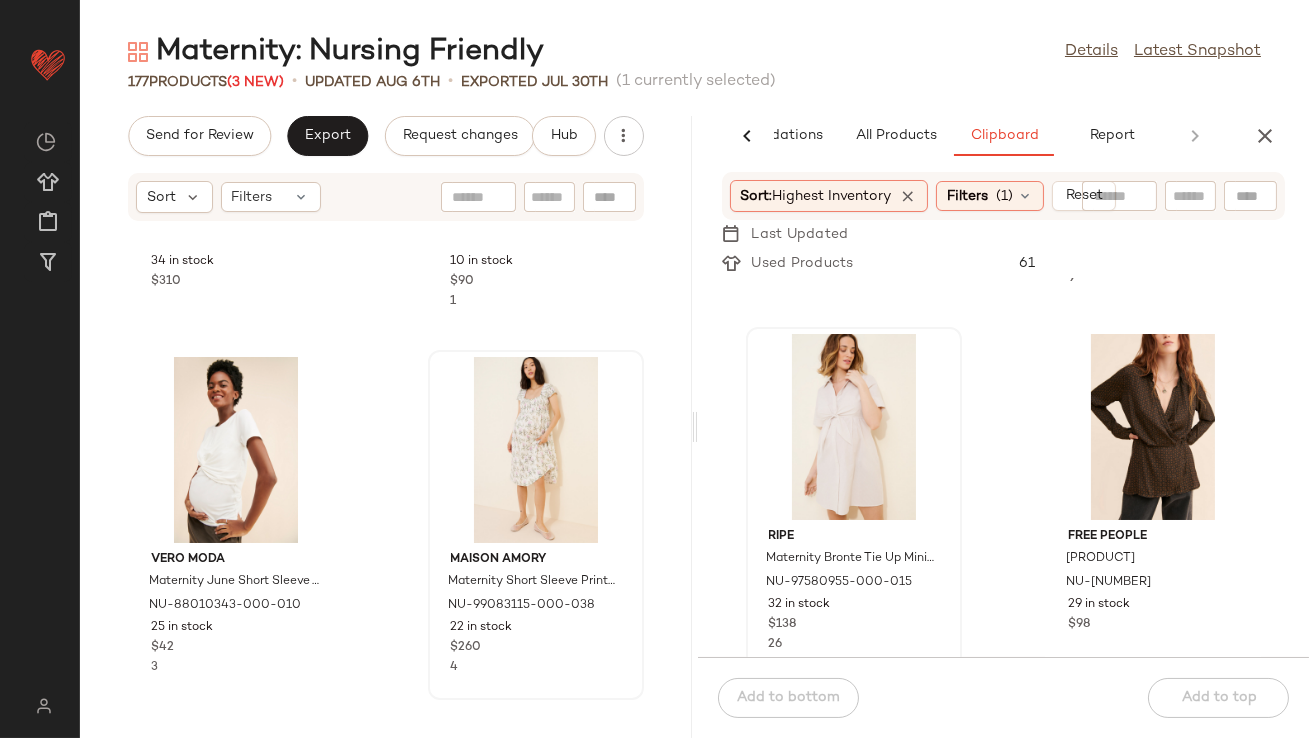 scroll, scrollTop: 4747, scrollLeft: 0, axis: vertical 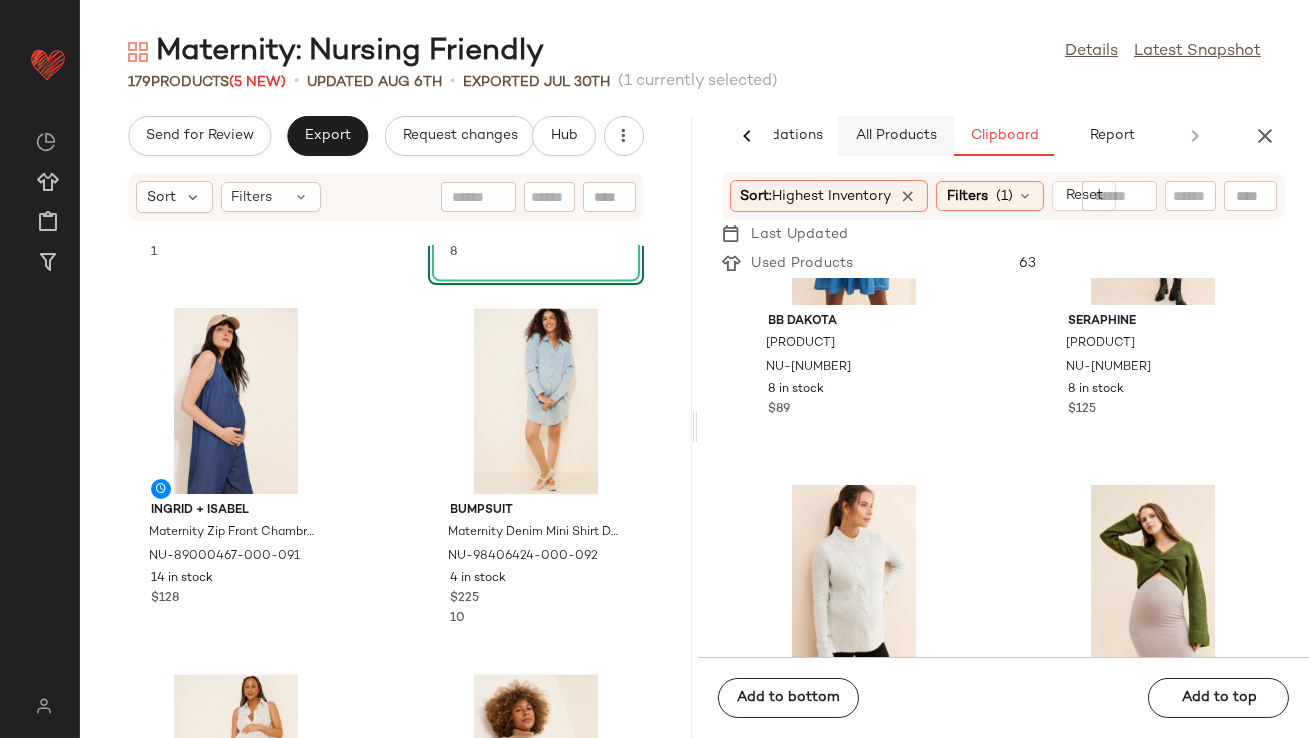 click on "All Products" 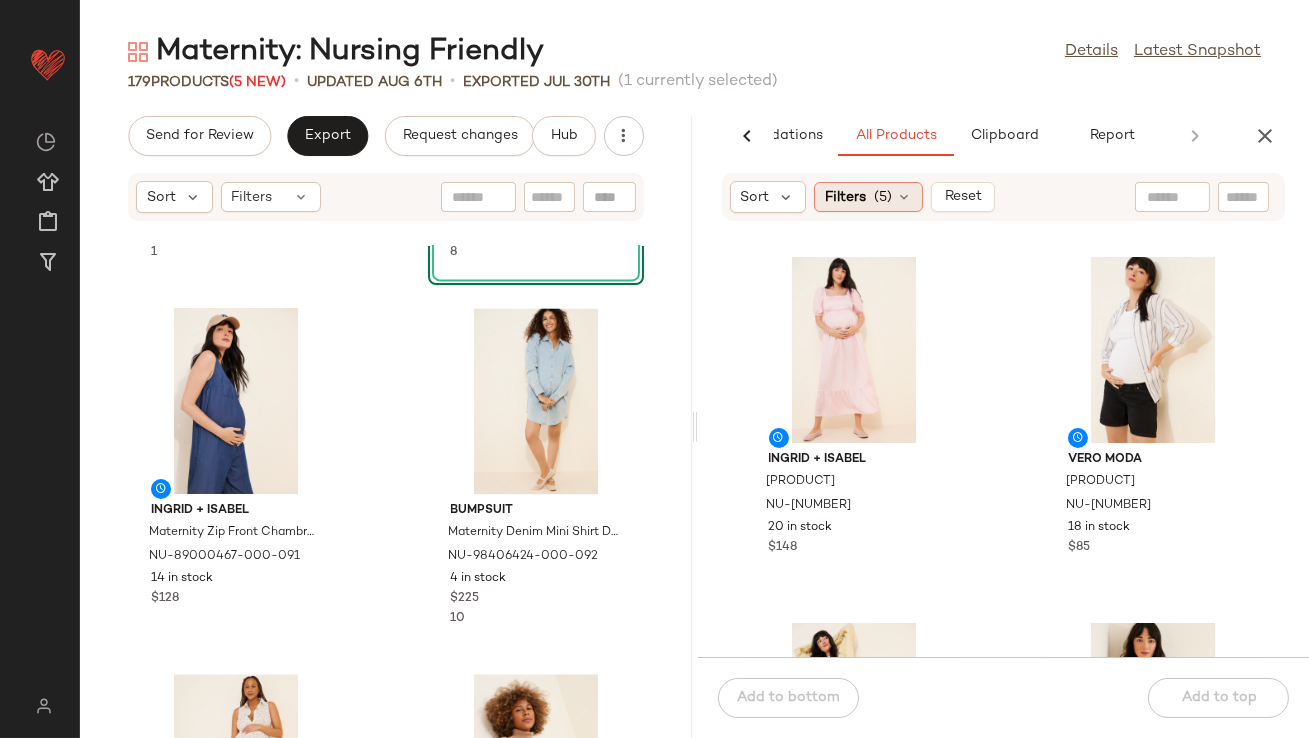 click on "(5)" at bounding box center (883, 197) 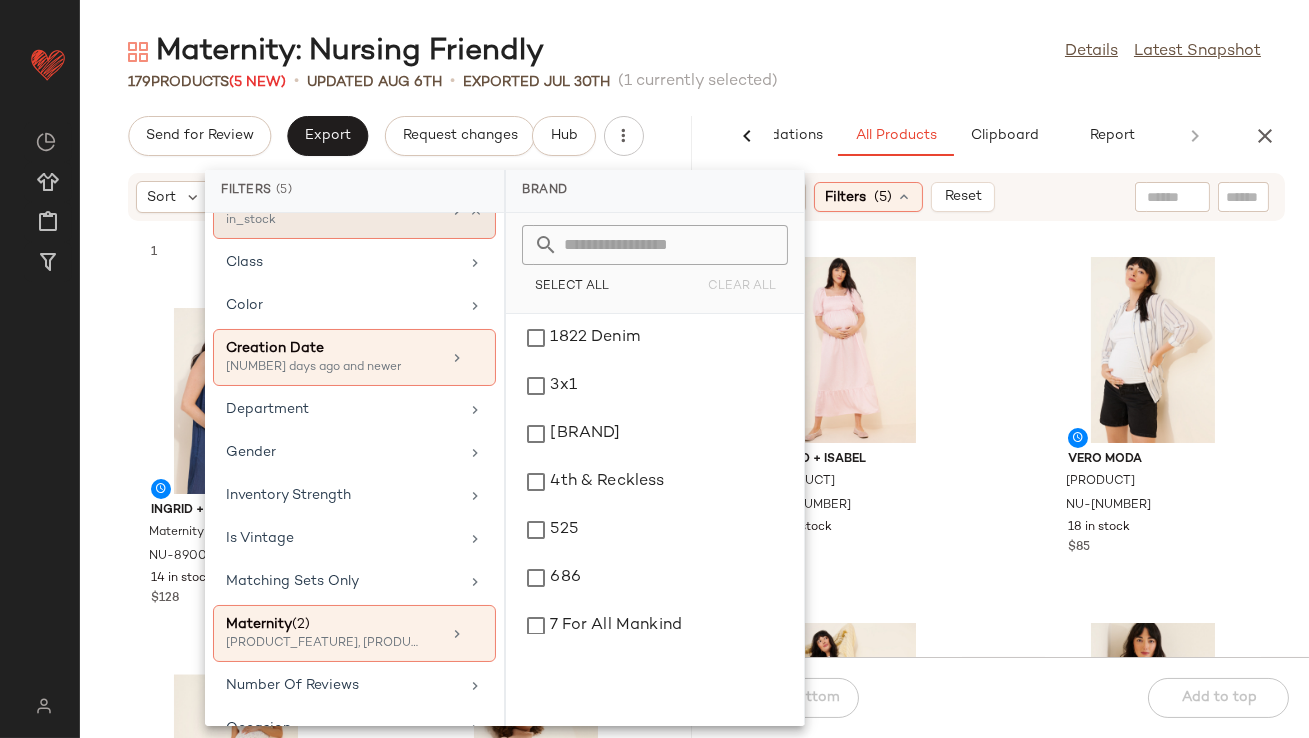 scroll, scrollTop: 278, scrollLeft: 0, axis: vertical 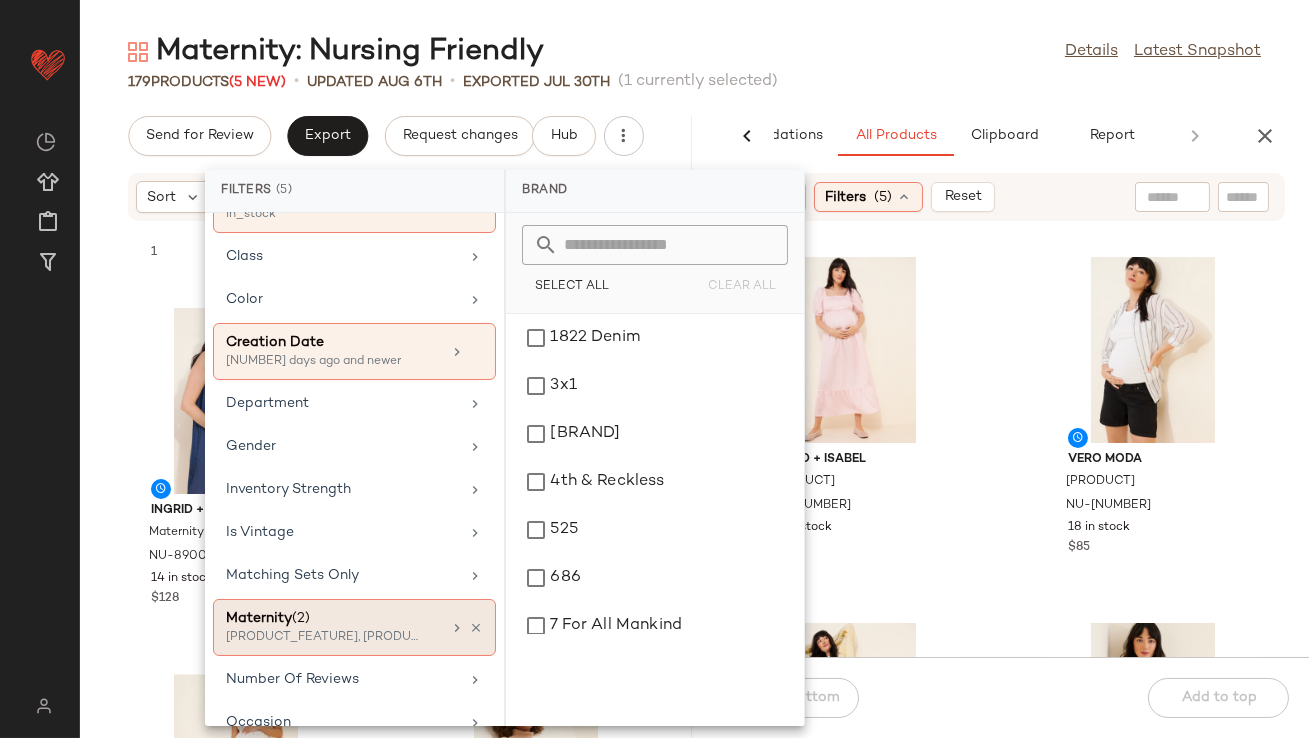 click on "Maternity  (2)" at bounding box center [333, 618] 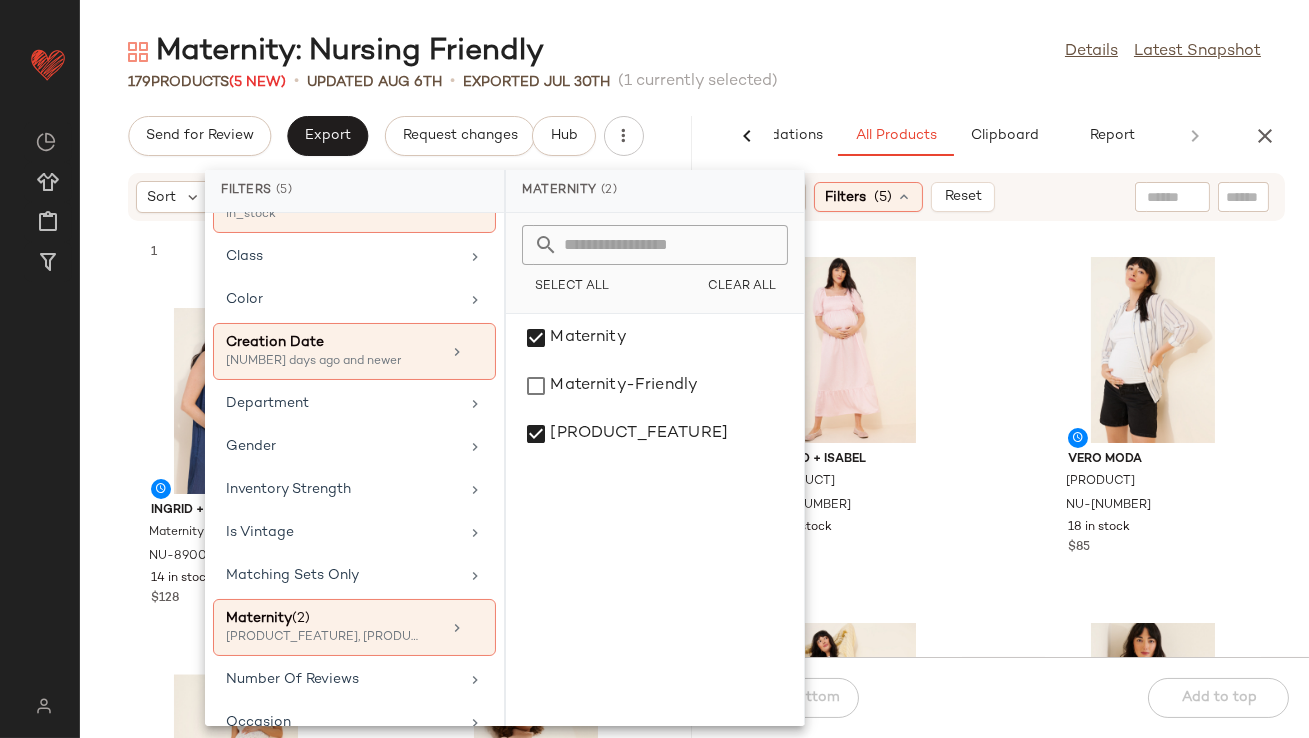 click on "179   Products  (5 New)  •   updated Aug 6th  •  Exported Jul 30th   (1 currently selected)" 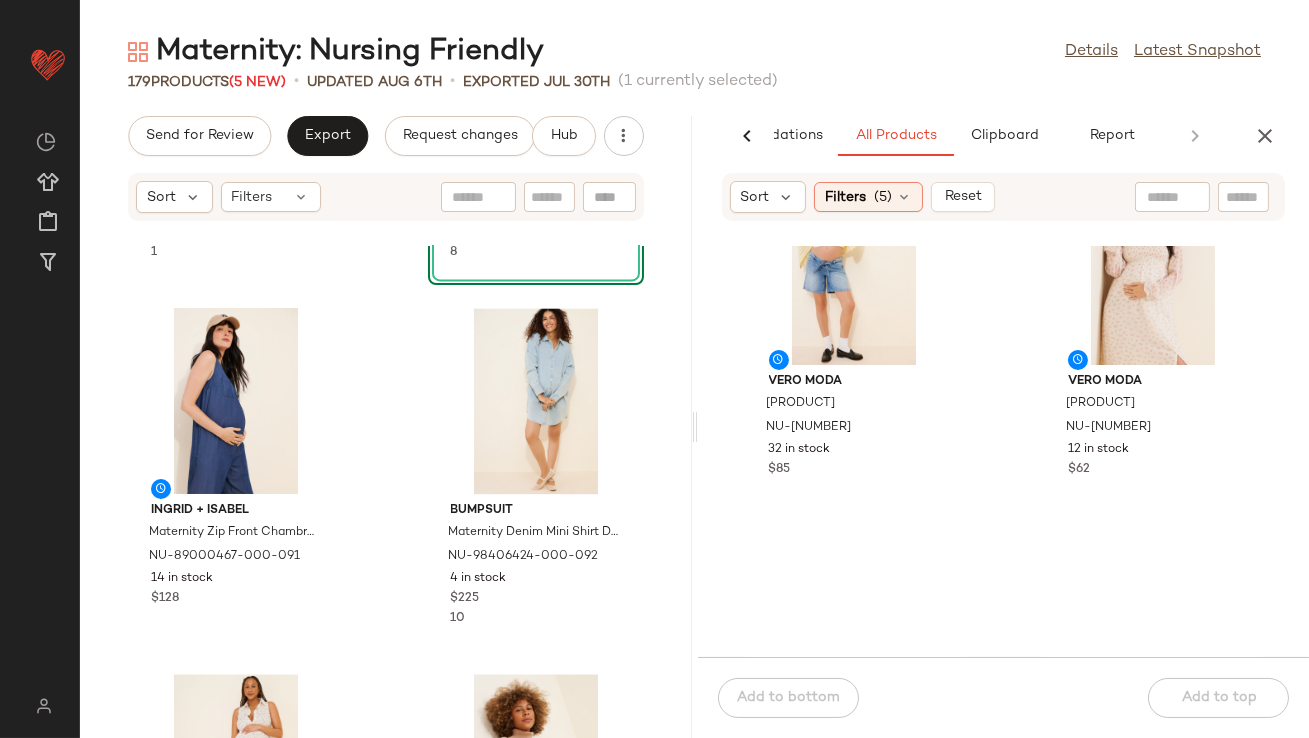 scroll, scrollTop: 653, scrollLeft: 0, axis: vertical 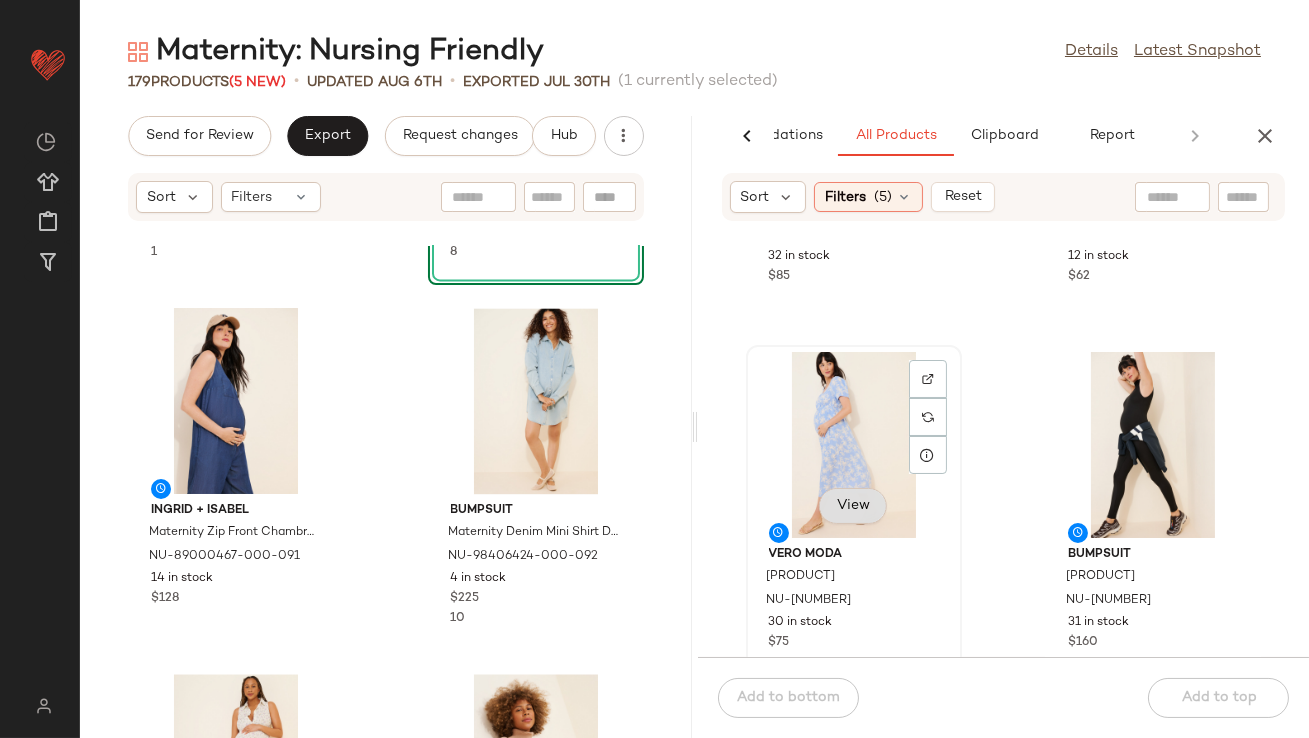 click on "View" 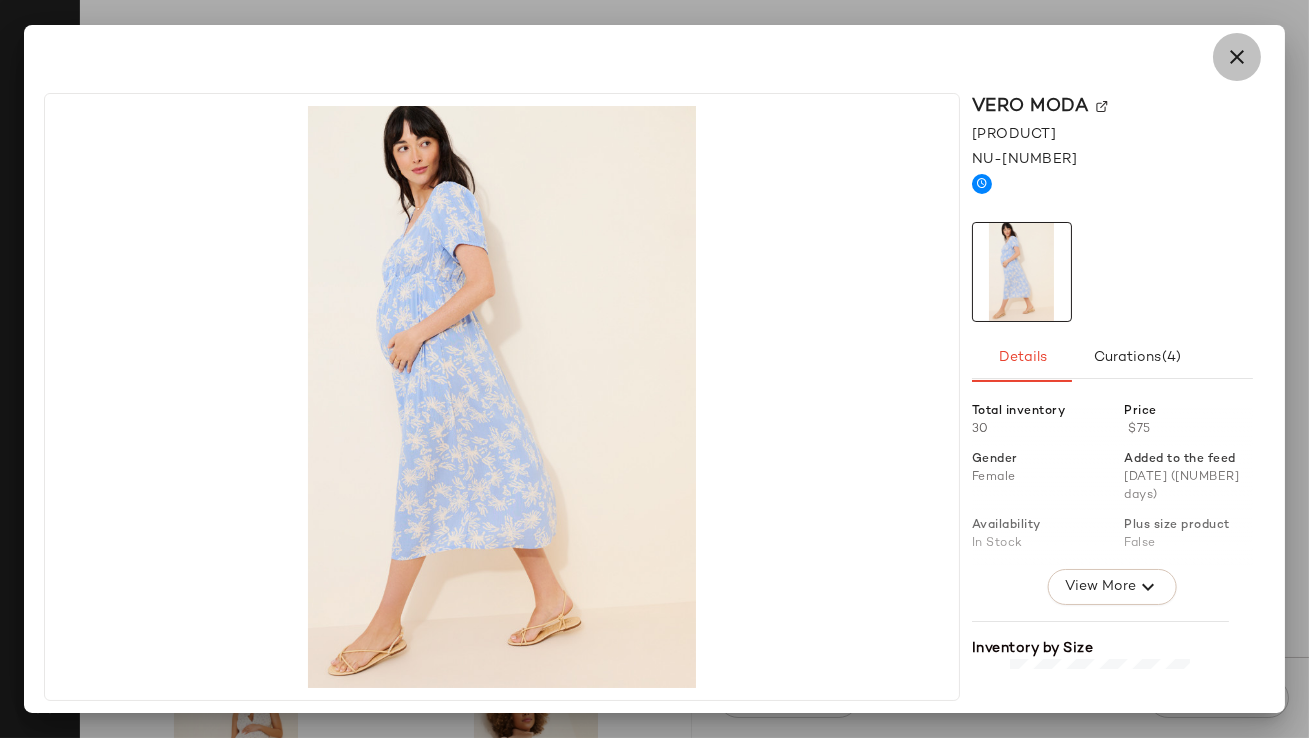 click at bounding box center [1237, 57] 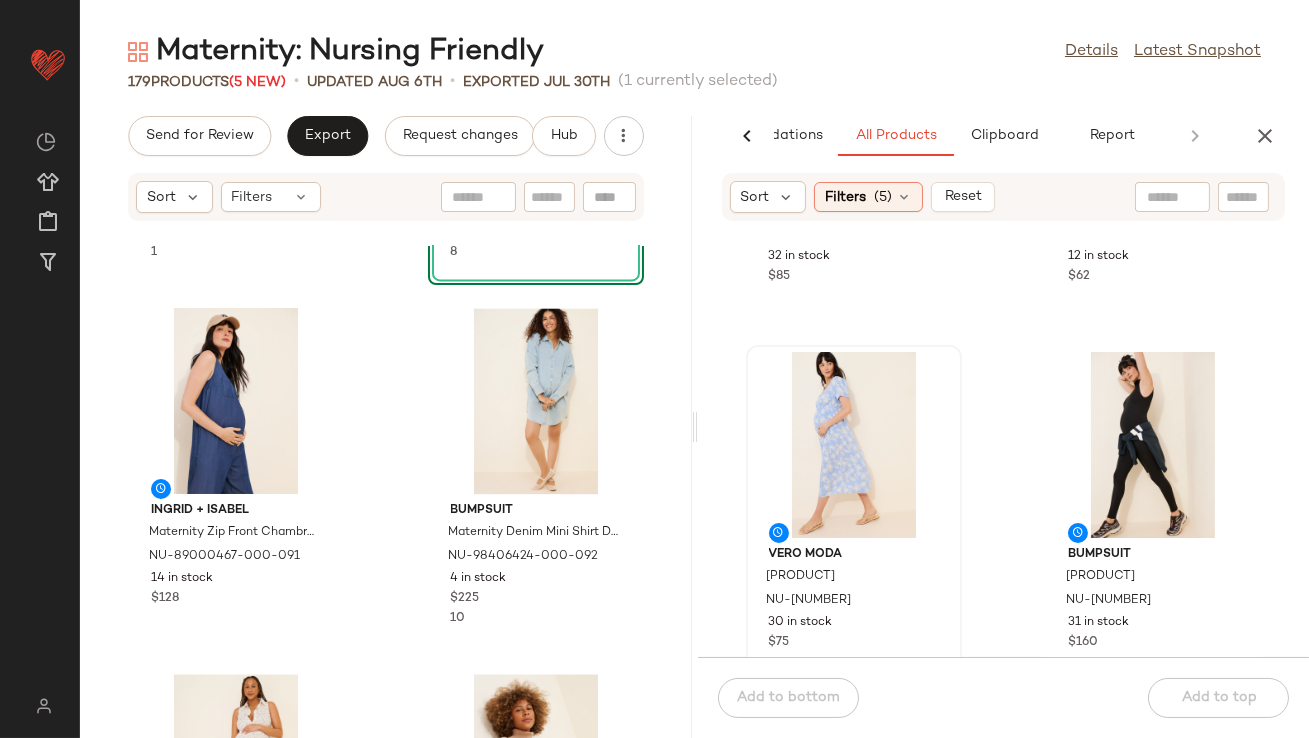 scroll, scrollTop: 681, scrollLeft: 0, axis: vertical 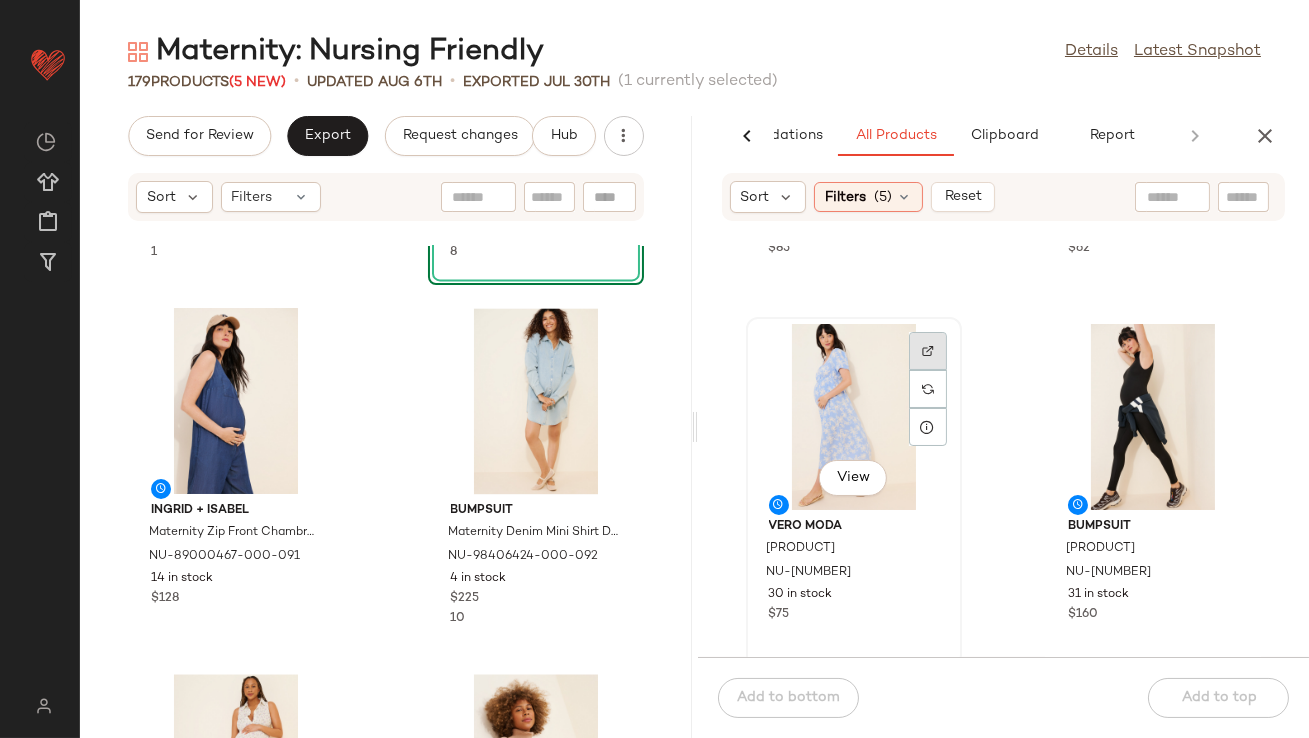 click 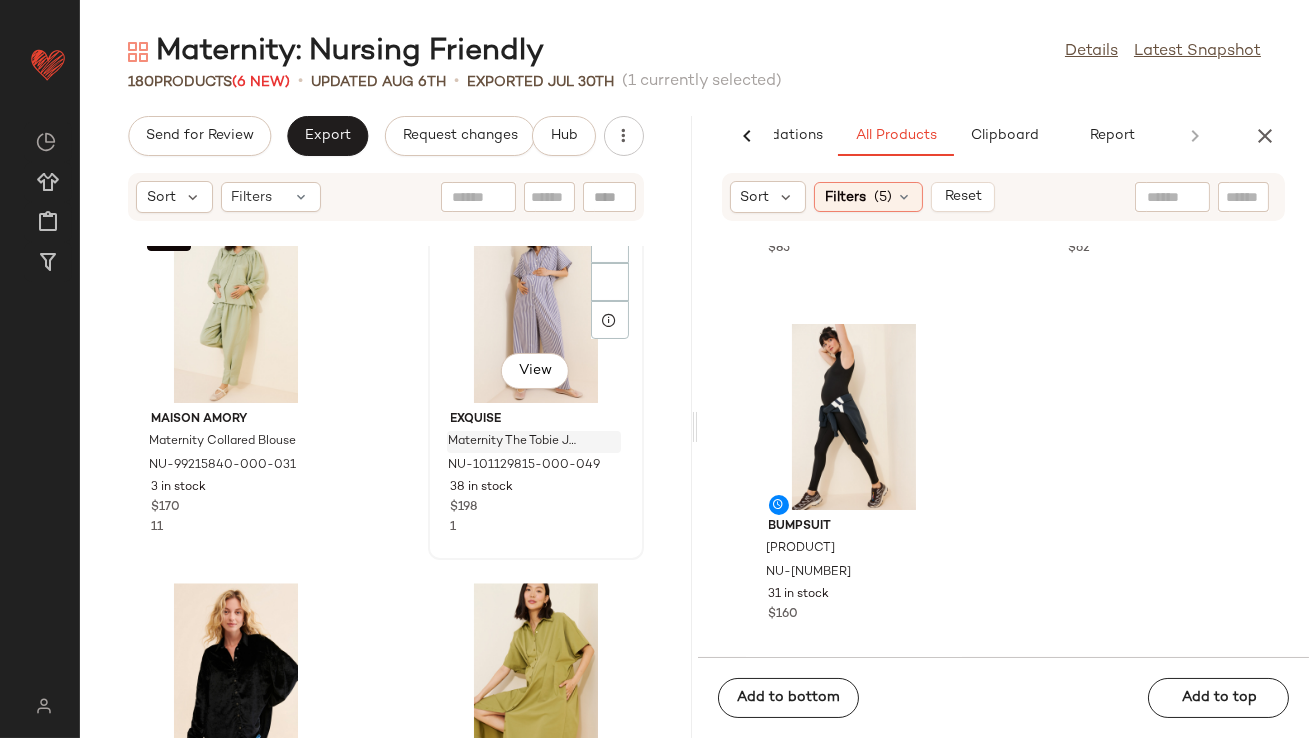 scroll, scrollTop: 9980, scrollLeft: 0, axis: vertical 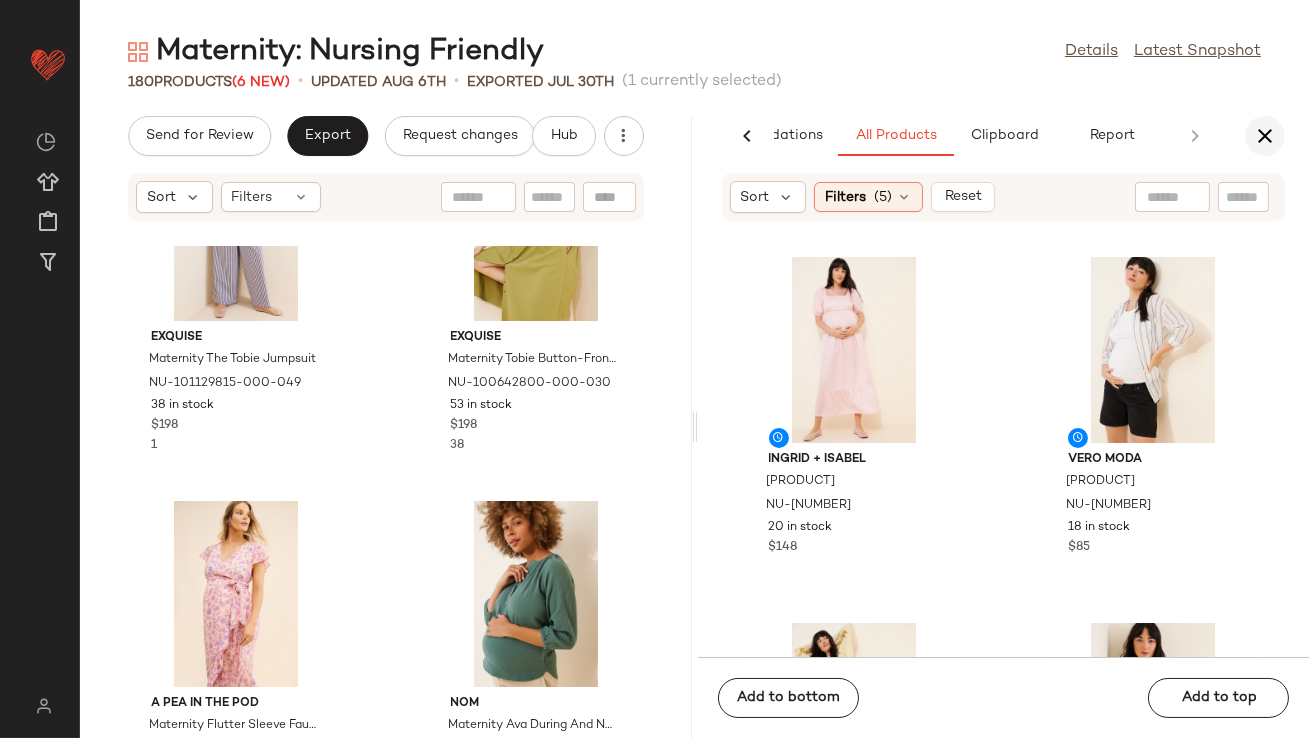 click at bounding box center [1265, 136] 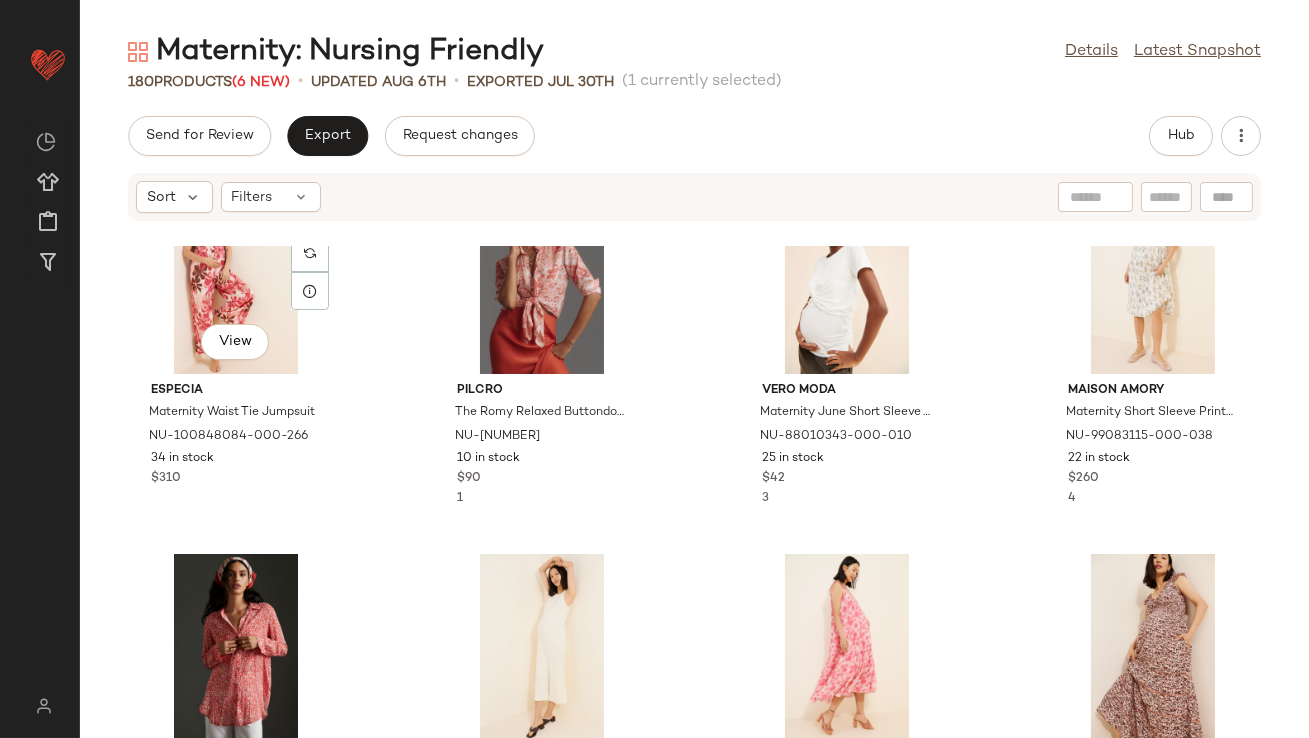 scroll, scrollTop: 2408, scrollLeft: 0, axis: vertical 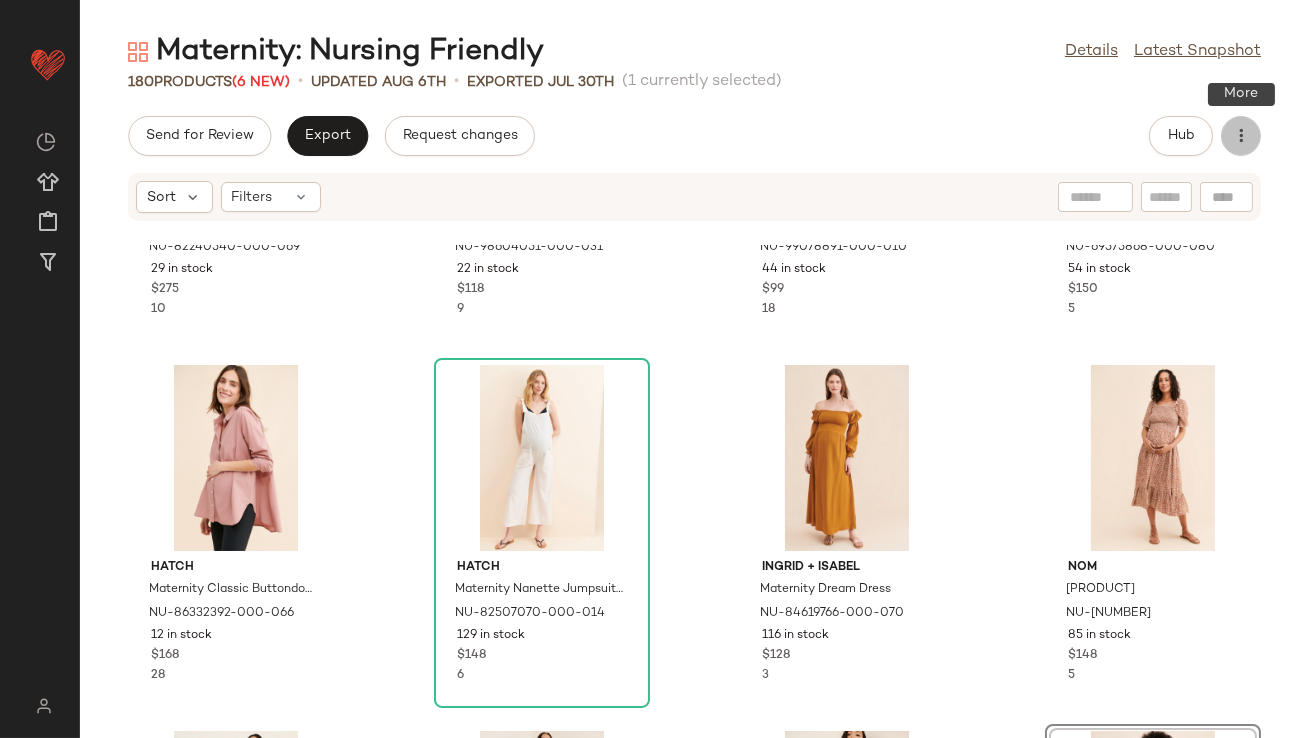 click 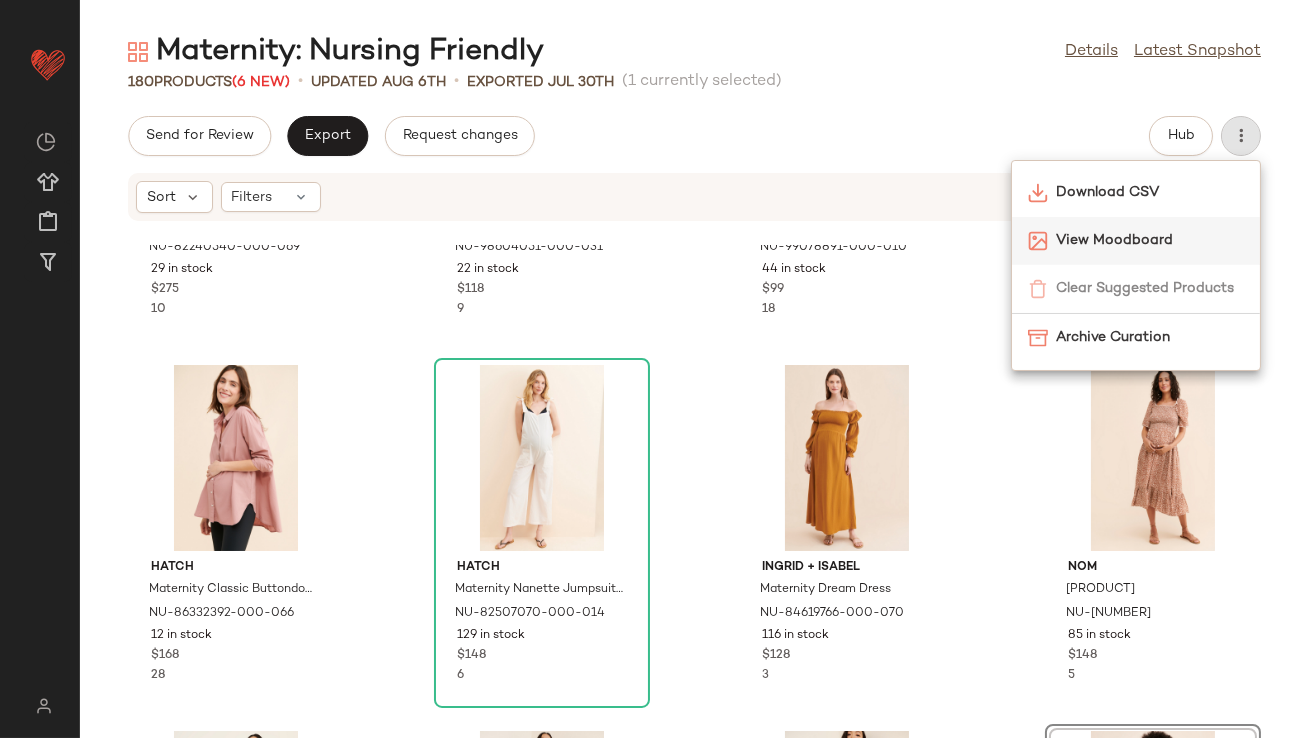 click on "View Moodboard" at bounding box center (1150, 240) 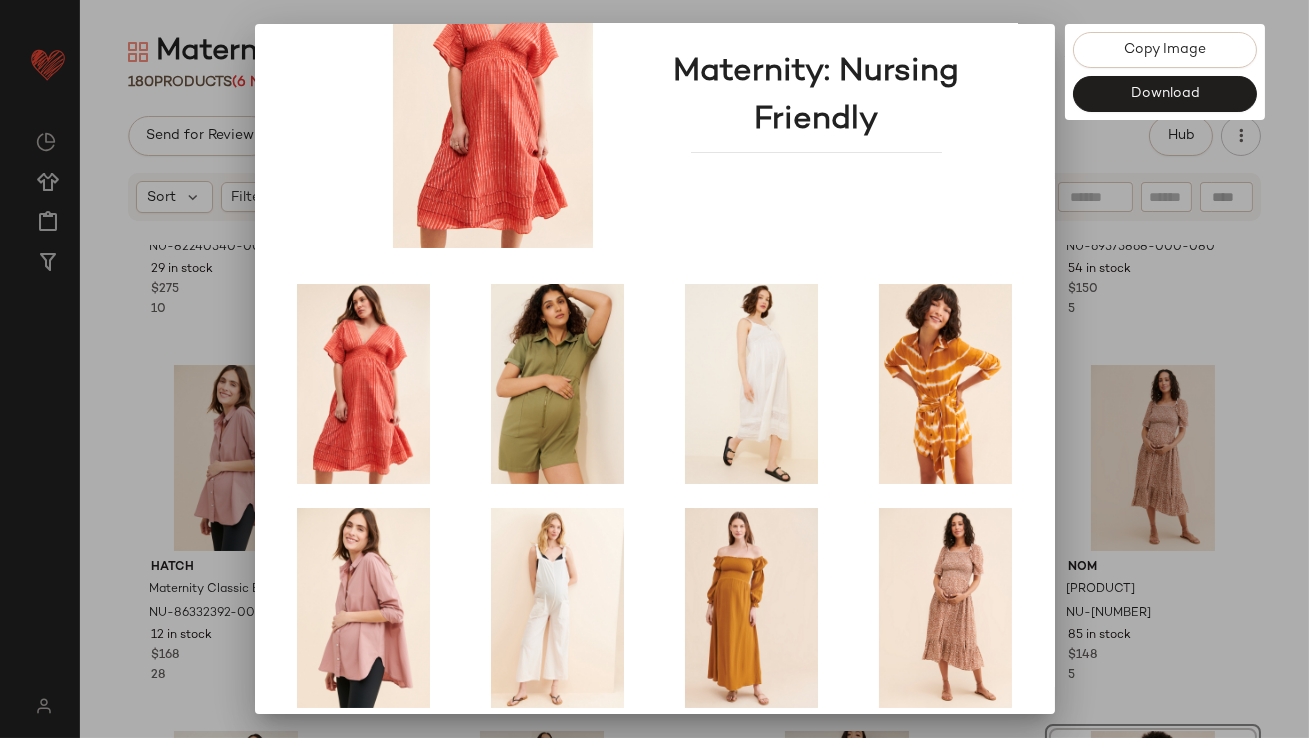 scroll, scrollTop: 341, scrollLeft: 0, axis: vertical 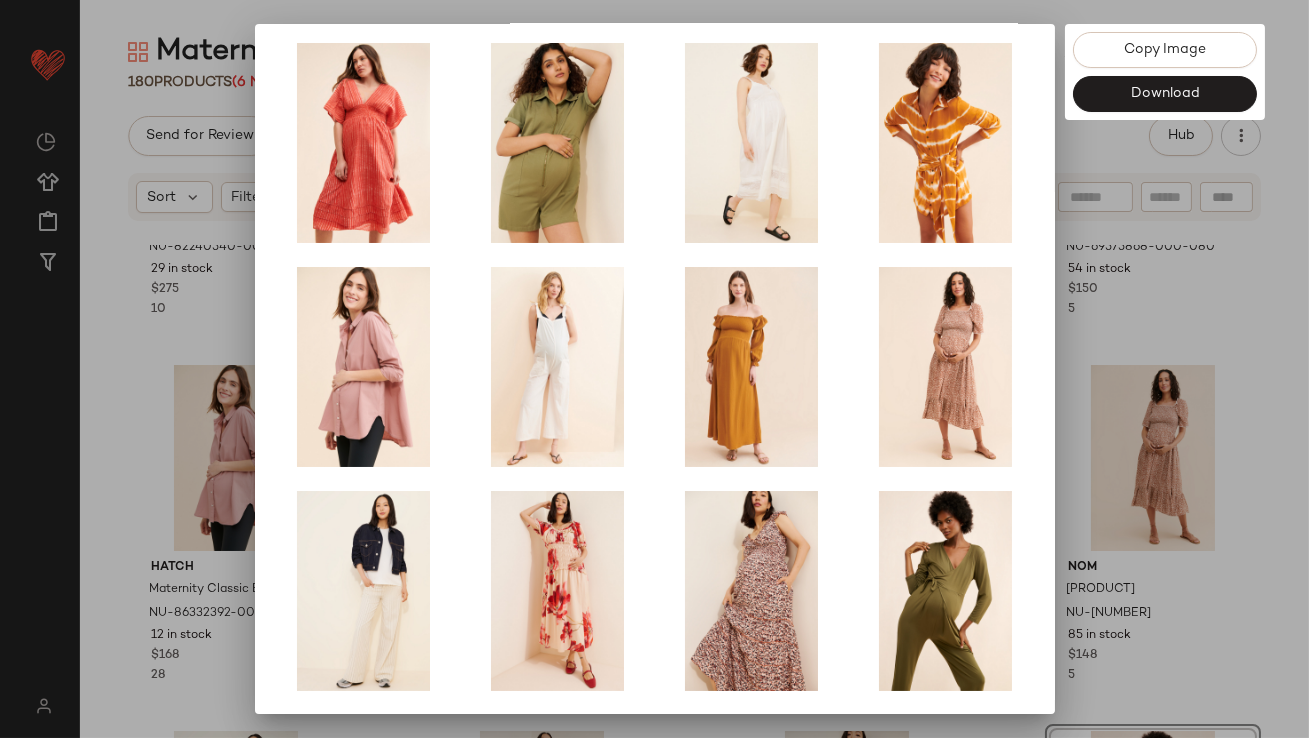 click at bounding box center [654, 369] 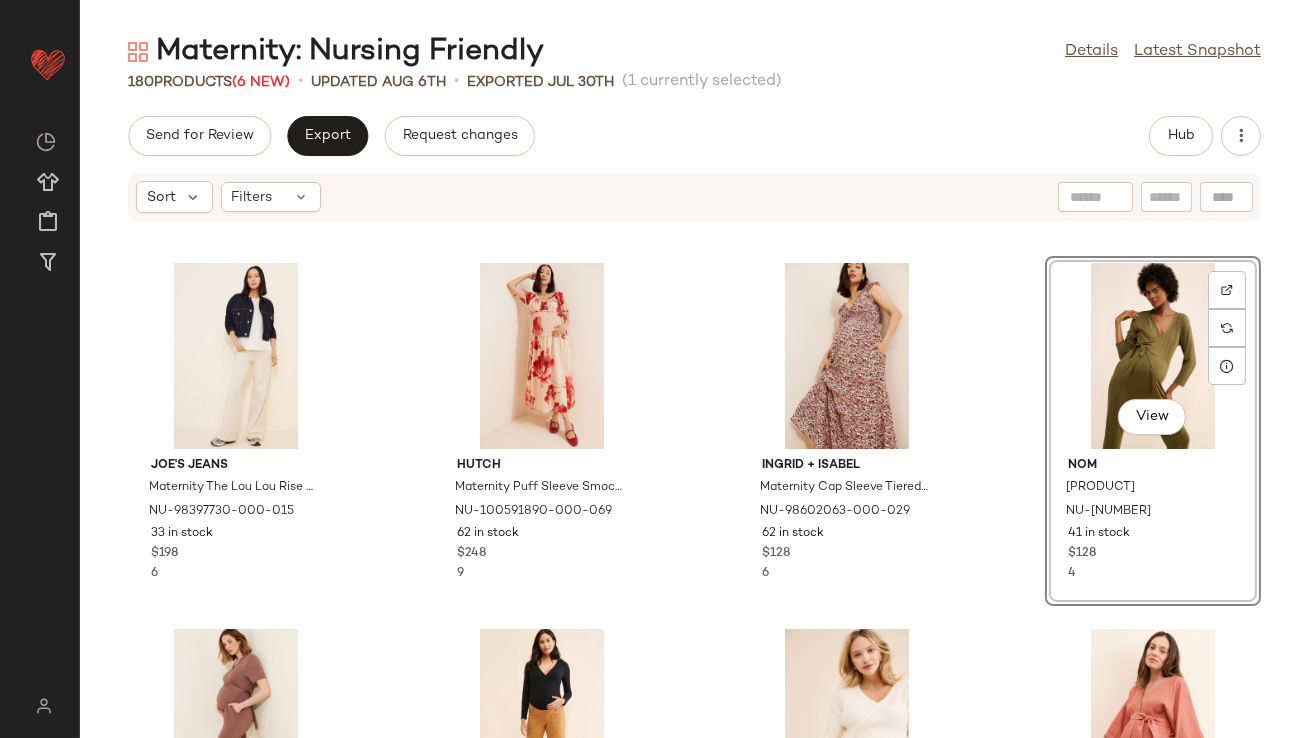 scroll, scrollTop: 965, scrollLeft: 0, axis: vertical 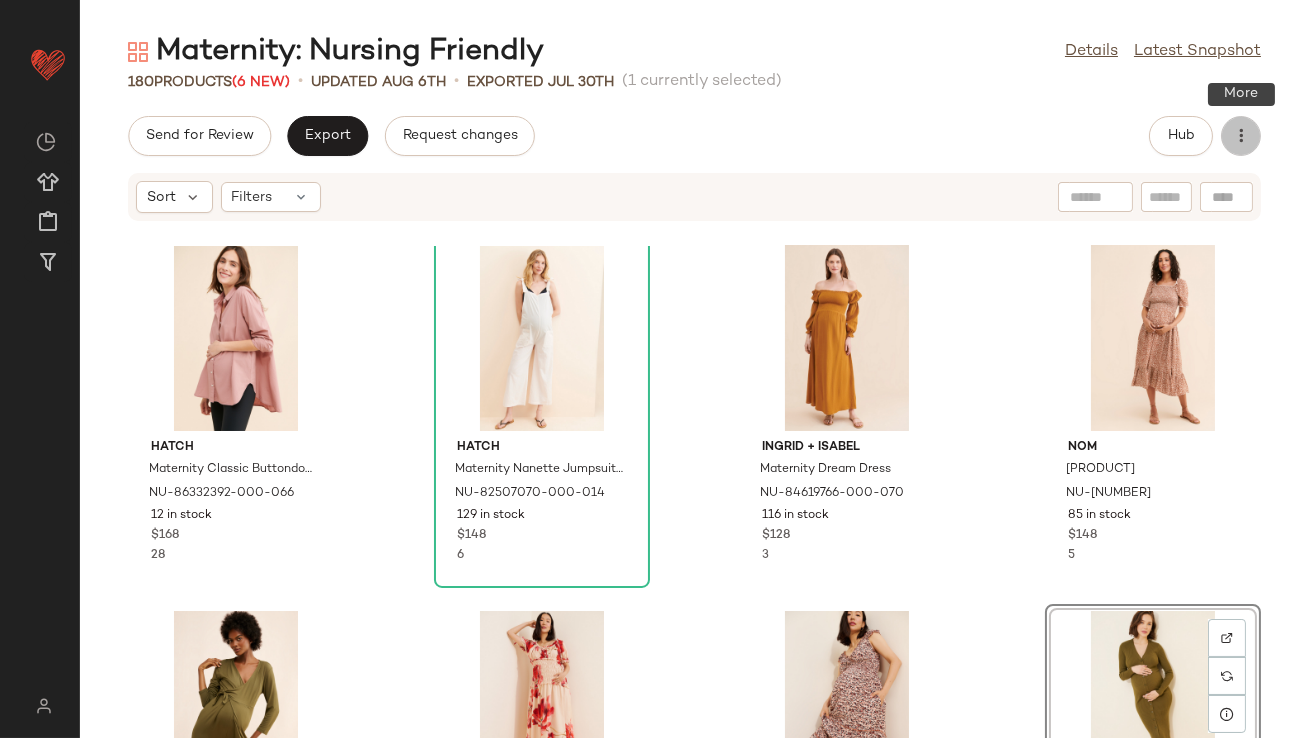 click 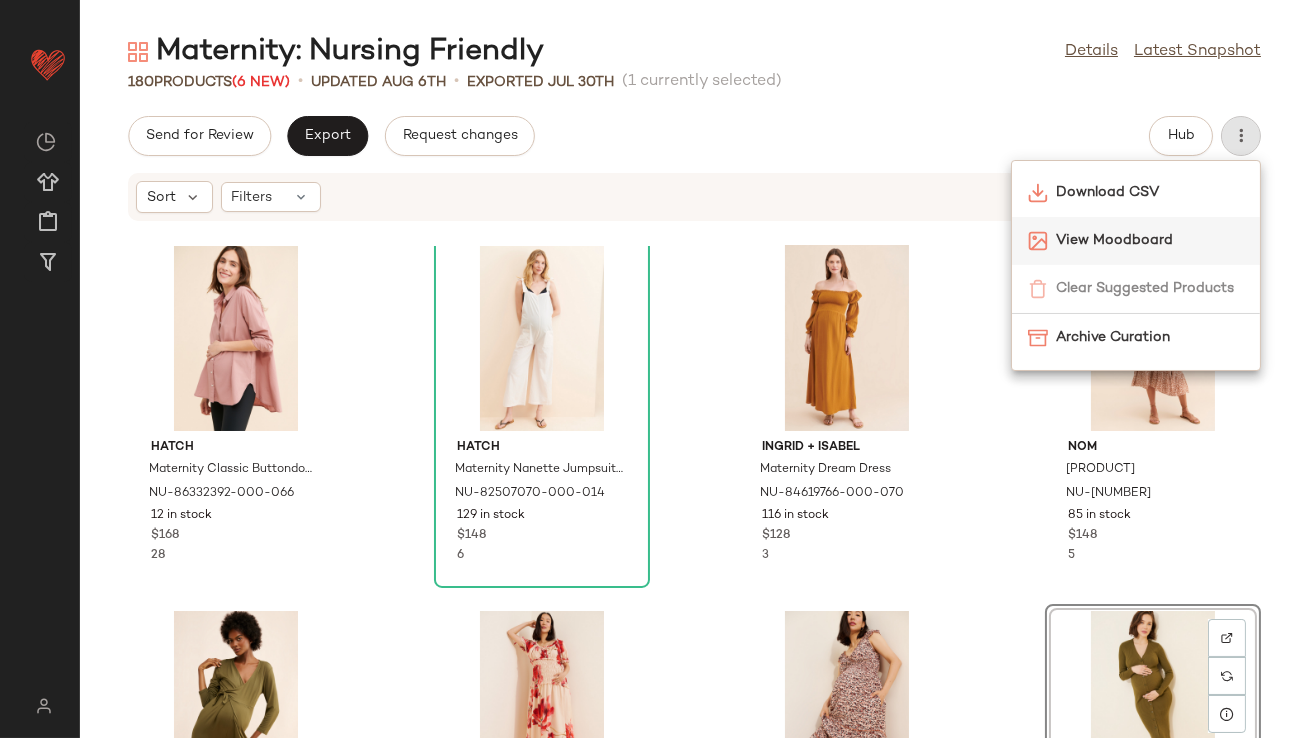 click on "View Moodboard" 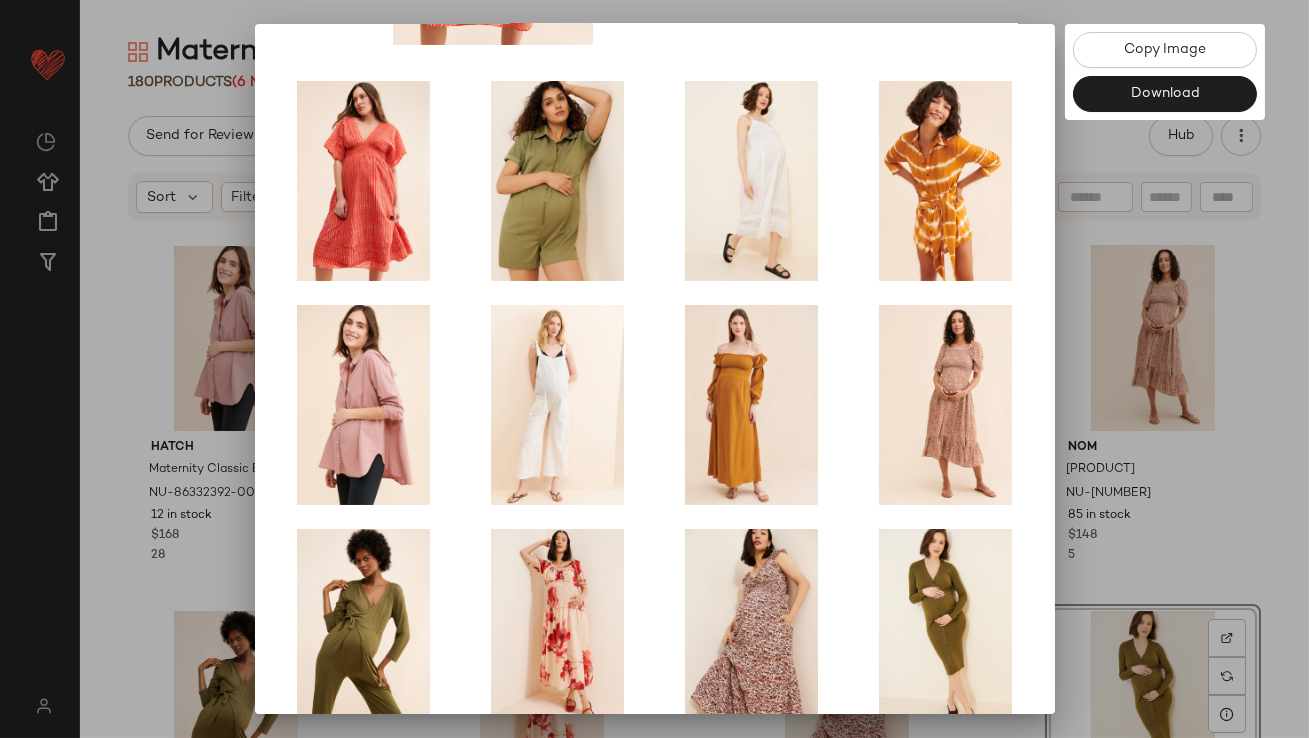 scroll, scrollTop: 341, scrollLeft: 0, axis: vertical 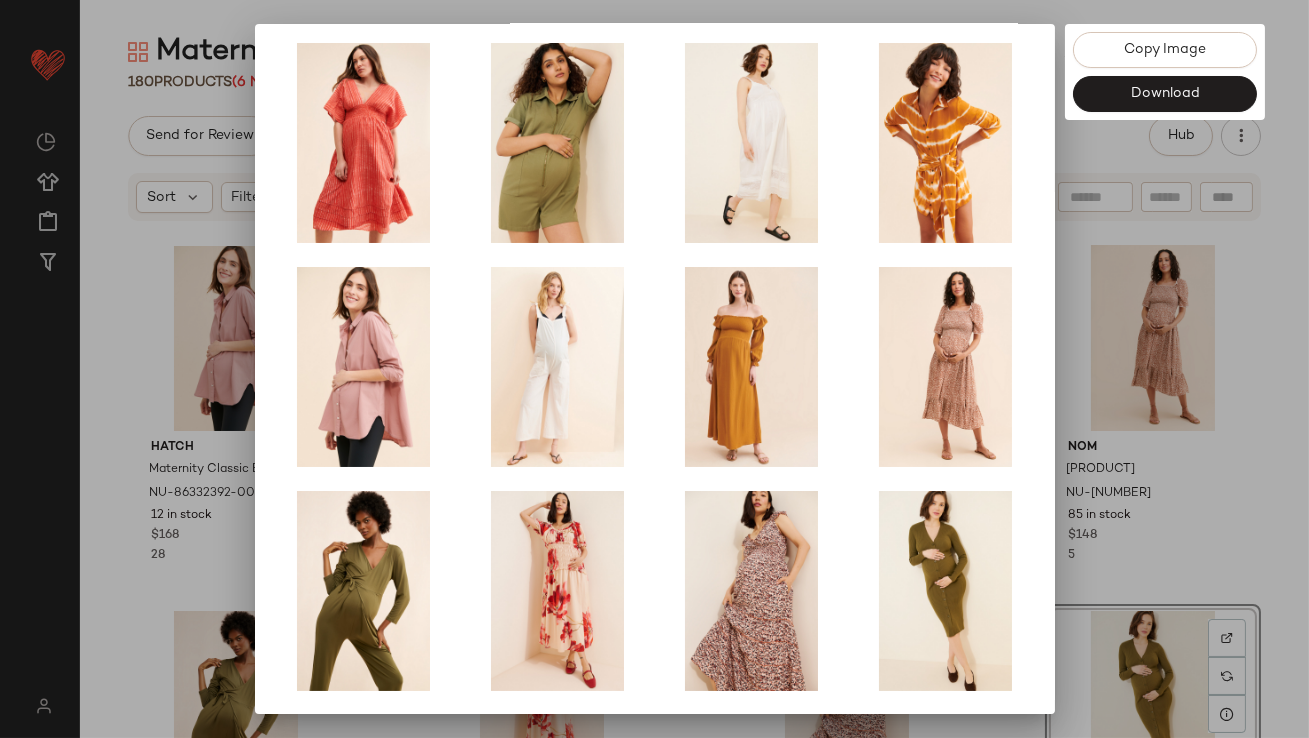 click at bounding box center (654, 369) 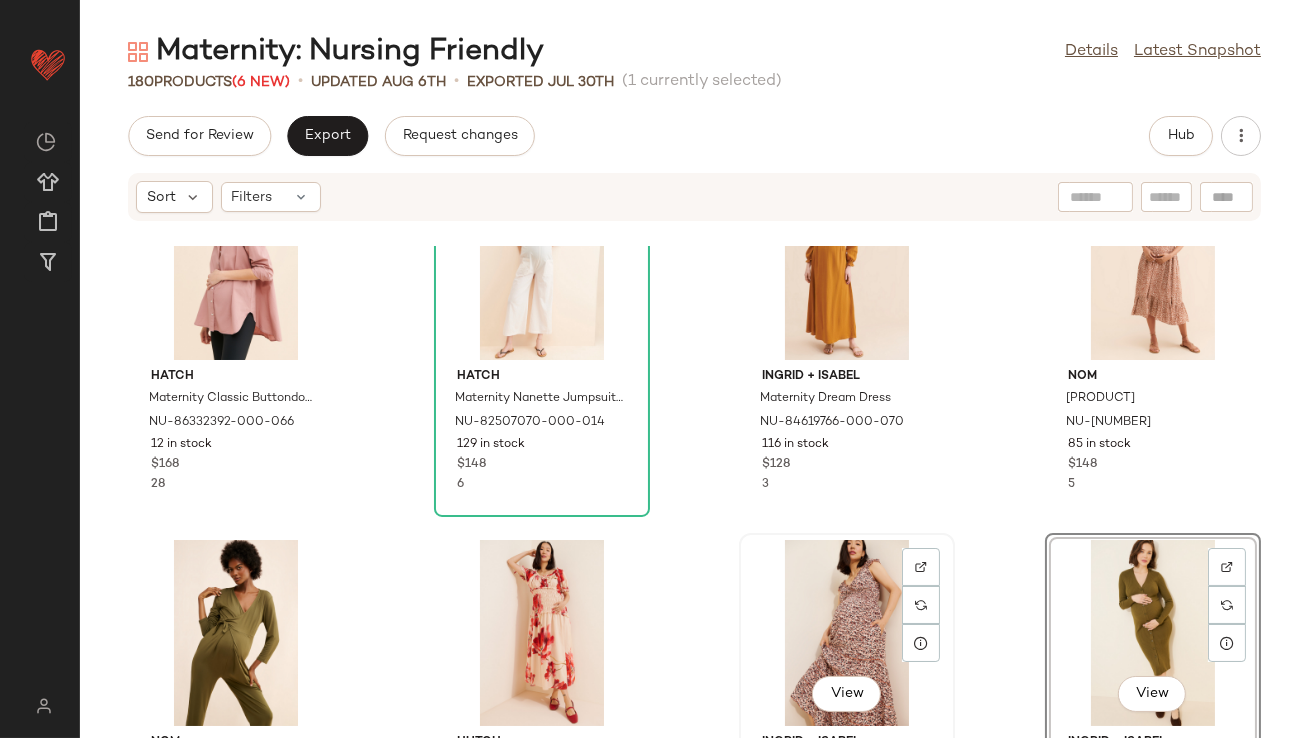 scroll, scrollTop: 666, scrollLeft: 0, axis: vertical 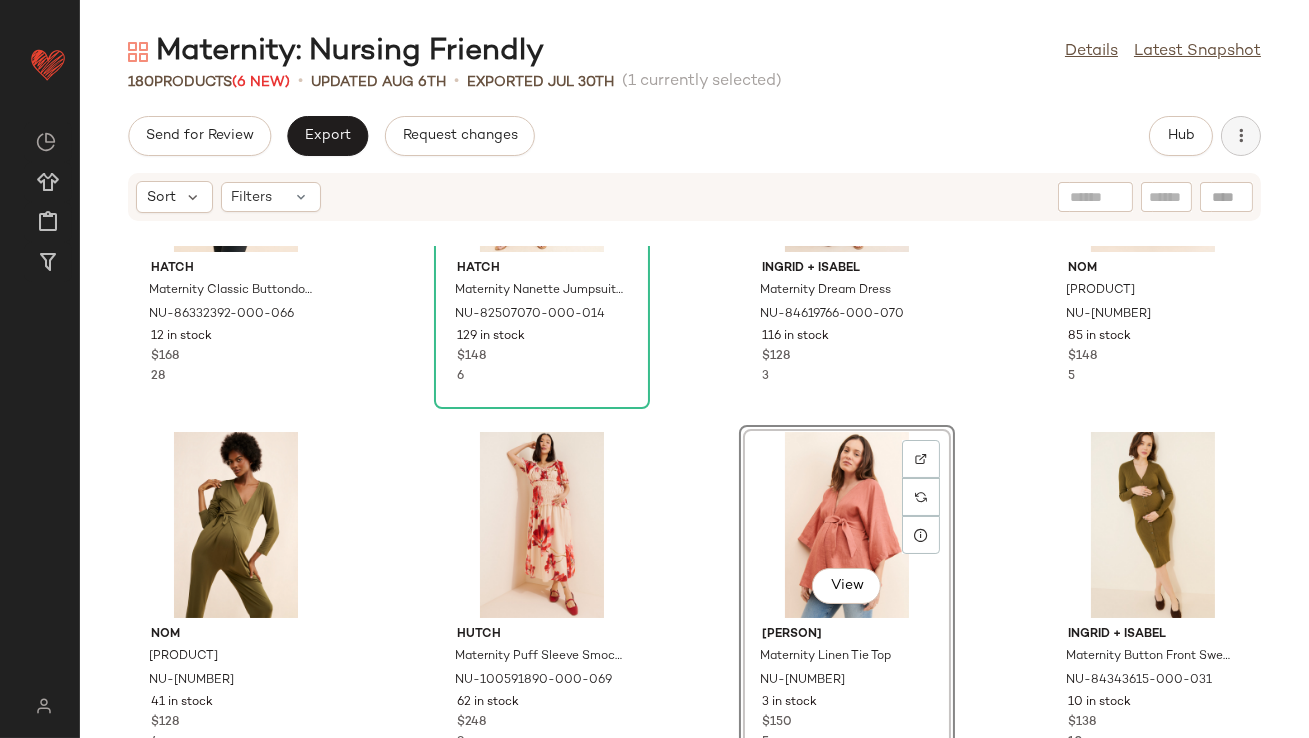 click 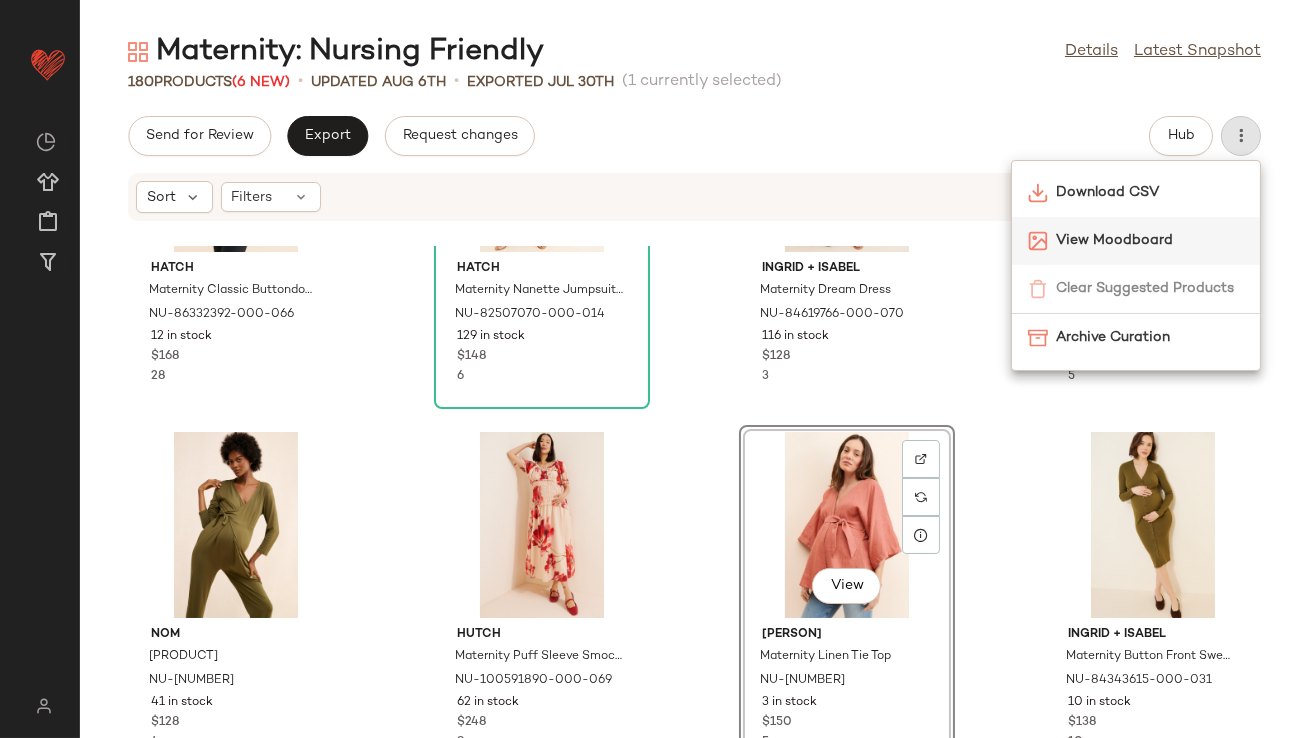 click on "View Moodboard" at bounding box center [1150, 240] 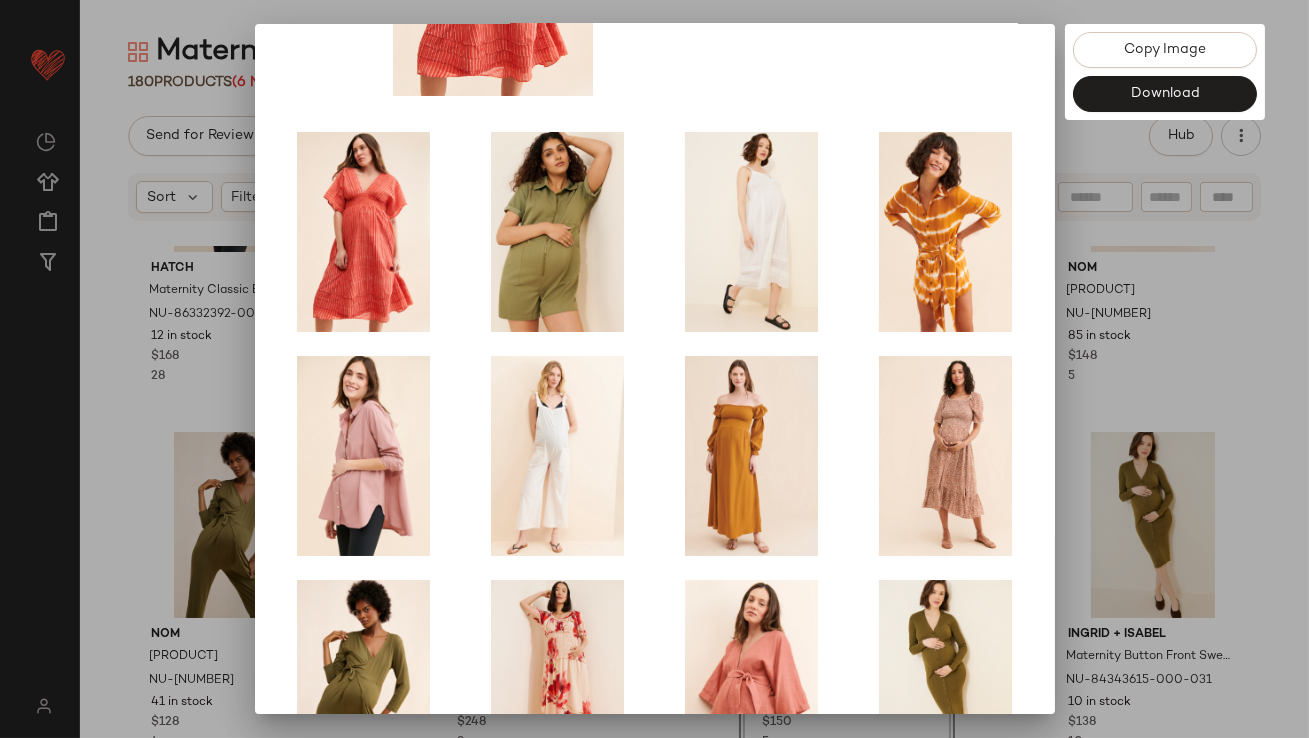 scroll, scrollTop: 323, scrollLeft: 0, axis: vertical 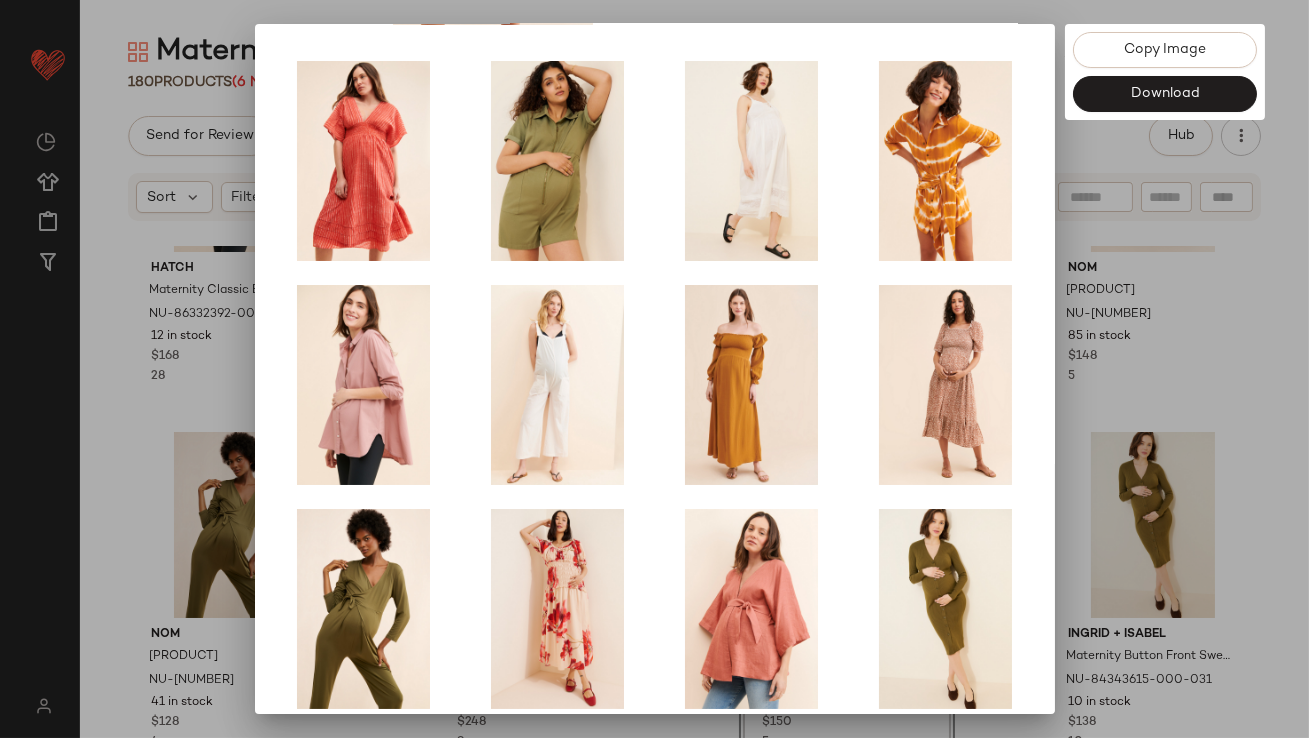 click at bounding box center [654, 369] 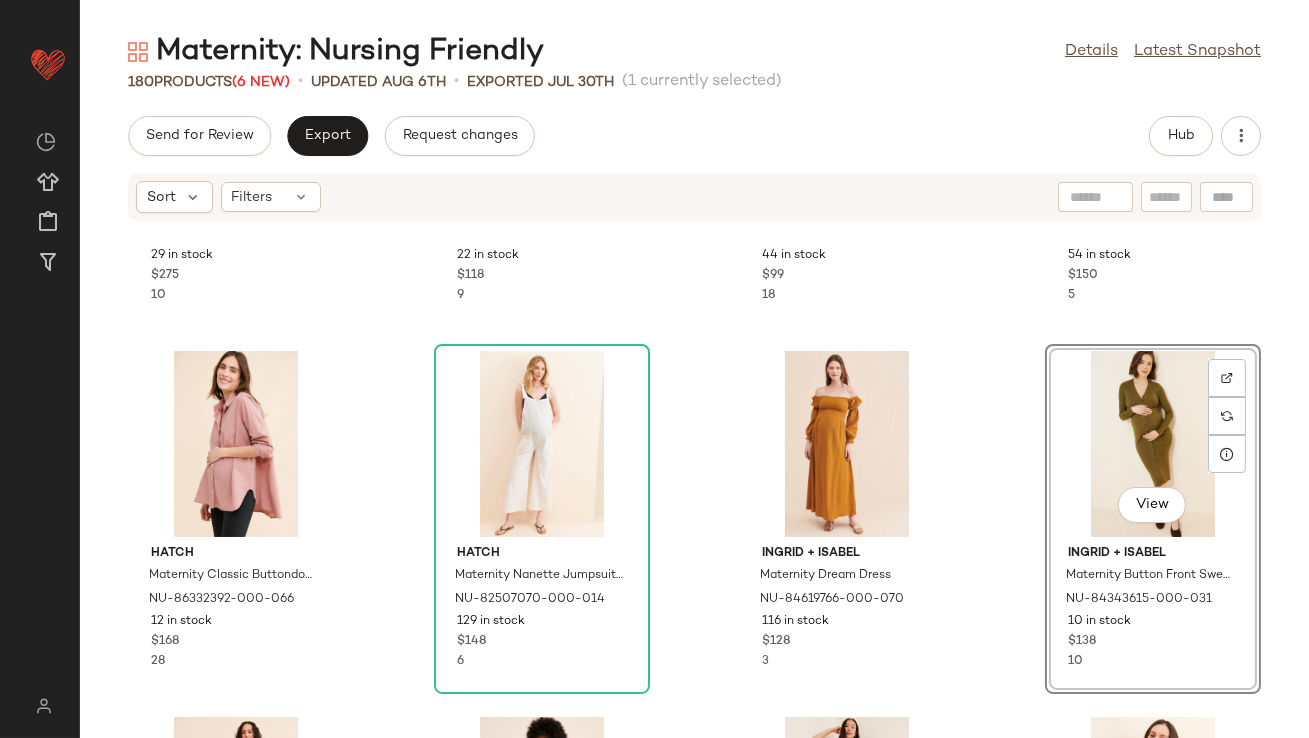 scroll, scrollTop: 260, scrollLeft: 0, axis: vertical 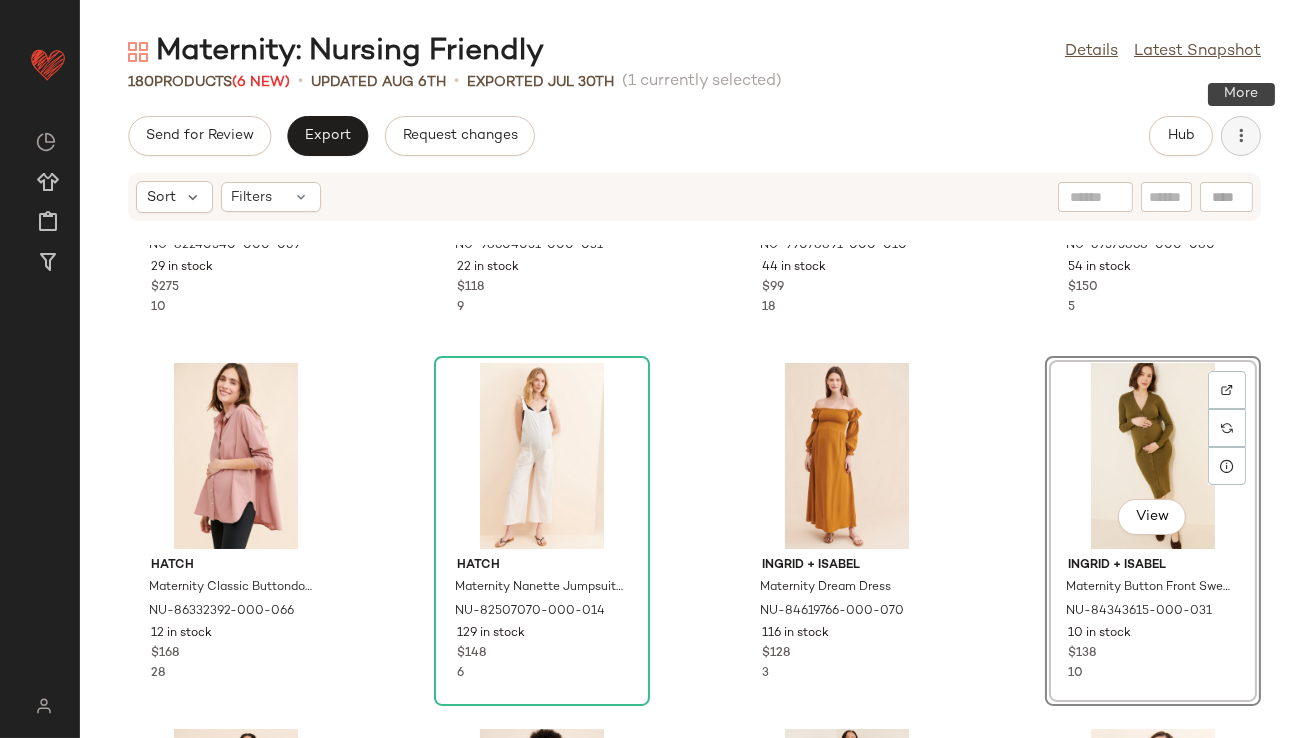 click 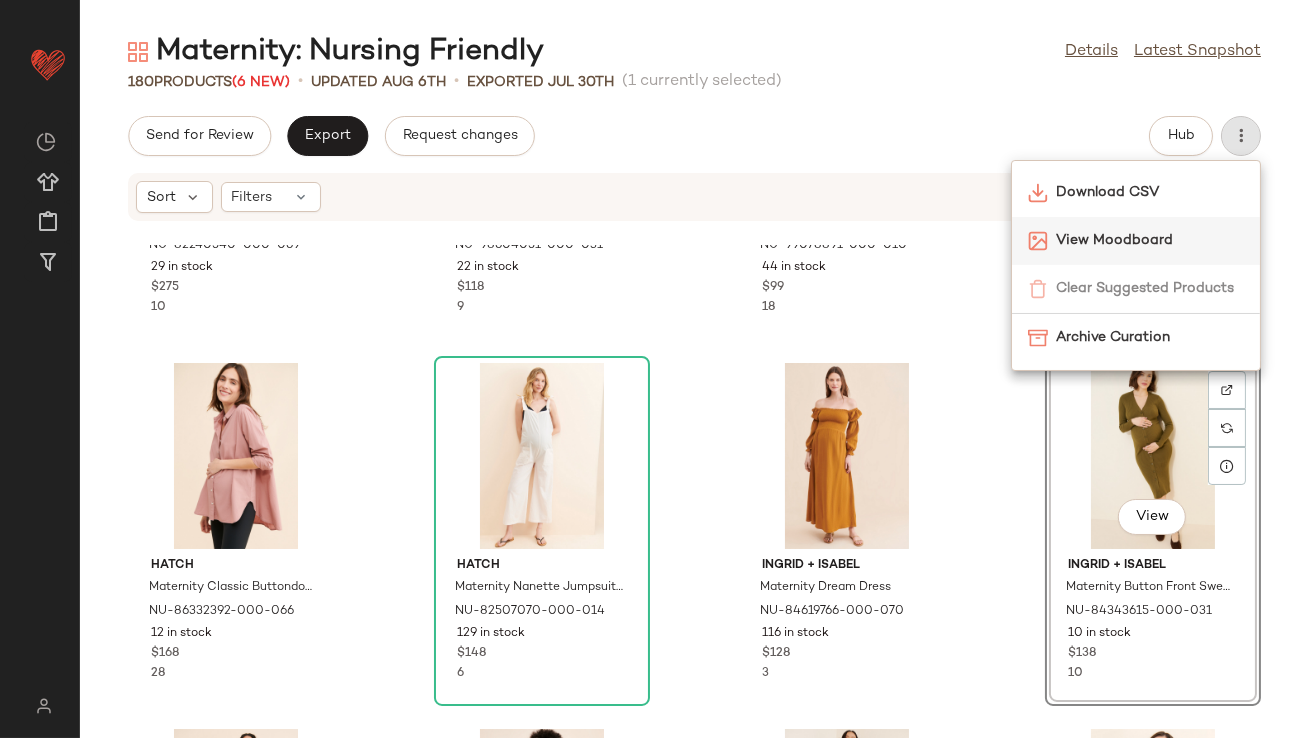 click on "View Moodboard" at bounding box center (1150, 240) 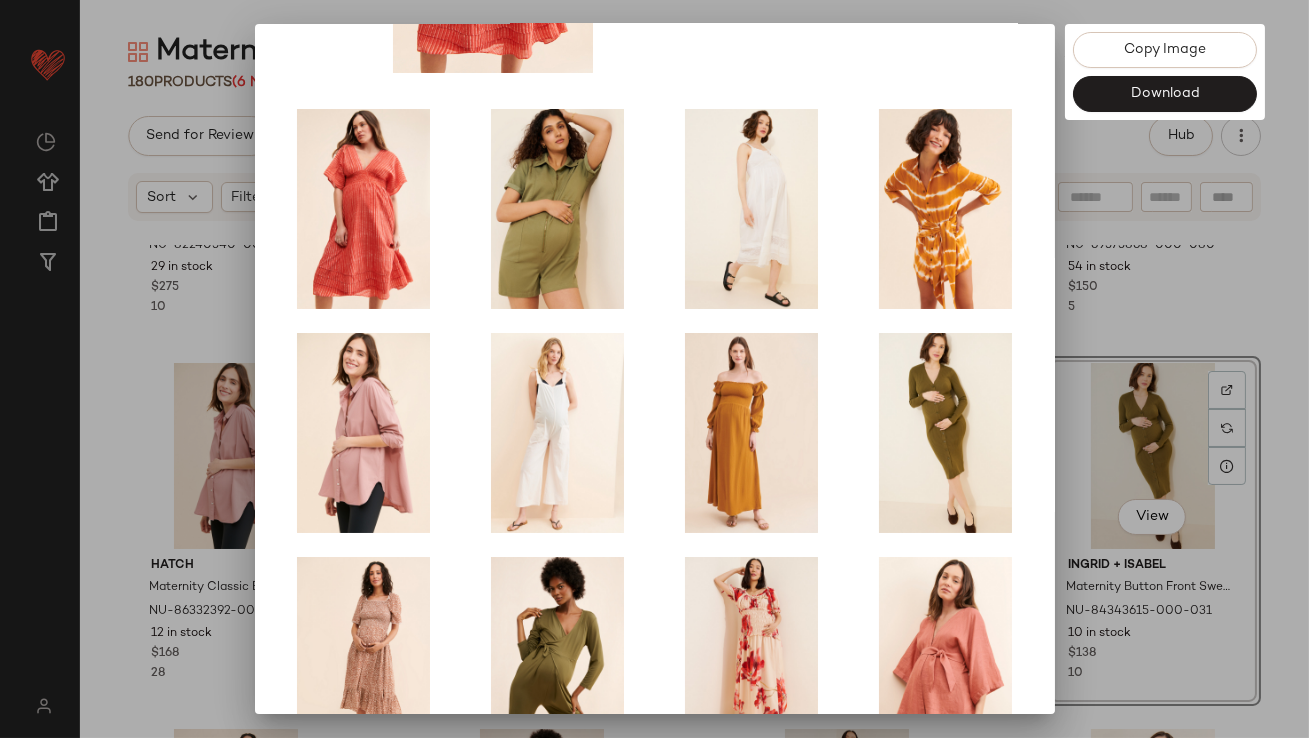 scroll, scrollTop: 341, scrollLeft: 0, axis: vertical 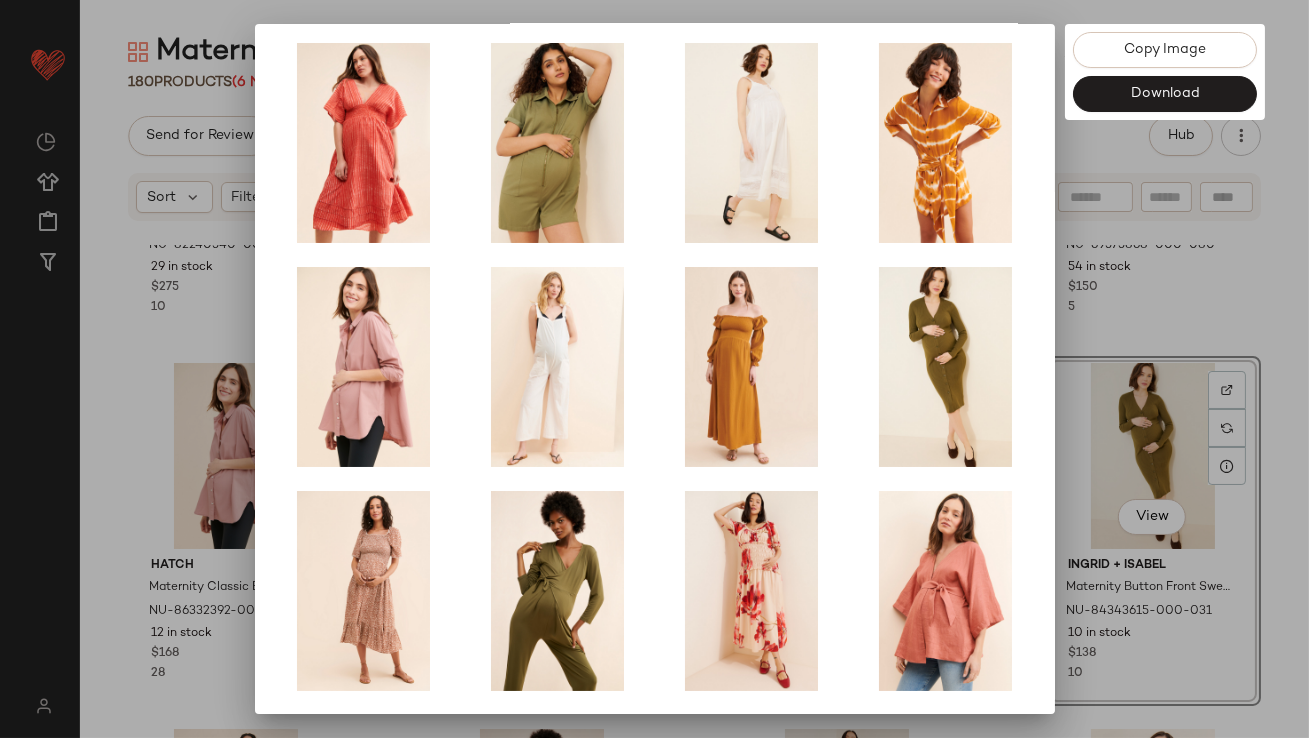 click at bounding box center [654, 369] 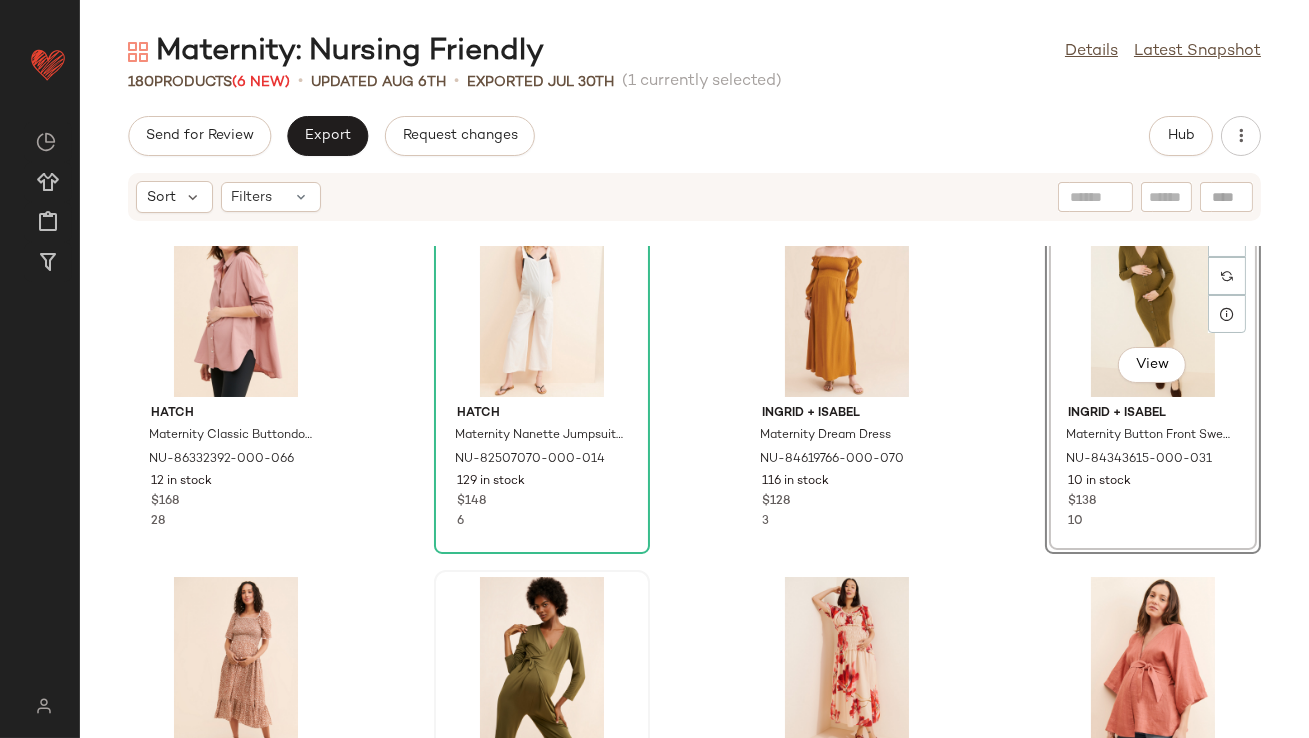 scroll, scrollTop: 615, scrollLeft: 0, axis: vertical 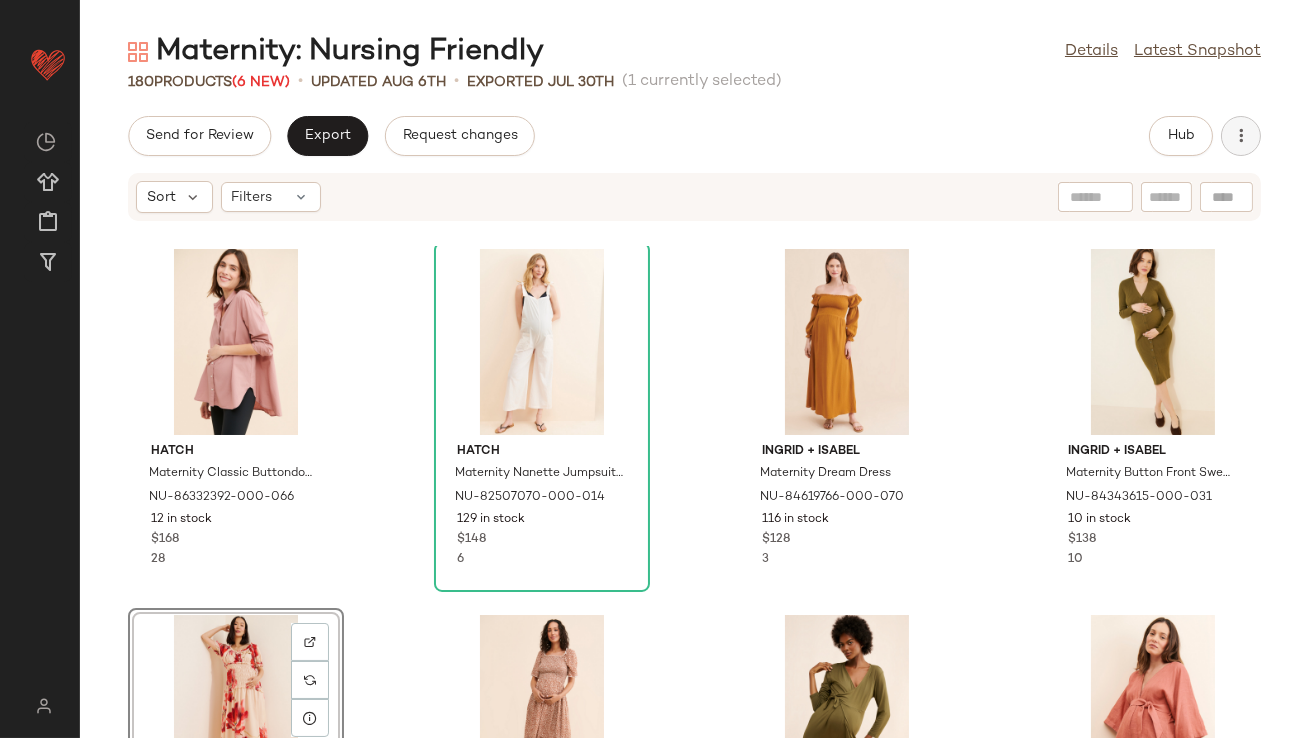 click 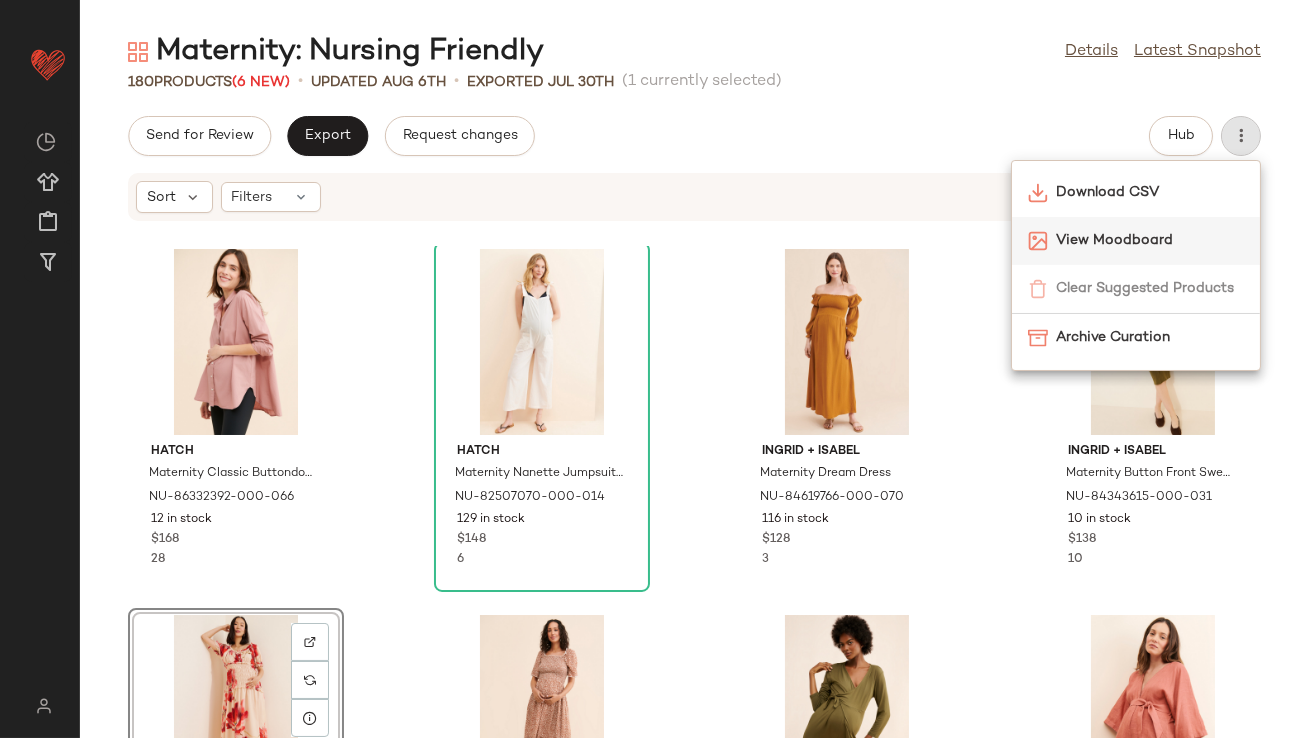 click on "View Moodboard" at bounding box center (1150, 240) 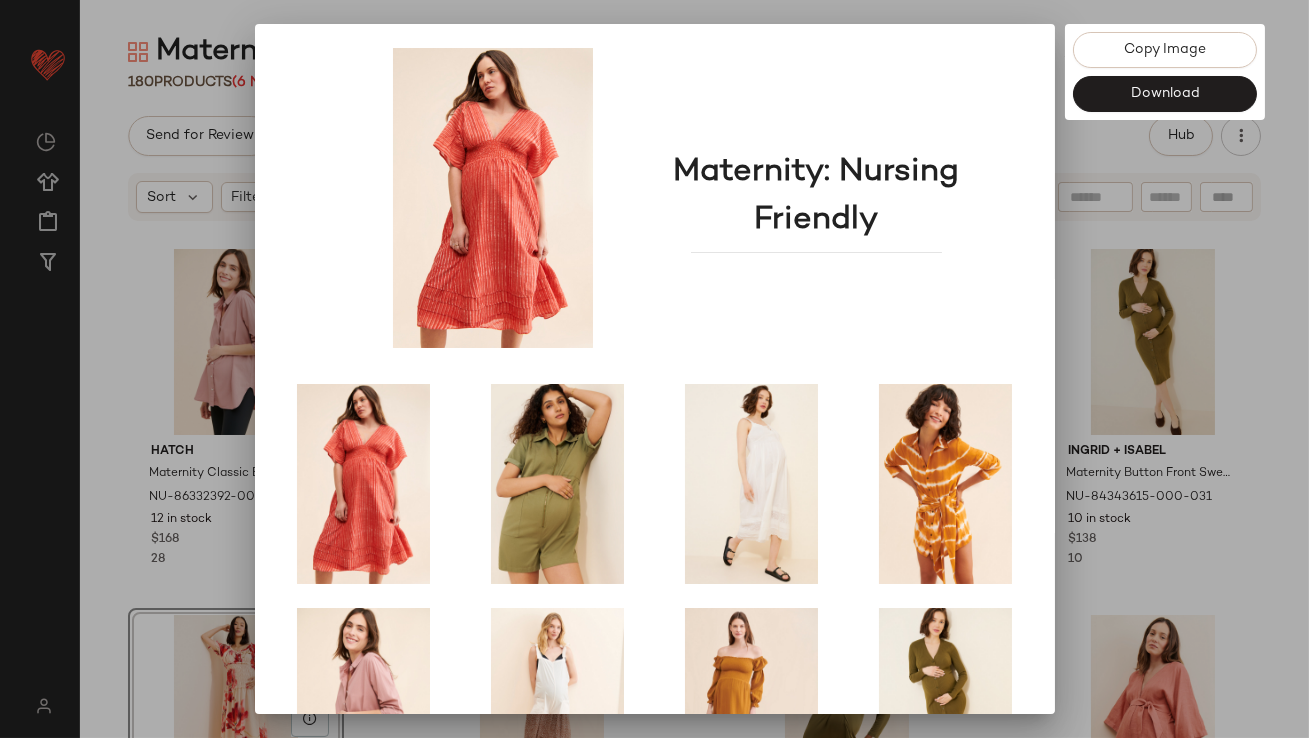 scroll, scrollTop: 341, scrollLeft: 0, axis: vertical 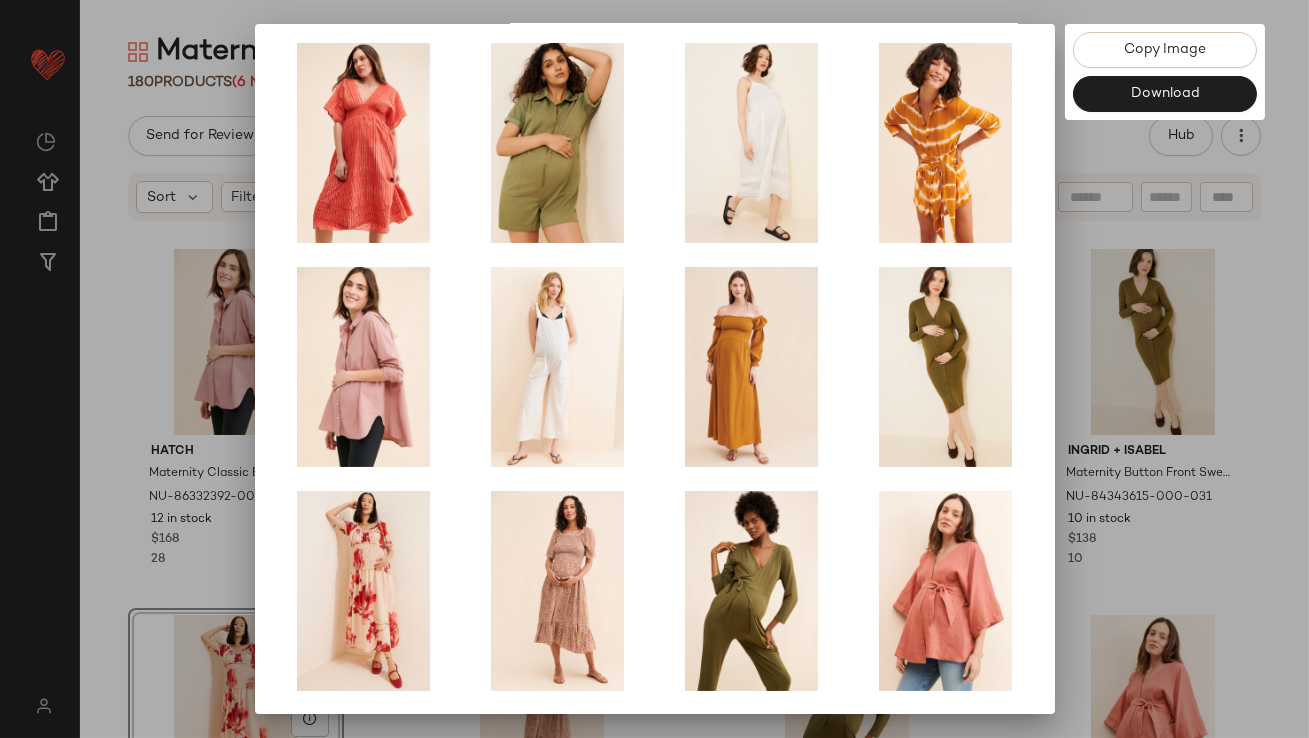 click at bounding box center [654, 369] 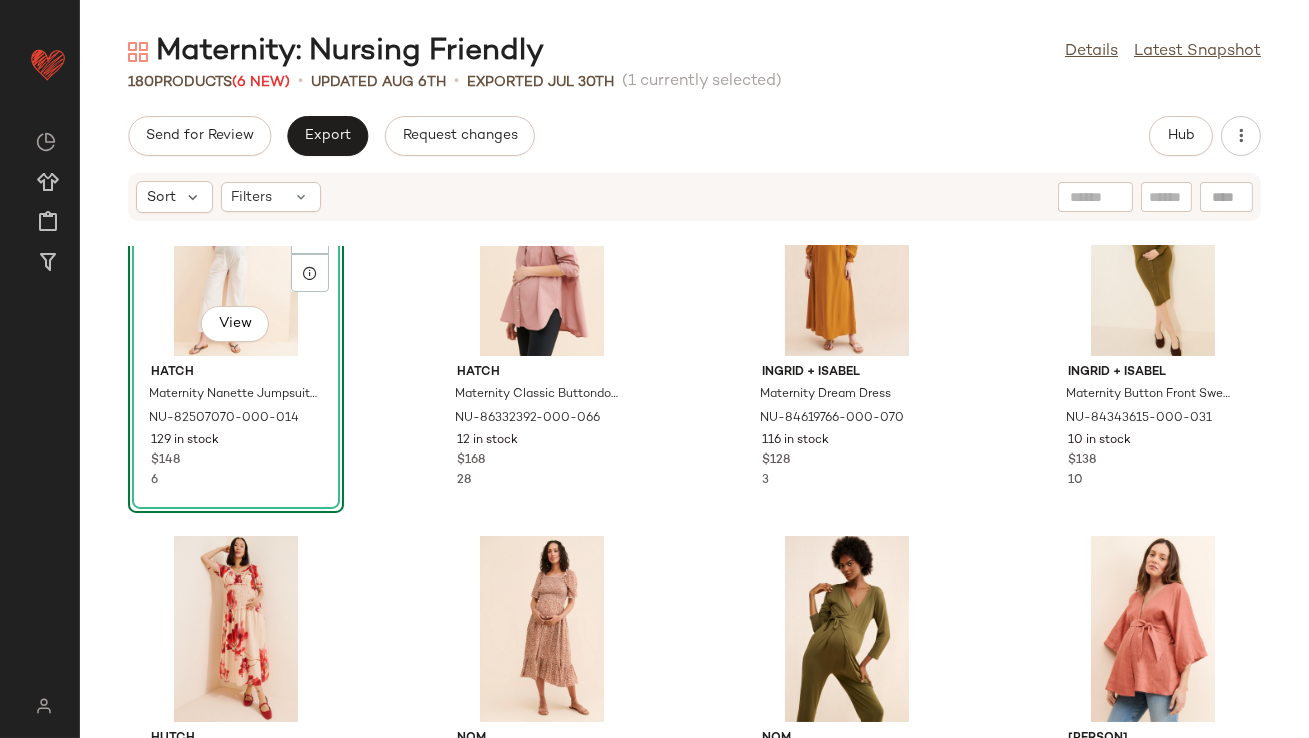 scroll, scrollTop: 455, scrollLeft: 0, axis: vertical 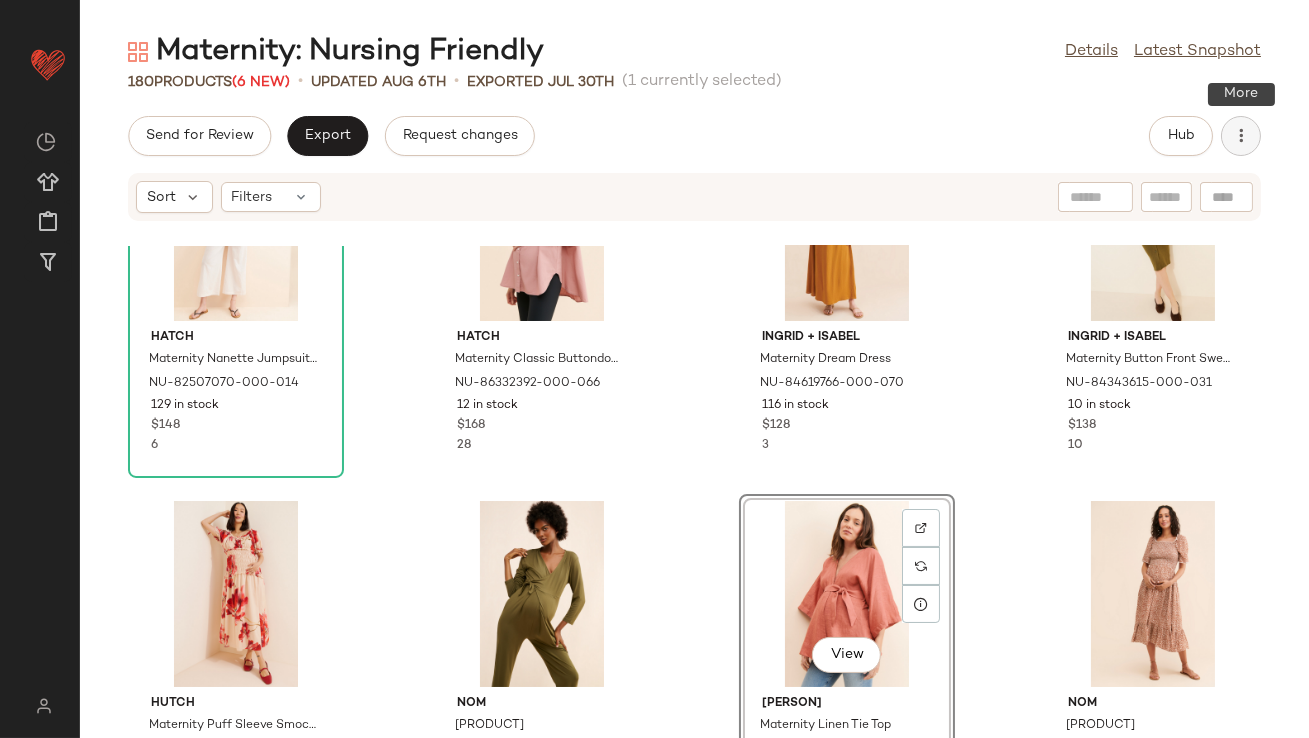 click 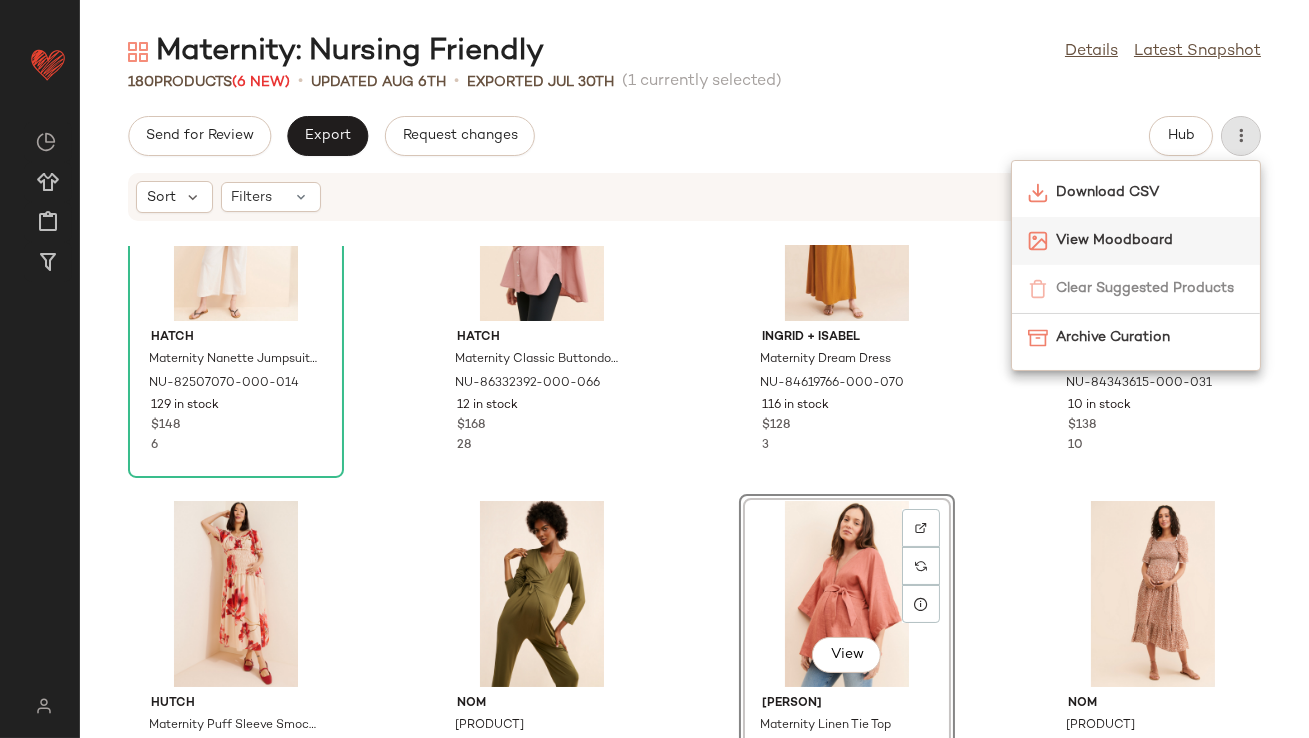 click on "View Moodboard" at bounding box center [1150, 240] 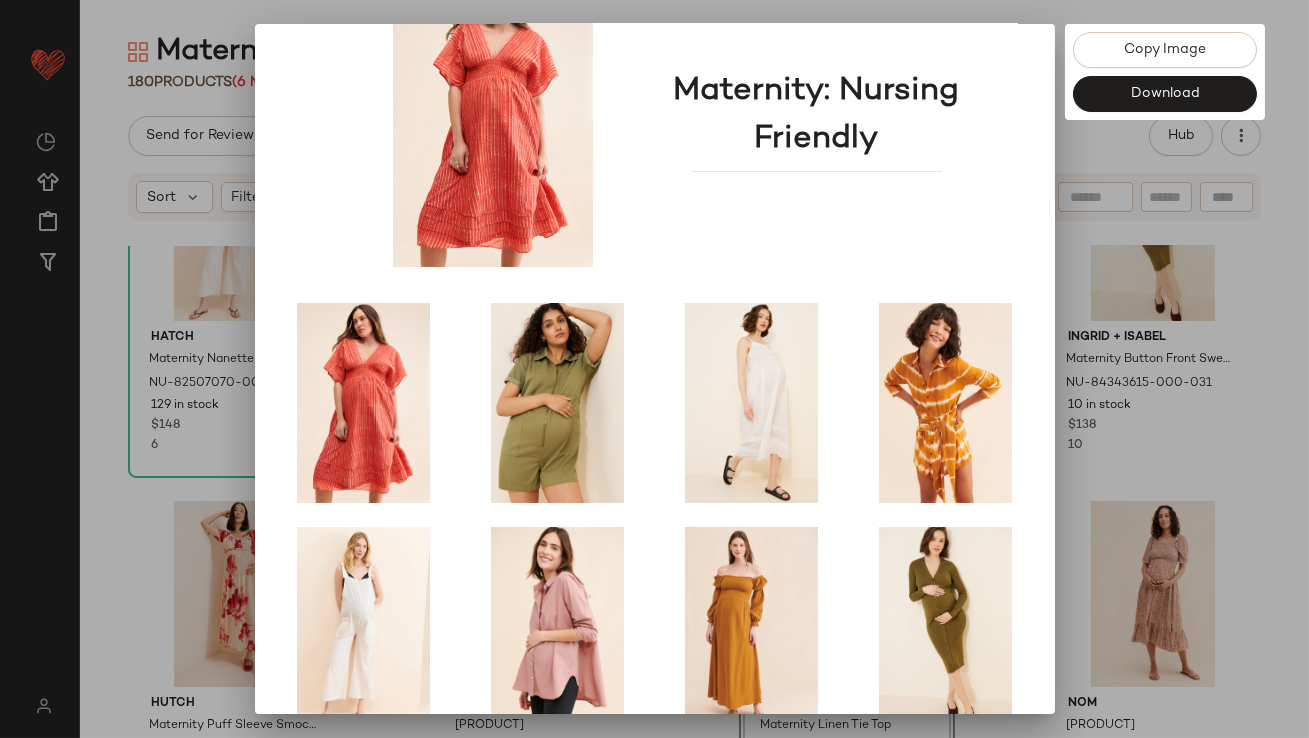 scroll, scrollTop: 341, scrollLeft: 0, axis: vertical 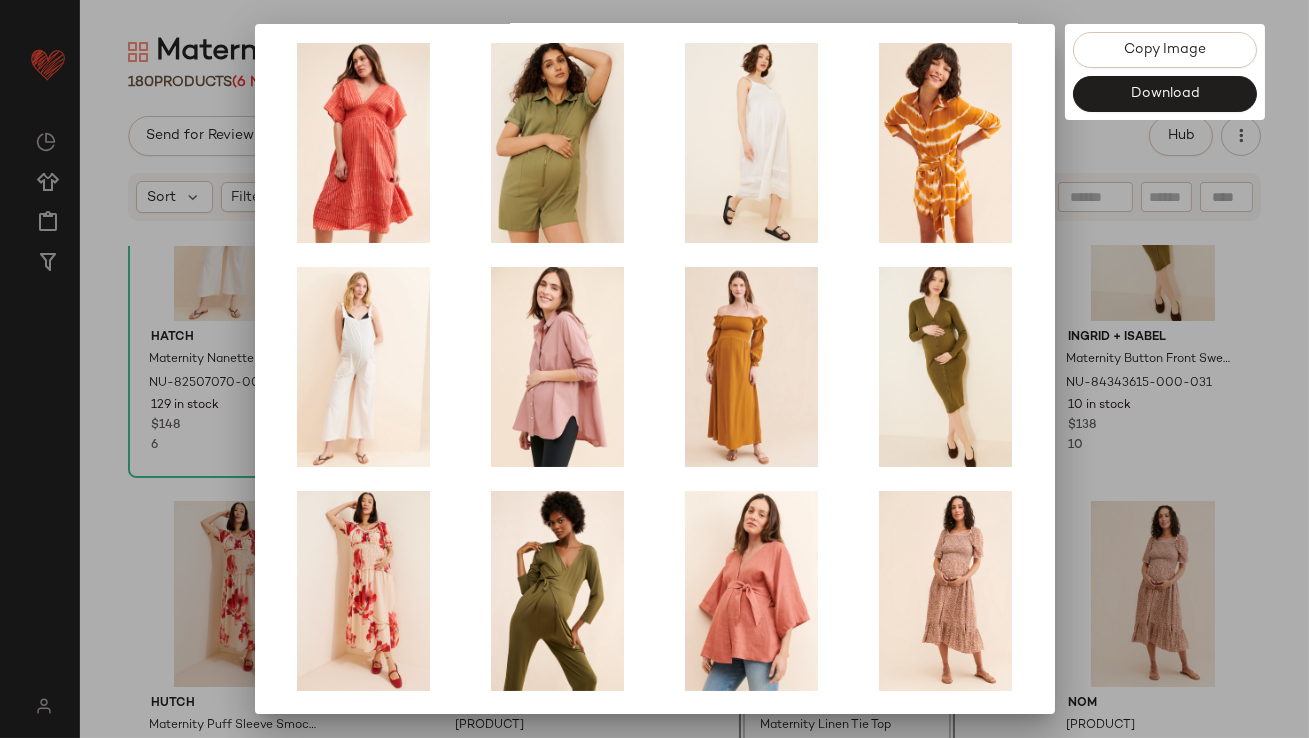 click at bounding box center (654, 369) 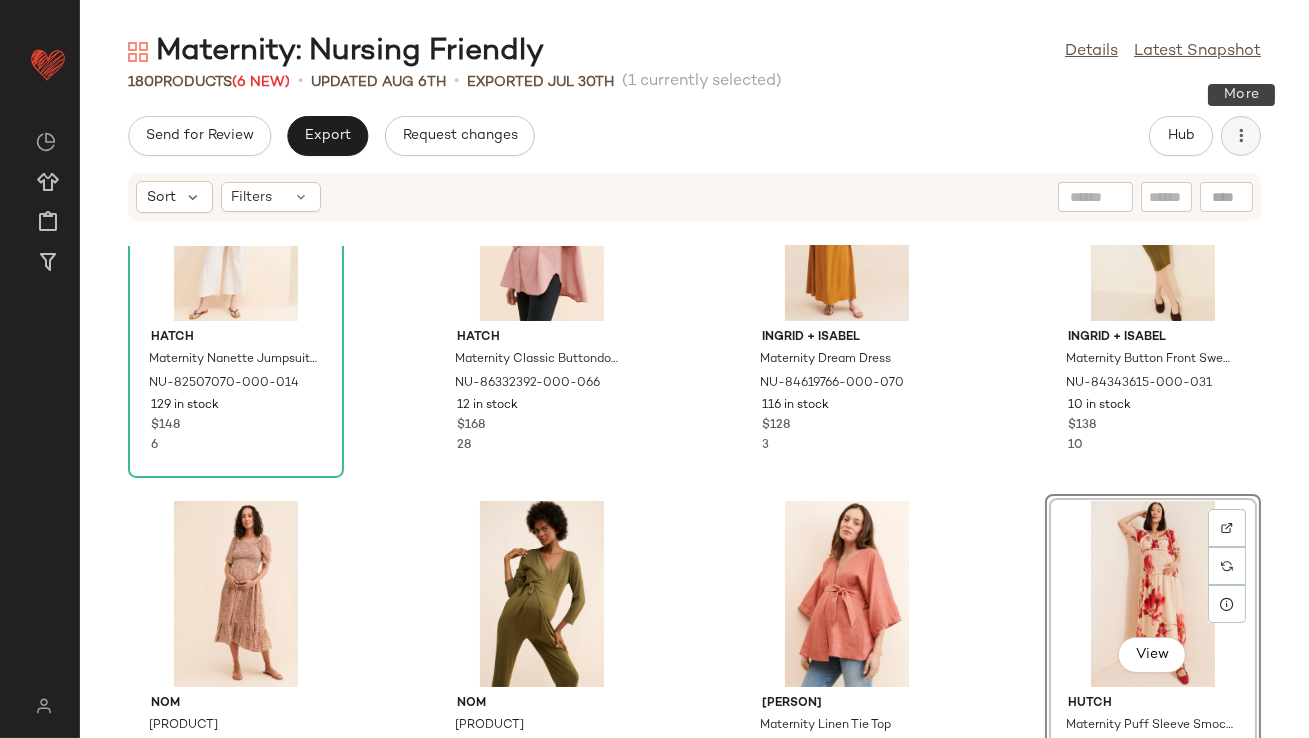 click 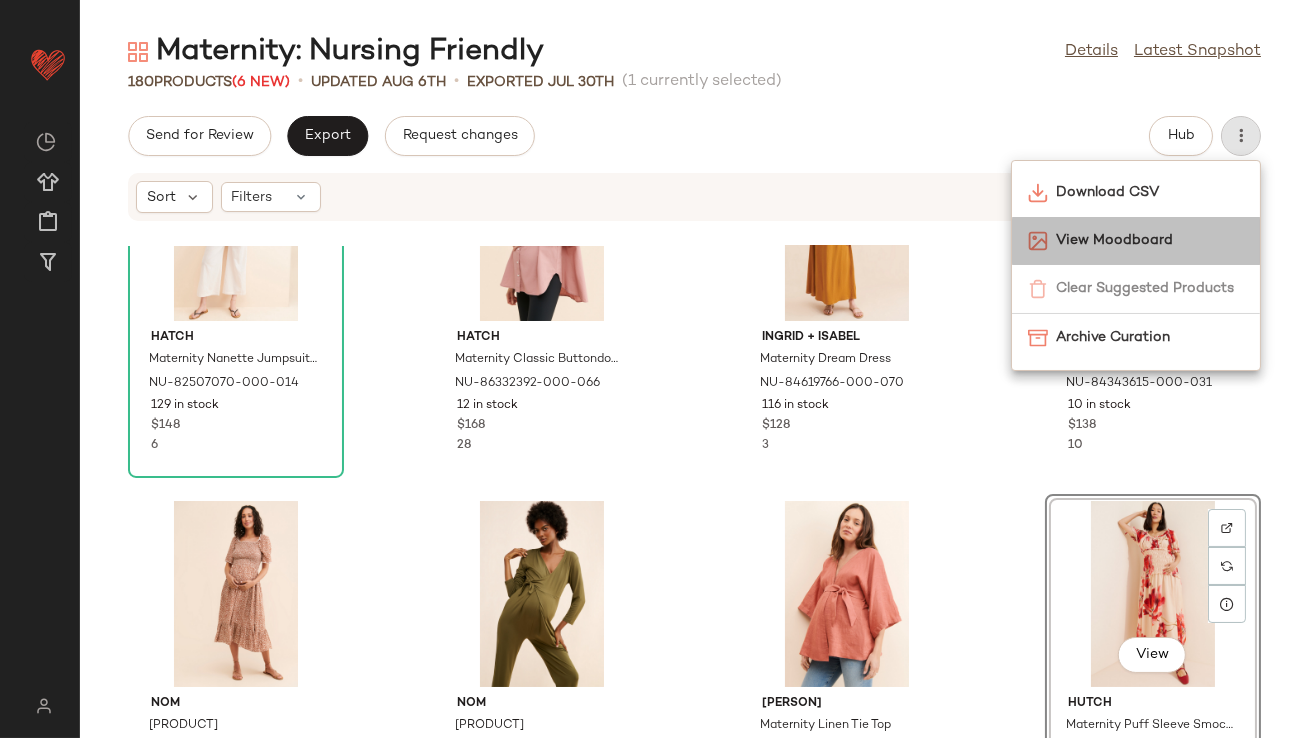 click on "View Moodboard" at bounding box center [1150, 240] 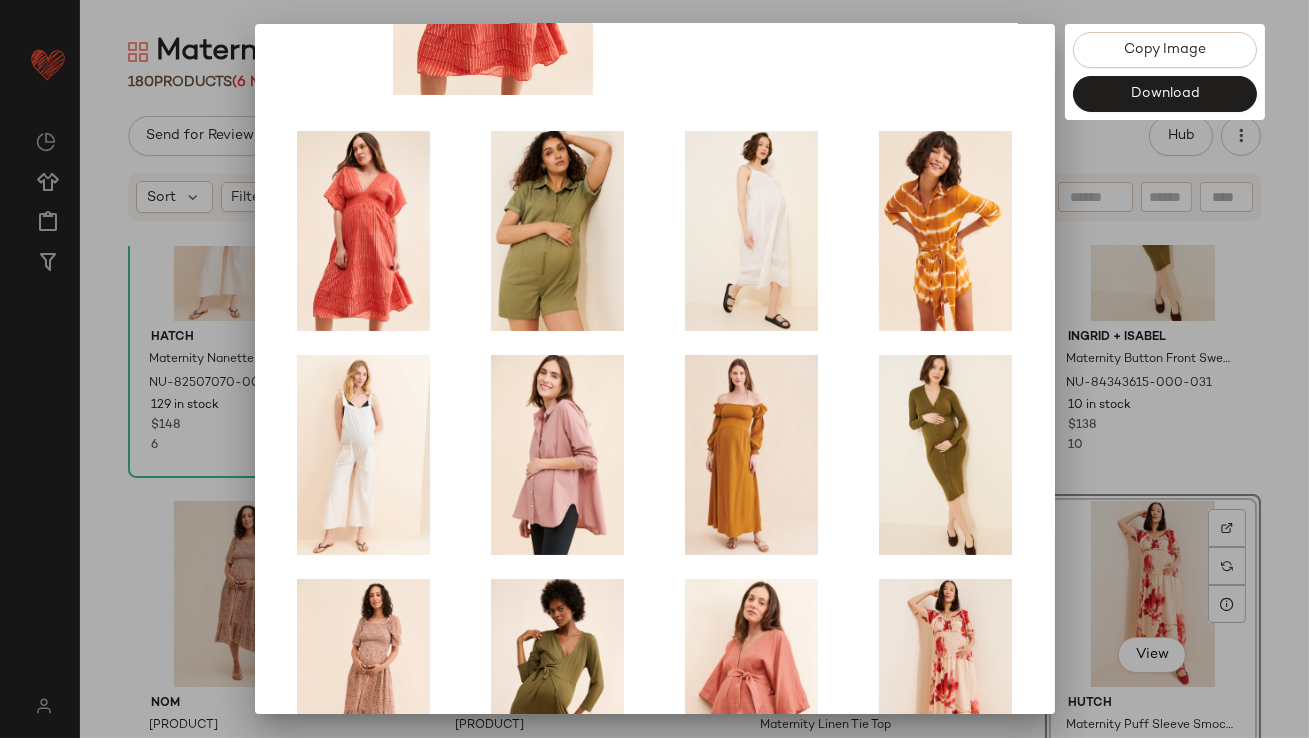 scroll, scrollTop: 341, scrollLeft: 0, axis: vertical 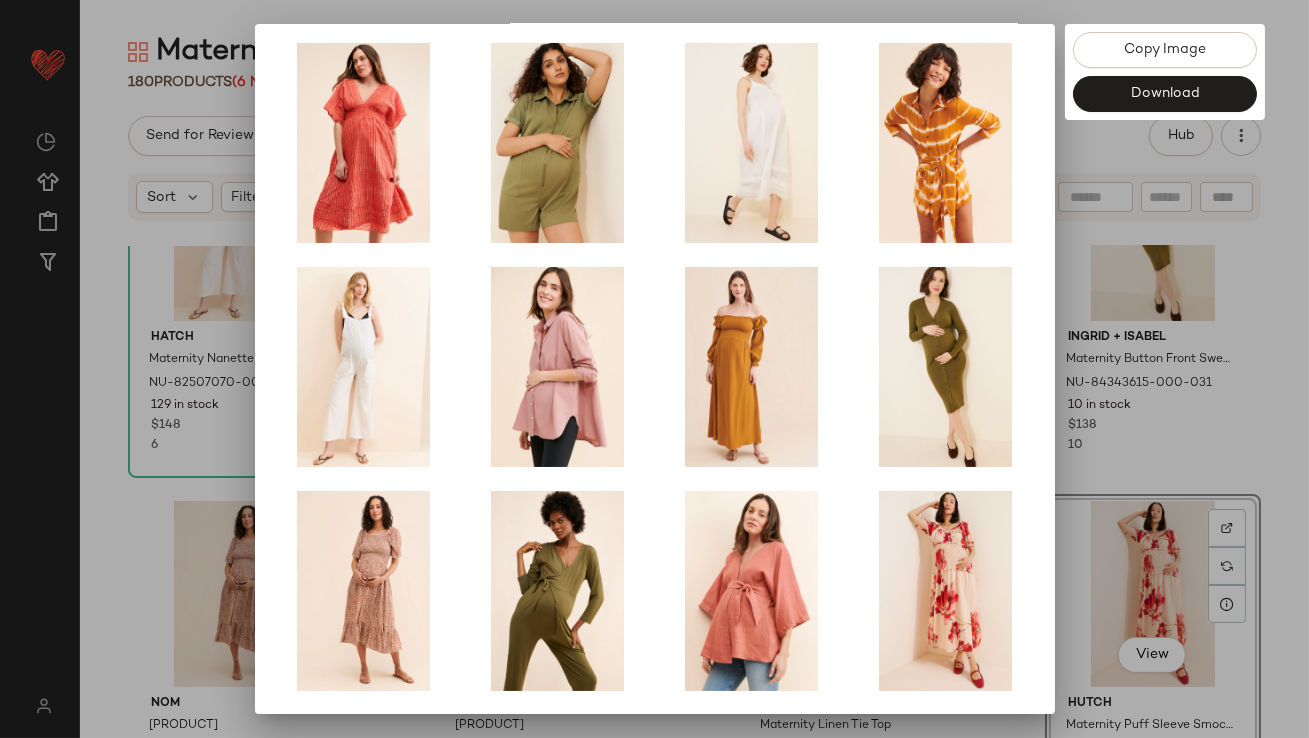 click at bounding box center [654, 369] 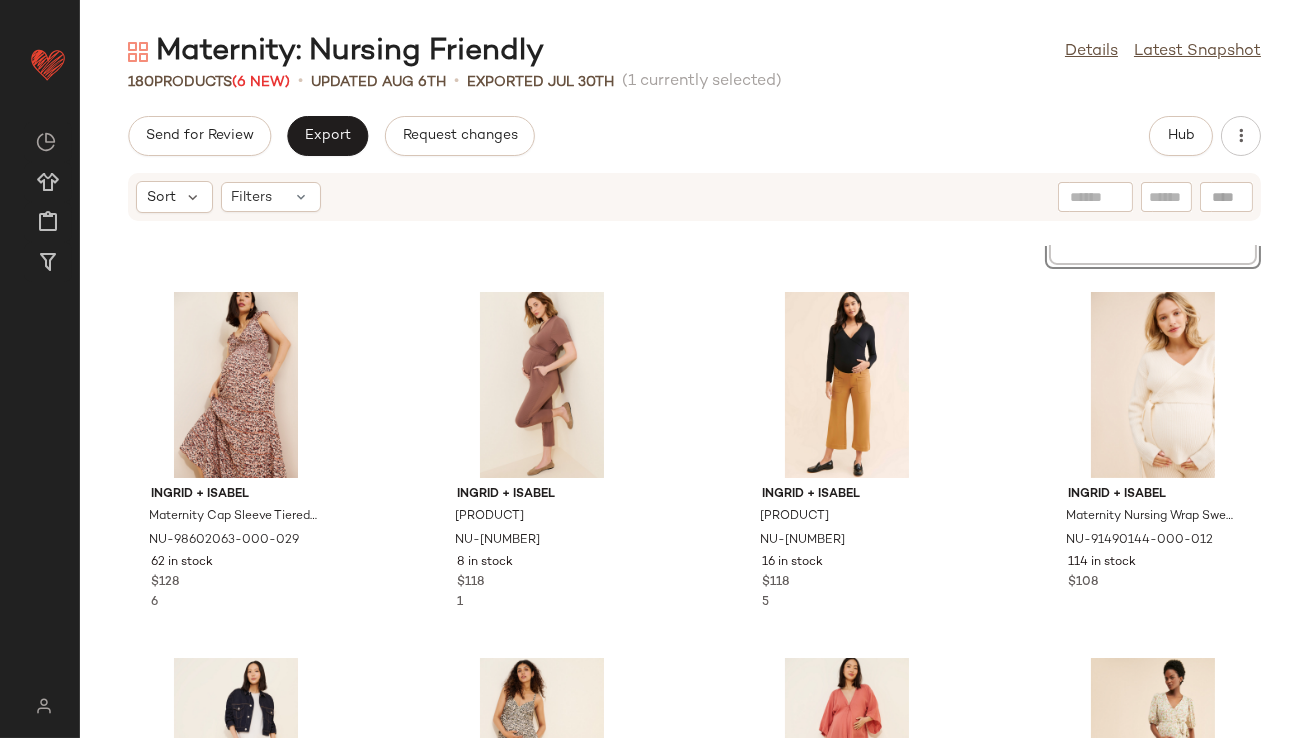 scroll, scrollTop: 1080, scrollLeft: 0, axis: vertical 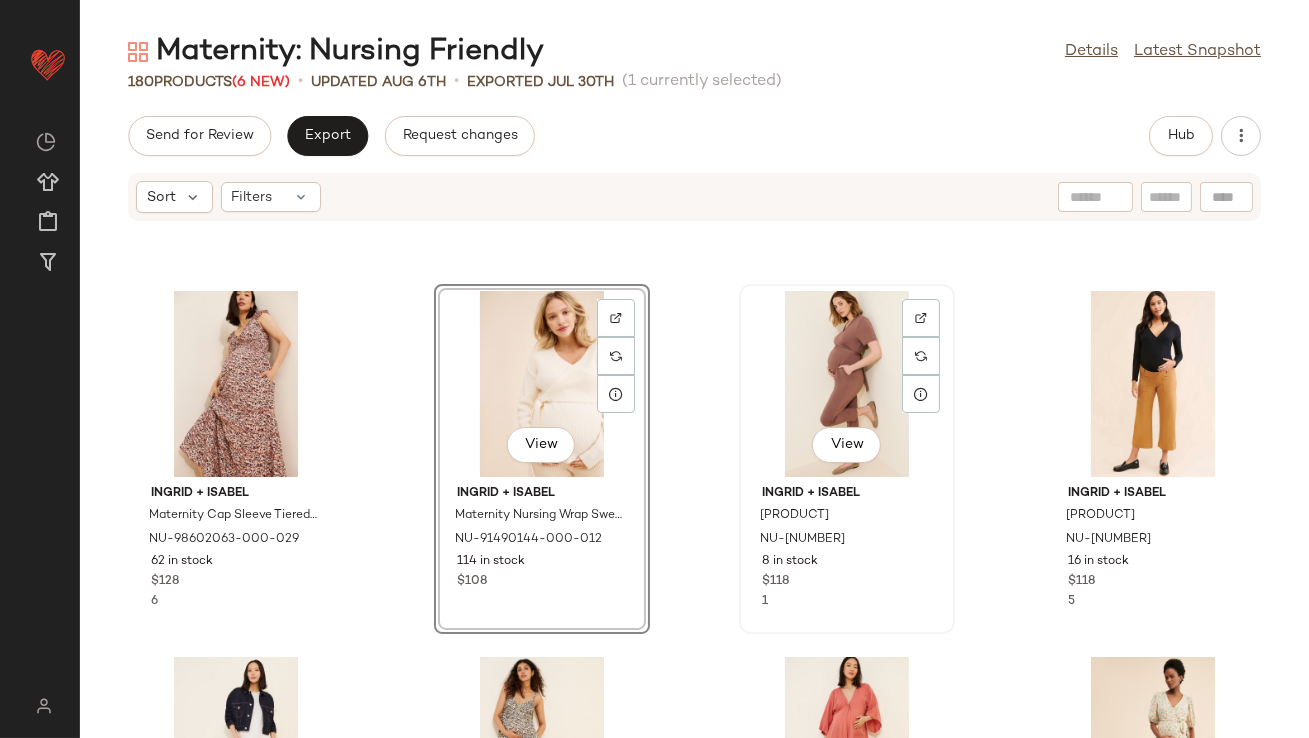 click on "View" 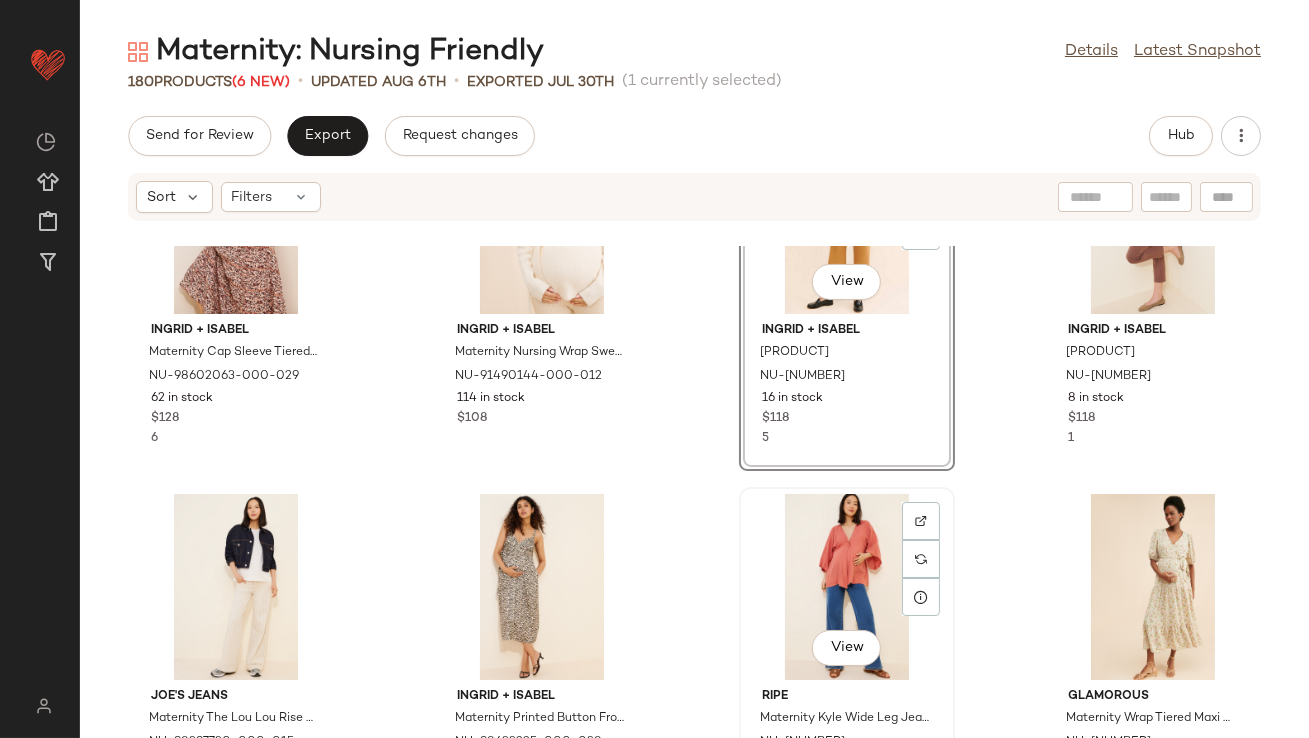 scroll, scrollTop: 1244, scrollLeft: 0, axis: vertical 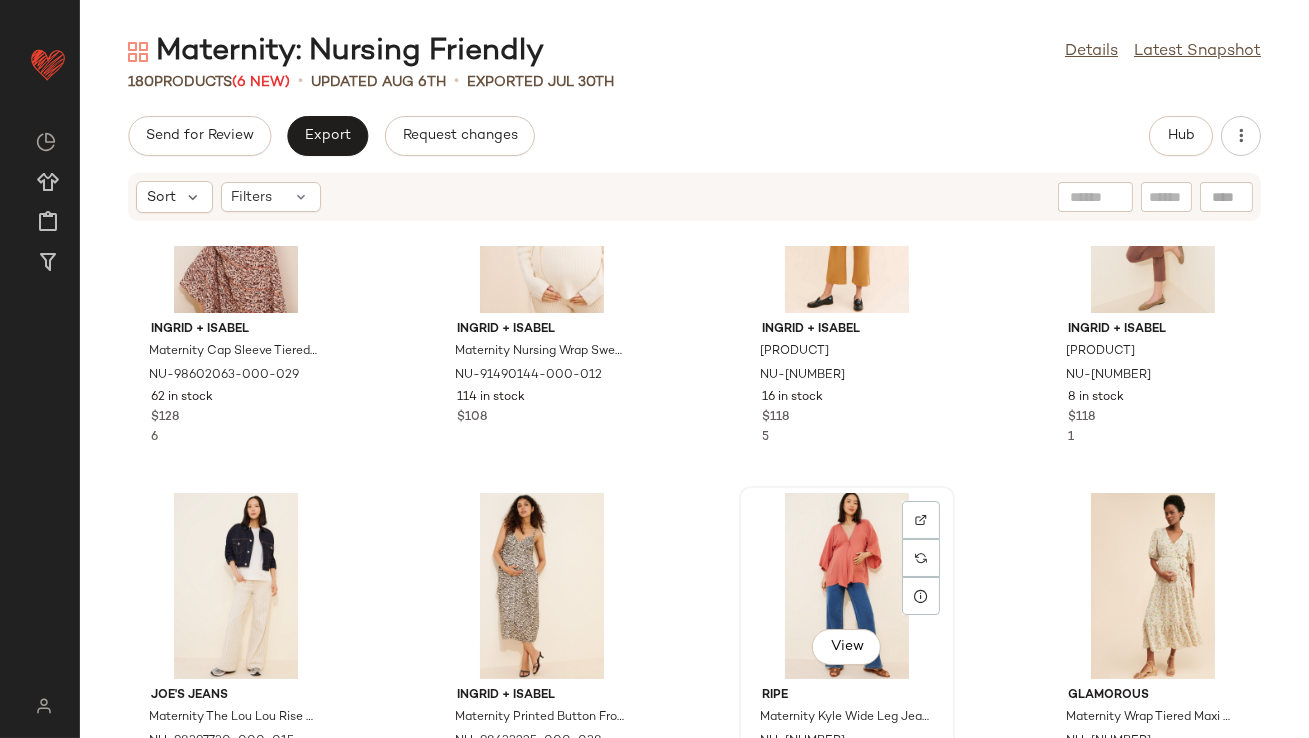click on "View" 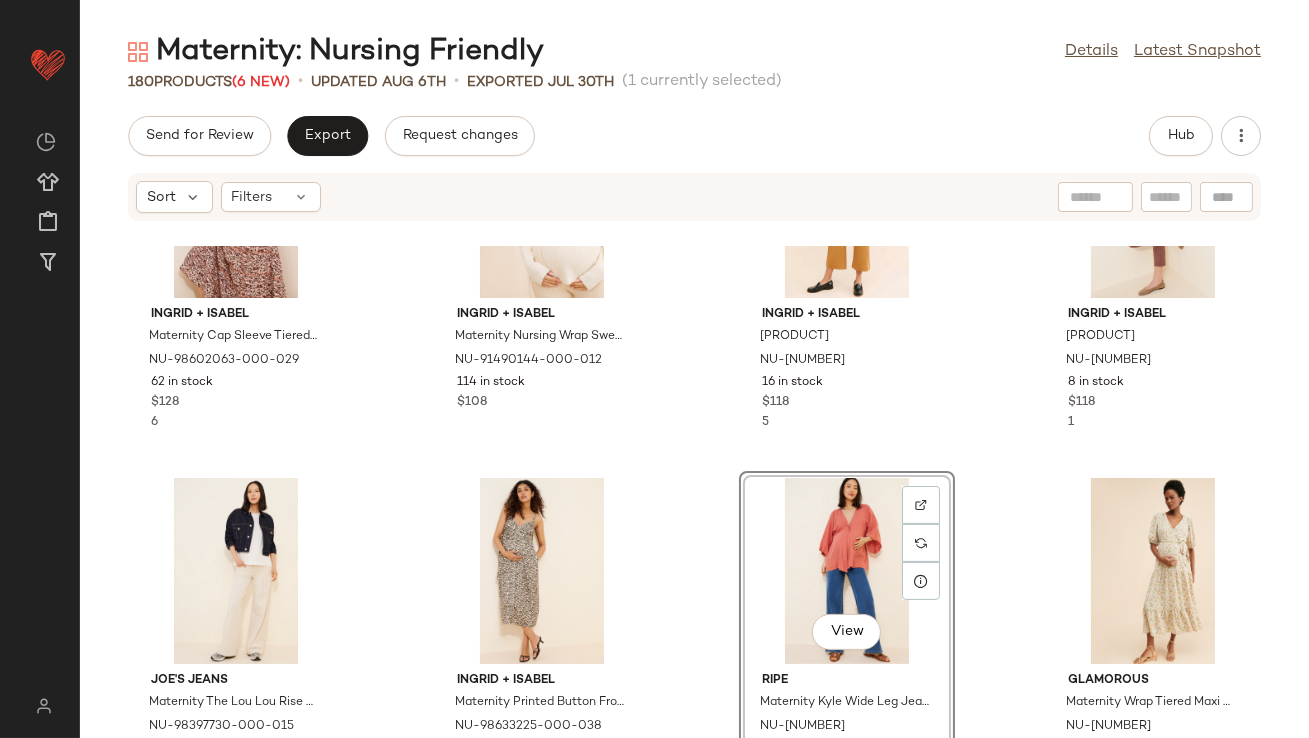 scroll, scrollTop: 1260, scrollLeft: 0, axis: vertical 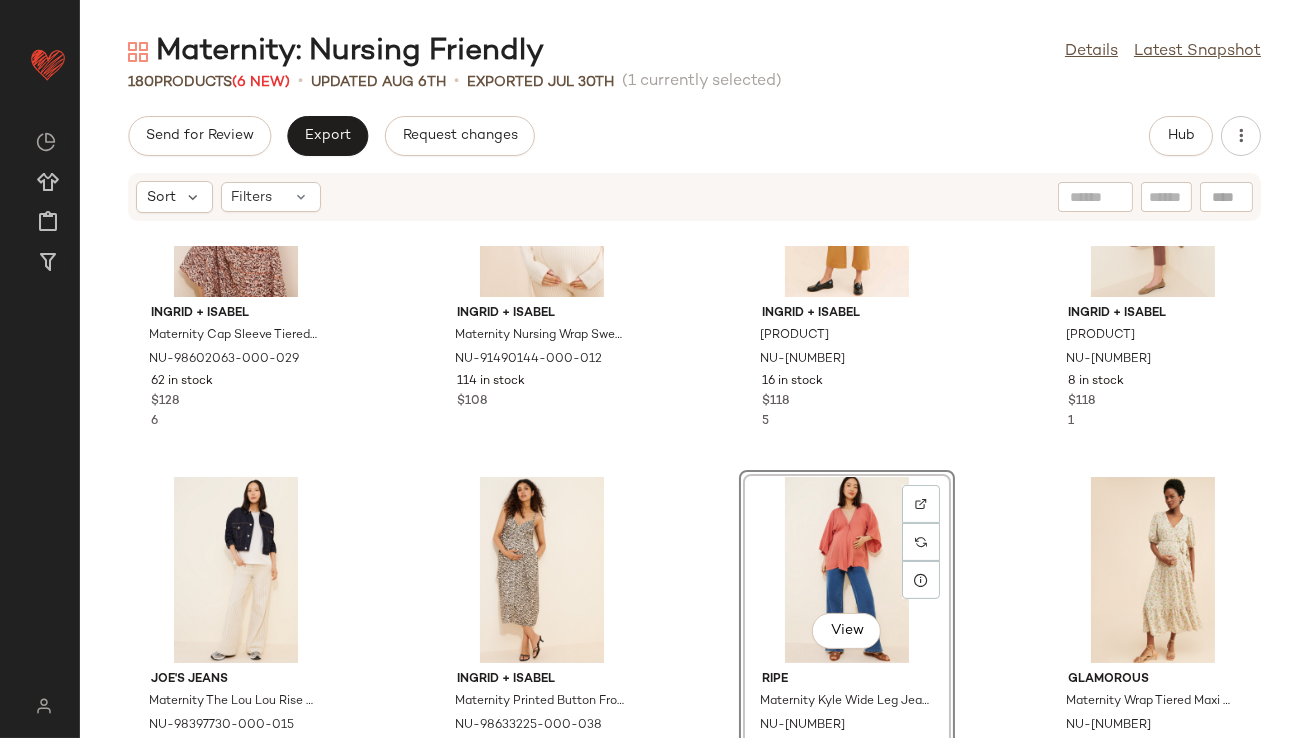 click on "View" 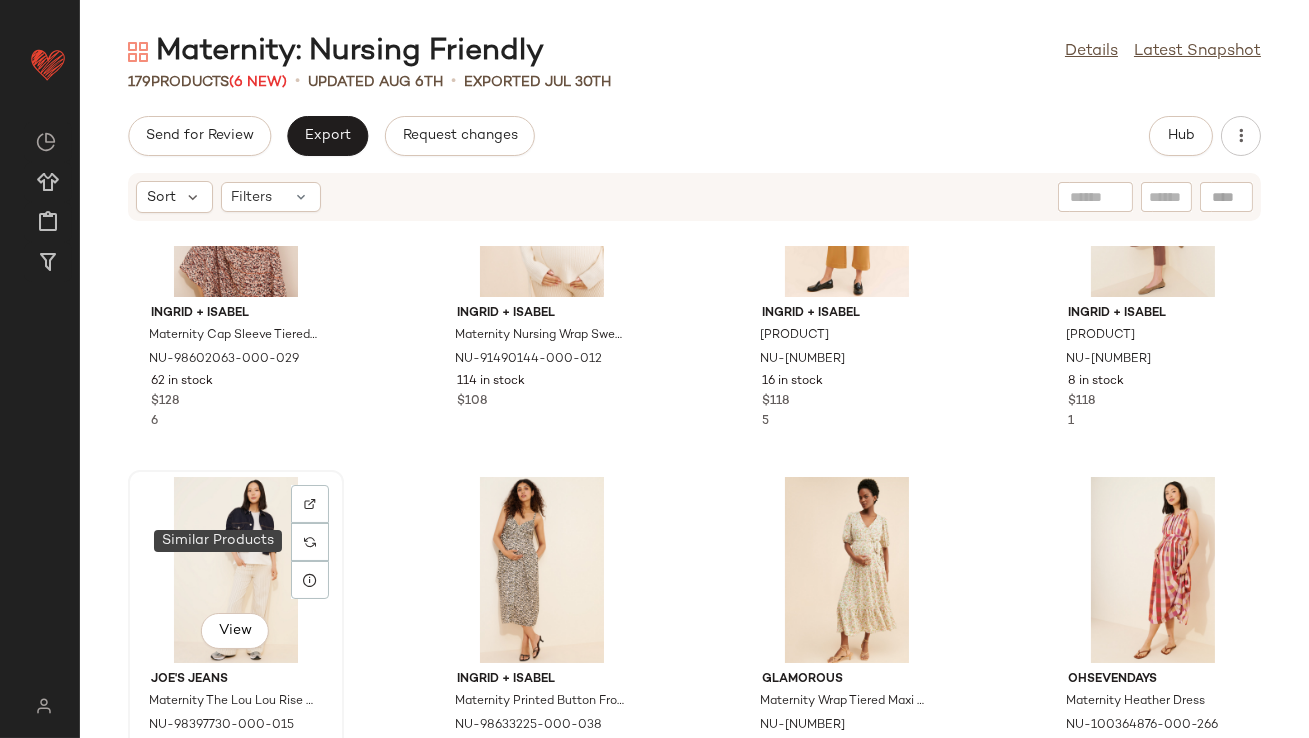 click on "View" 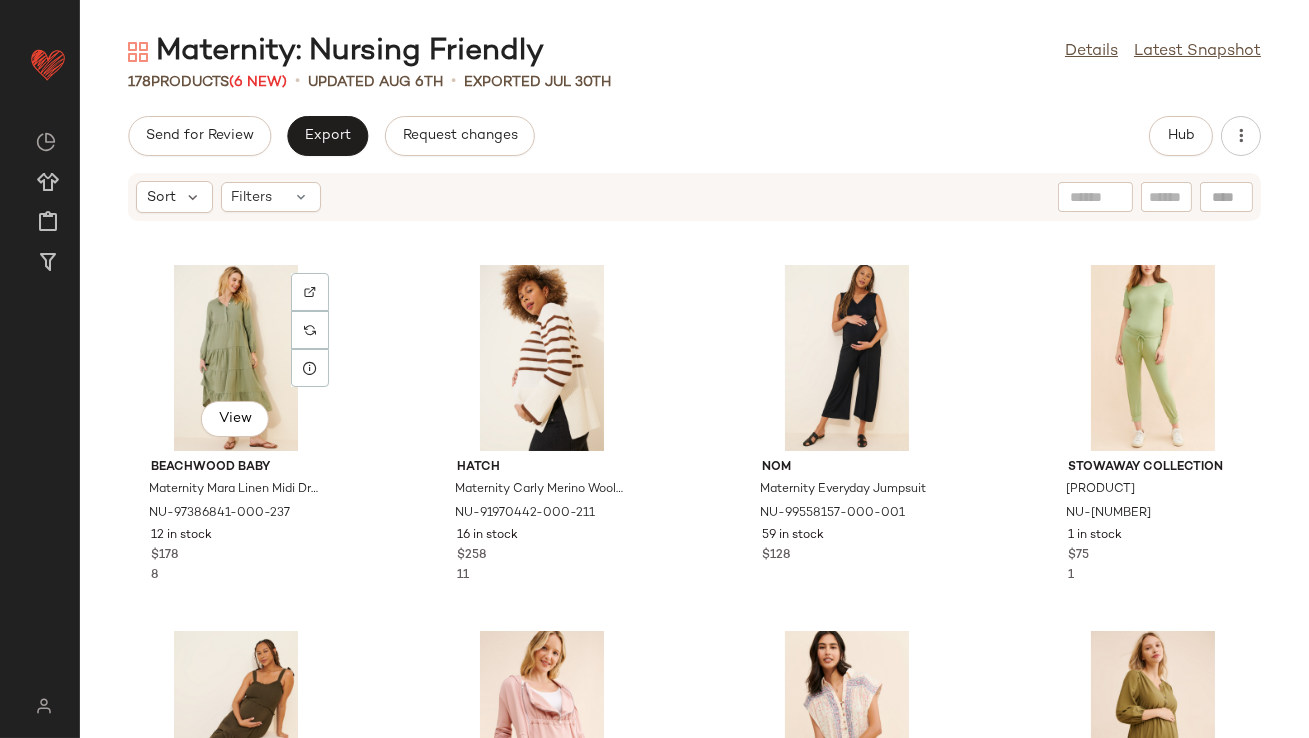 scroll, scrollTop: 5795, scrollLeft: 0, axis: vertical 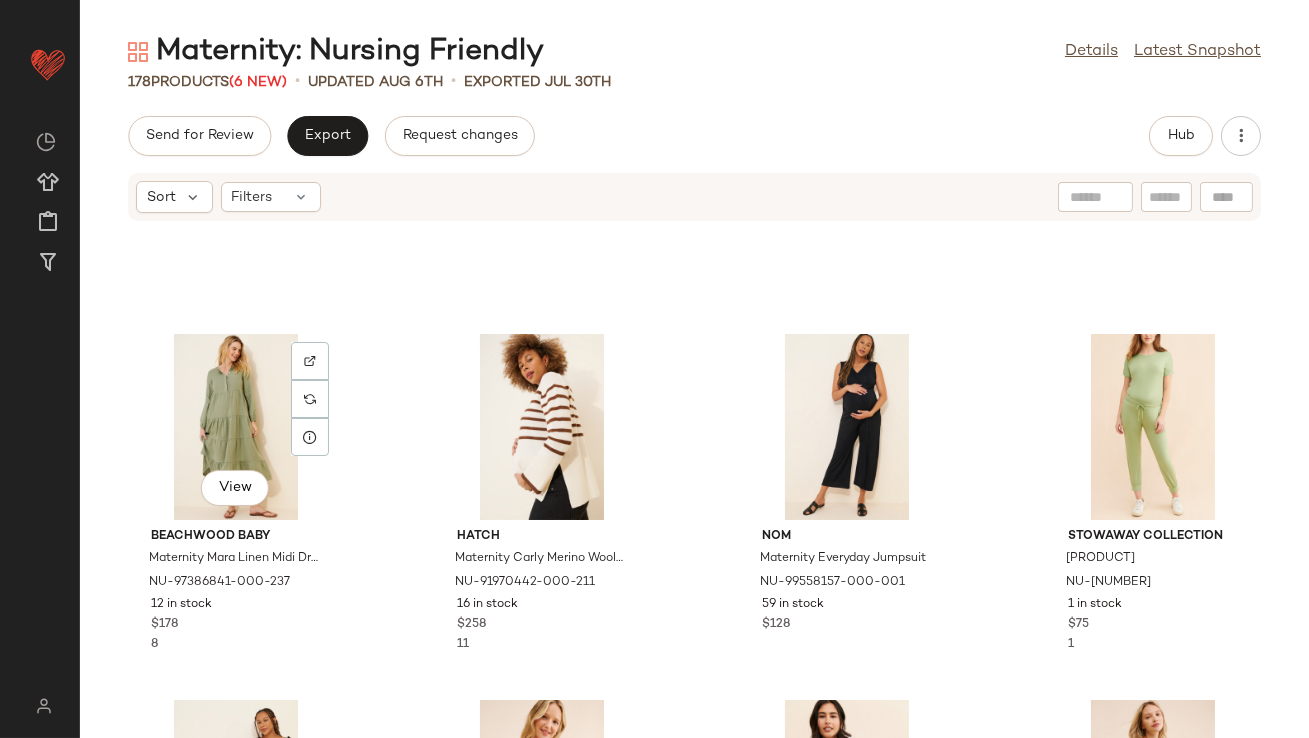click on "View" 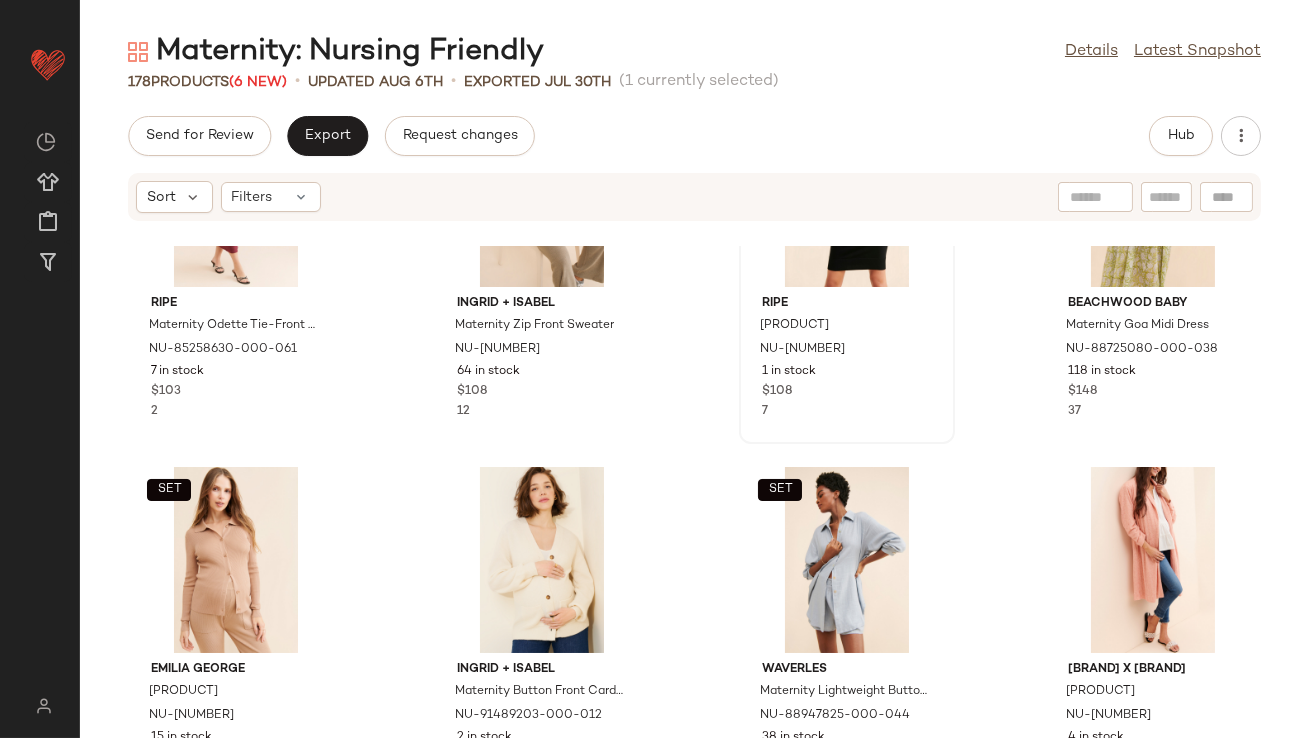 scroll, scrollTop: 6977, scrollLeft: 0, axis: vertical 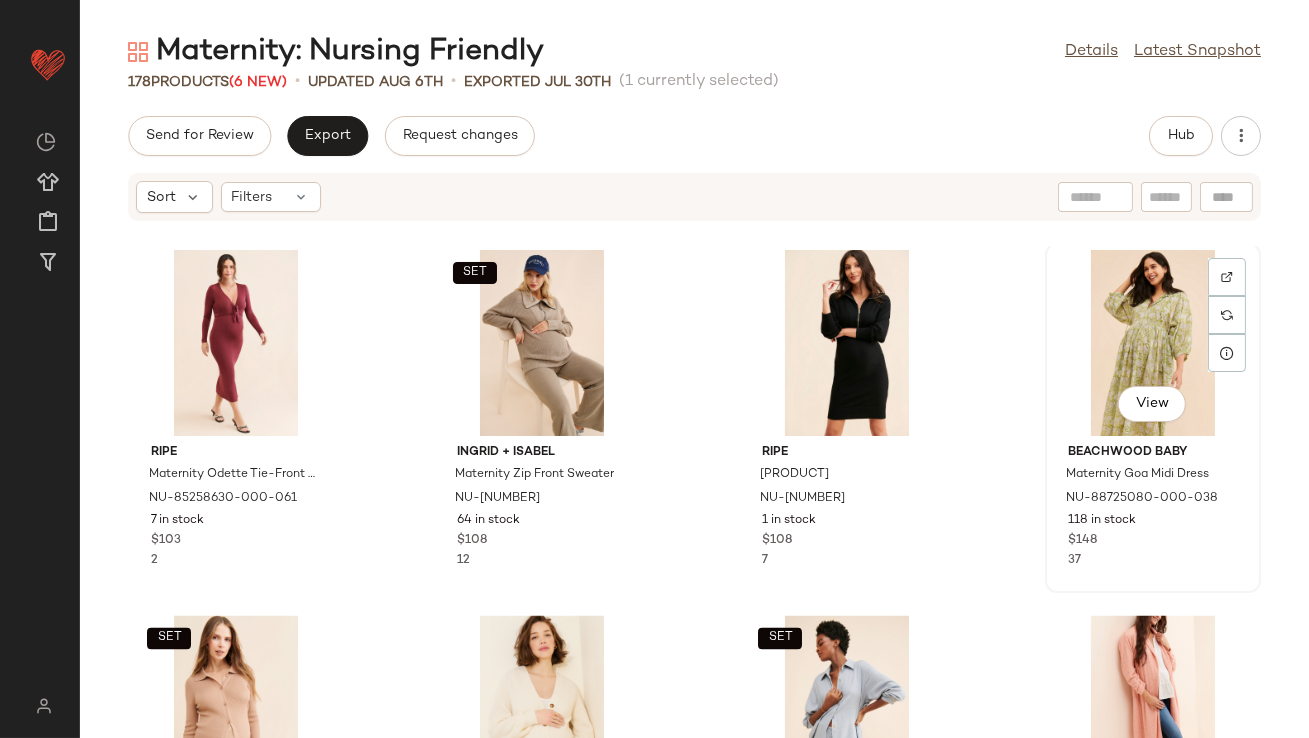 click on "View" 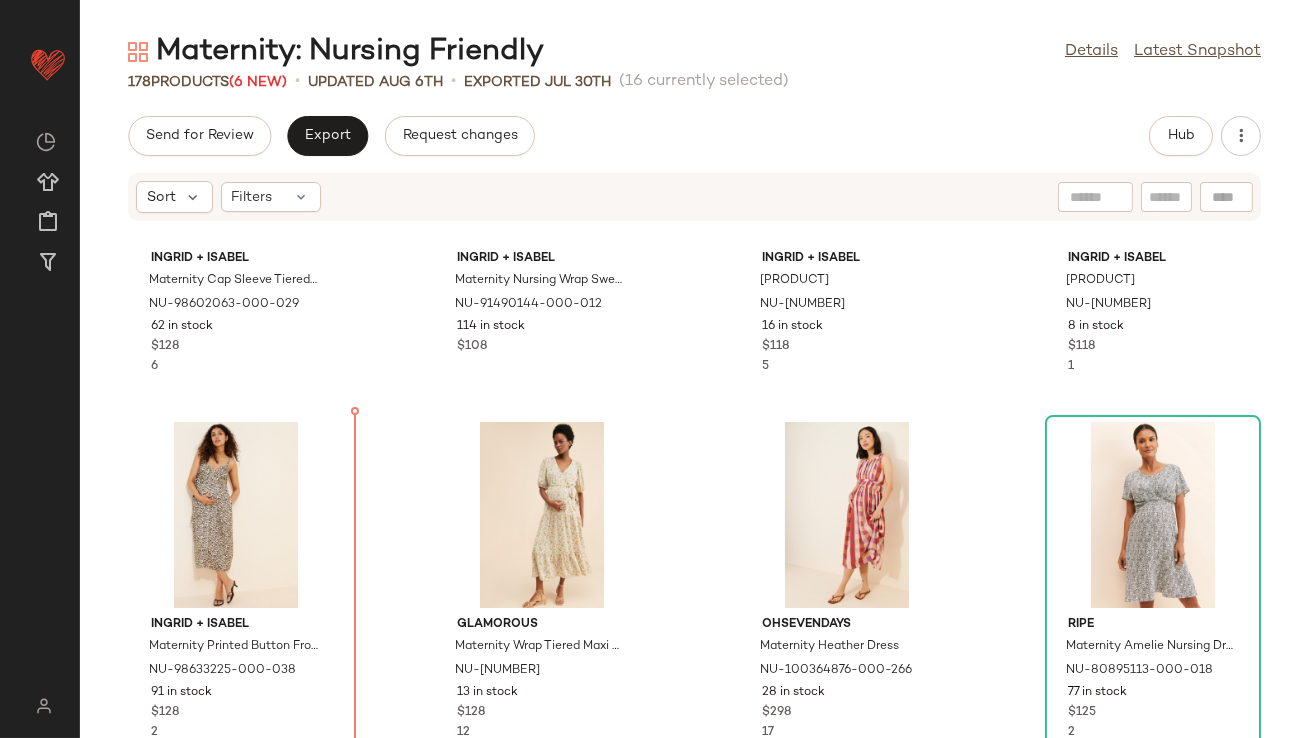 scroll, scrollTop: 1350, scrollLeft: 0, axis: vertical 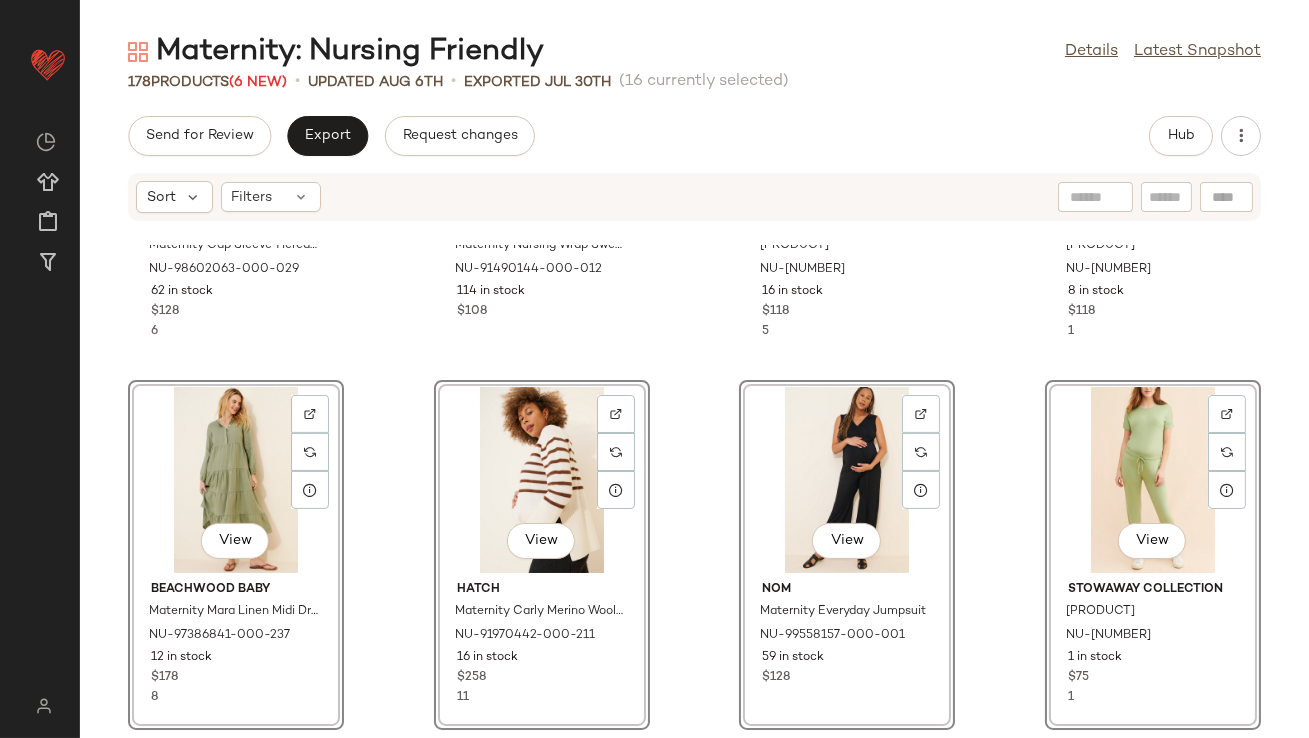 click on "Ingrid + Isabel Maternity Cap Sleeve Tiered Midi Dress NU-98602063-000-029 62 in stock $128 6 Ingrid + Isabel Maternity Nursing Wrap Sweater NU-91490144-000-012 114 in stock $108 Ingrid + Isabel Maternity Wide Leg Knit Pants NU-84344159-000-001 16 in stock $118 5 Ingrid + Isabel Maternity Everywhere Jumpsuit NU-67485276-000-023 8 in stock $118 1  View  Beachwood Baby Maternity Mara Linen Midi Dress NU-97386841-000-237 12 in stock $178 8  View  Hatch Maternity Carly Merino Wool Knit Pullover Sweater NU-91970442-000-211 16 in stock $258 11  View  nom Maternity Everyday Jumpsuit NU-99558157-000-001 59 in stock $128  View  Stowaway Collection Maternity Lounge Jogger Pant NU-66151788-000-030 1 in stock $75 1  View  ripe Maternity Brandi Shirred Linen Blend Midi Dress NU-97580179-000-030 21 in stock $138 4  View  Seraphine Maternity Shelby Hoodie Tunic NU-94113172-000-066 9 in stock $99 4  View  Free People Telly Floral Romper NU-68514371-000-011 1 in stock $128 16  View  Ingrid + Isabel NU-91517771-000-031 $118 4" 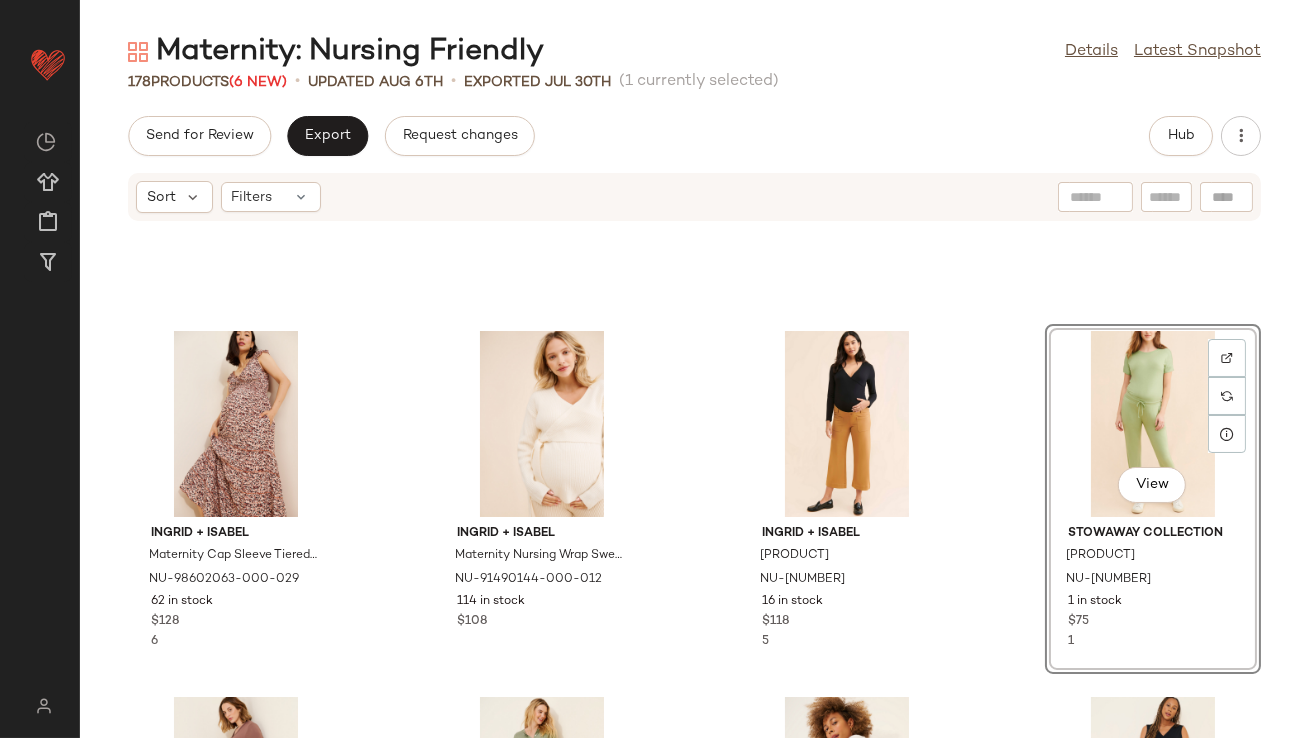 scroll, scrollTop: 1055, scrollLeft: 0, axis: vertical 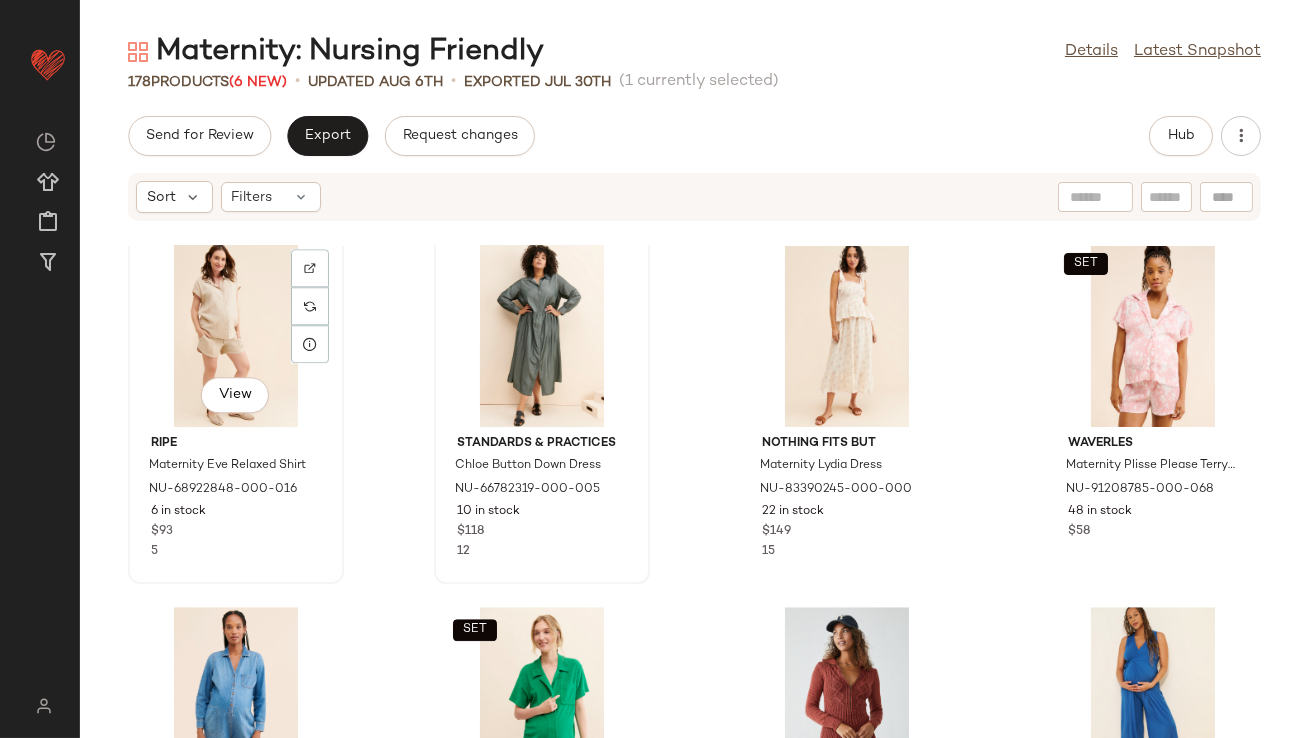 click on "View" 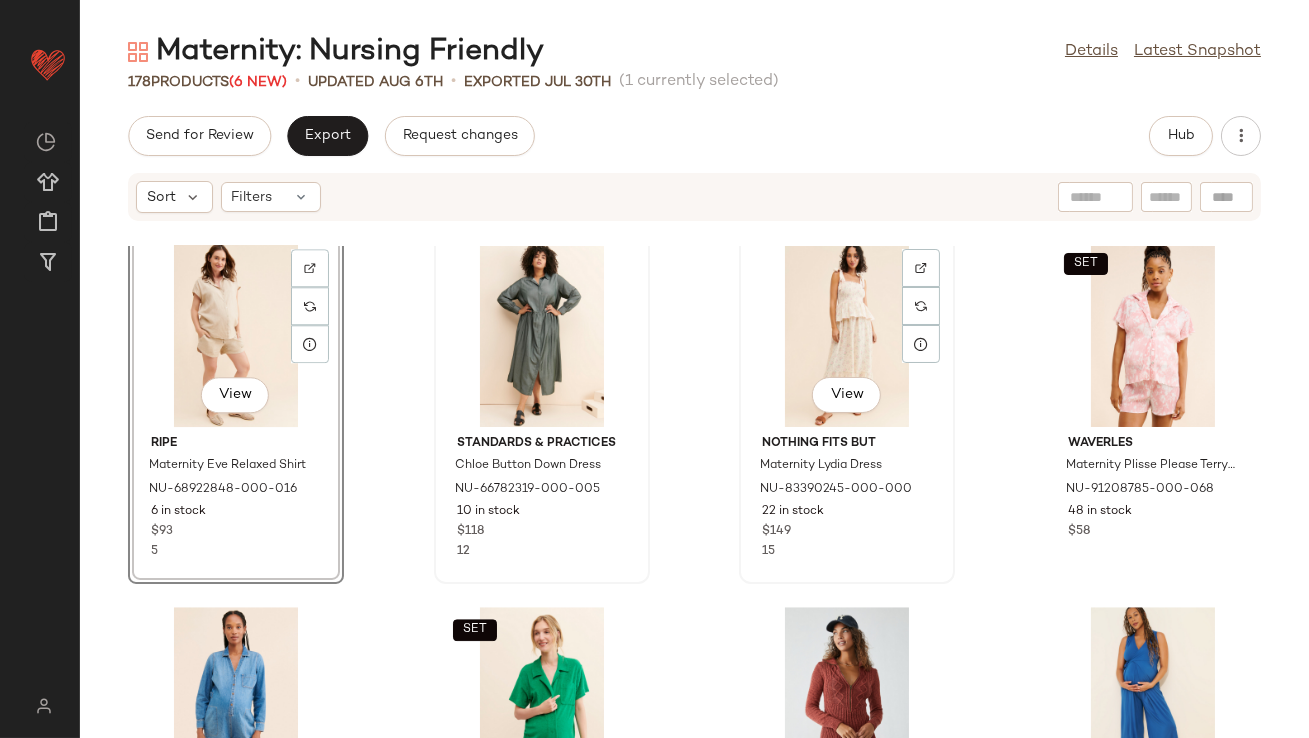 click on "View" 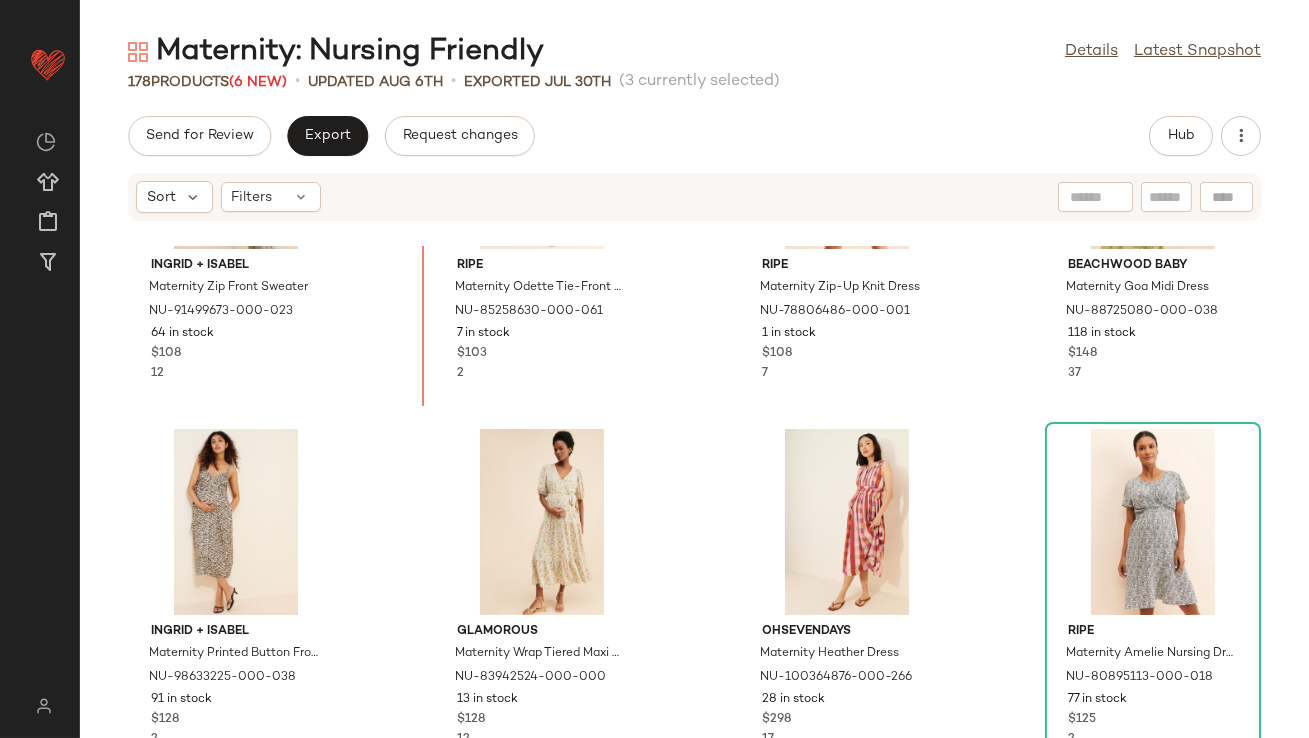 scroll, scrollTop: 2772, scrollLeft: 0, axis: vertical 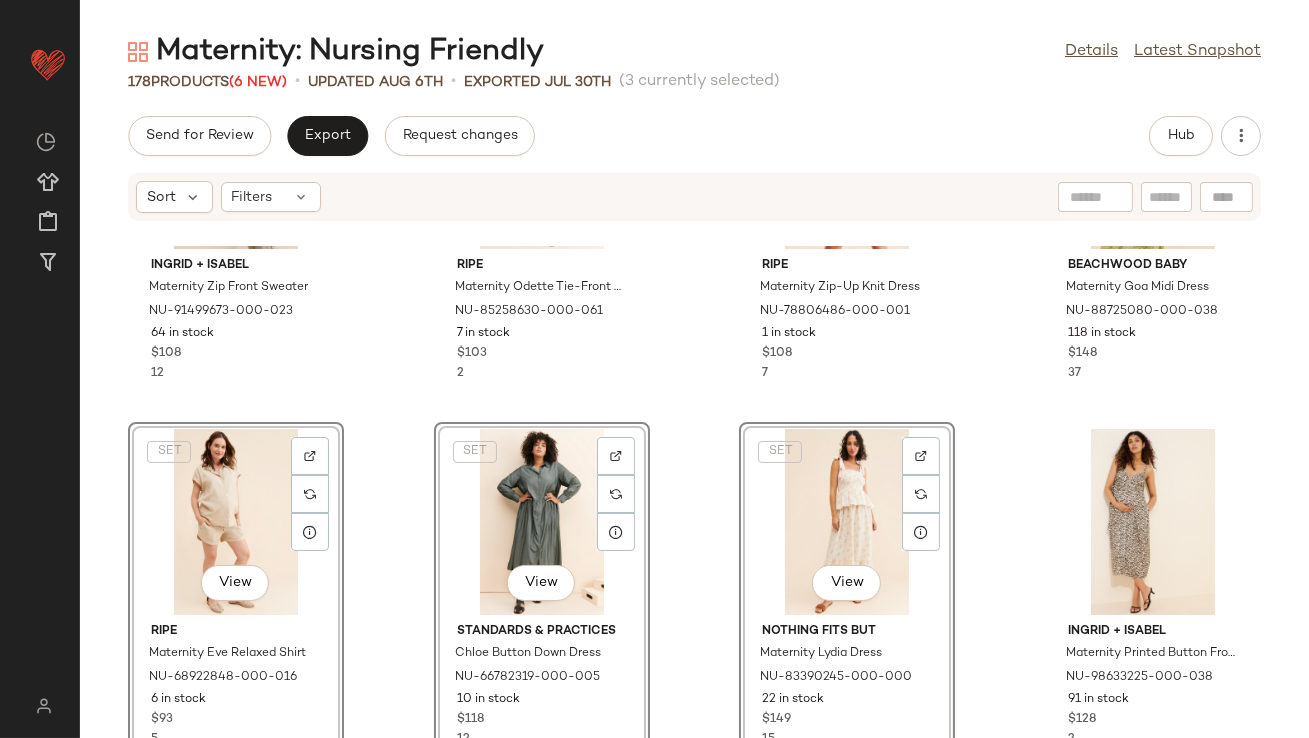 click on "SET  Ingrid + Isabel Maternity Zip Front Sweater NU-91499673-000-023 64 in stock $108 12 ripe Maternity Odette Tie-Front Dress NU-85258630-000-061 7 in stock $103 2 ripe Maternity Zip-Up Knit Dress NU-78806486-000-001 1 in stock $108 7 Beachwood Baby Maternity Goa Midi Dress NU-88725080-000-038 118 in stock $148 37  SET   View  ripe Maternity Eve Relaxed Shirt NU-68922848-000-016 6 in stock $93 5  SET   View  Standards & Practices Chloe Button Down Dress NU-66782319-000-005 10 in stock $118 12  SET   View  Nothing Fits But Maternity Lydia Dress NU-83390245-000-000 22 in stock $149 15 Ingrid + Isabel Maternity Printed Button Front Midi Dress NU-98633225-000-038 91 in stock $128 2 Glamorous Maternity Wrap Tiered Maxi Dress NU-83942524-000-000 13 in stock $128 12 OhSevenDays Maternity Heather Dress NU-100364876-000-266 28 in stock $298 17 ripe Maternity Amelie Nursing Dress NU-80895113-000-018 77 in stock $125 2 MINKPINK Jedda Wrap Dress NU-67249375-000-000 35 in stock $139 Hatch NU-95668174-000-012 26 in stock" 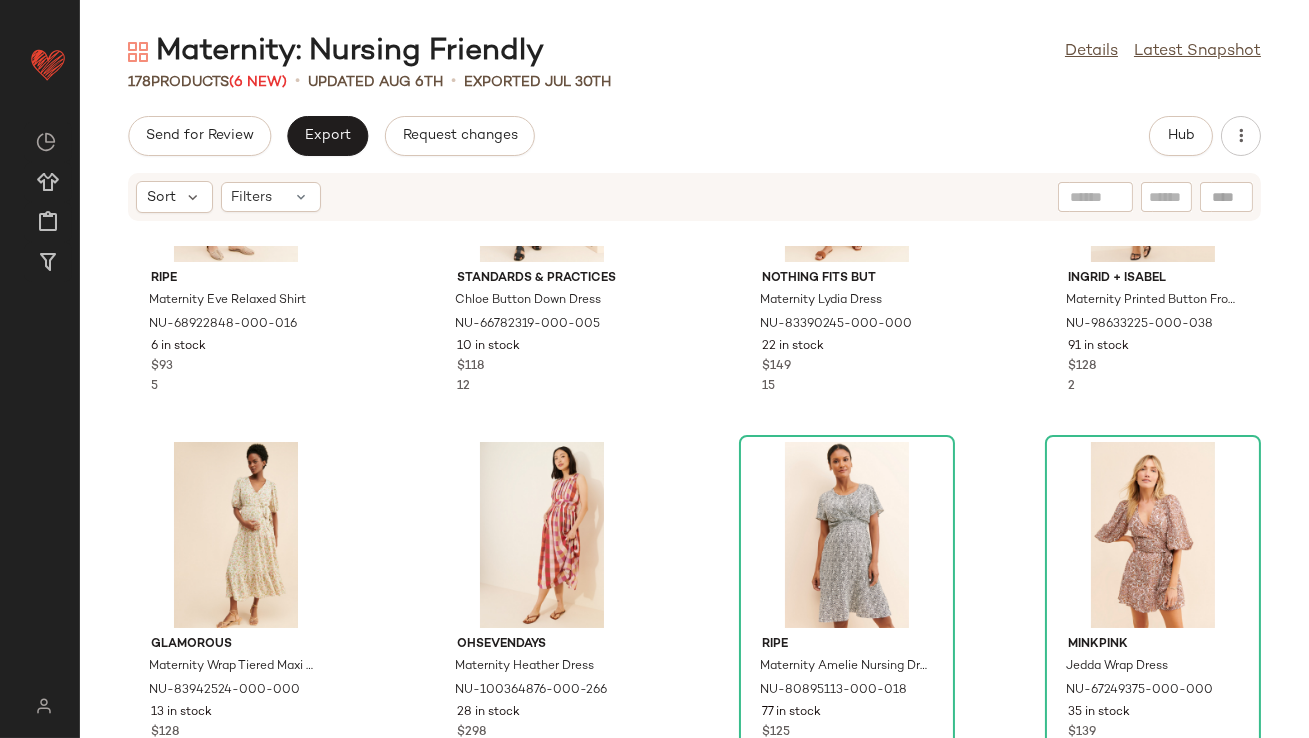 click on "ripe Maternity Eve Relaxed Shirt NU-68922848-000-016 6 in stock $93 5 Standards & Practices Chloe Button Down Dress NU-66782319-000-005 10 in stock $118 12 Nothing Fits But Maternity Lydia Dress NU-83390245-000-000 22 in stock $149 15 Ingrid + Isabel Maternity Printed Button Front Midi Dress NU-98633225-000-038 91 in stock $128 2 Glamorous Maternity Wrap Tiered Maxi Dress NU-83942524-000-000 13 in stock $128 12 OhSevenDays Maternity Heather Dress NU-100364876-000-266 28 in stock $298 17 ripe Maternity Amelie Nursing Dress NU-80895113-000-018 77 in stock $125 2 MINKPINK Jedda Wrap Dress NU-67249375-000-000 35 in stock $139 Hatch Maternity The Everyday Nursing Denim Jumpsuit NU-95668174-000-012 26 in stock $298 7 Hatch Maternity Rena Top NU-82124991-000-085 12 in stock $98 4 Seraphine Maternity Dune Nursing Overalls NU-94055936-000-001 3 in stock $89 1 Especia Maternity Waist Tie Jumpsuit NU-100848084-000-266 34 in stock $310 Pilcro The Romy Relaxed Buttondown Shirt NU-4110907290003-000-060 10 in stock $90 1 3" 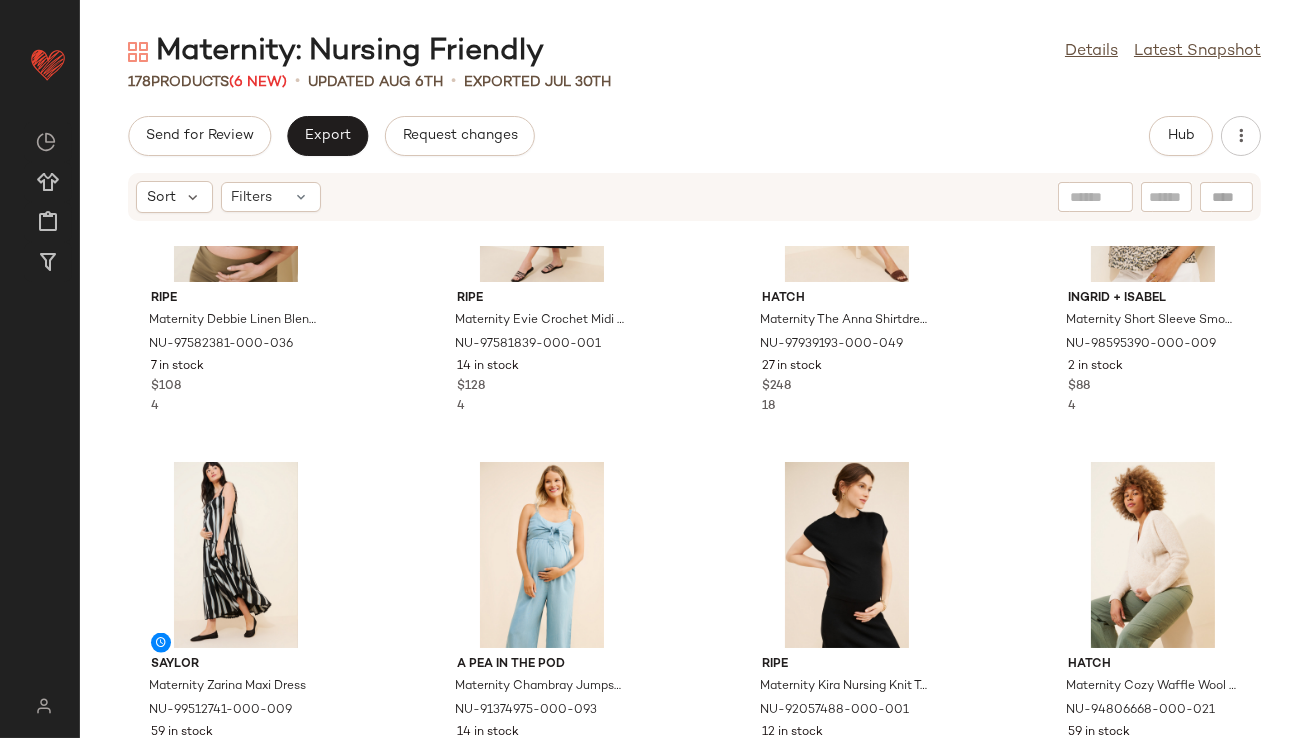 scroll, scrollTop: 5075, scrollLeft: 0, axis: vertical 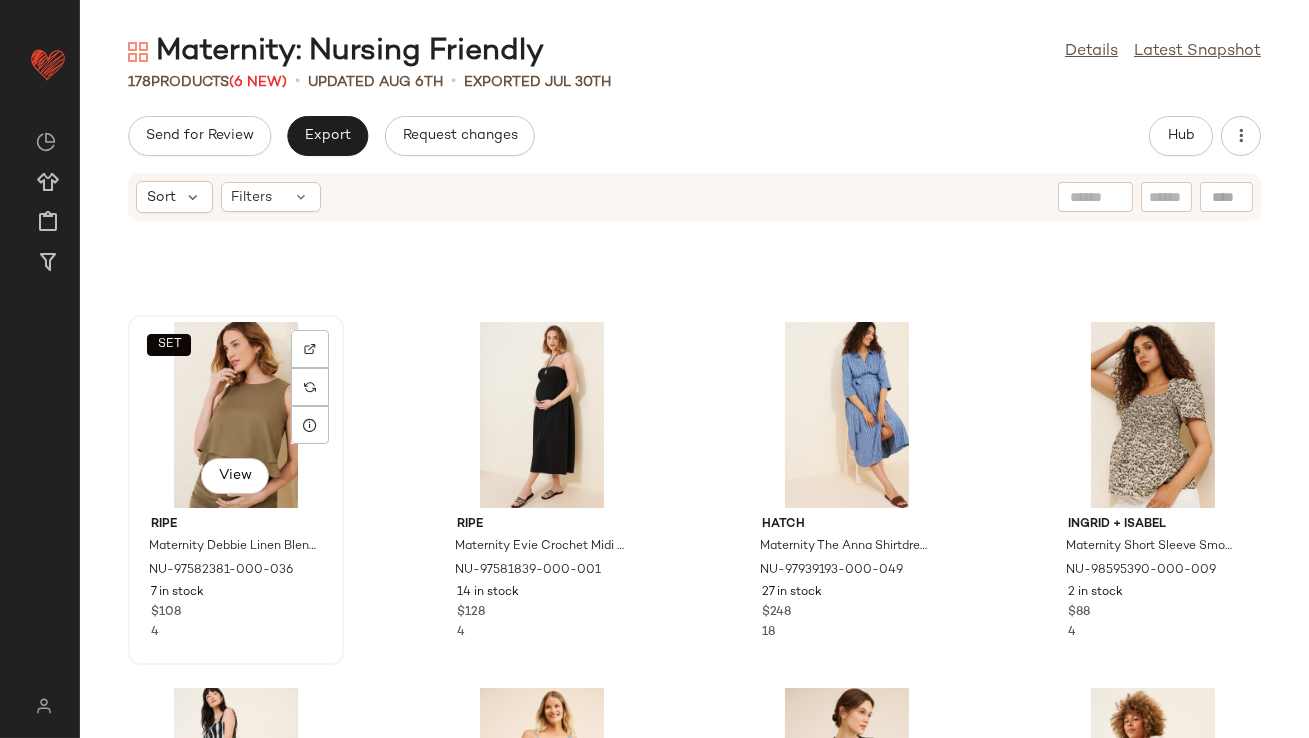 click on "SET   View" 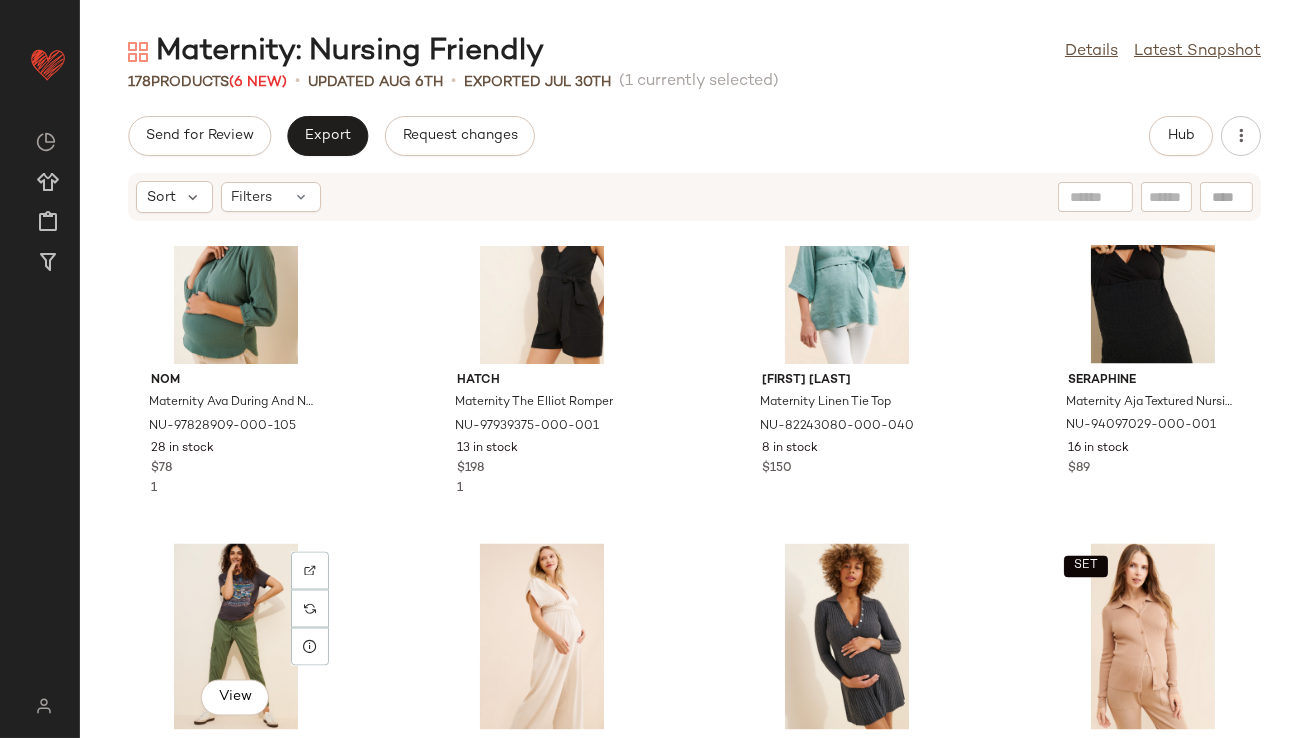 scroll, scrollTop: 6810, scrollLeft: 0, axis: vertical 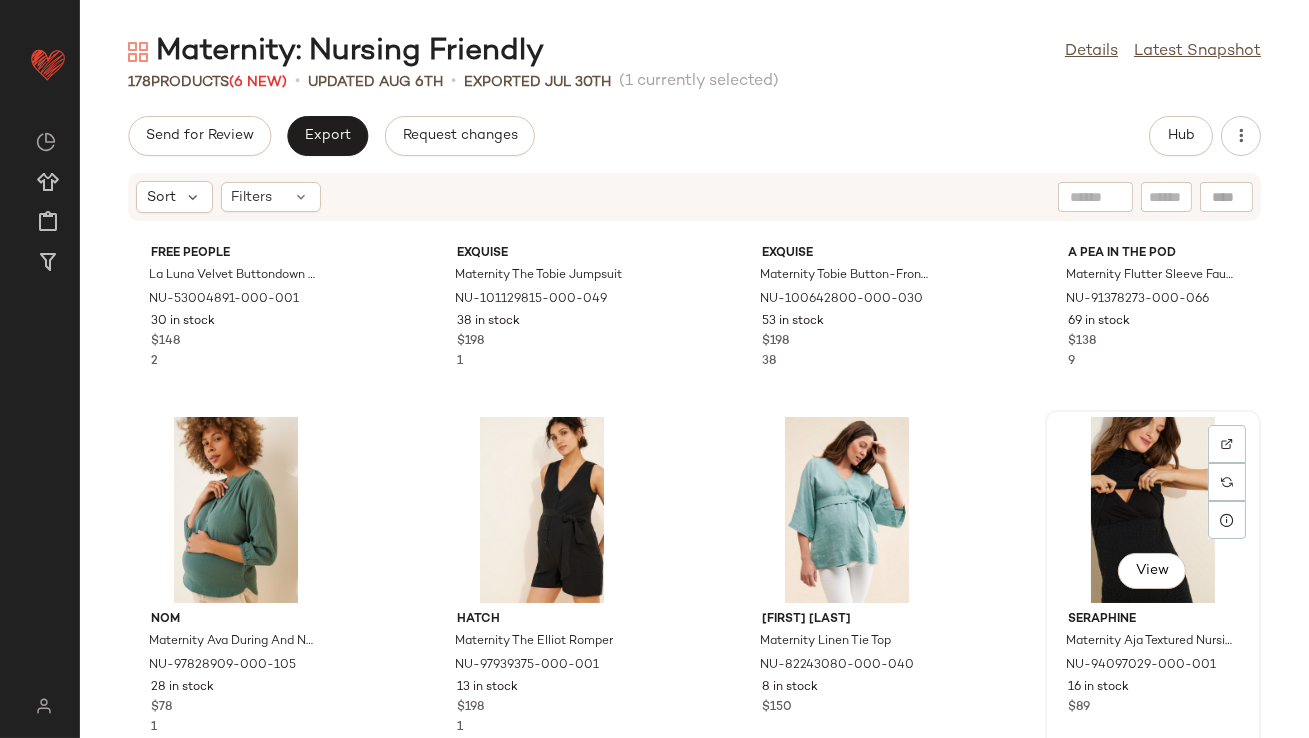 click on "View" 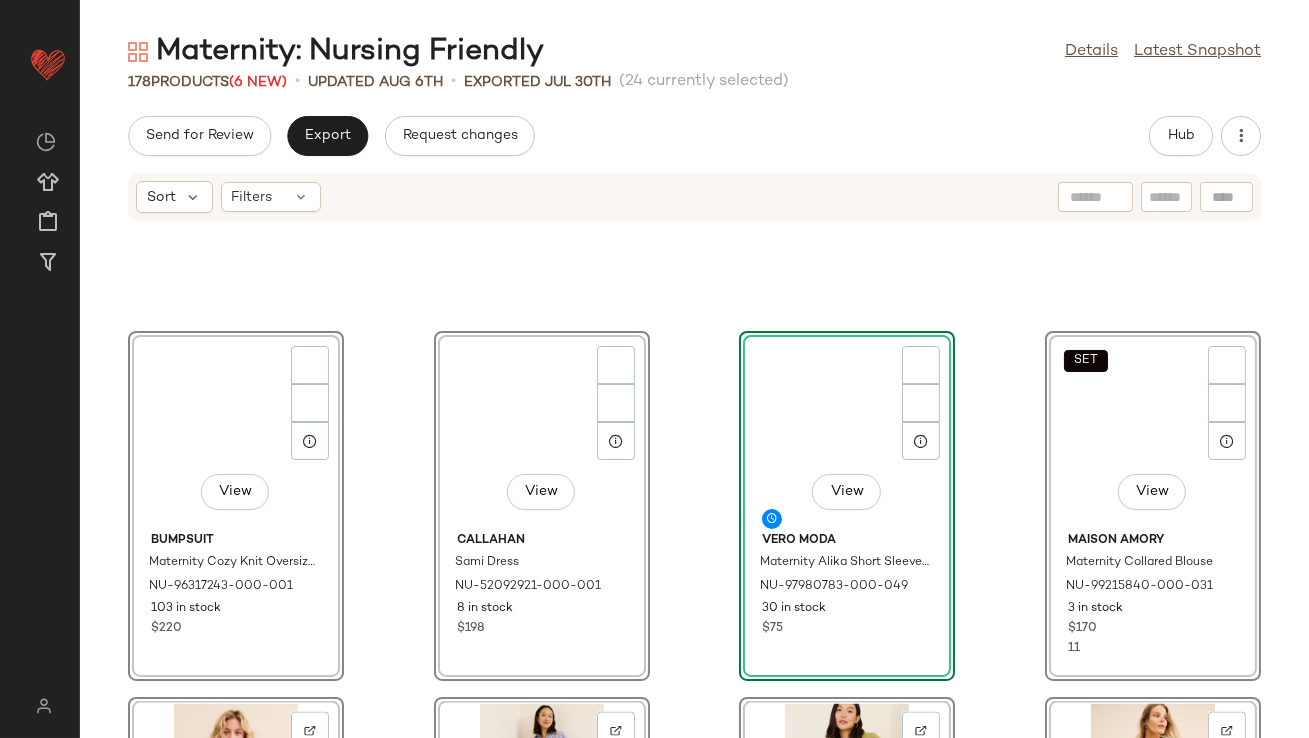 scroll, scrollTop: 6089, scrollLeft: 0, axis: vertical 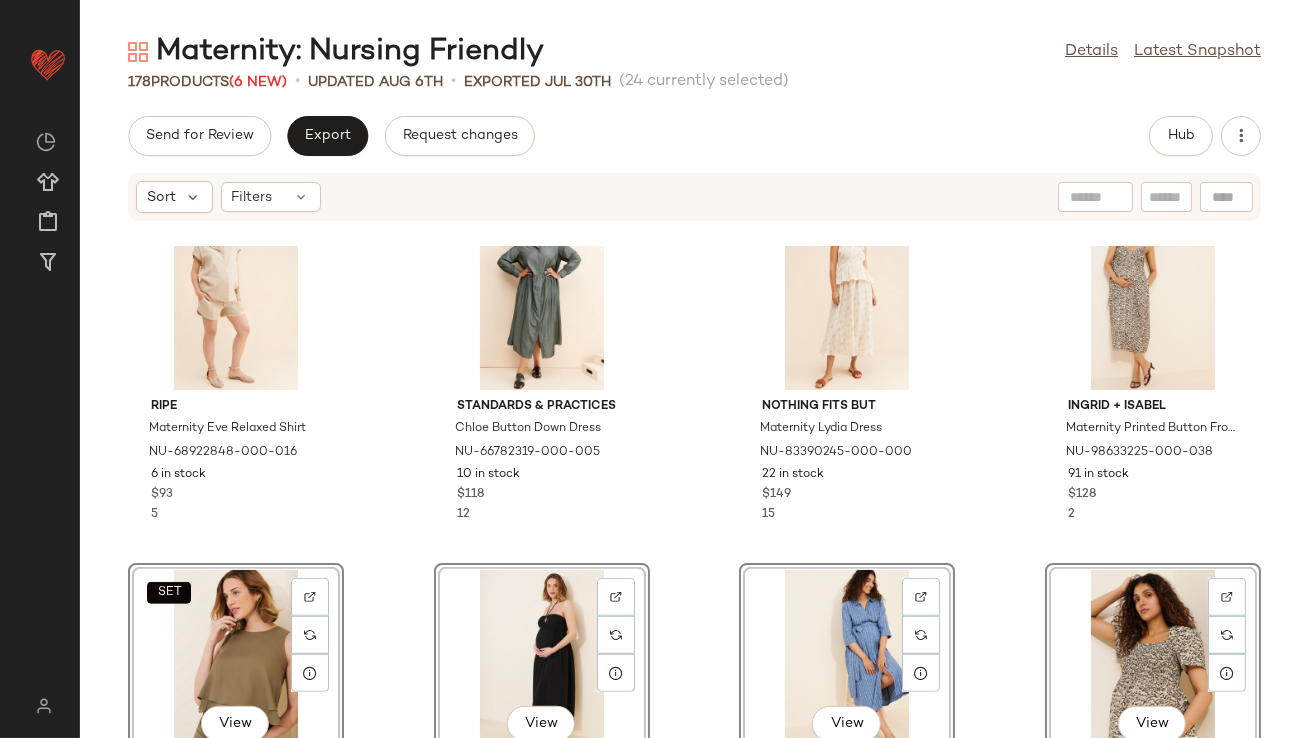 click on "ripe Maternity Eve Relaxed Shirt NU-68922848-000-016 6 in stock $93 5 Standards & Practices Chloe Button Down Dress NU-66782319-000-005 10 in stock $118 12 Nothing Fits But Maternity Lydia Dress NU-83390245-000-000 22 in stock $149 15 Ingrid + Isabel Maternity Printed Button Front Midi Dress NU-98633225-000-038 91 in stock $128 2  SET   View  ripe Maternity Debbie Linen Blend Nursing Top NU-97582381-000-036 7 in stock $108 4  View  ripe Maternity Evie Crochet Midi Dress NU-97581839-000-001 14 in stock $128 4  View  Hatch Maternity The Anna Shirtdress NU-97939193-000-049 27 in stock $248 18  View  Ingrid + Isabel Maternity Short Sleeve Smocked Top NU-98595390-000-009 2 in stock $88 4  View  Saylor Maternity Zarina Maxi Dress NU-99512741-000-009 59 in stock $297  View  A Pea In The Pod Maternity Chambray Jumpsuit NU-91374975-000-093 14 in stock $118 6  View  ripe Maternity Kira Nursing Knit Top NU-92057488-000-001 12 in stock $95 11  View  Hatch Maternity Cozy Waffle Wool Blend Snuggle Sweater 59 in stock $198" 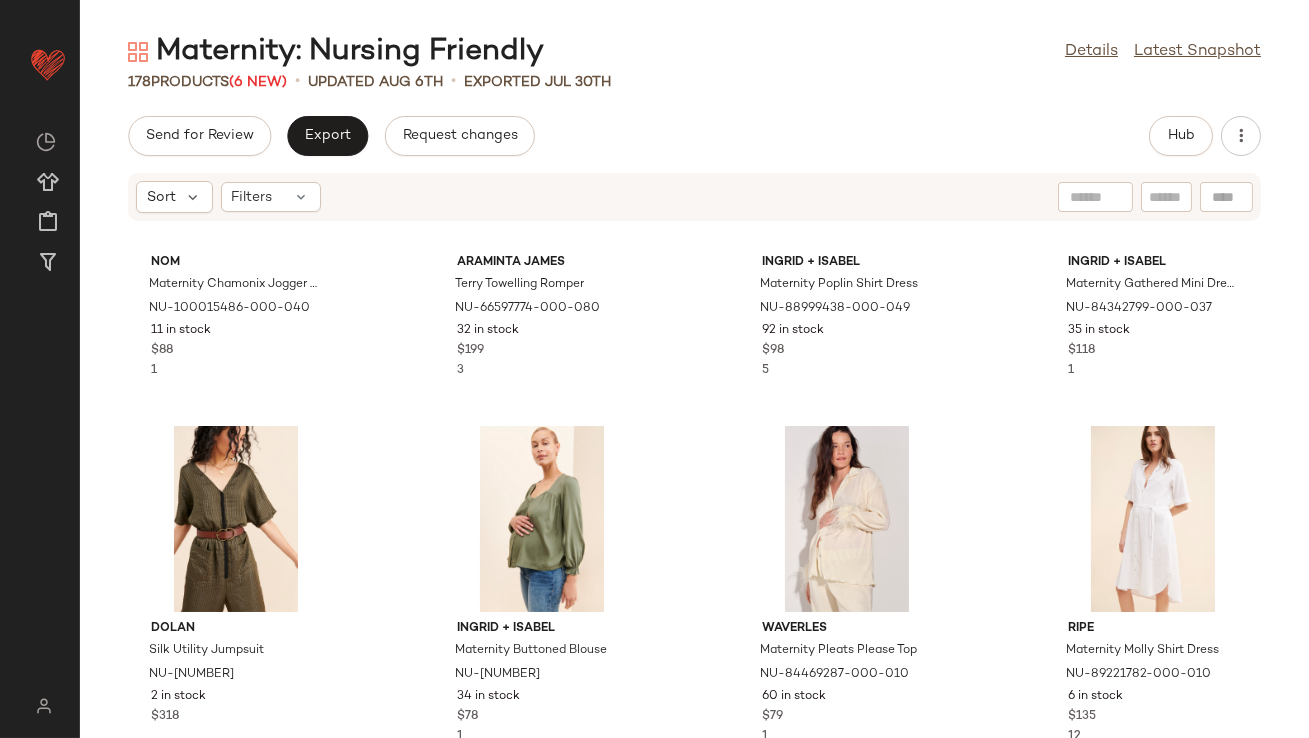 scroll, scrollTop: 8218, scrollLeft: 0, axis: vertical 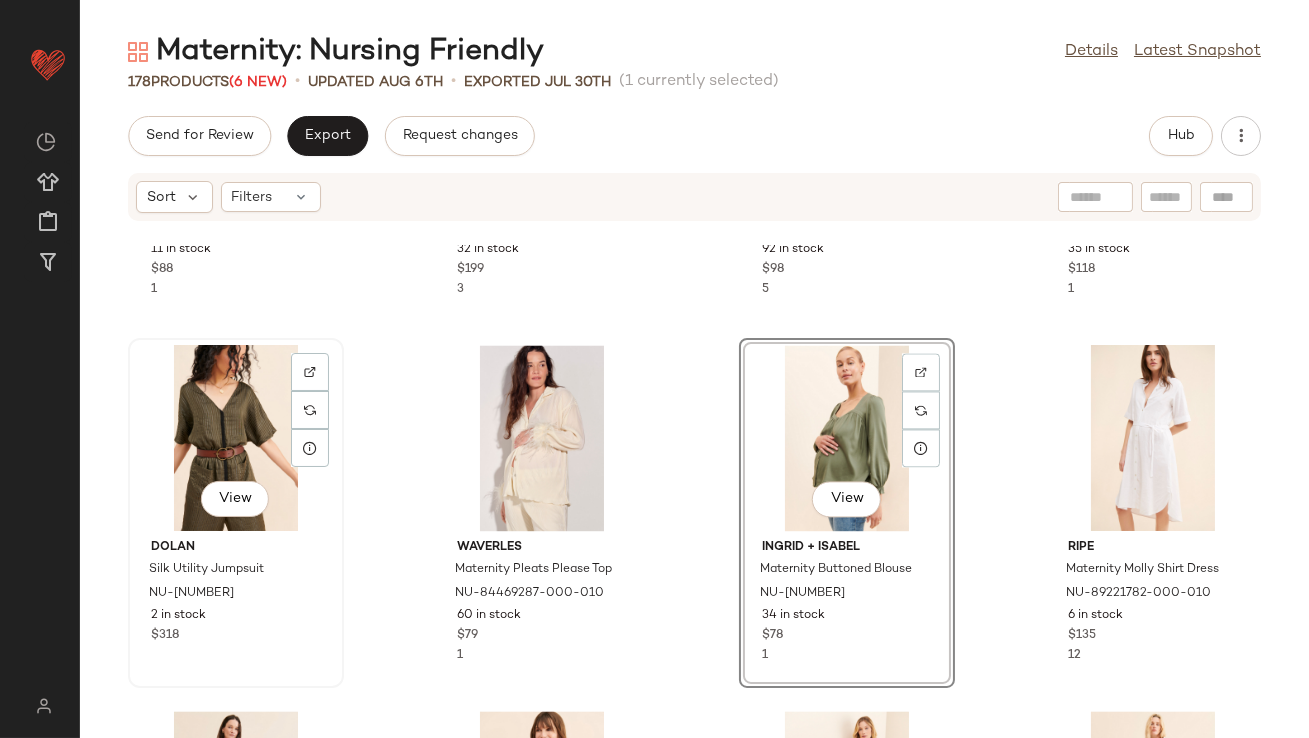 click on "View" 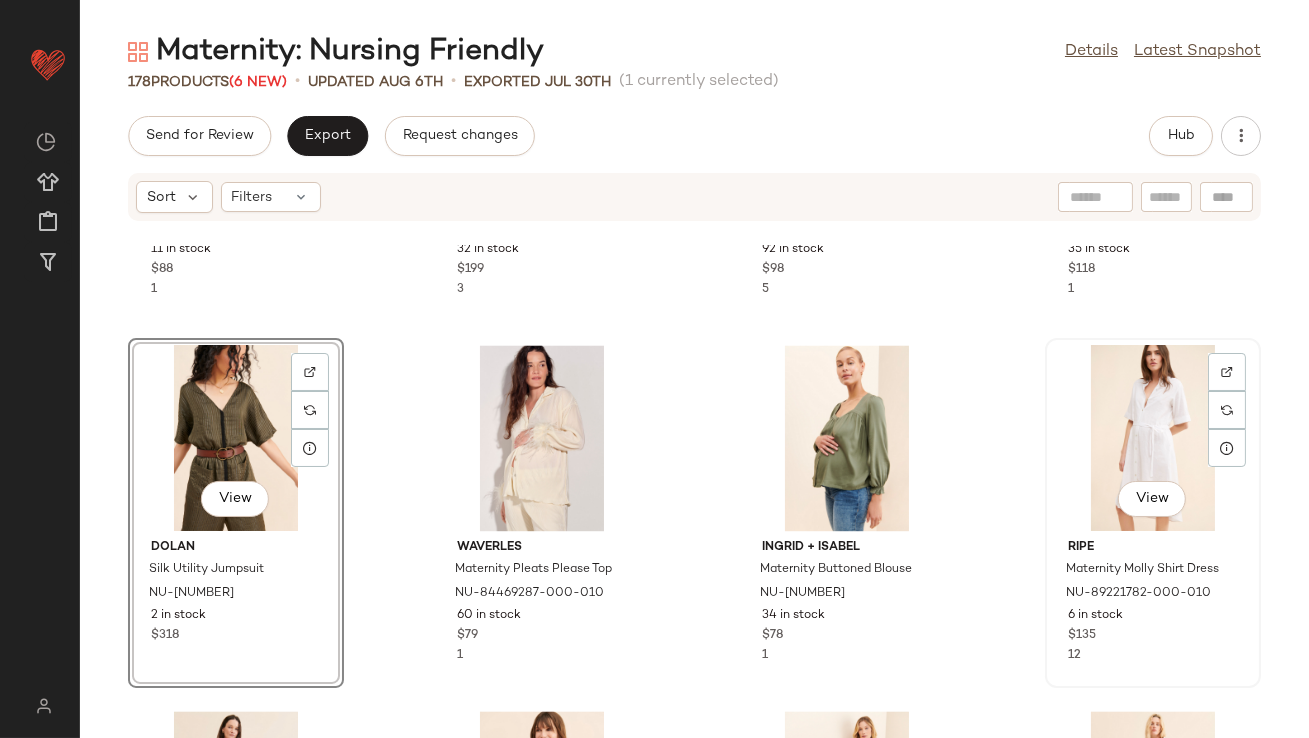 click on "View" 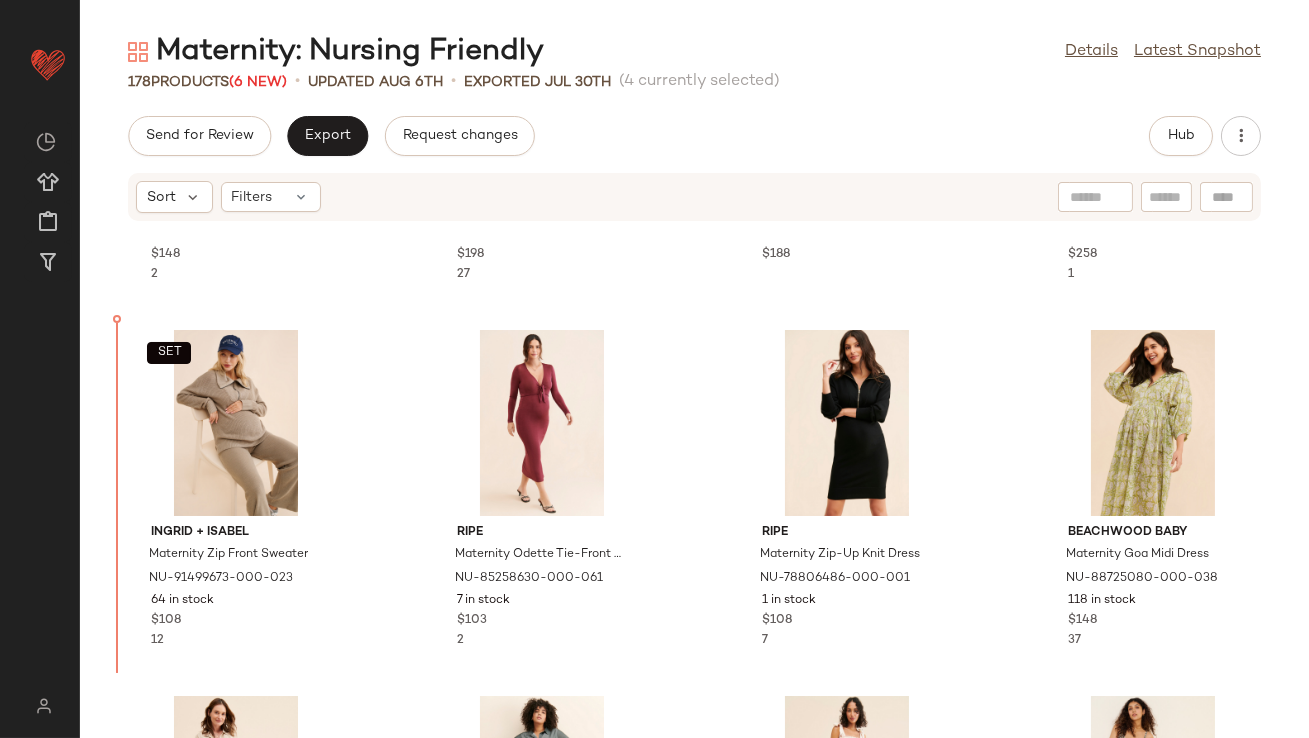scroll, scrollTop: 2549, scrollLeft: 0, axis: vertical 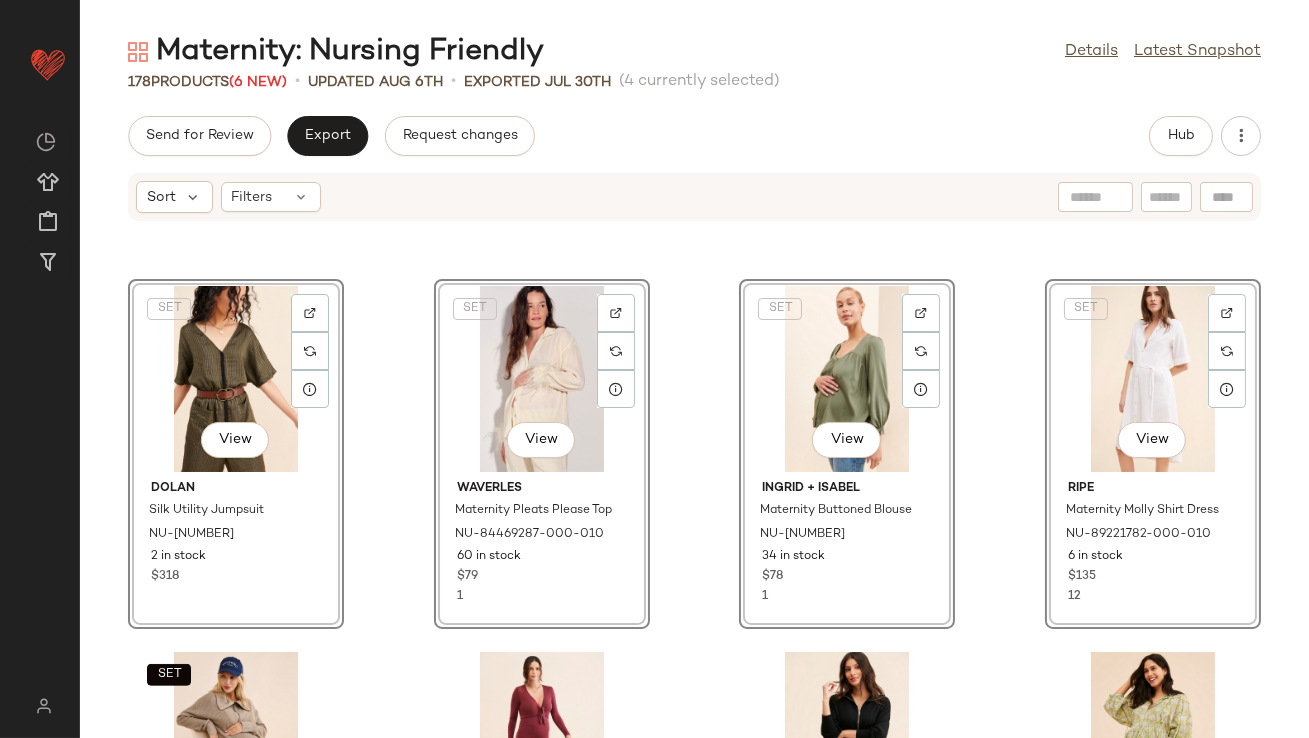 click on "Varley Mentone Sweater NU-62587944-000-028 12 in stock $148 2  SET  Hatch Maternity Cozy Waffle Knit Jogger Pant NU-84077478-000-224 53 in stock $198 27 Driftwood Carley Coveralls NU-68474717-000-000 4 in stock $188 Yumi Kim Maternity Francine Dress NU-78598943-000-066 6 in stock $258 1  SET   View  Dolan Silk Utility Jumpsuit NU-51784056-000-001 2 in stock $318  SET   View  Waverles Maternity Pleats Please Top NU-84469287-000-010 60 in stock $79 1  SET   View  Ingrid + Isabel Maternity Buttoned Blouse NU-81515454-000-230 34 in stock $78 1  SET   View  ripe Maternity Molly Shirt Dress NU-89221782-000-010 6 in stock $135 12  SET  Ingrid + Isabel Maternity Zip Front Sweater NU-91499673-000-023 64 in stock $108 12 ripe Maternity Odette Tie-Front Dress NU-85258630-000-061 7 in stock $103 2 ripe Maternity Zip-Up Knit Dress NU-78806486-000-001 1 in stock $108 7 Beachwood Baby Maternity Goa Midi Dress NU-88725080-000-038 118 in stock $148 37 ripe Maternity Eve Relaxed Shirt NU-68922848-000-016 6 in stock $93 5 $118" 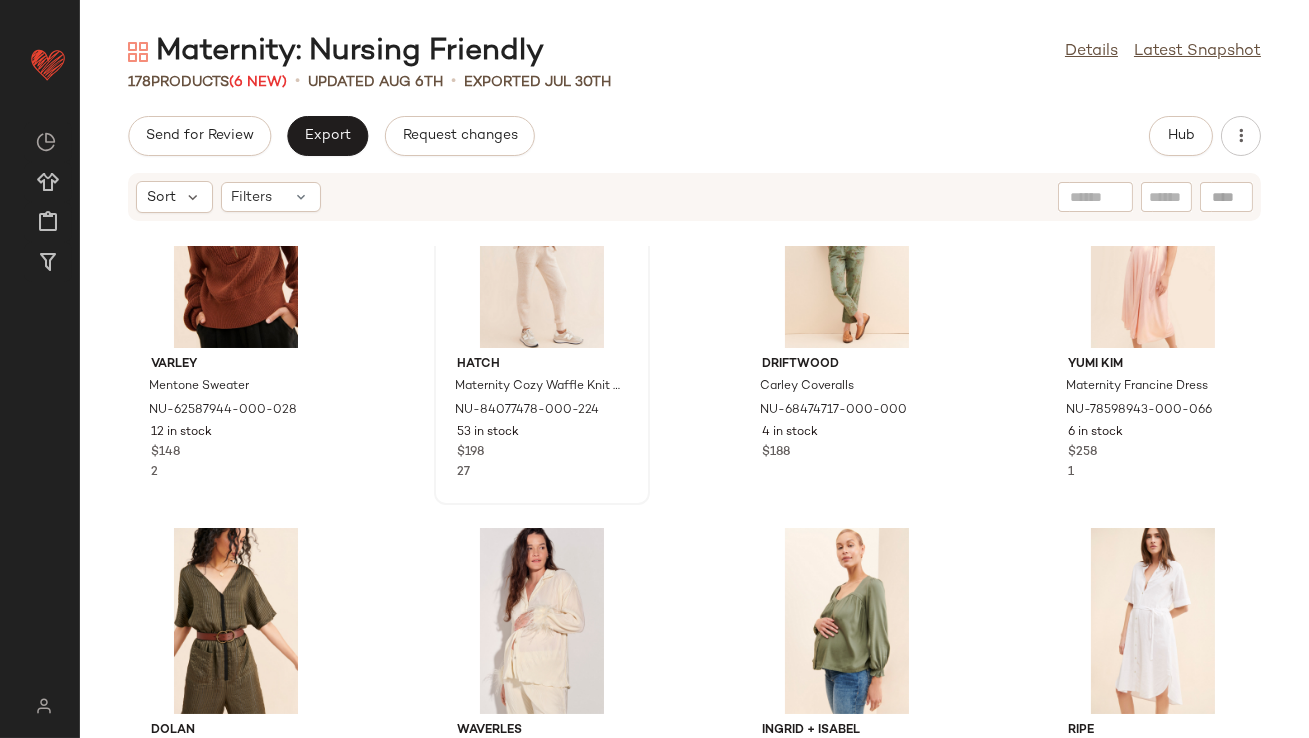 scroll, scrollTop: 2354, scrollLeft: 0, axis: vertical 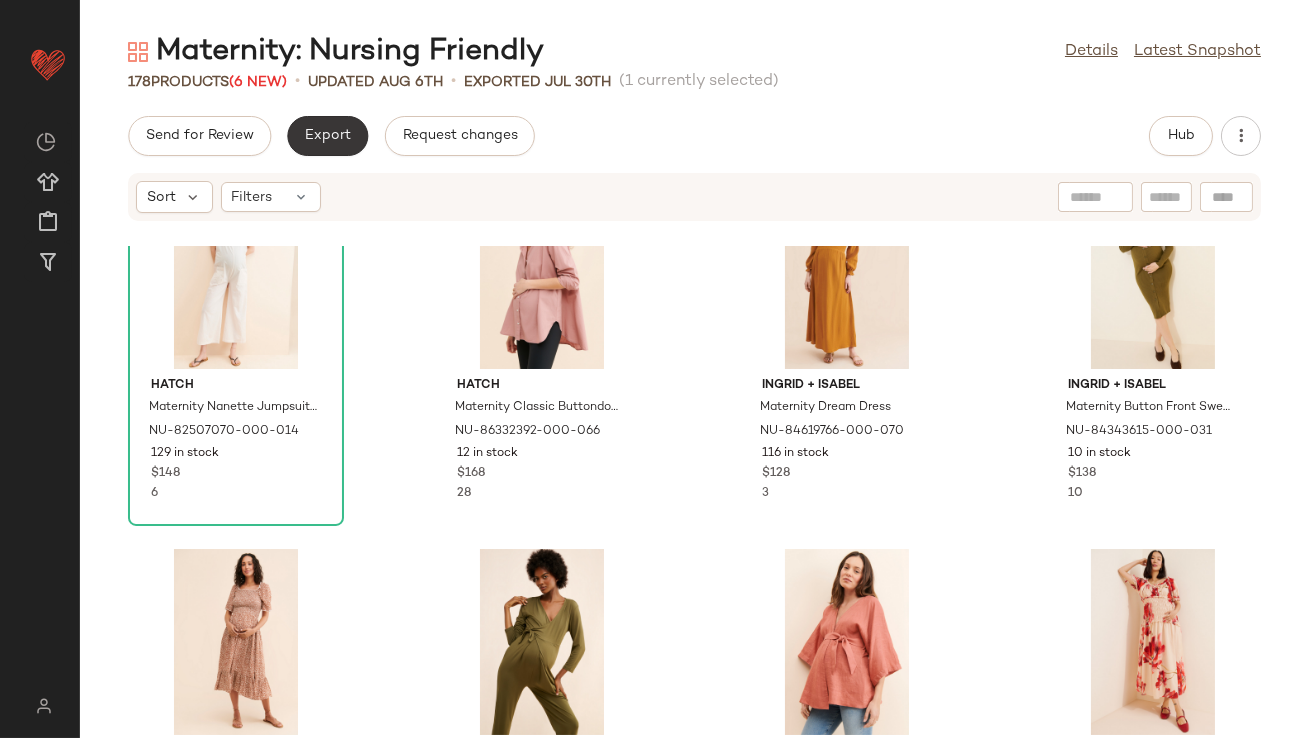 click on "Export" 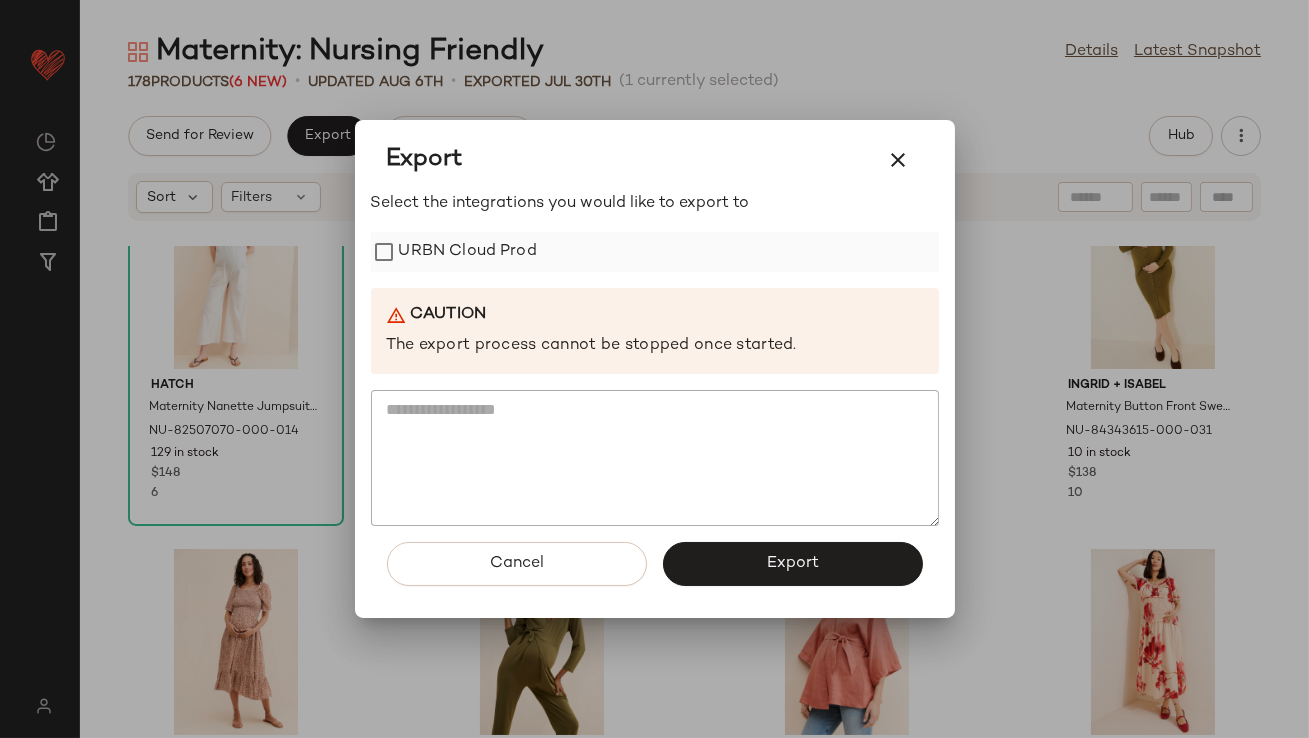 click on "URBN Cloud Prod" at bounding box center (468, 252) 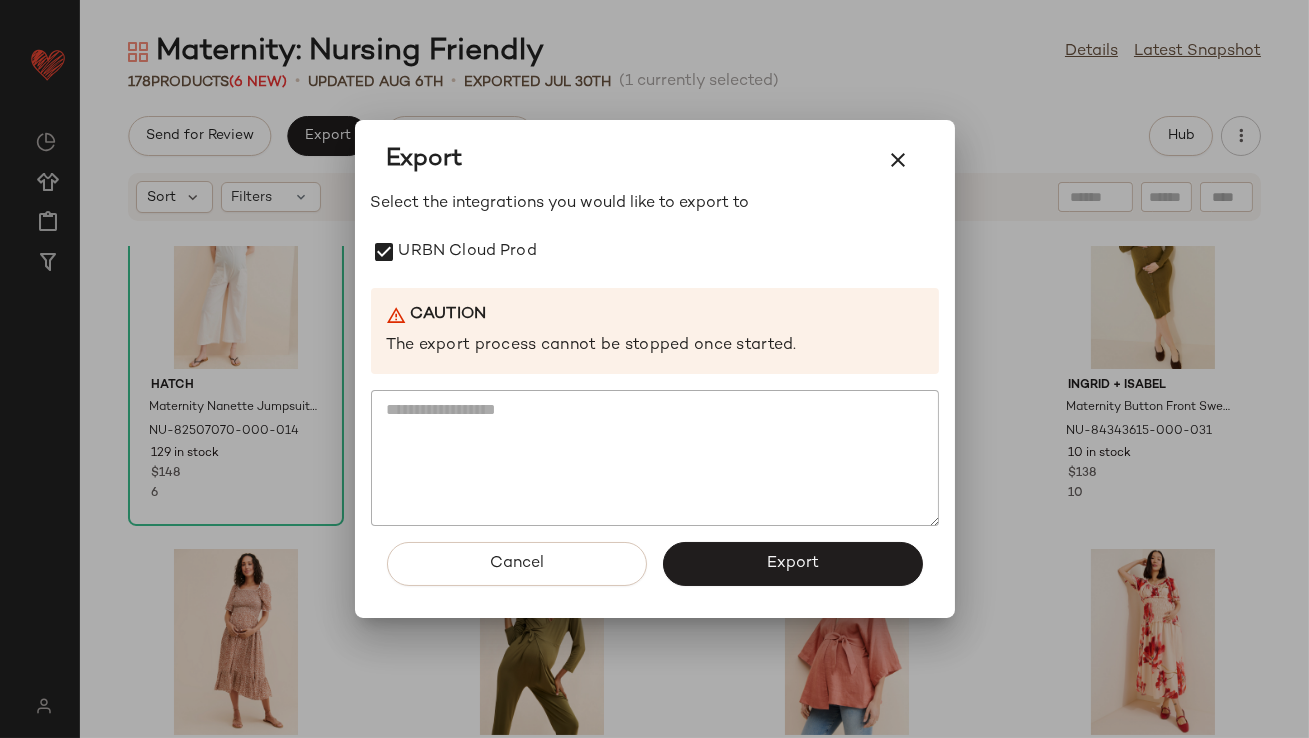 click on "Export" at bounding box center [793, 564] 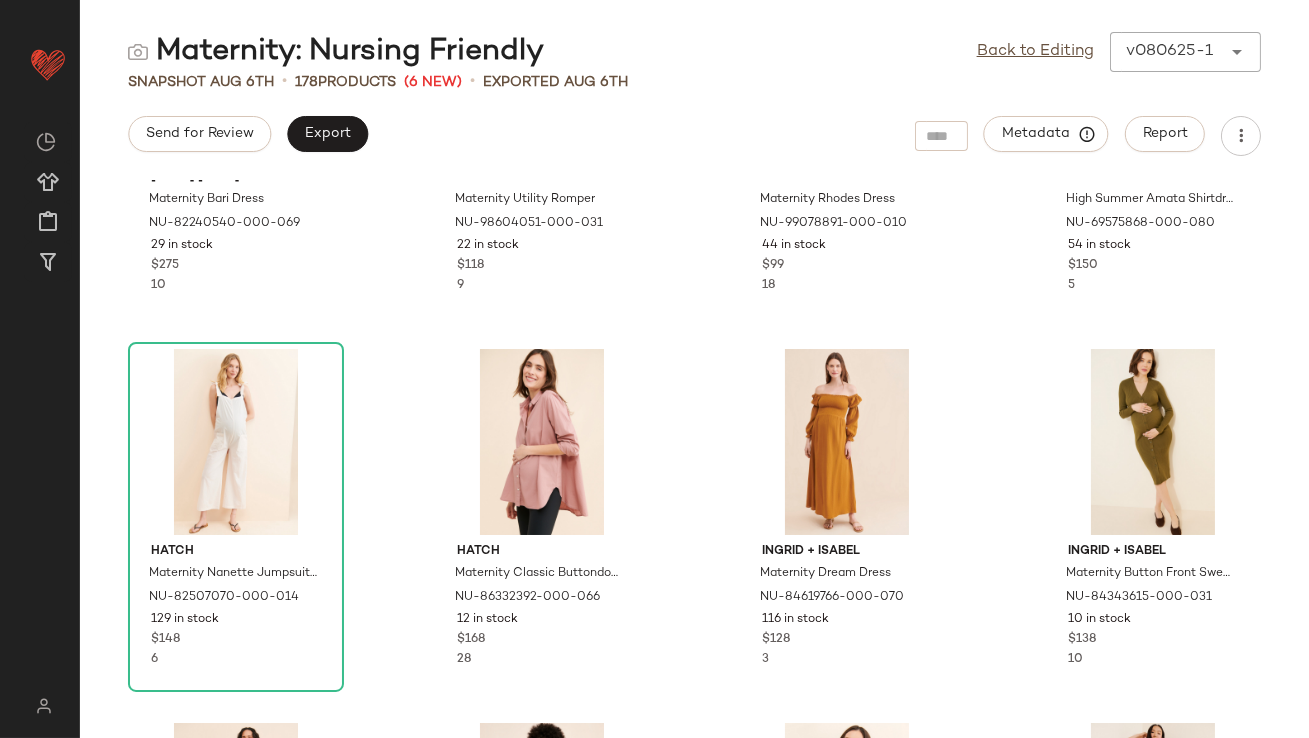 scroll, scrollTop: 0, scrollLeft: 0, axis: both 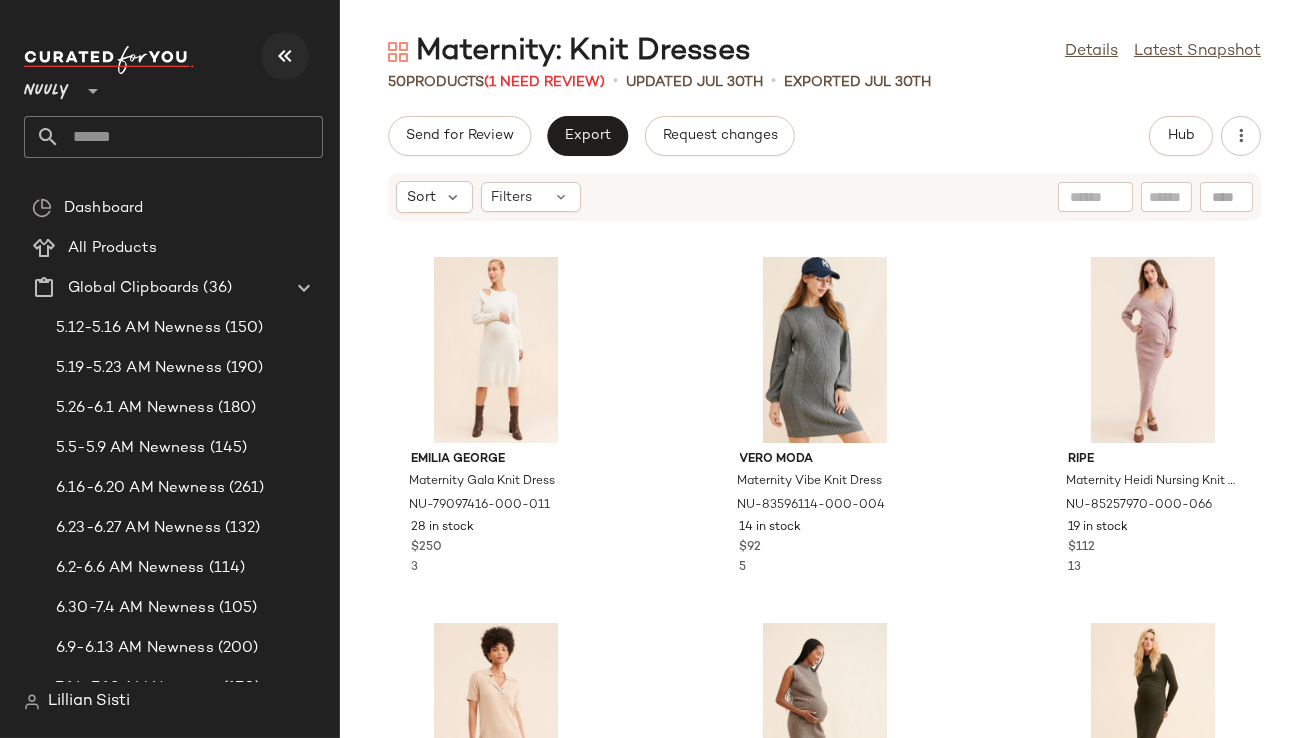 click at bounding box center (285, 56) 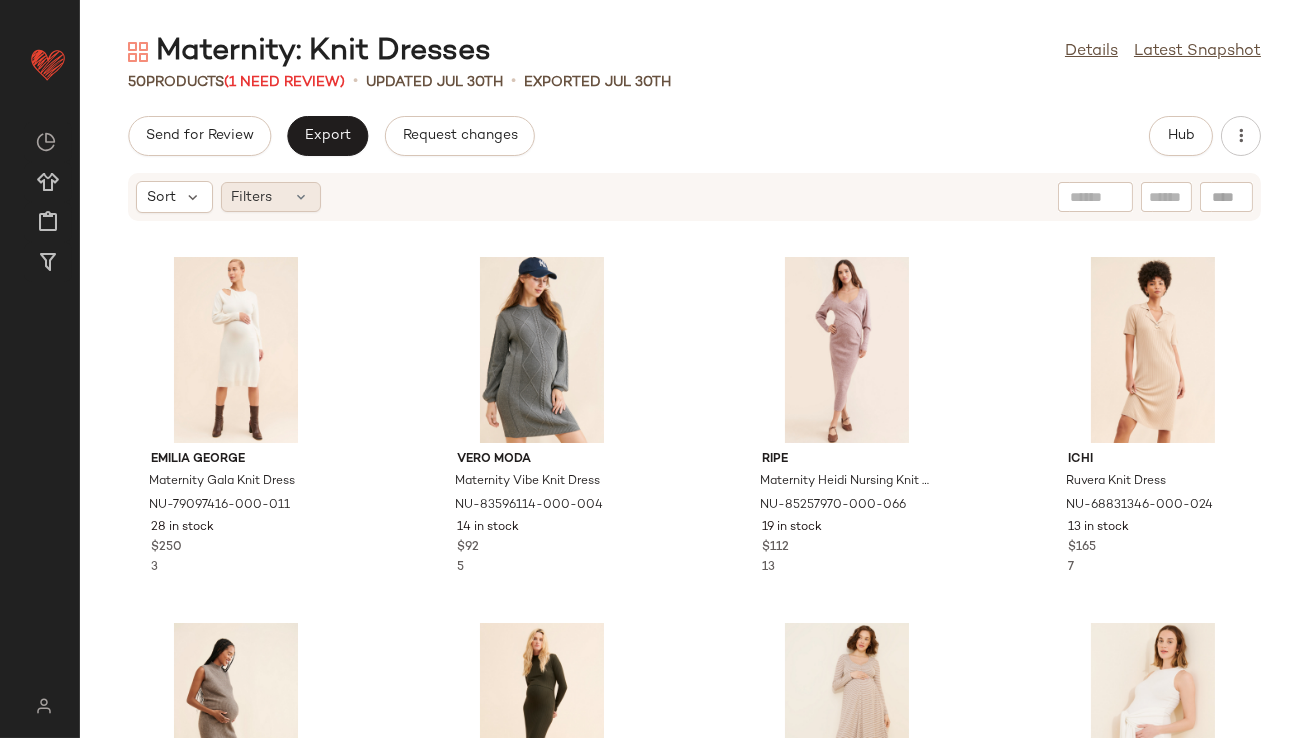 click at bounding box center [302, 197] 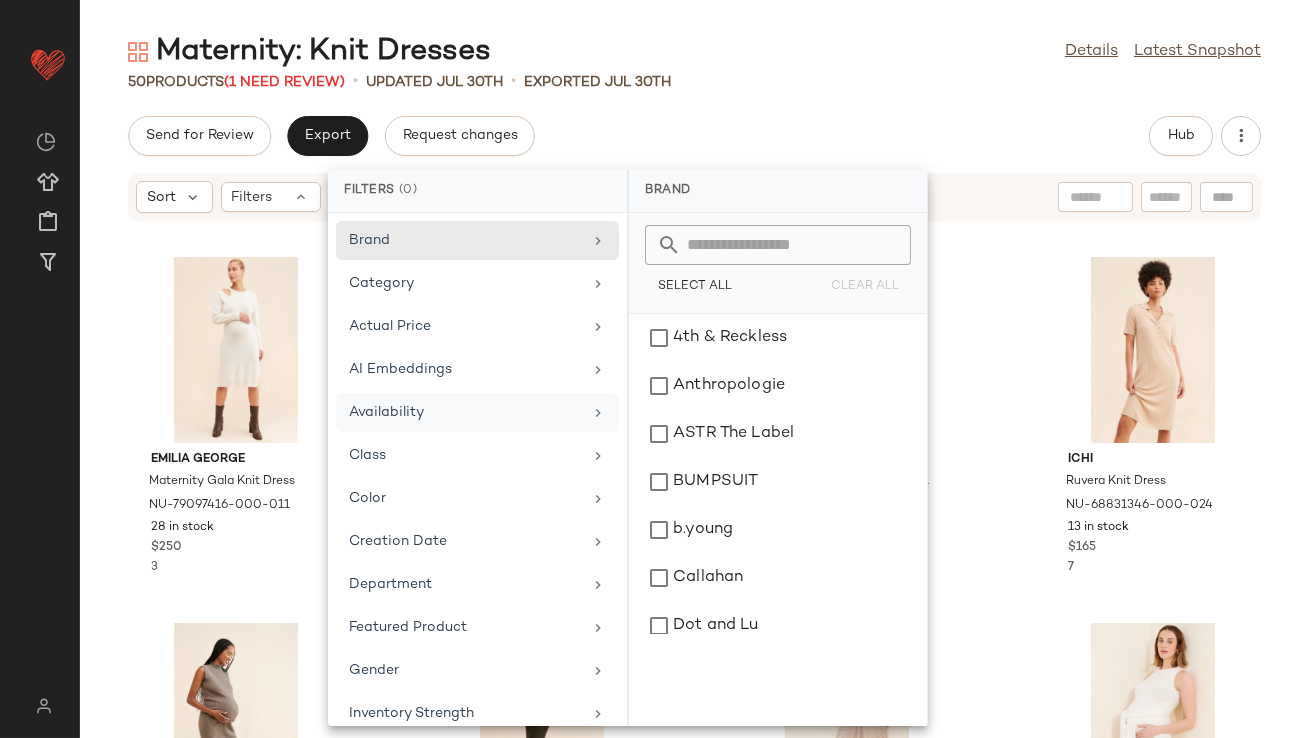 click on "Availability" at bounding box center (465, 412) 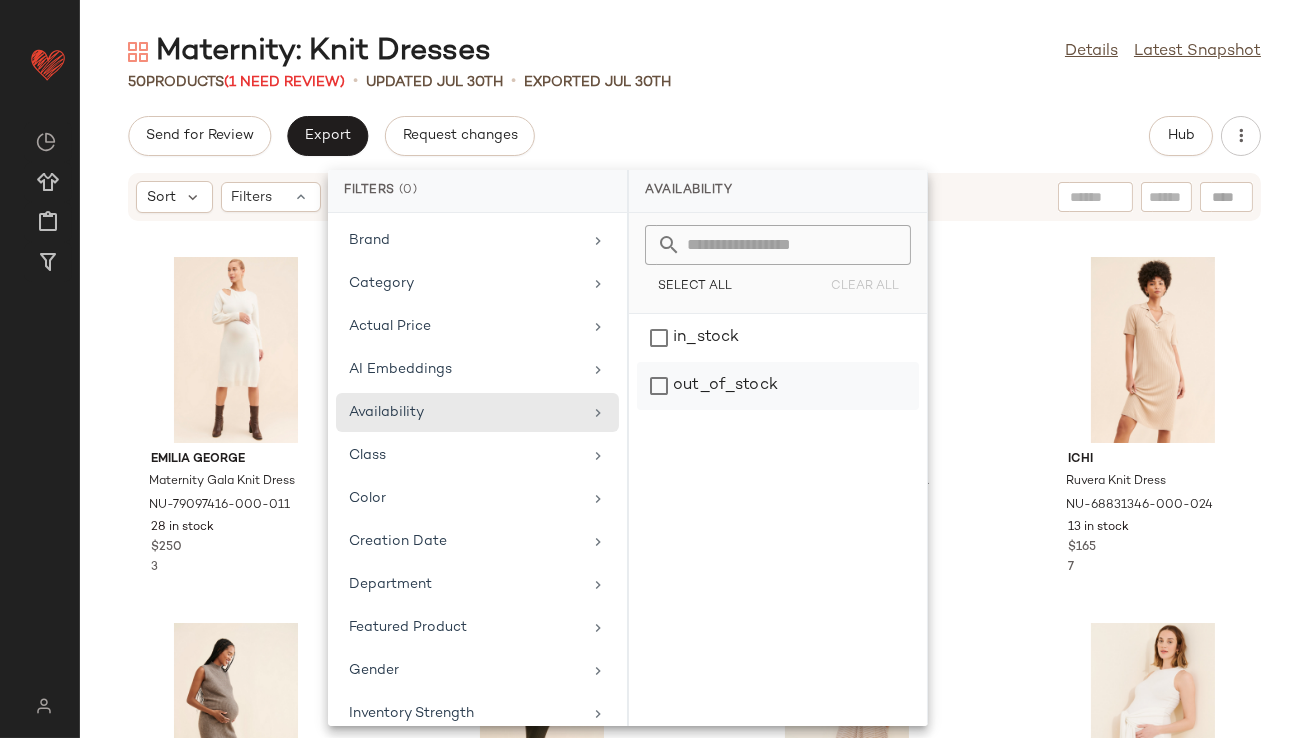 click on "out_of_stock" 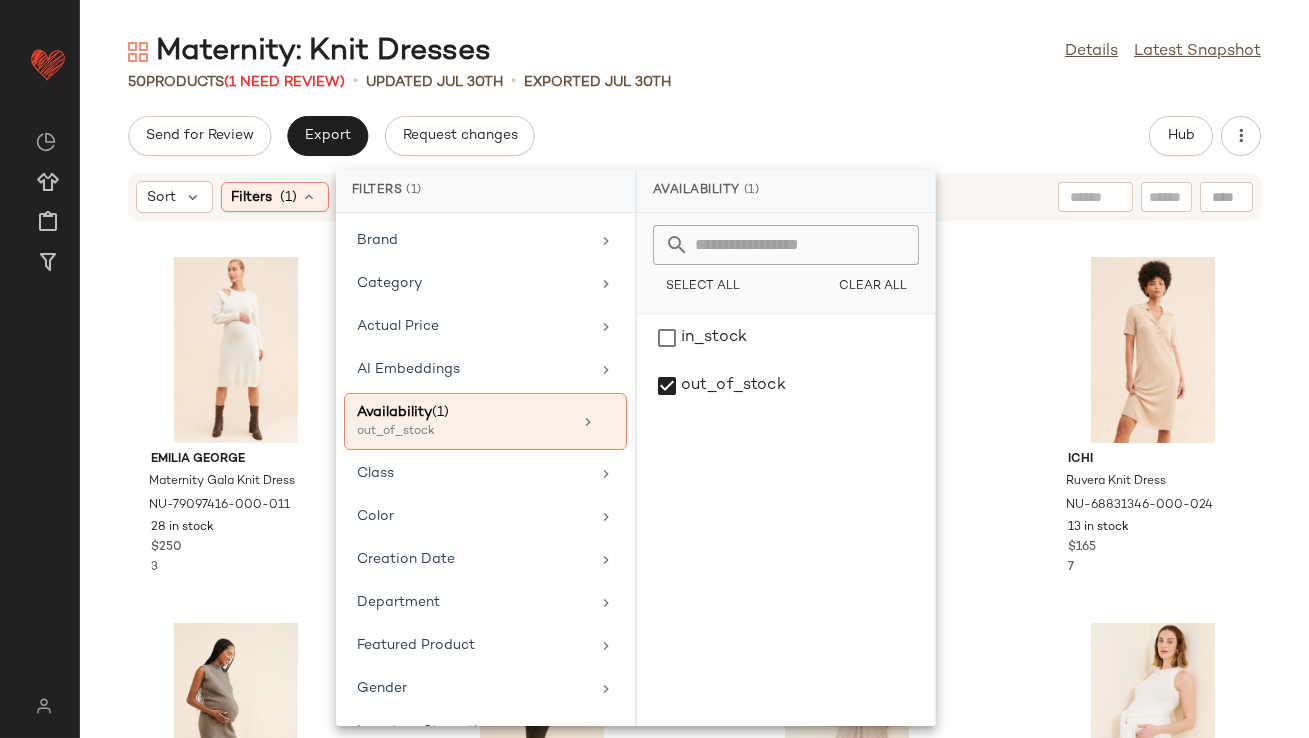 click on "Send for Review   Export   Request changes   Hub" 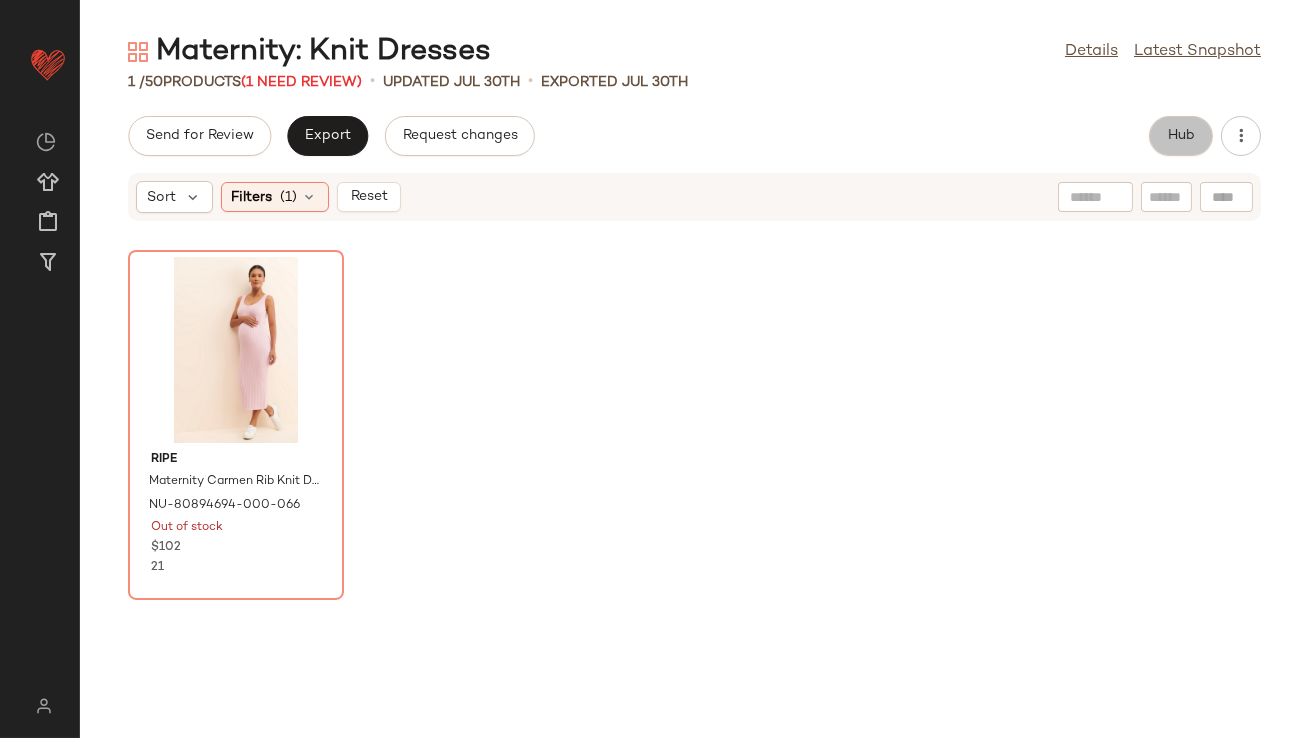 click on "Hub" at bounding box center [1181, 136] 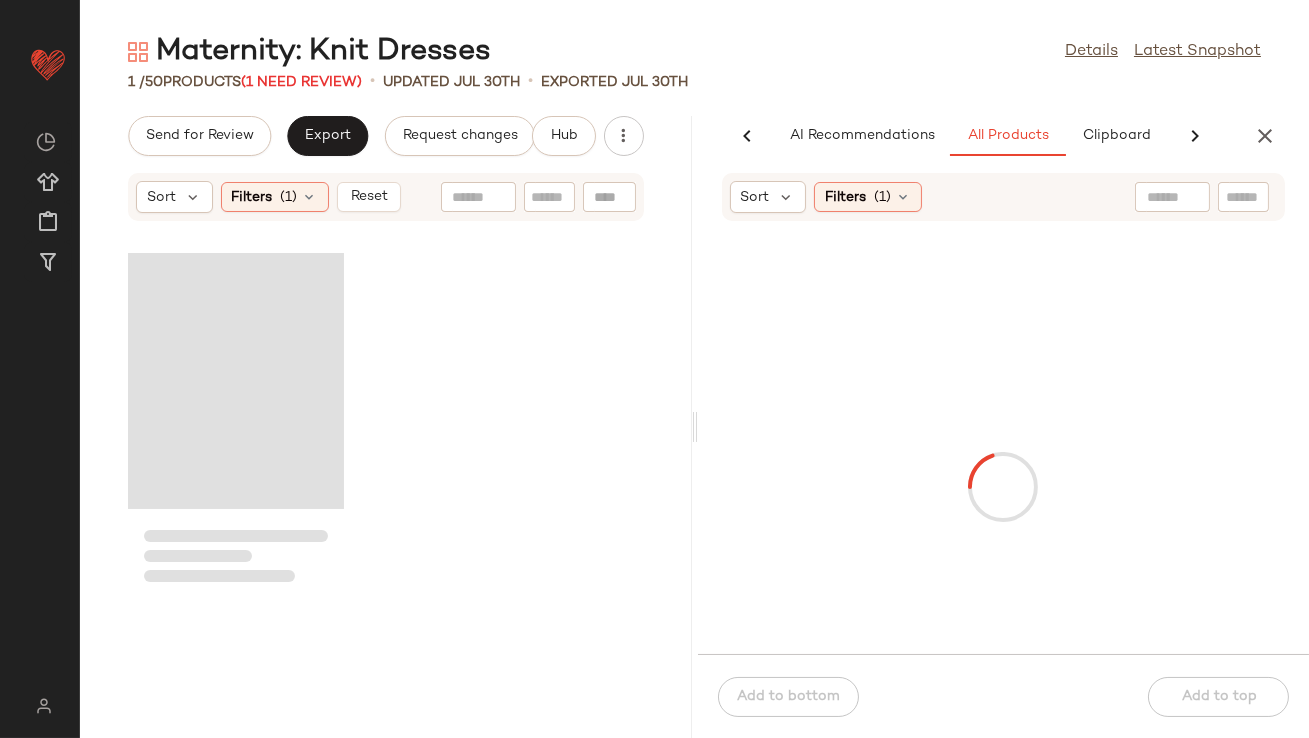 scroll, scrollTop: 0, scrollLeft: 112, axis: horizontal 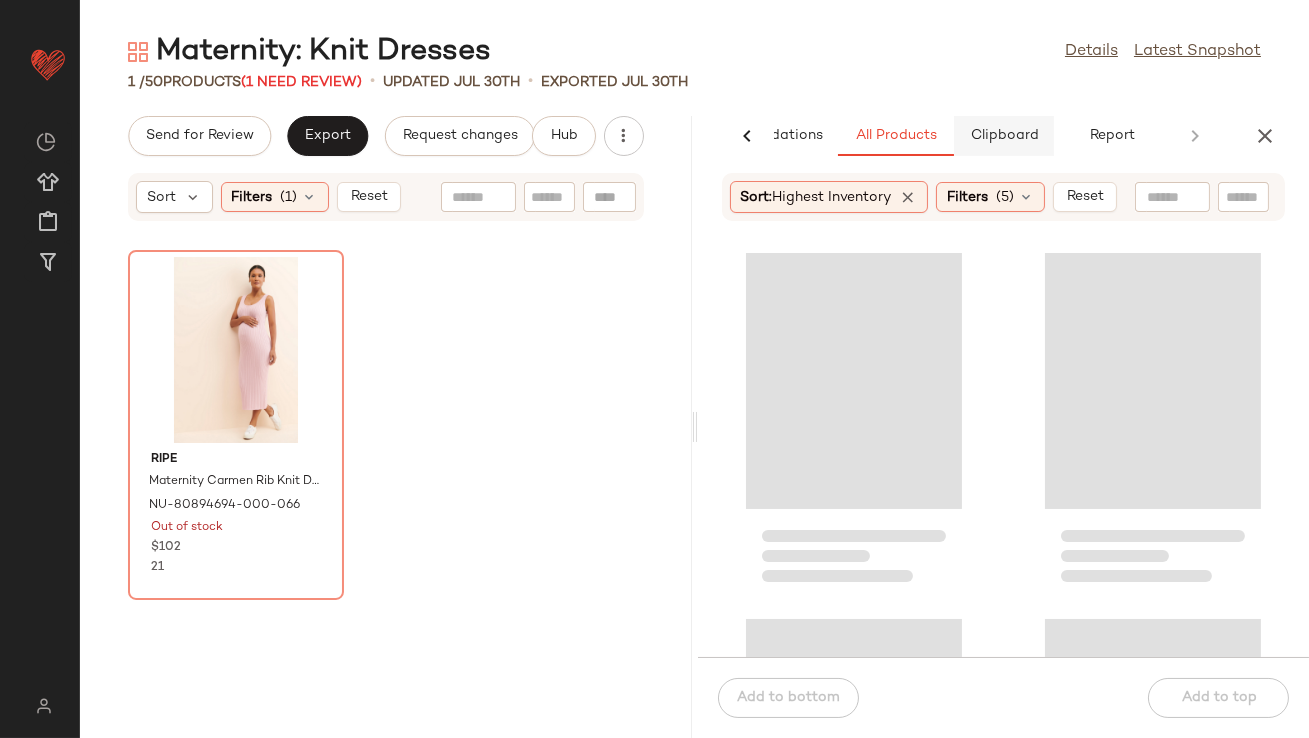 click on "Clipboard" at bounding box center [1004, 136] 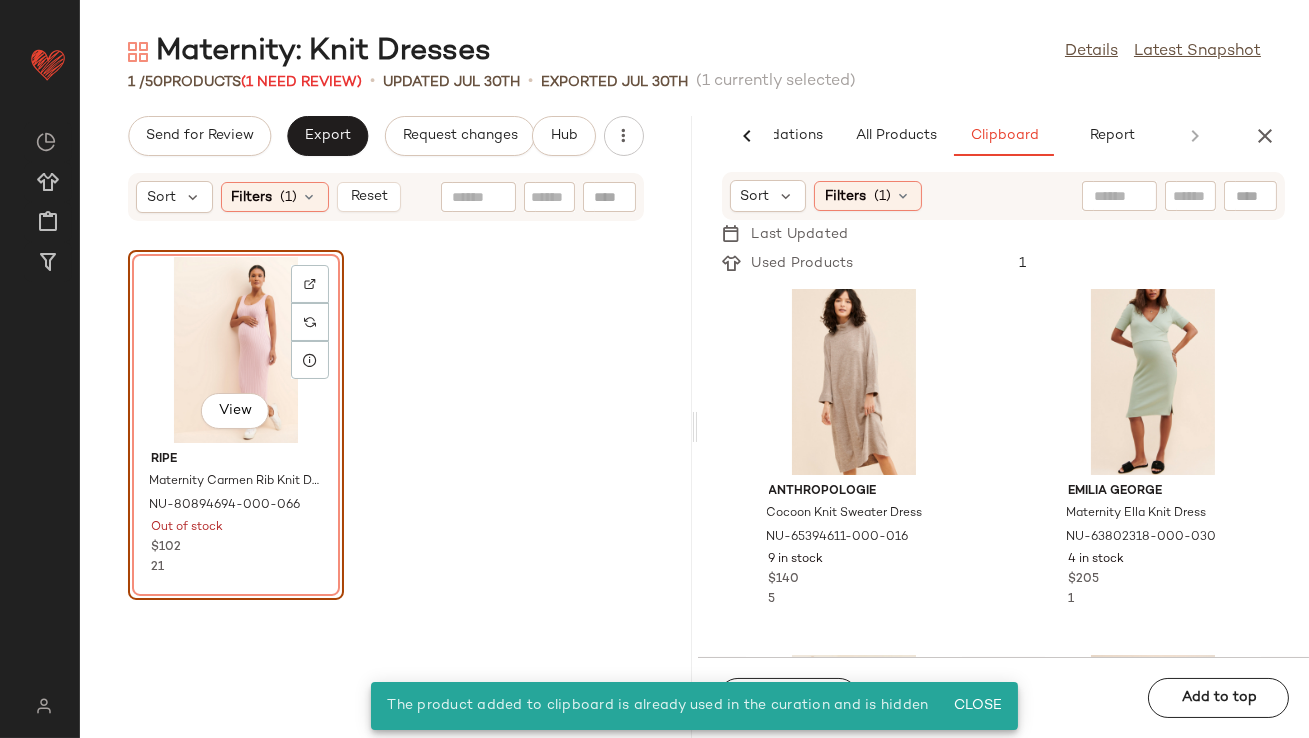 click on "View" 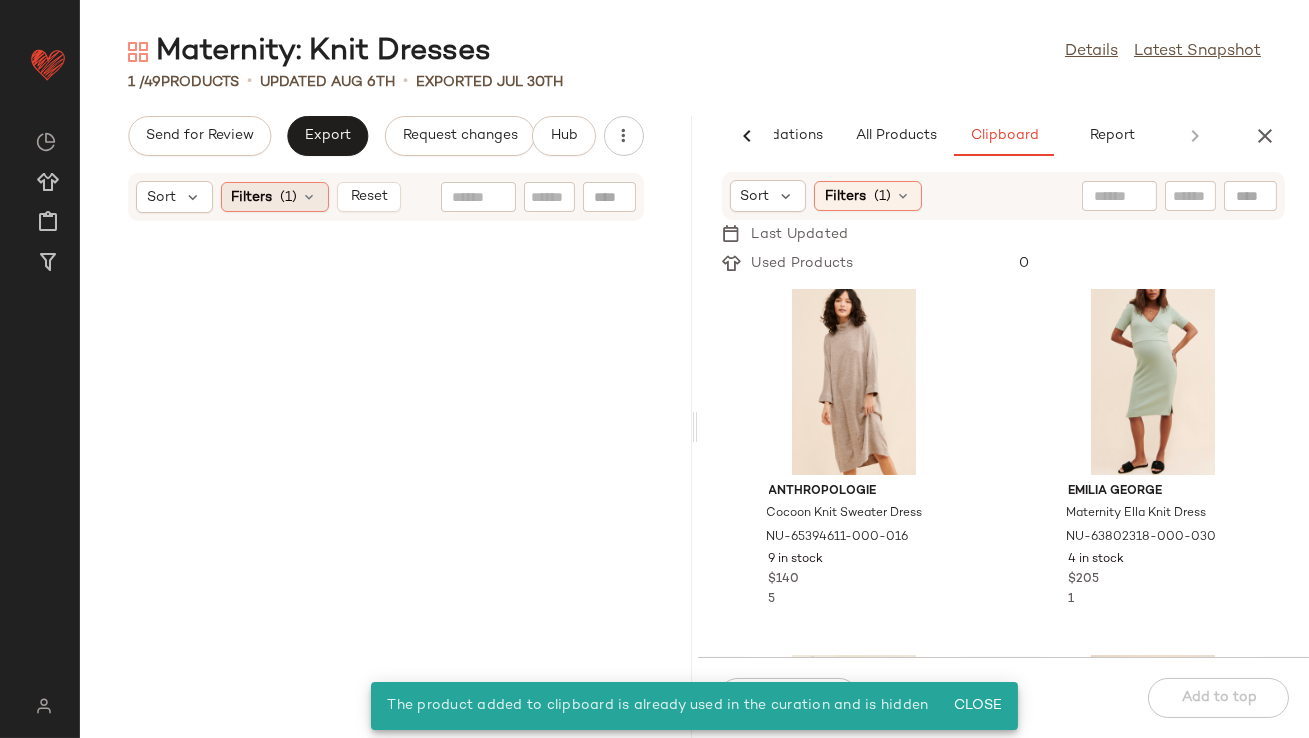 click on "Filters  (1)" 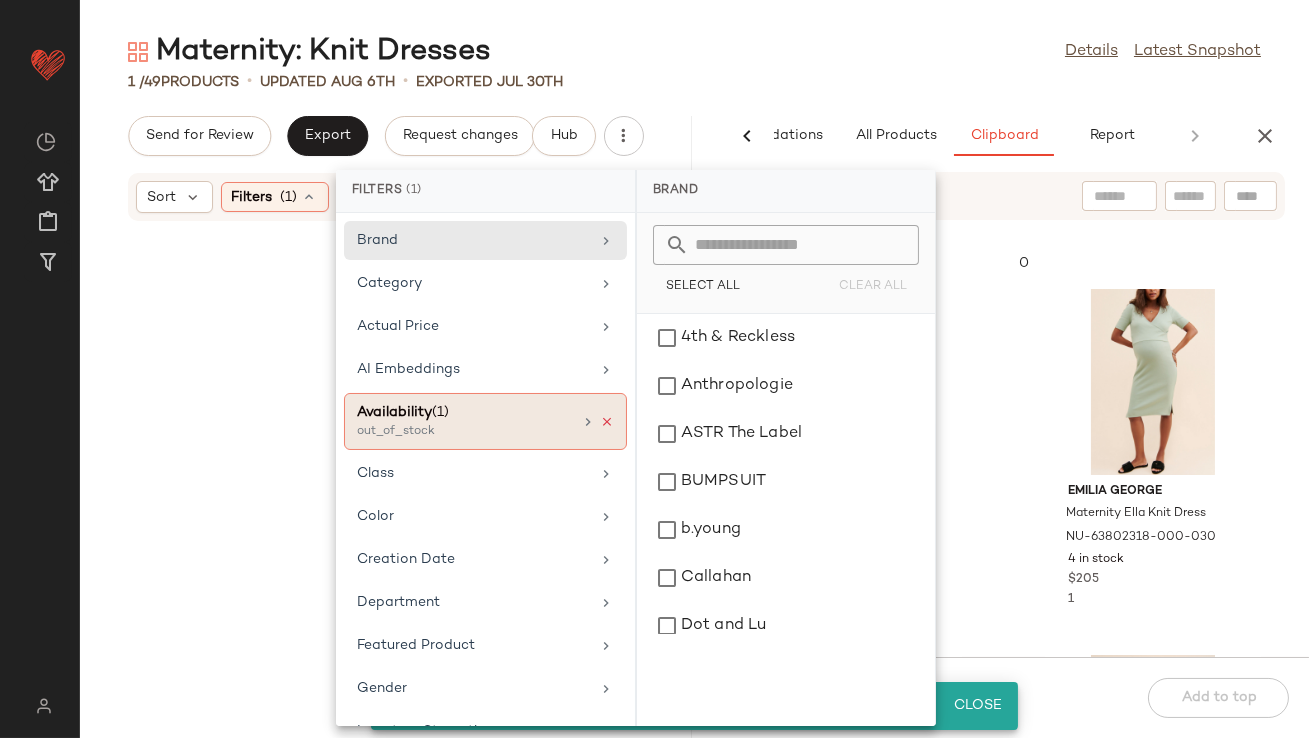 click at bounding box center [607, 422] 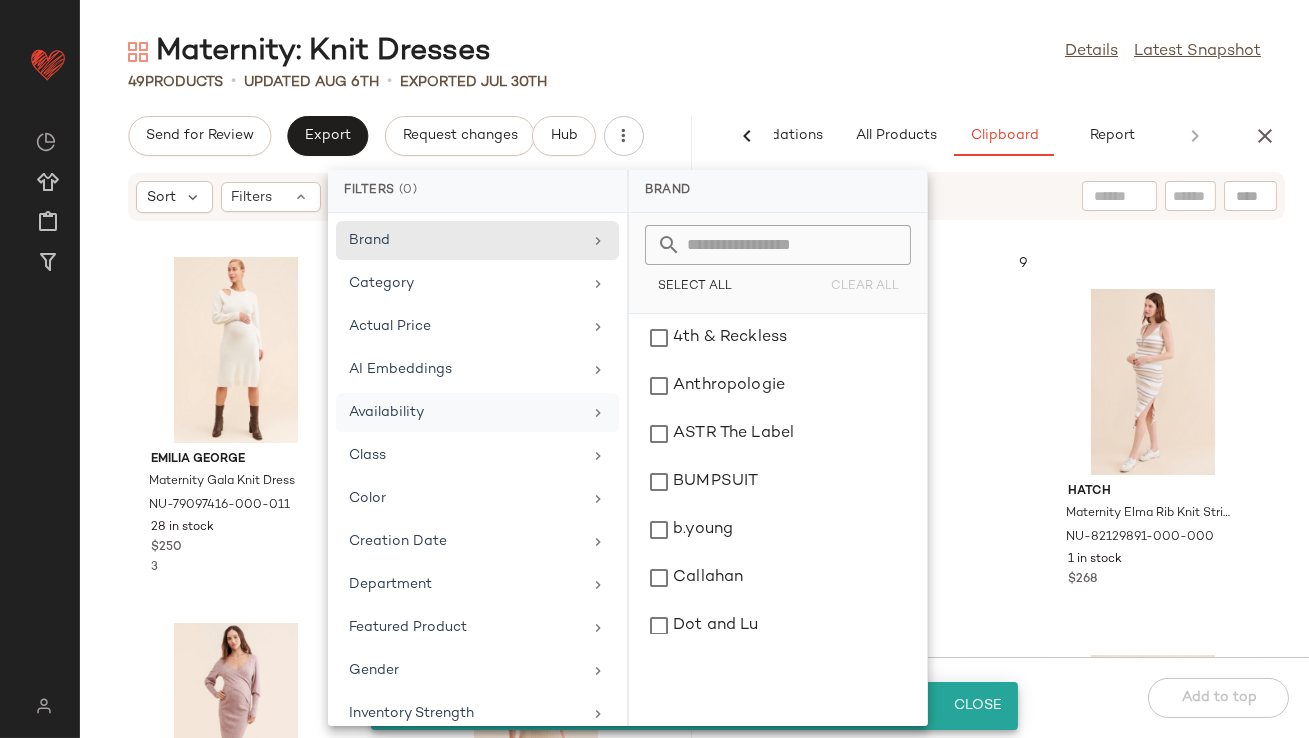 click on "49   Products   •   updated Aug 6th  •  Exported Jul 30th" 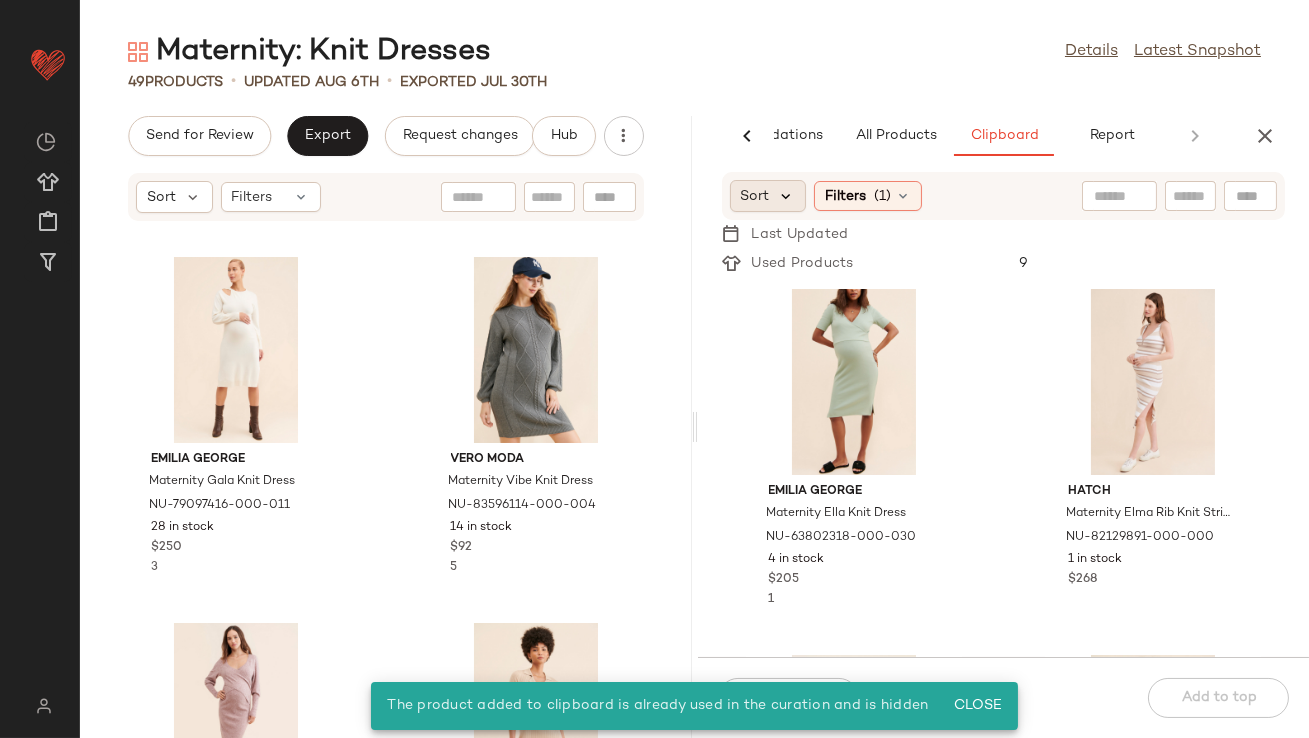 click at bounding box center (787, 196) 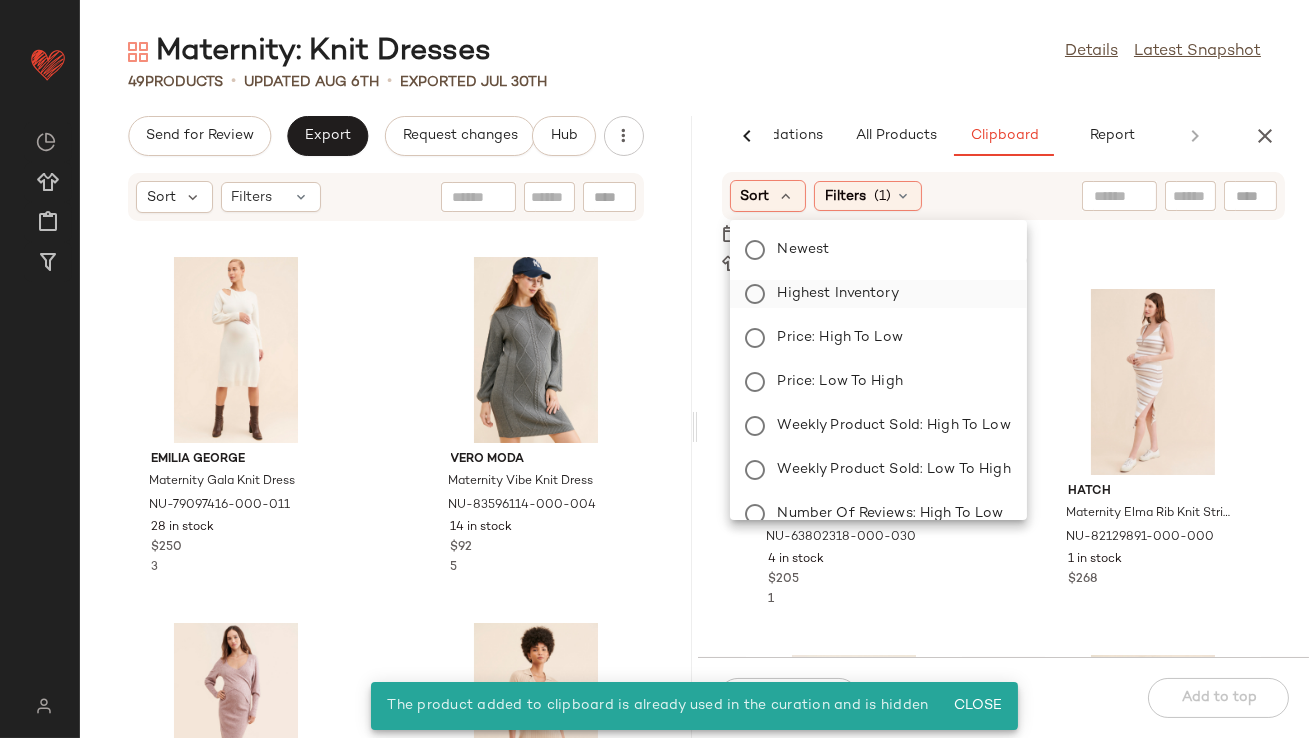 click on "Highest Inventory" 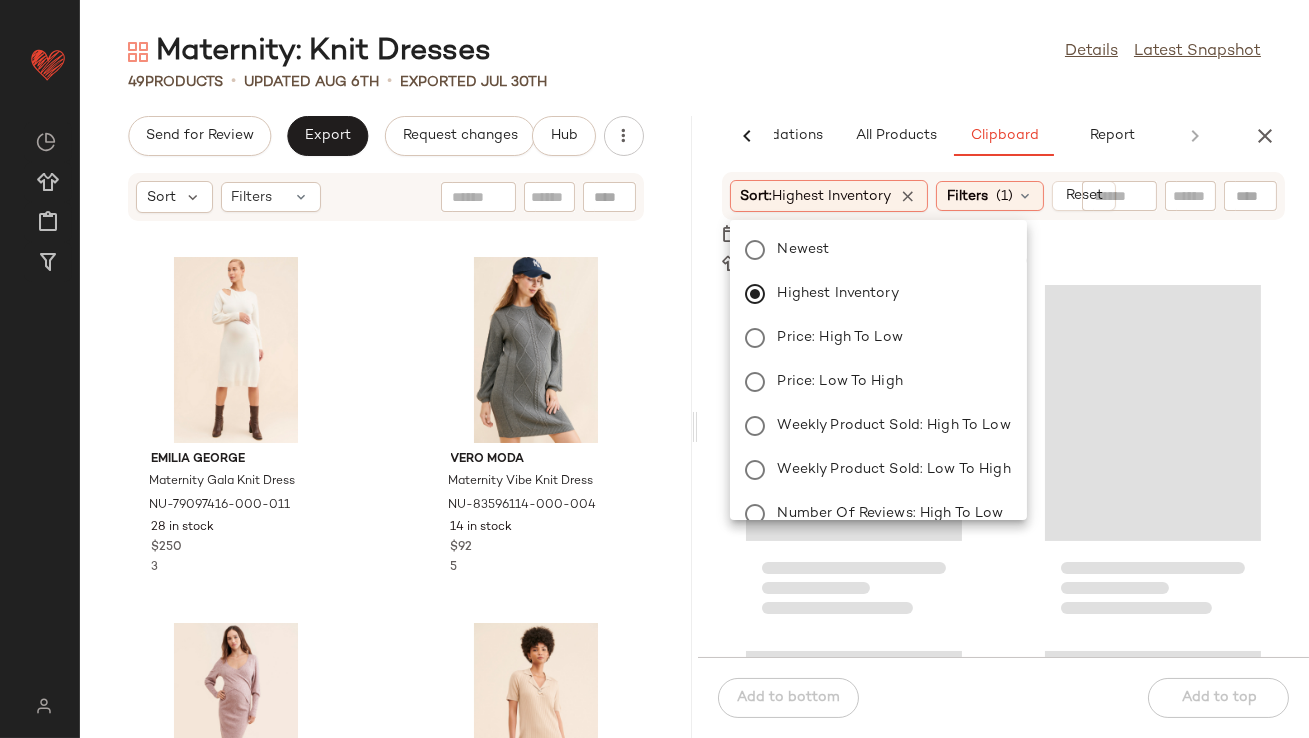 click on "Maternity: Knit Dresses  Details   Latest Snapshot" 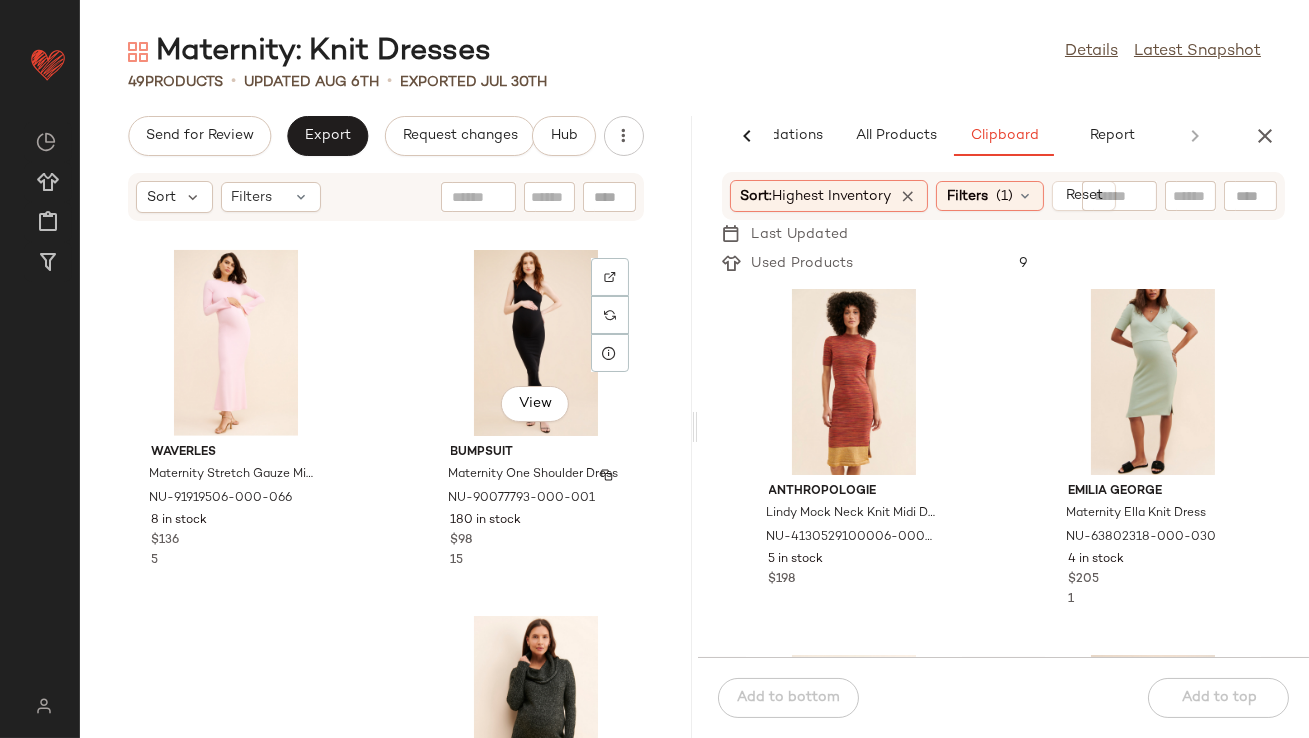 scroll, scrollTop: 2945, scrollLeft: 0, axis: vertical 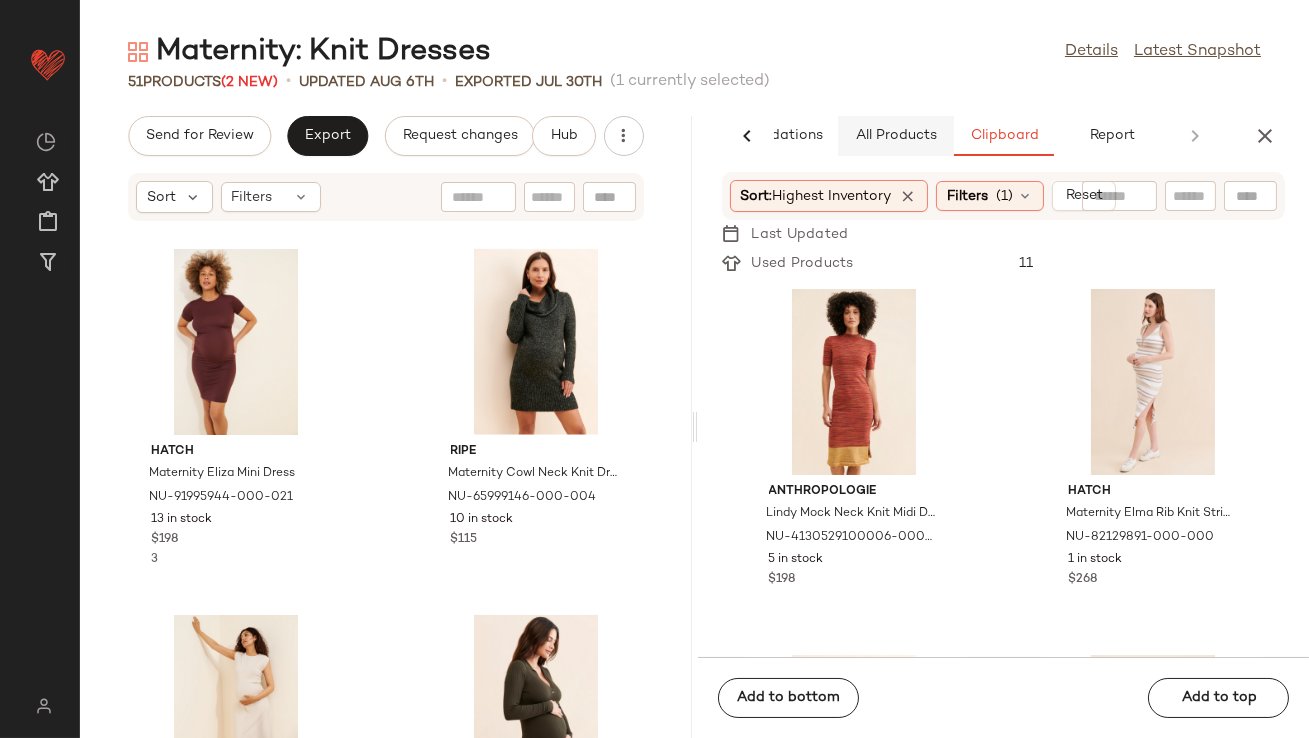 click on "All Products" 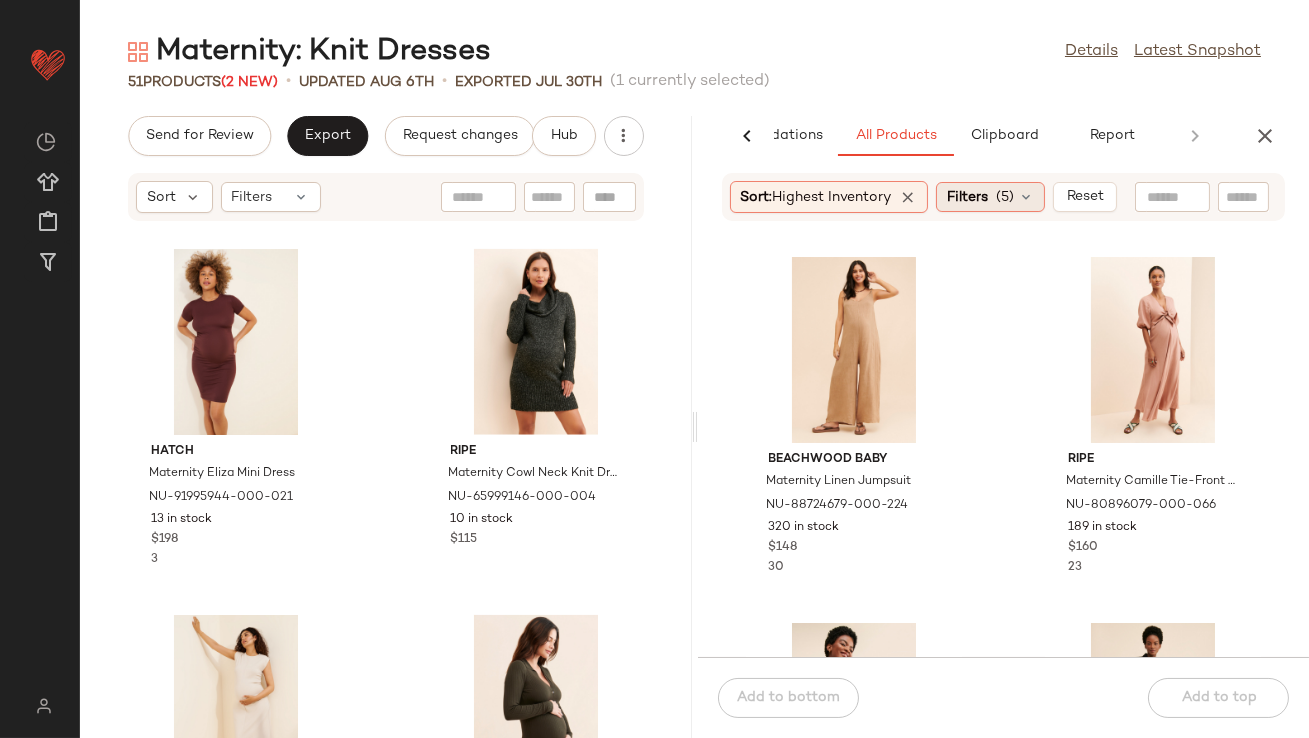 click on "Filters" at bounding box center (967, 197) 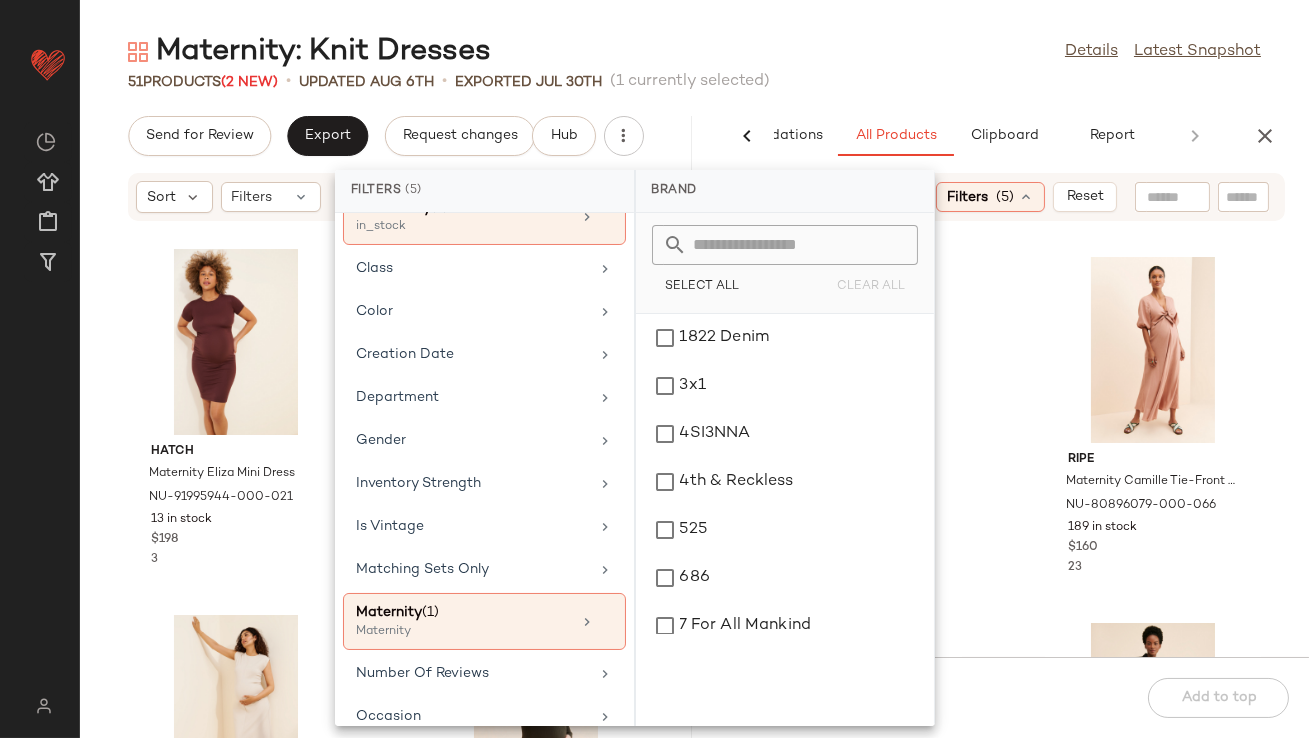 scroll, scrollTop: 401, scrollLeft: 0, axis: vertical 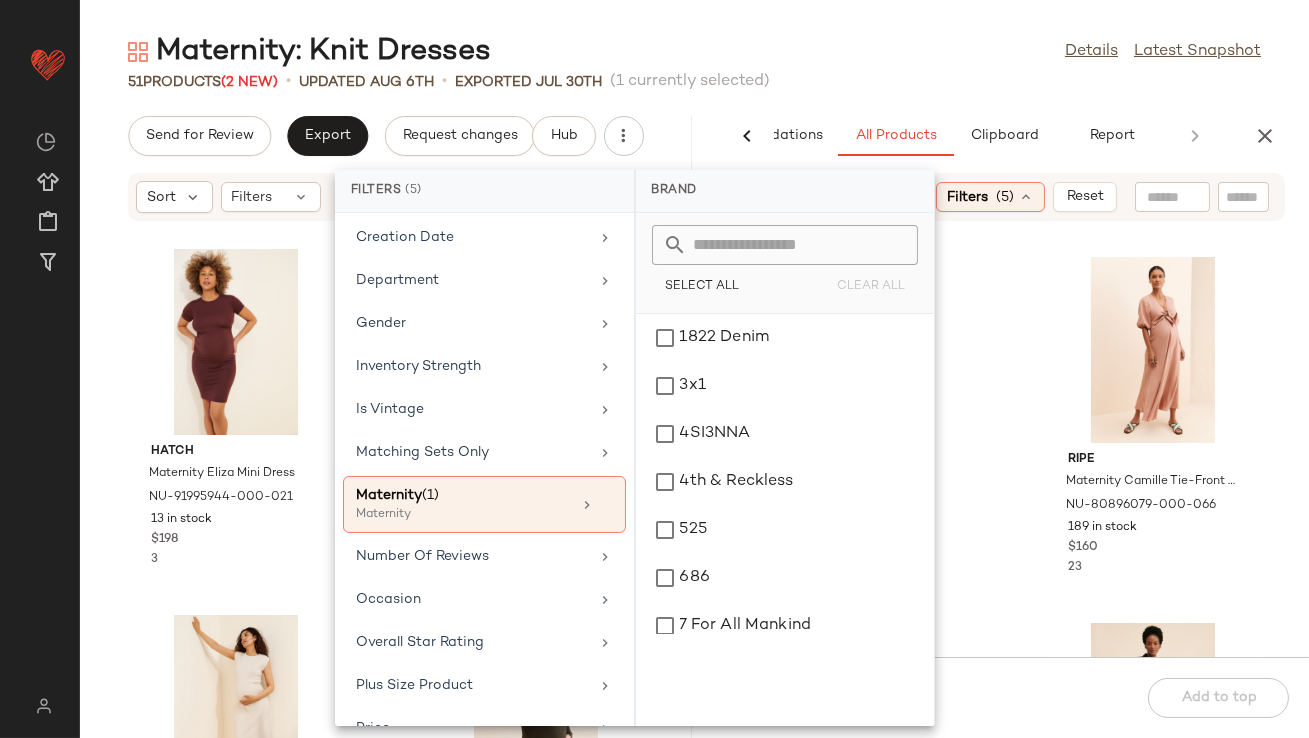 click on "Maternity: Knit Dresses  Details   Latest Snapshot" 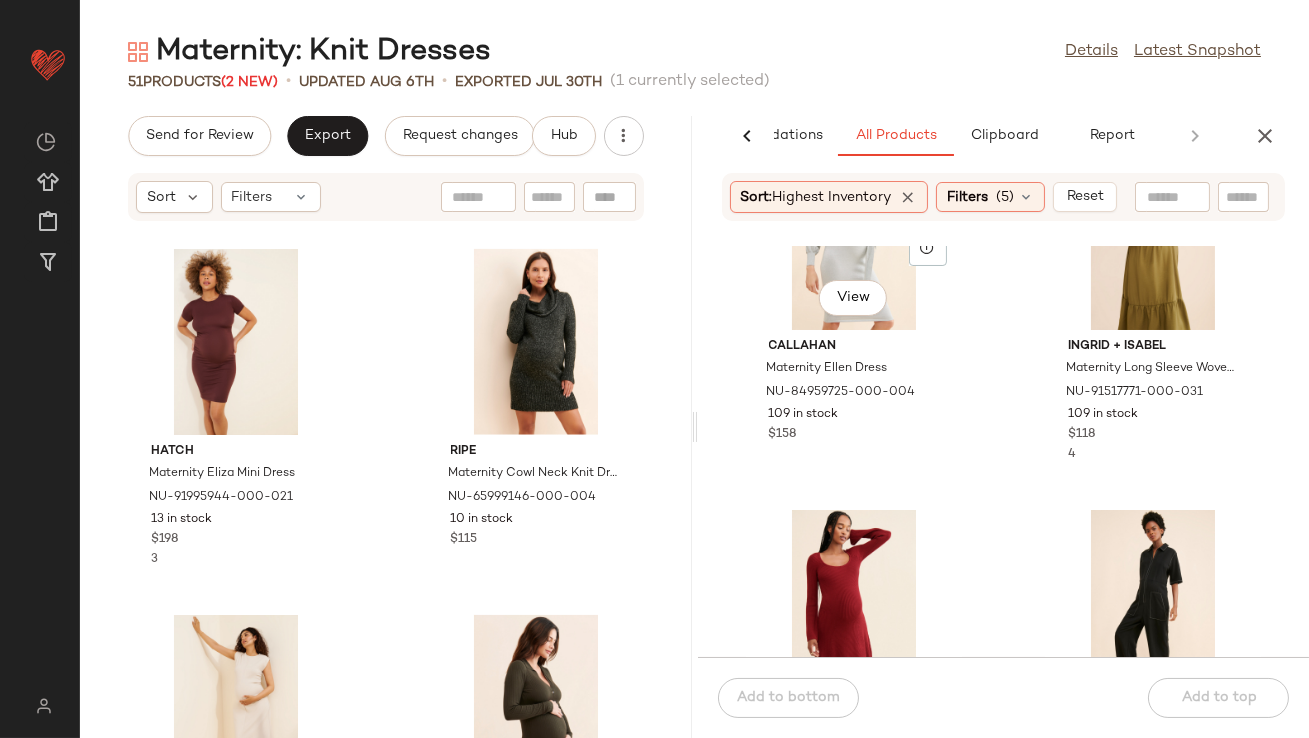 scroll, scrollTop: 2457, scrollLeft: 0, axis: vertical 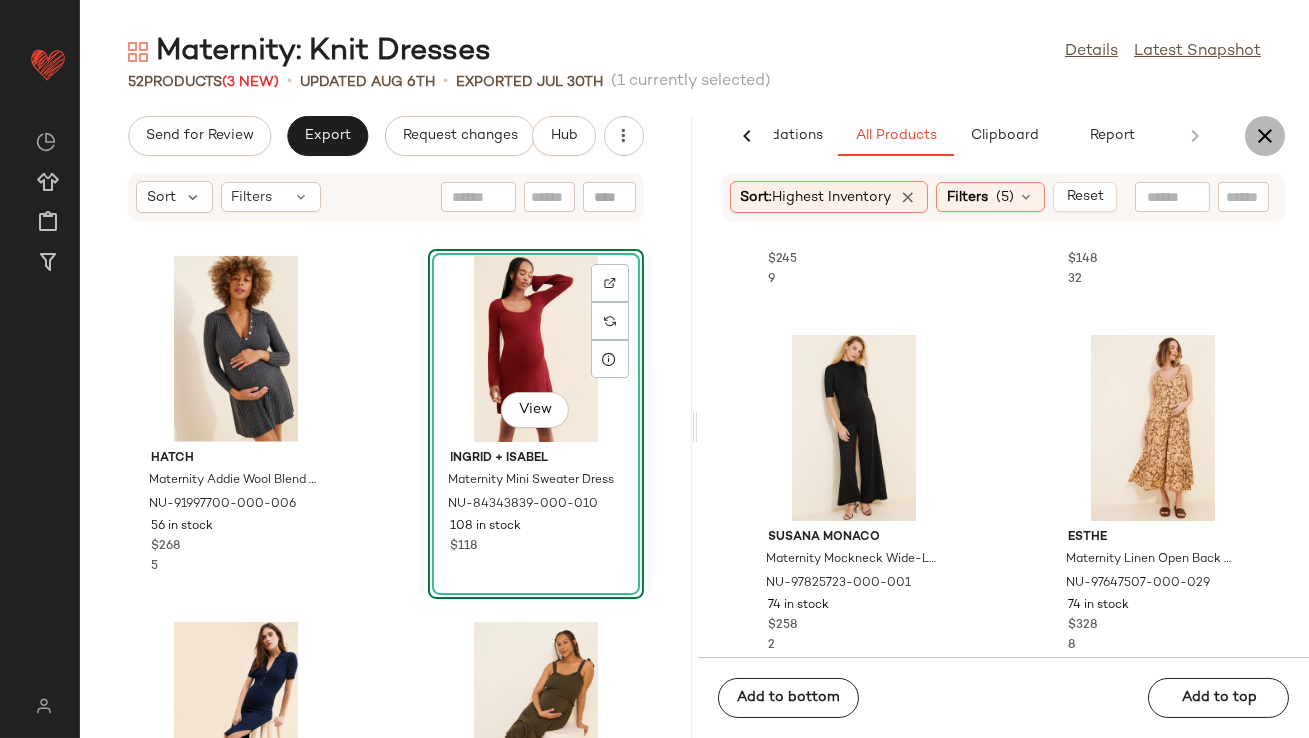 click at bounding box center (1265, 136) 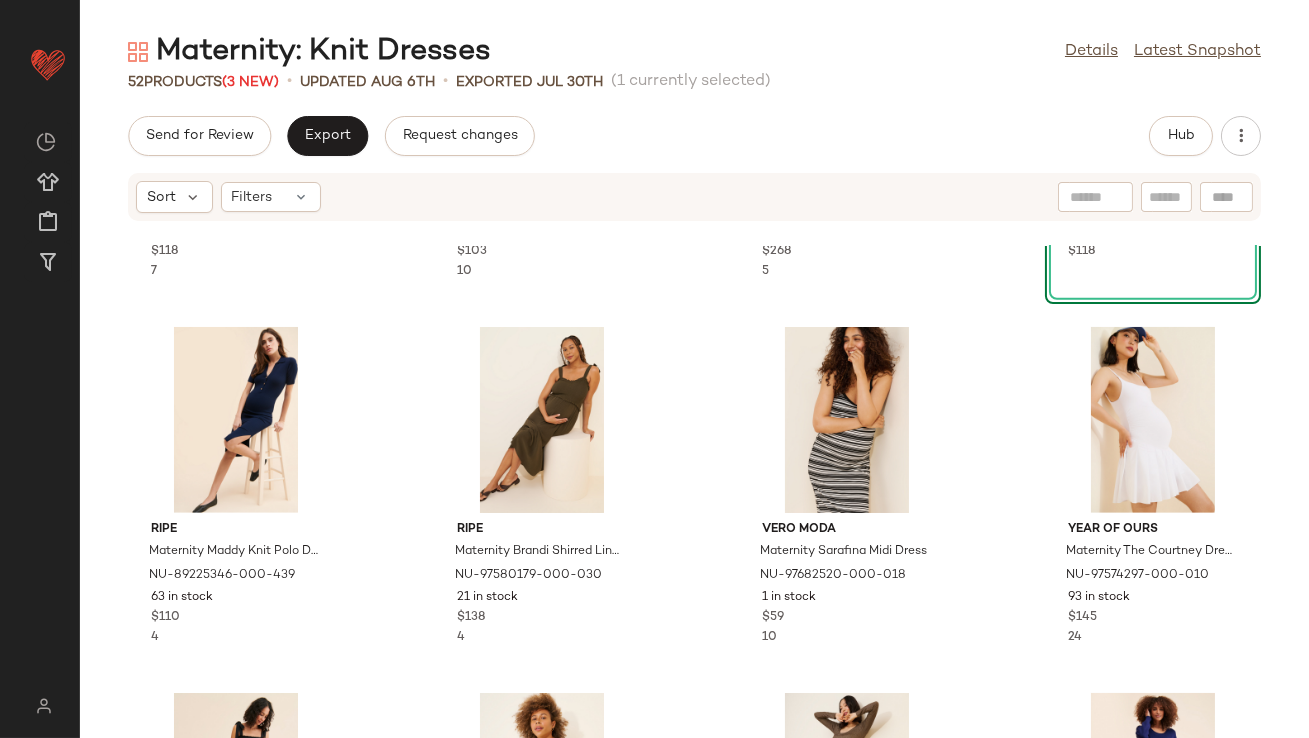 scroll, scrollTop: 2512, scrollLeft: 0, axis: vertical 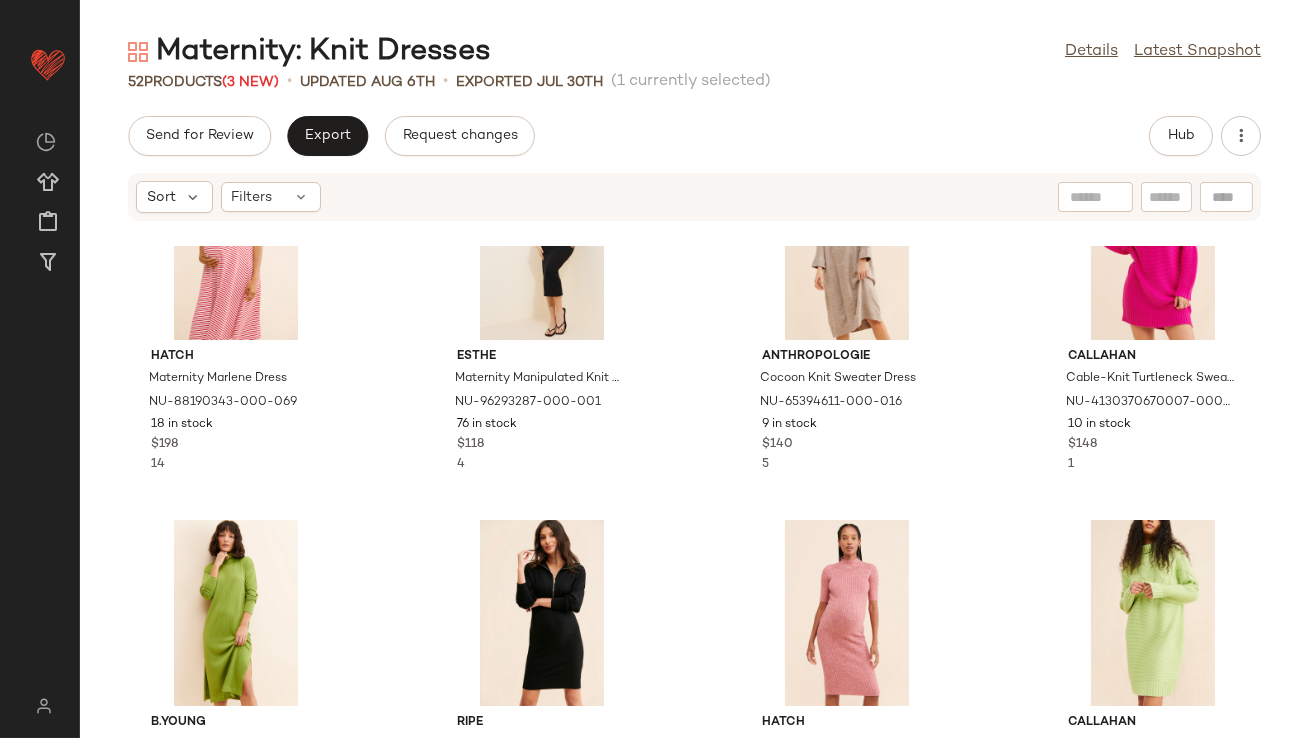 click on "Hatch Maternity Marlene Dress NU-88190343-000-069 18 in stock $198 14 ESTHE Maternity Manipulated Knit Midi Dress NU-96293287-000-001 76 in stock $118 4 Anthropologie Cocoon Knit Sweater Dress NU-65394611-000-016 9 in stock $140 5 Callahan Cable-Knit Turtleneck Sweater Mini Dress NU-4130370670007-000-066 10 in stock $148 1 b.young Sanilla Knit Dress NU-78477106-000-030 23 in stock $98 ripe Maternity Zip-Up Knit Dress NU-78806486-000-001 1 in stock $108 7 Hatch Maternity Penelope Rib Knit Dress NU-84083807-000-066 7 in stock $198 7 Callahan Cable-Knit Turtleneck Sweater Mini Dress NU-4130370670007-000-030 9 in stock $148" 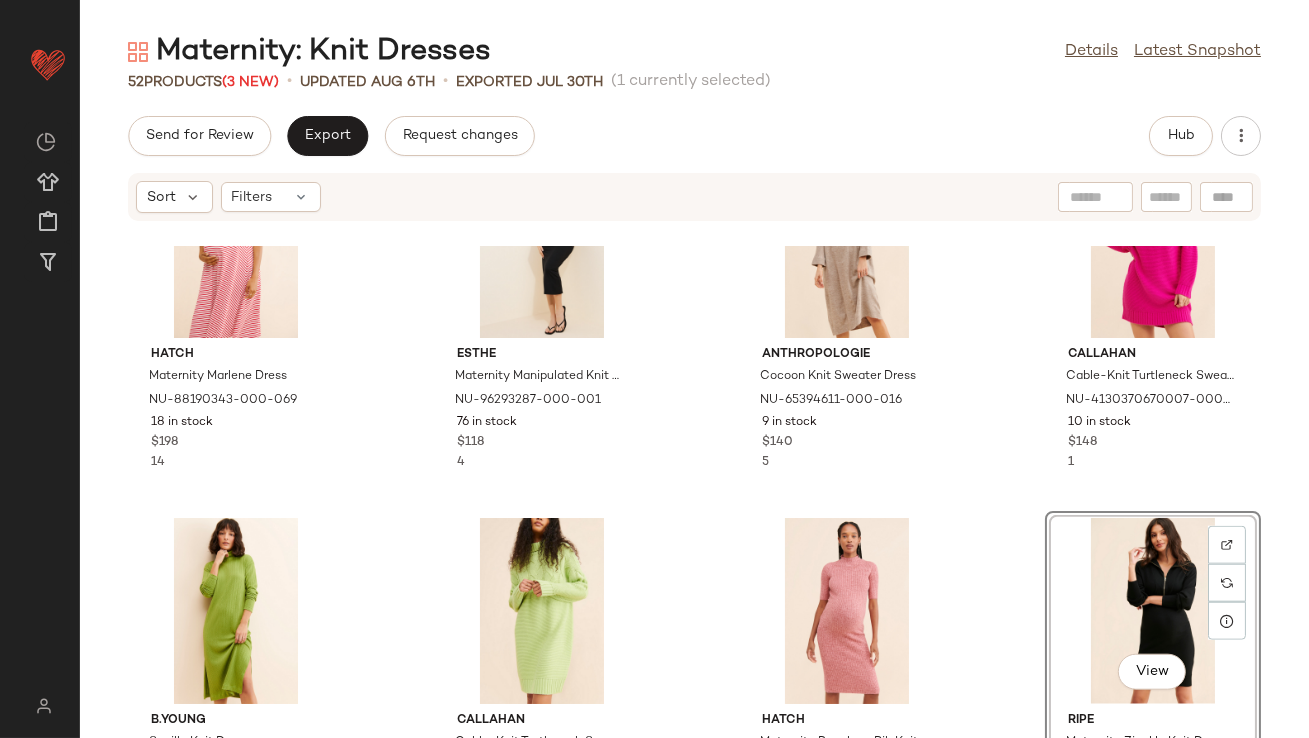 scroll, scrollTop: 4138, scrollLeft: 0, axis: vertical 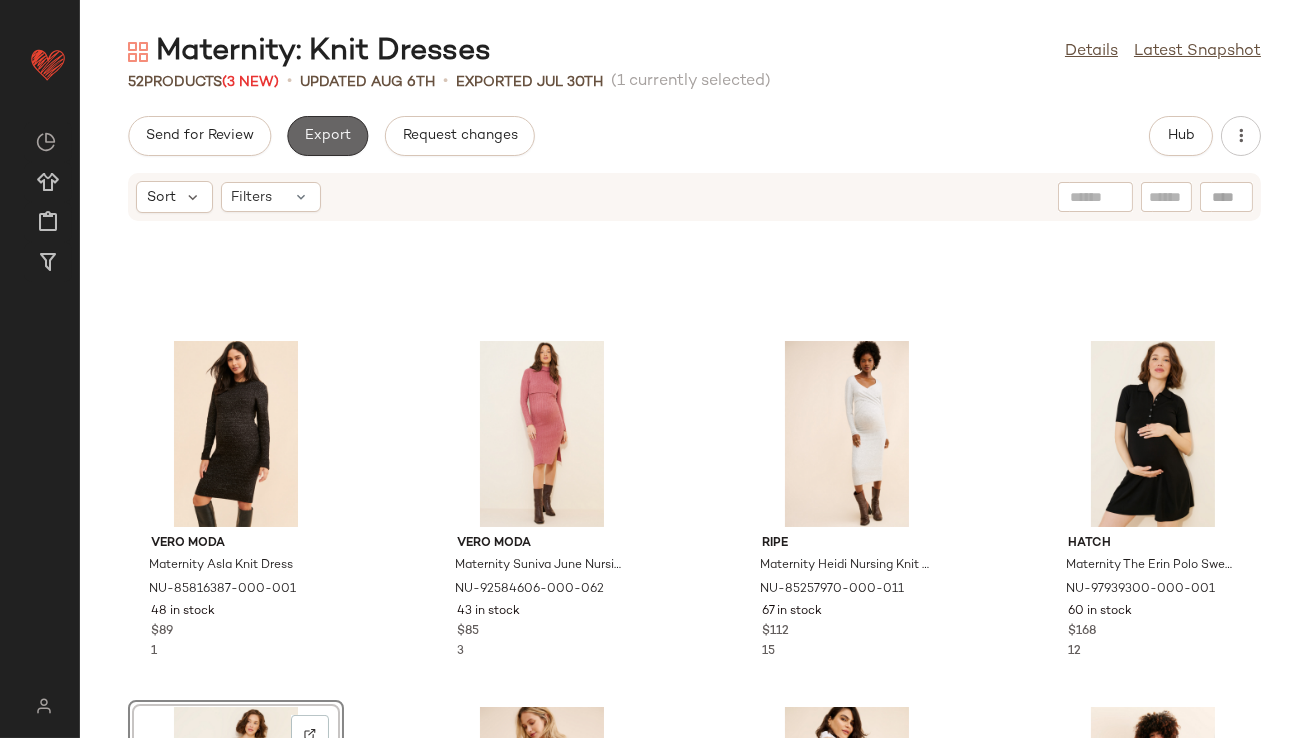 click on "Export" 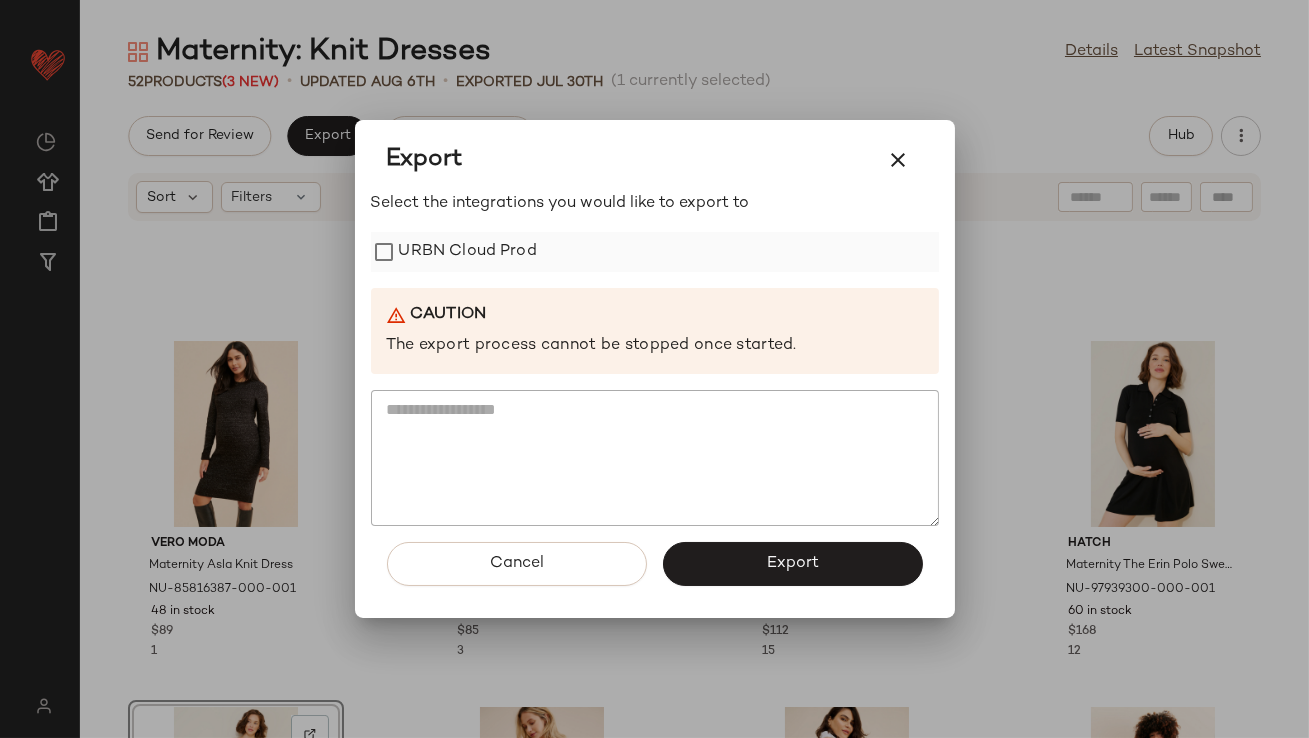 click on "URBN Cloud Prod" at bounding box center (468, 252) 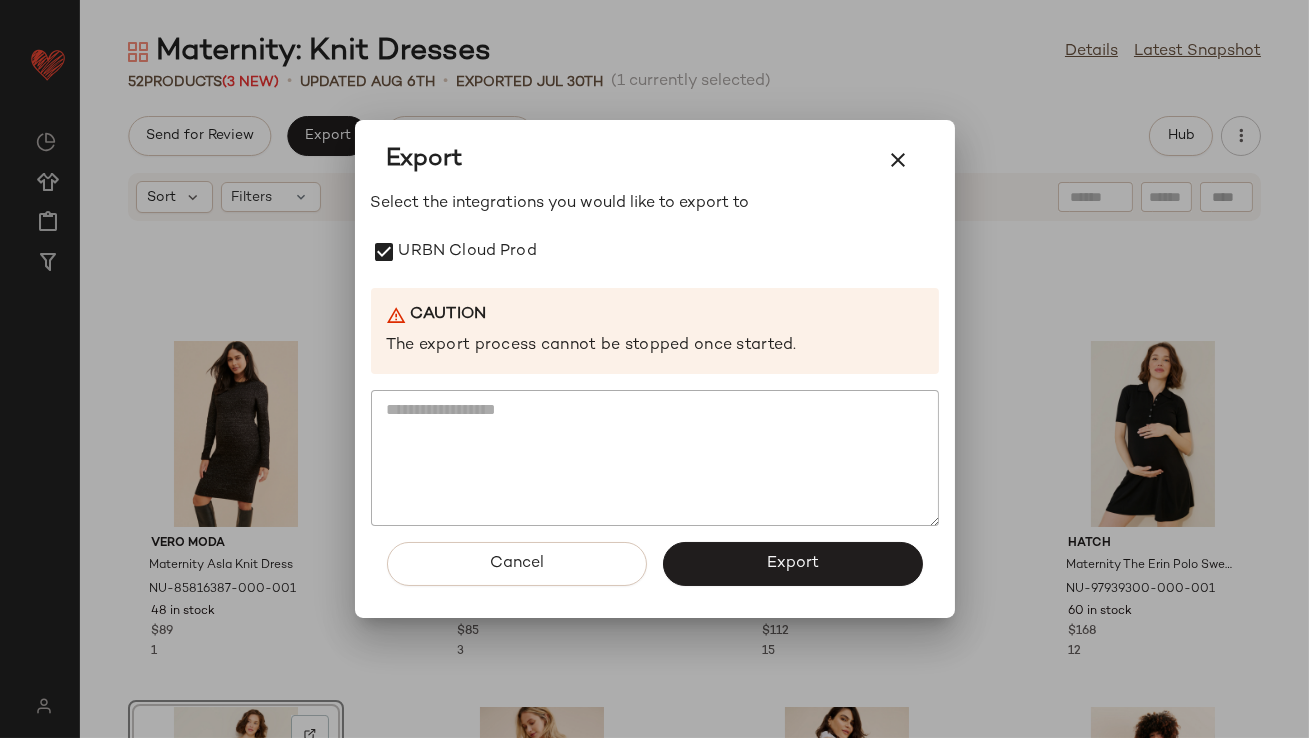 click on "Export" at bounding box center (793, 564) 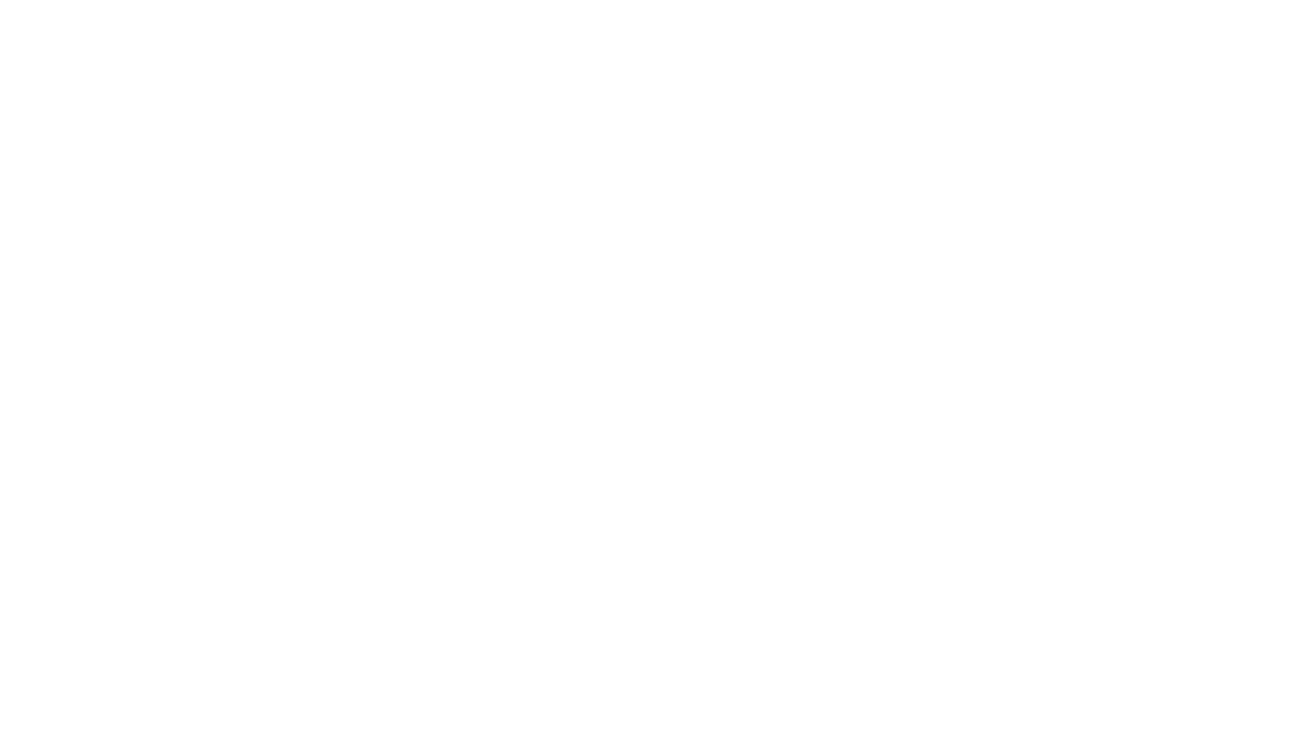 scroll, scrollTop: 0, scrollLeft: 0, axis: both 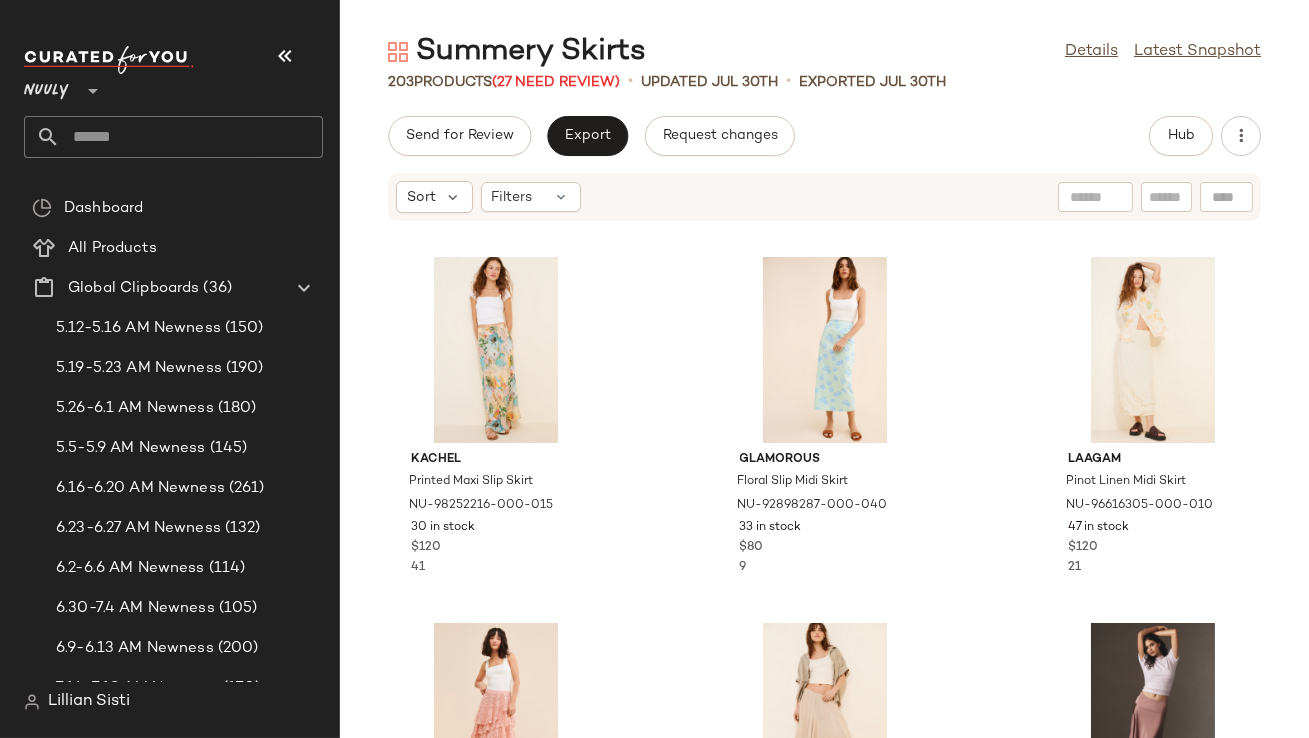click at bounding box center [285, 56] 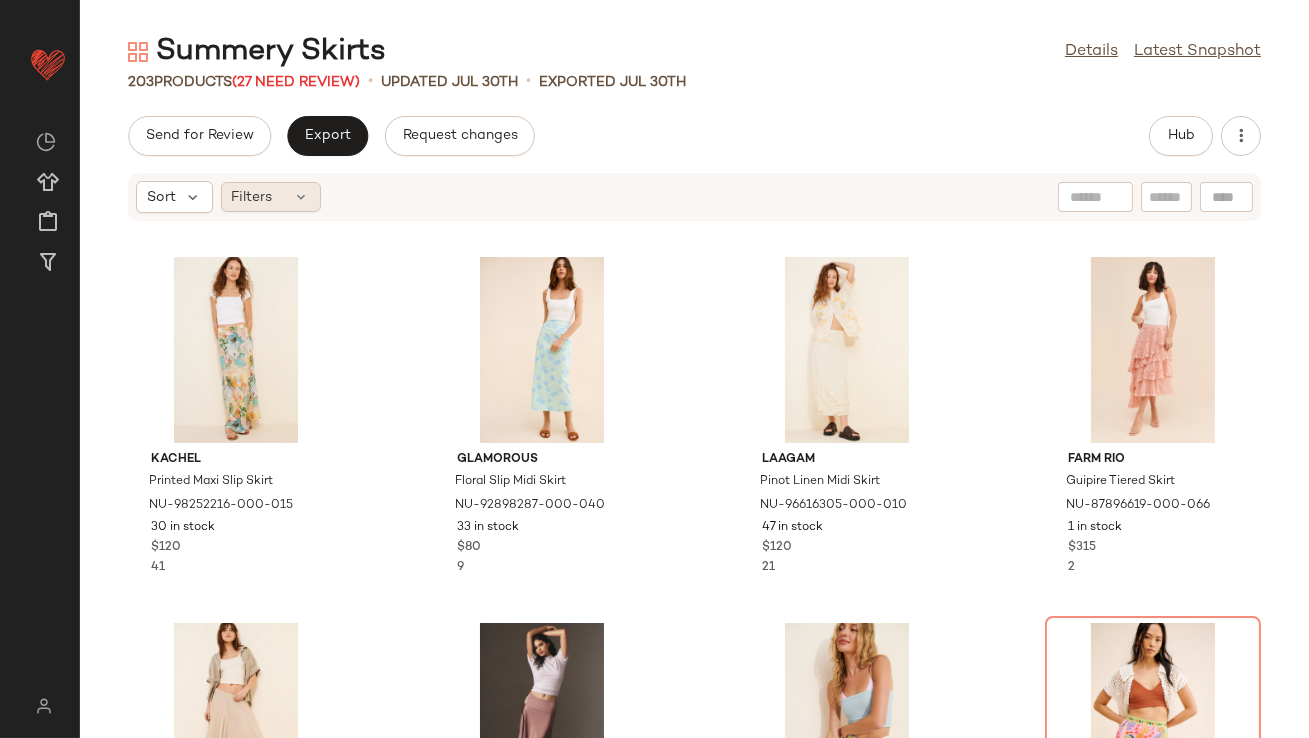 click at bounding box center [302, 197] 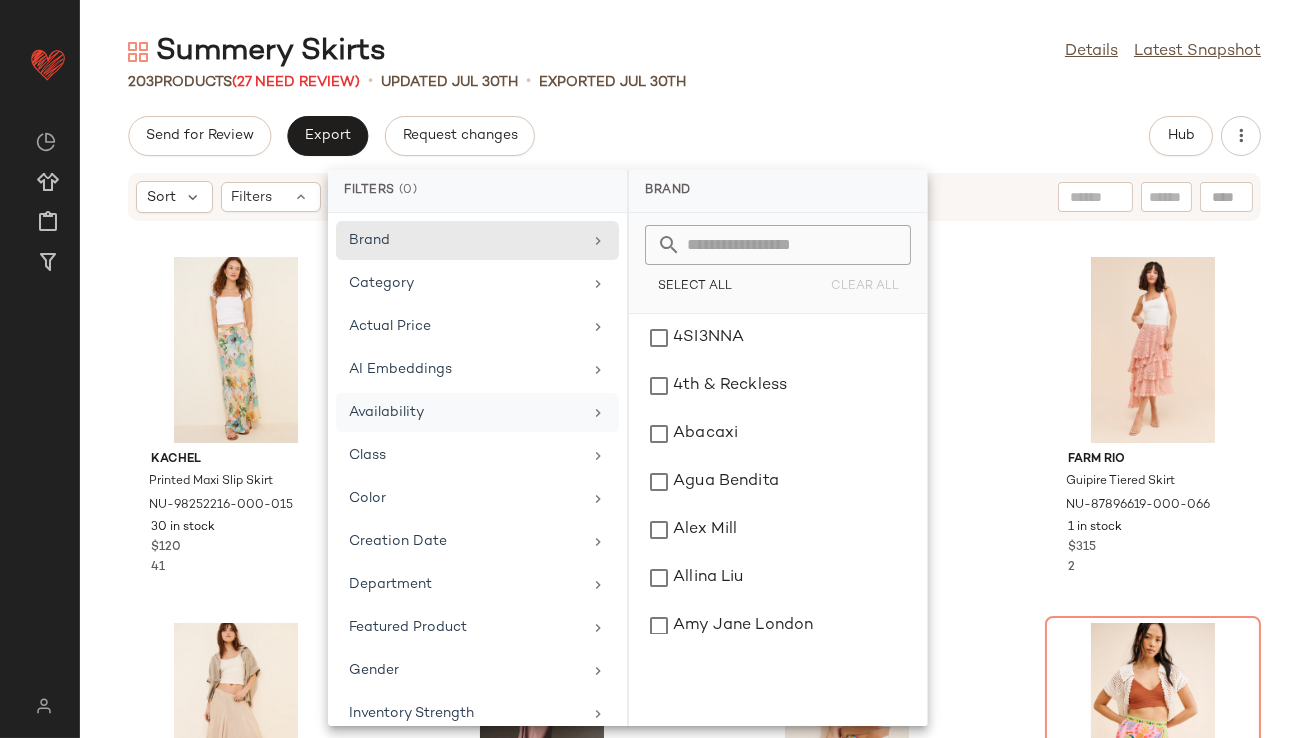 click on "Availability" at bounding box center (465, 412) 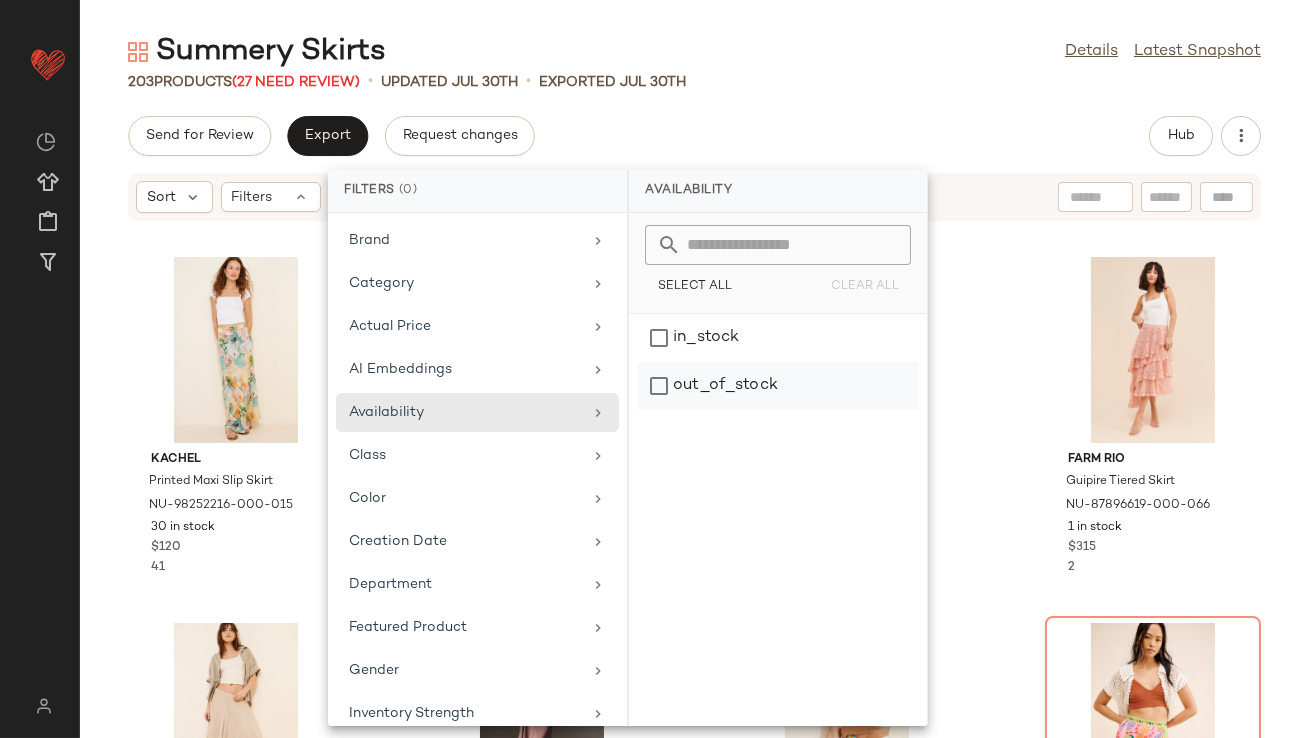 click on "out_of_stock" 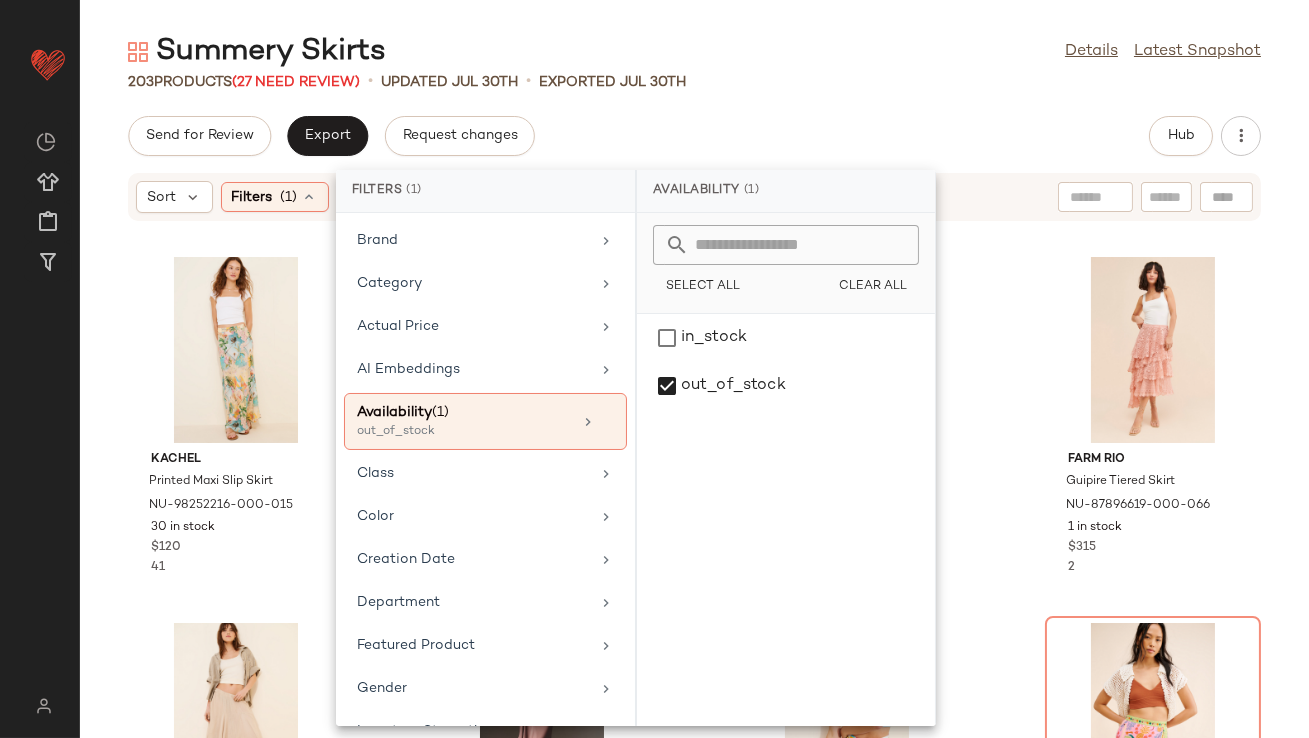 click on "Send for Review   Export   Request changes   Hub" 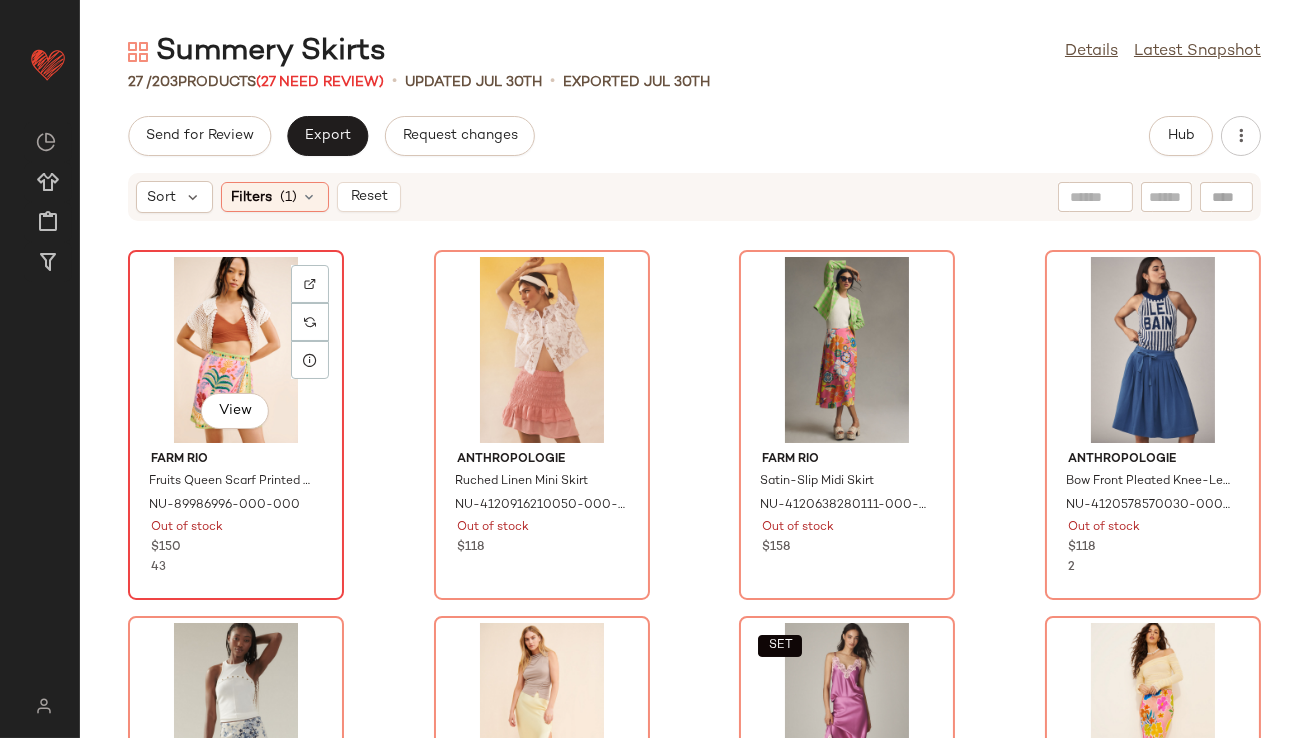 click on "View" 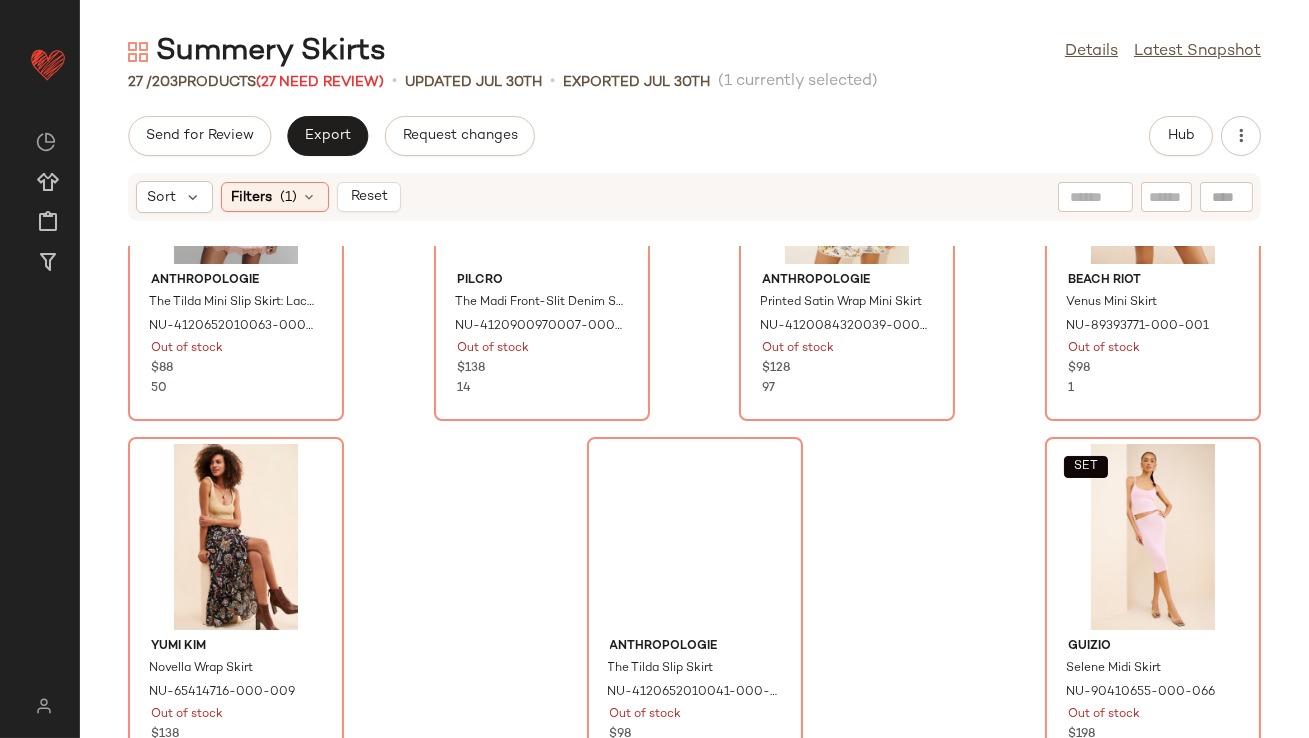 scroll, scrollTop: 2073, scrollLeft: 0, axis: vertical 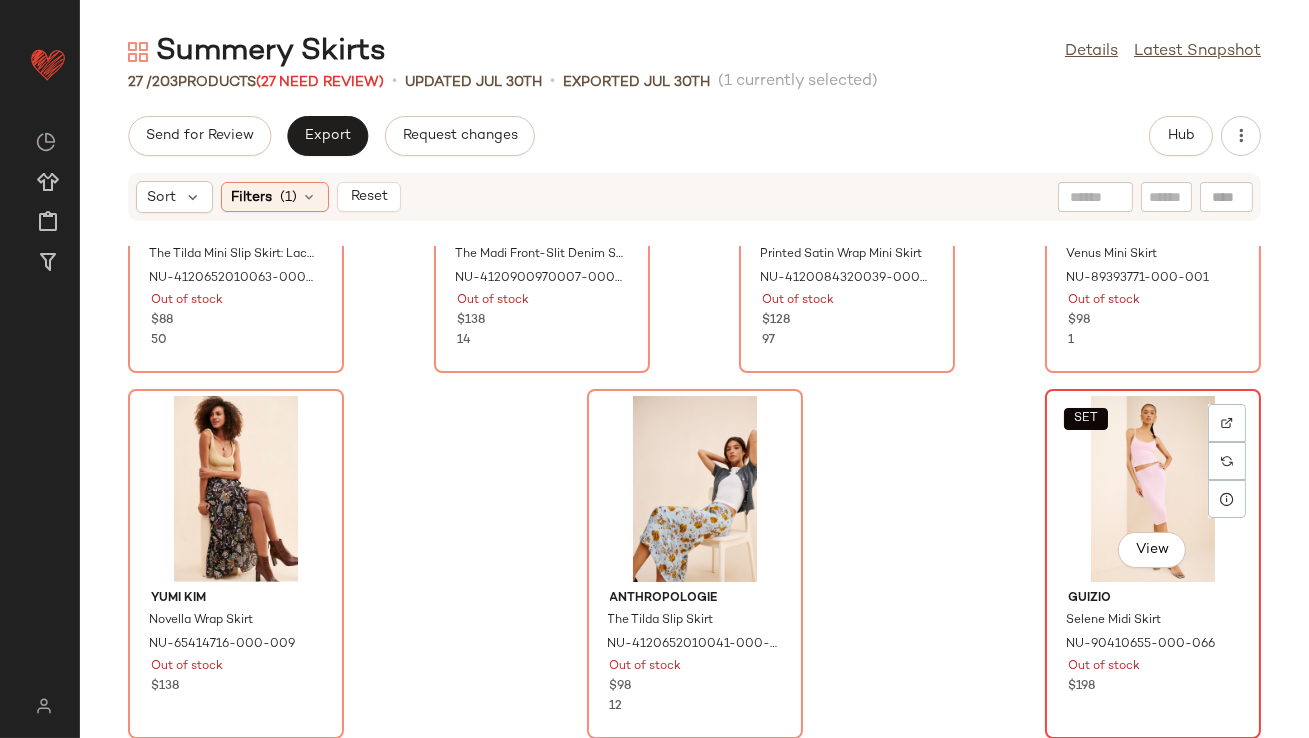 click on "SET   View" 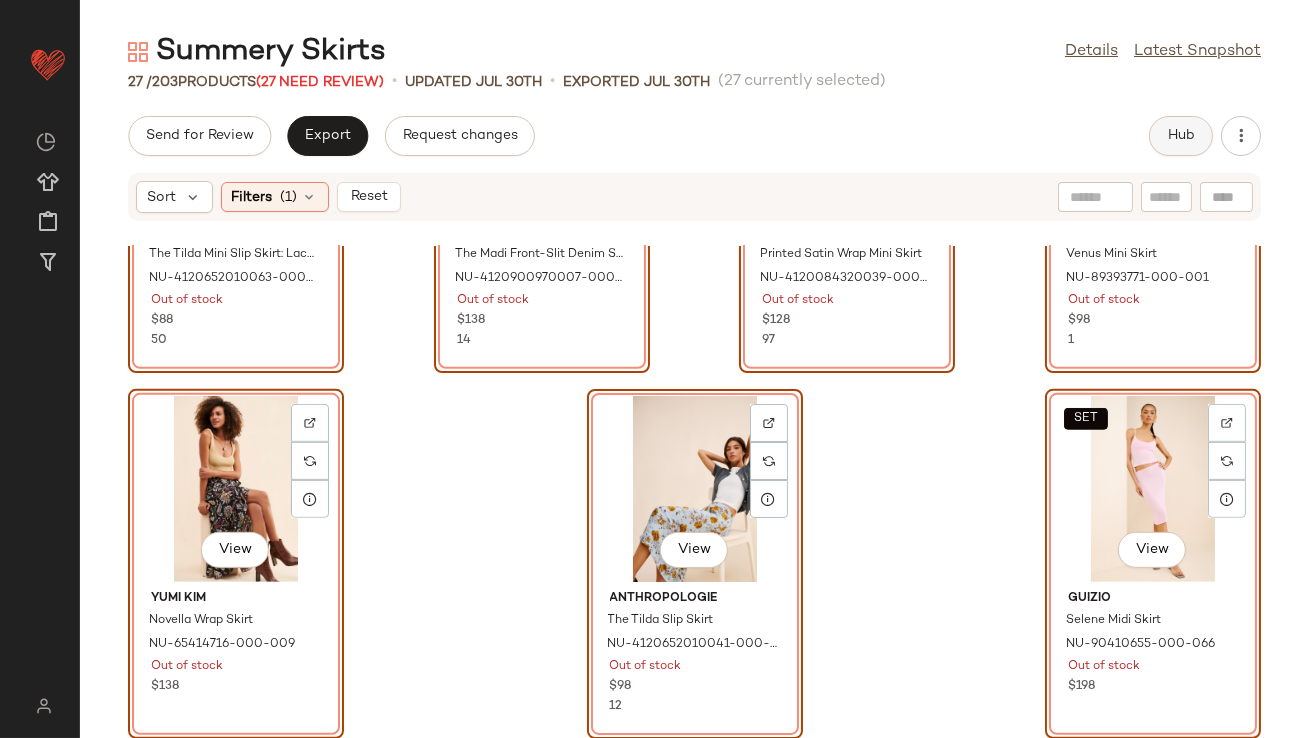 click on "Hub" at bounding box center (1181, 136) 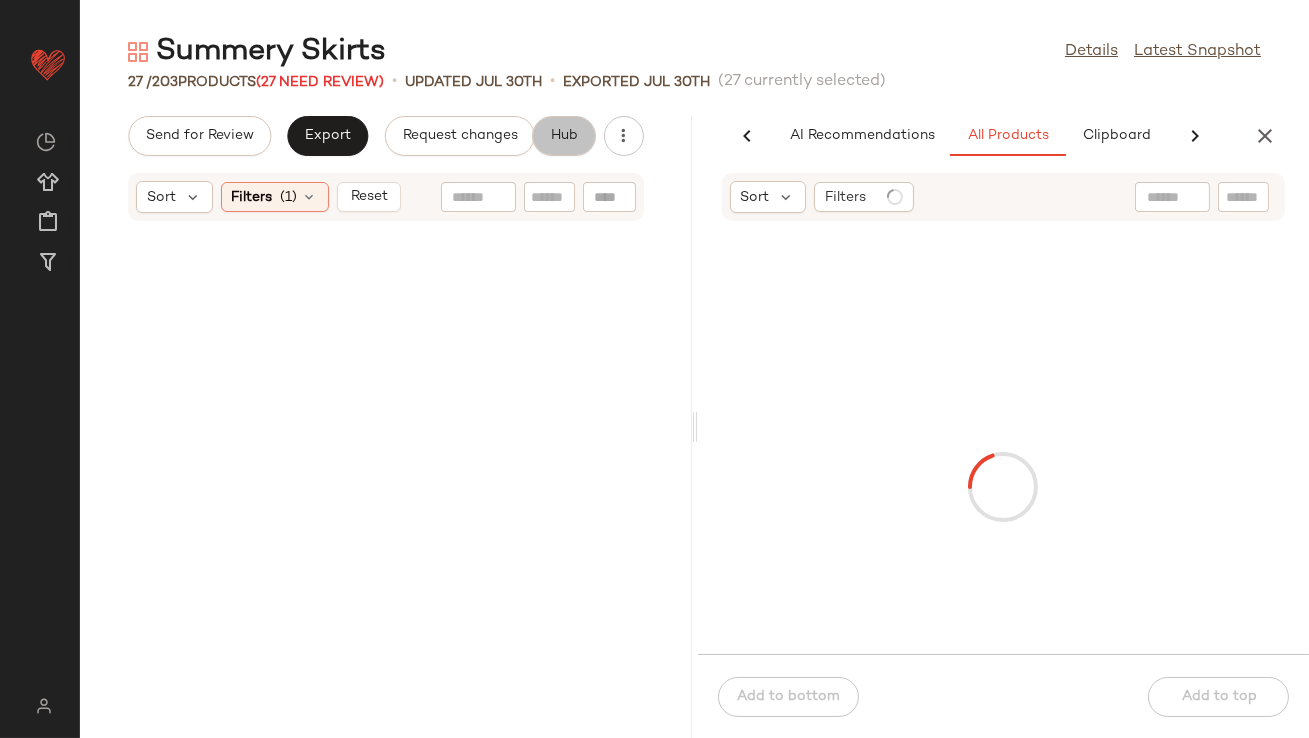 scroll, scrollTop: 2805, scrollLeft: 0, axis: vertical 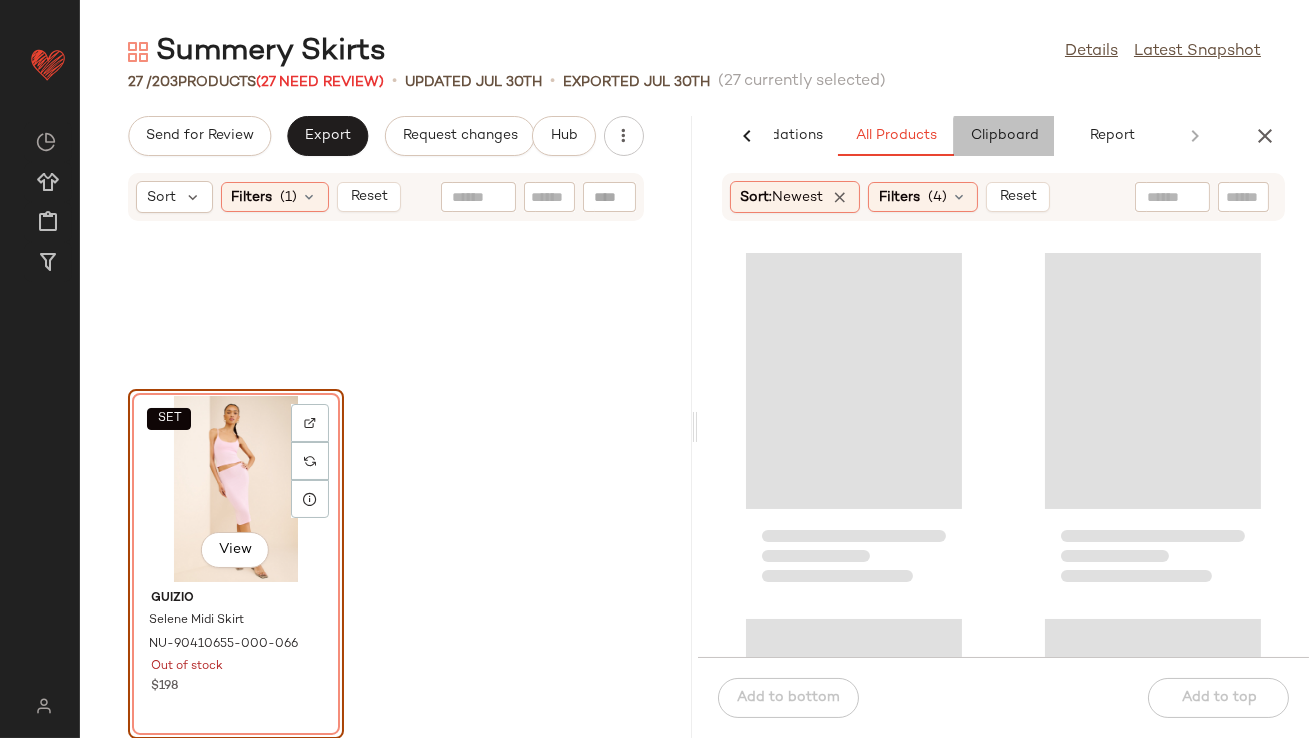 click on "Clipboard" 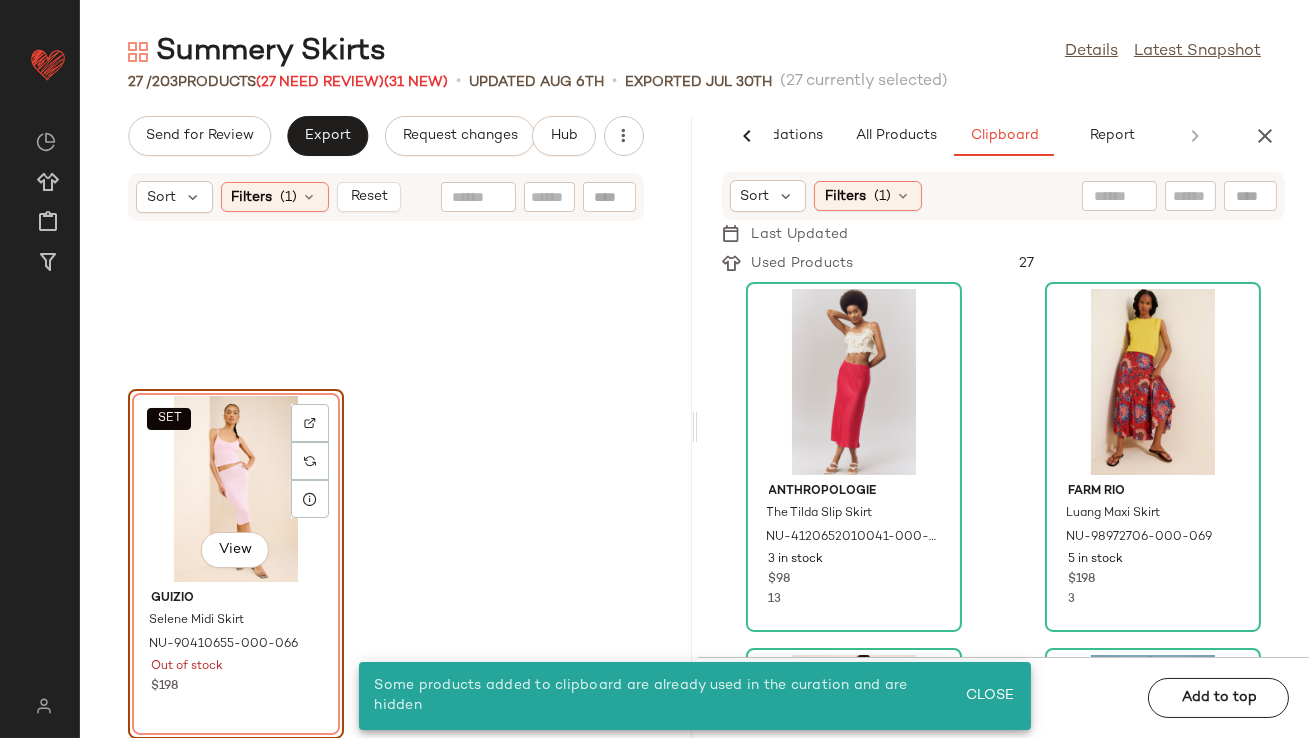 click on "SET   View" 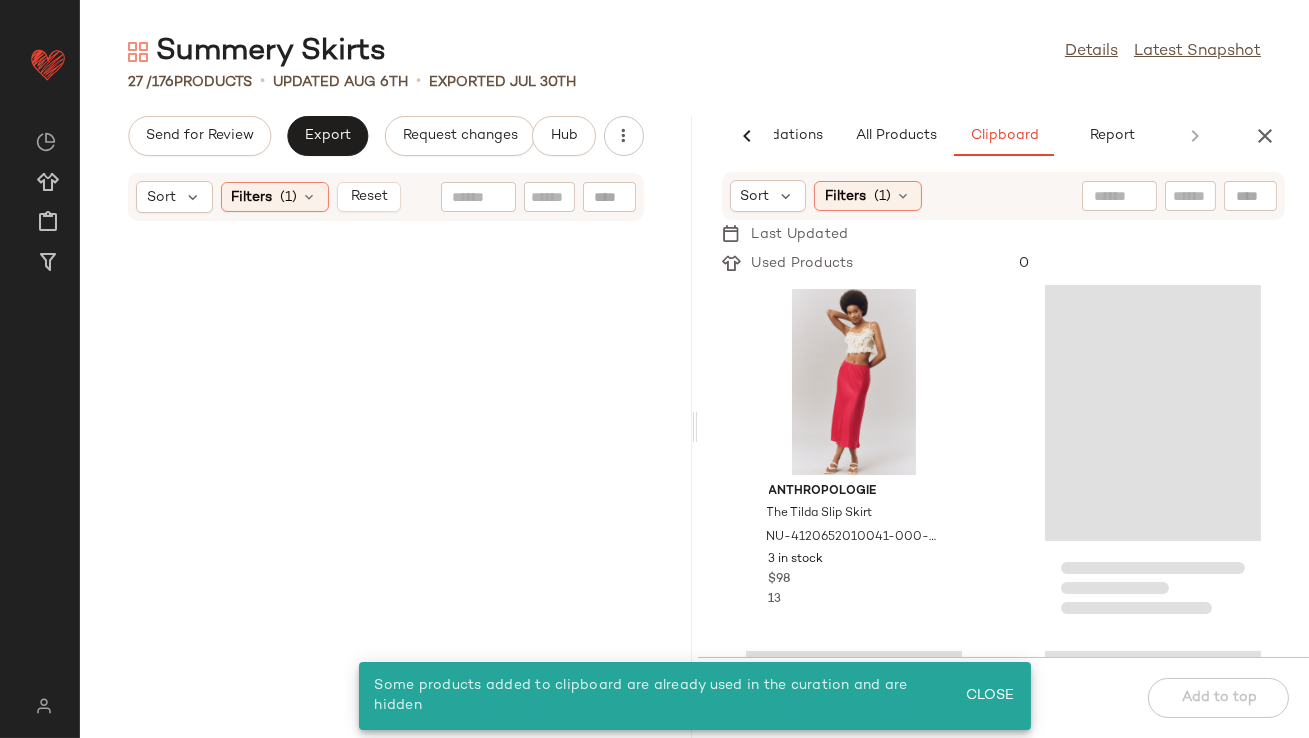 scroll, scrollTop: 0, scrollLeft: 0, axis: both 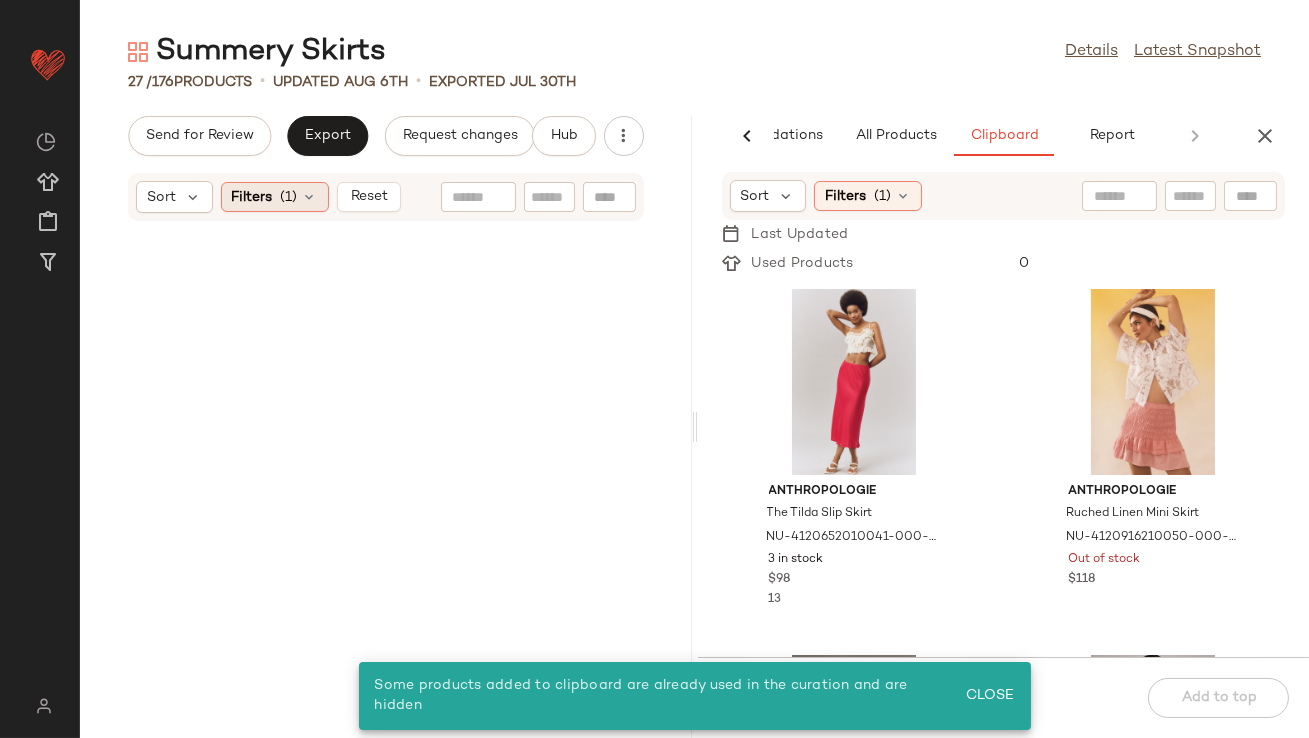 click at bounding box center (310, 197) 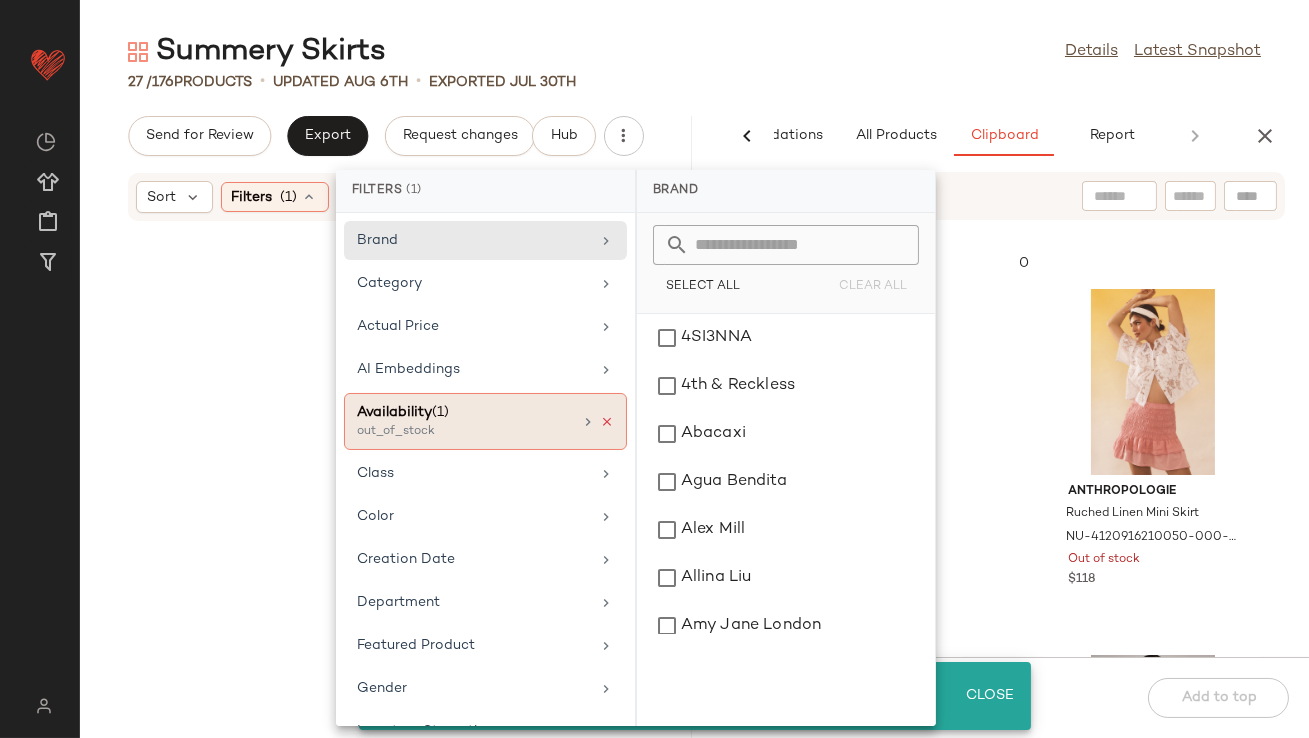 click at bounding box center (607, 422) 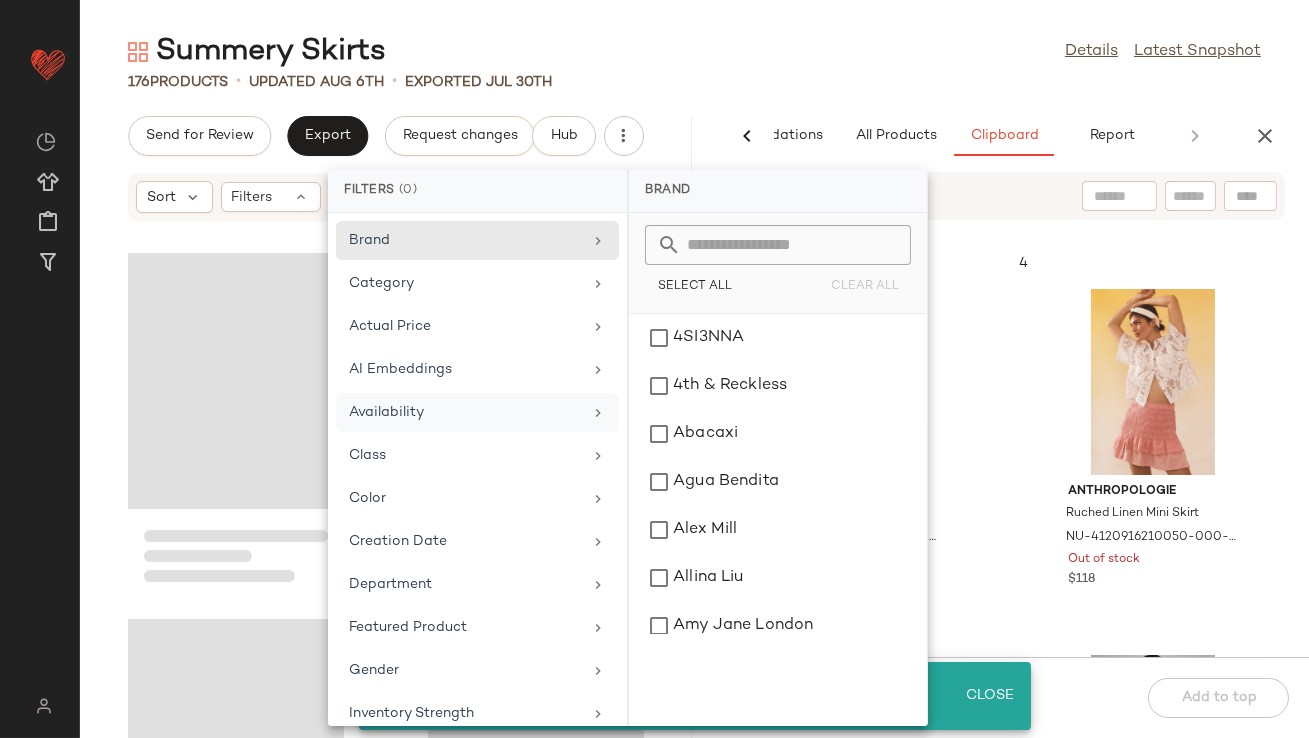 click on "176   Products   •   updated Aug 6th  •  Exported Jul 30th" 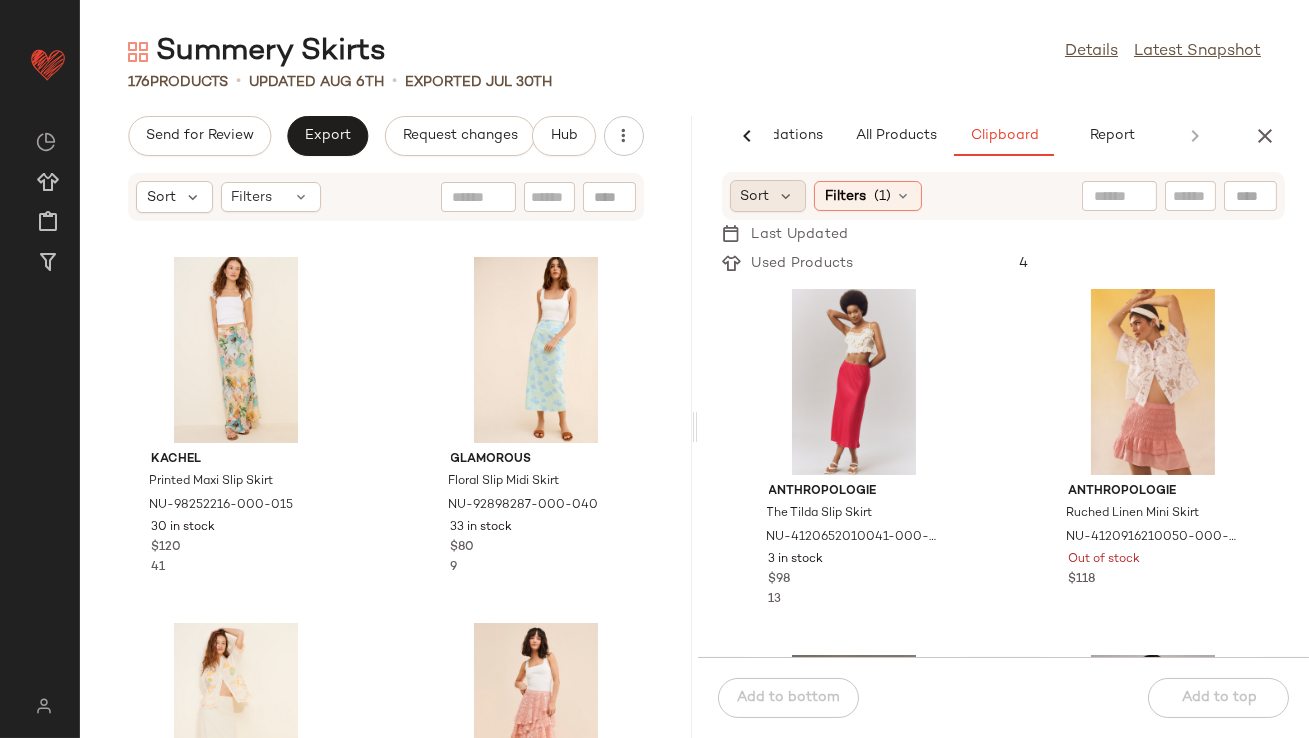 click on "Sort" 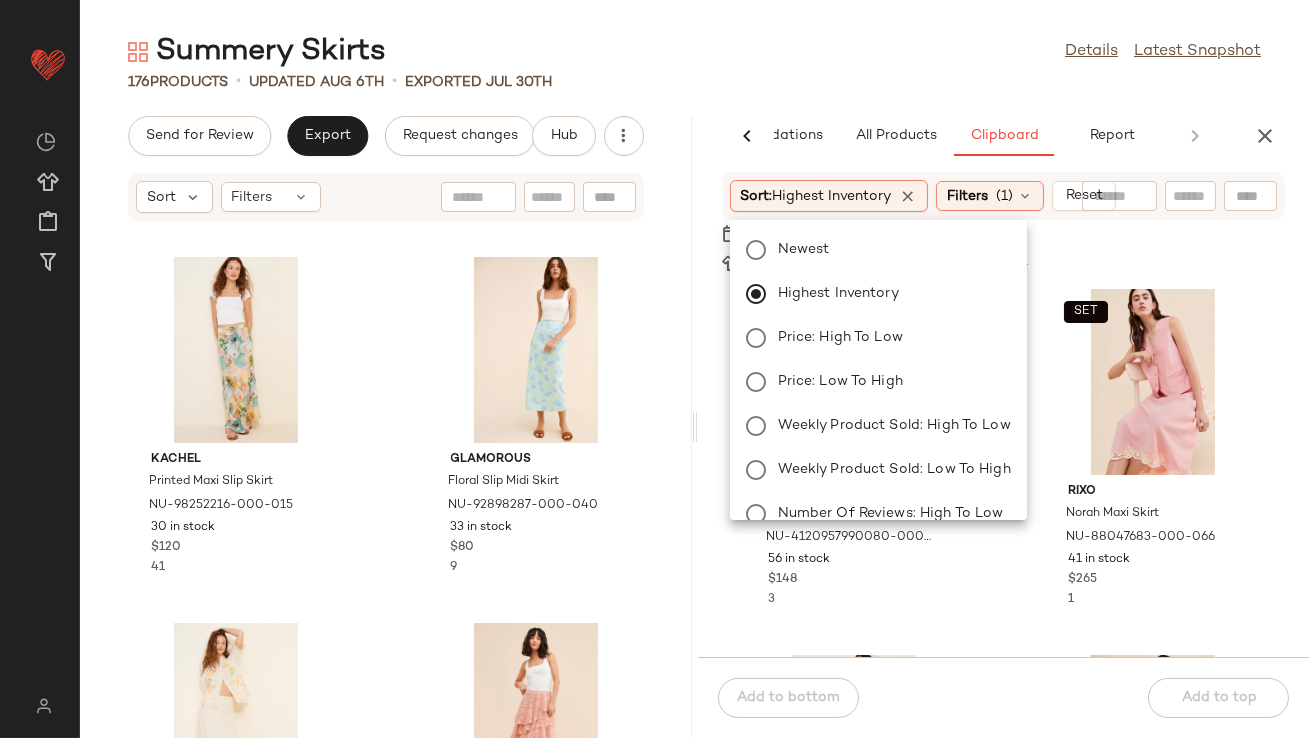 click on "Summery Skirts  Details   Latest Snapshot" 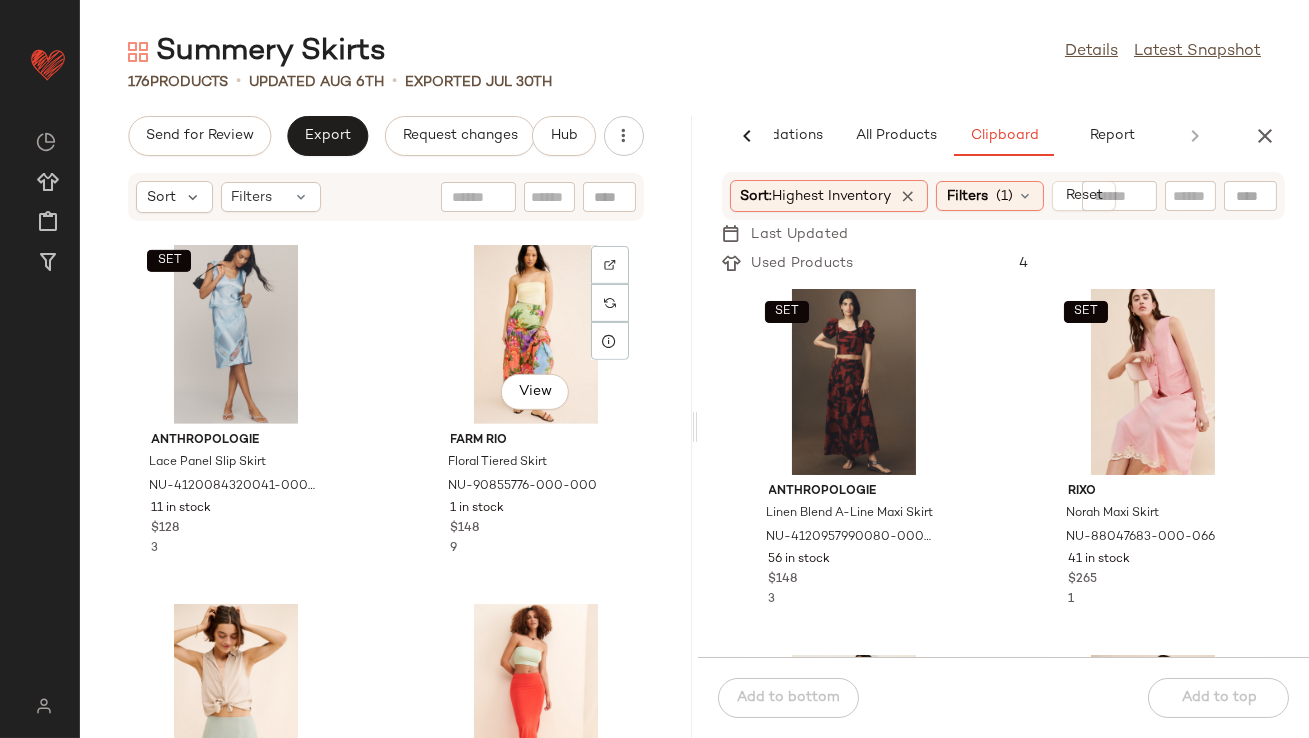 scroll, scrollTop: 1878, scrollLeft: 0, axis: vertical 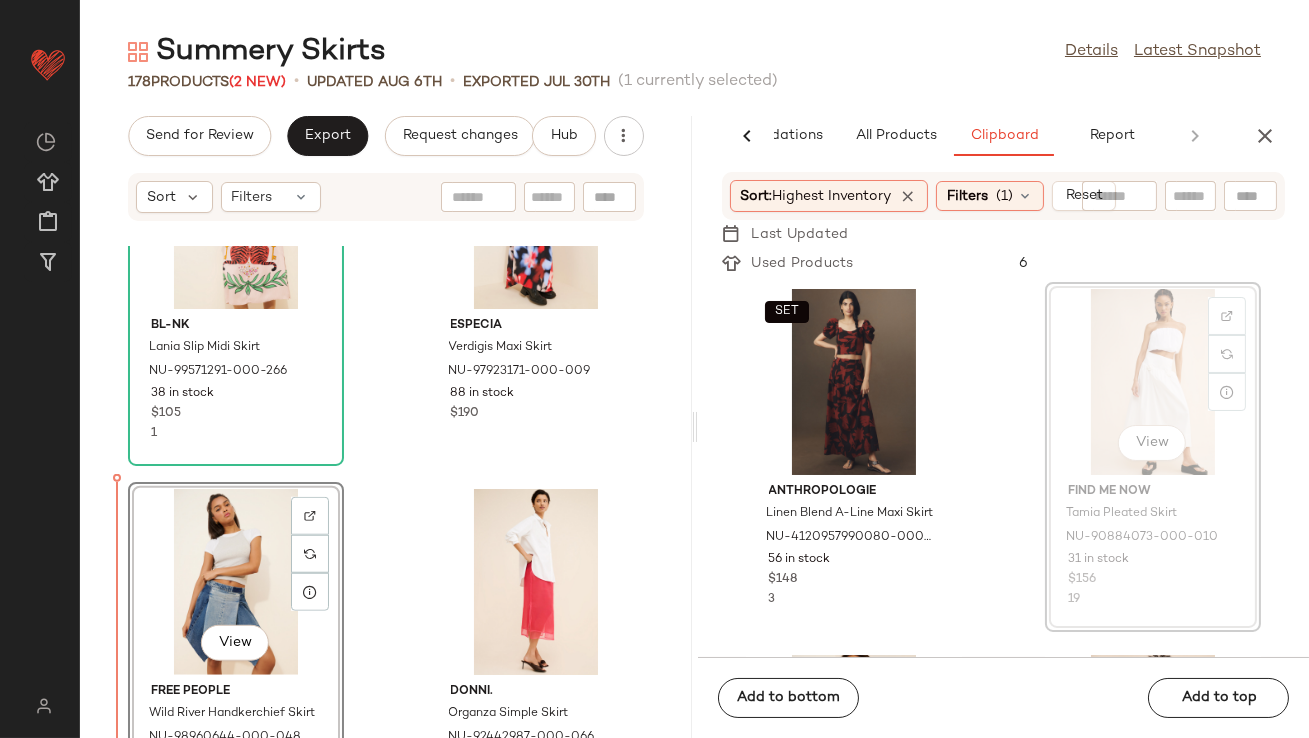 drag, startPoint x: 1147, startPoint y: 349, endPoint x: 1135, endPoint y: 349, distance: 12 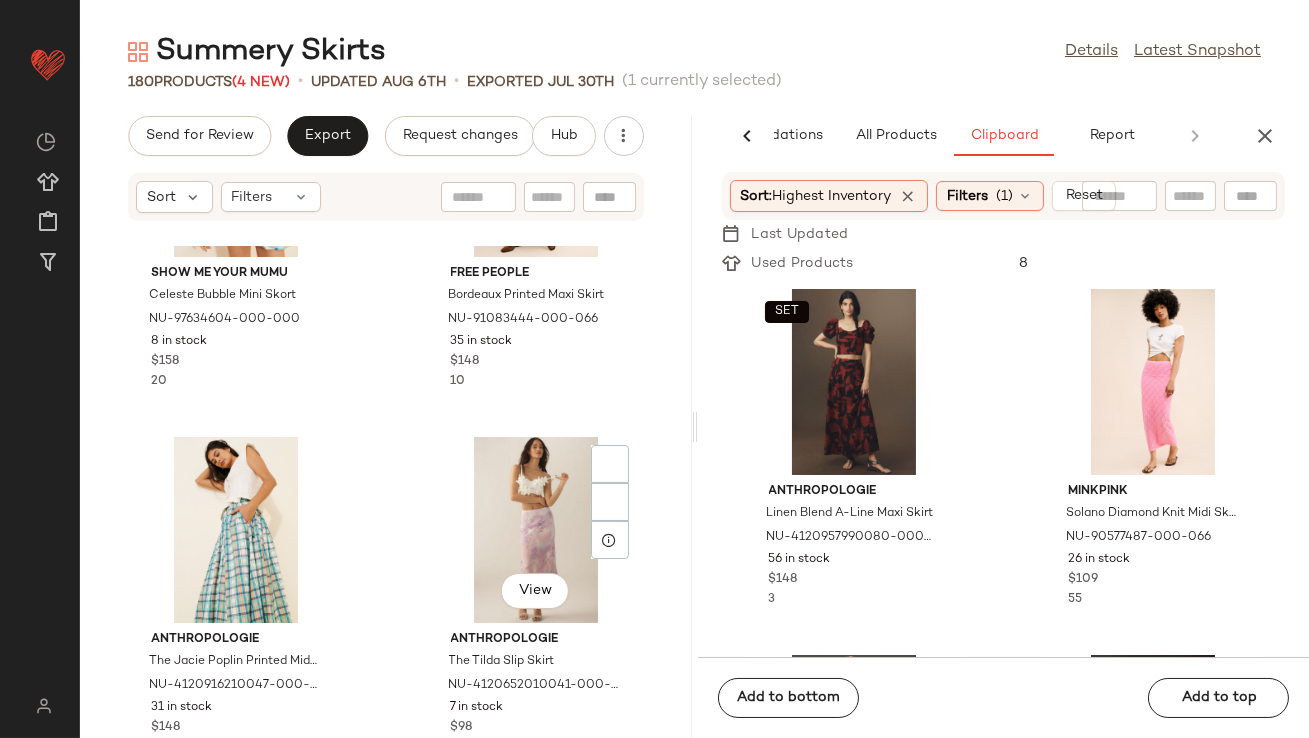 scroll, scrollTop: 1520, scrollLeft: 0, axis: vertical 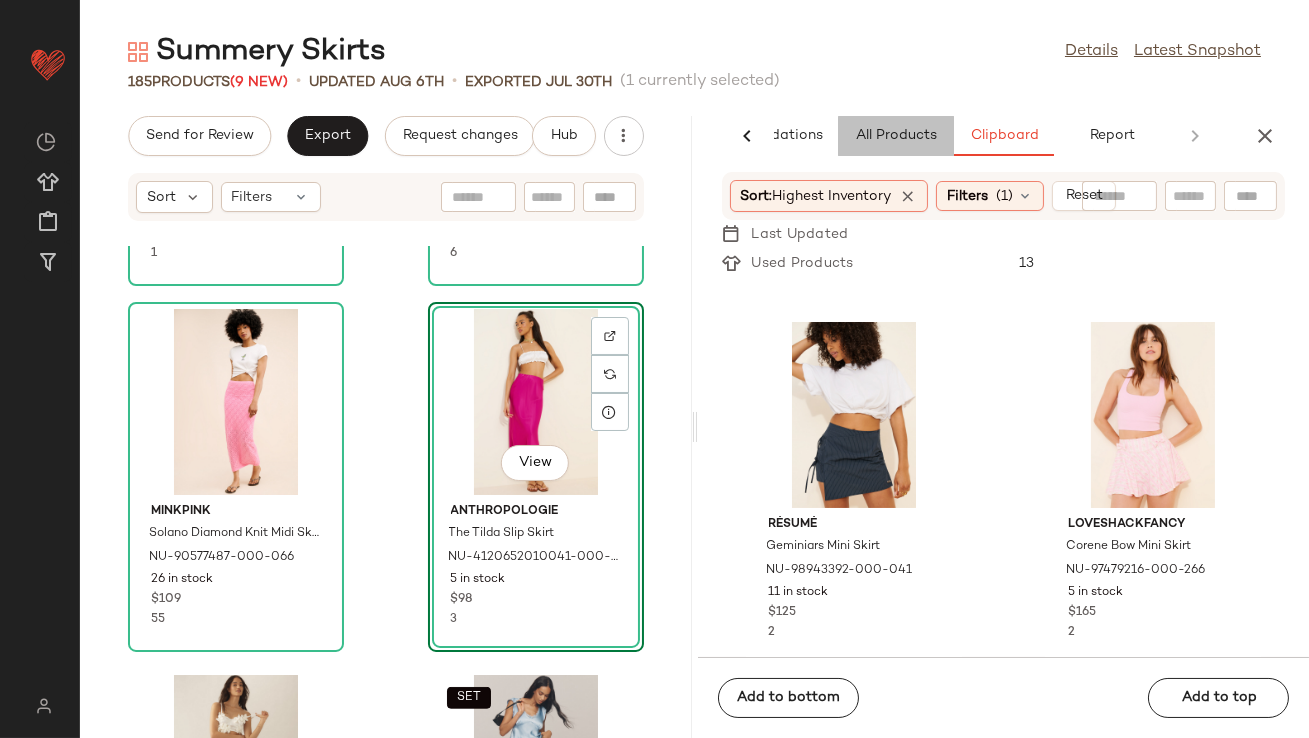 click on "All Products" 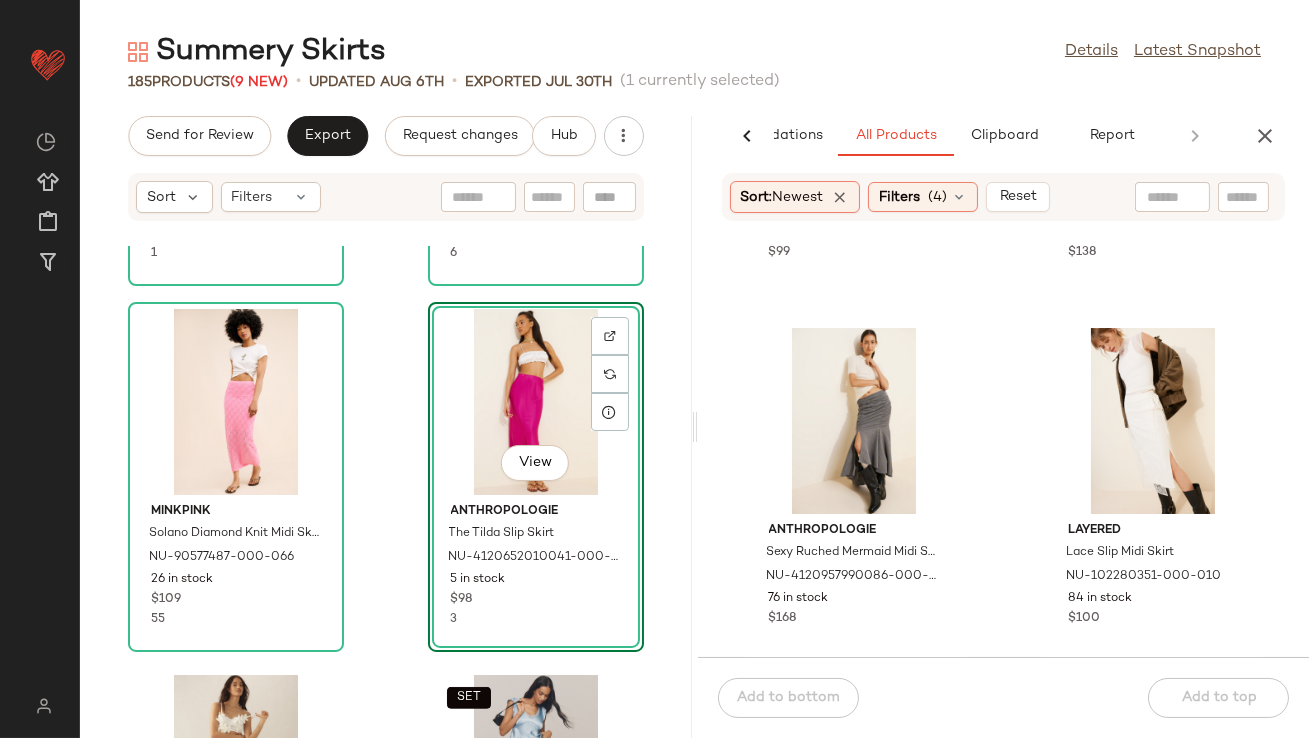 scroll, scrollTop: 1411, scrollLeft: 0, axis: vertical 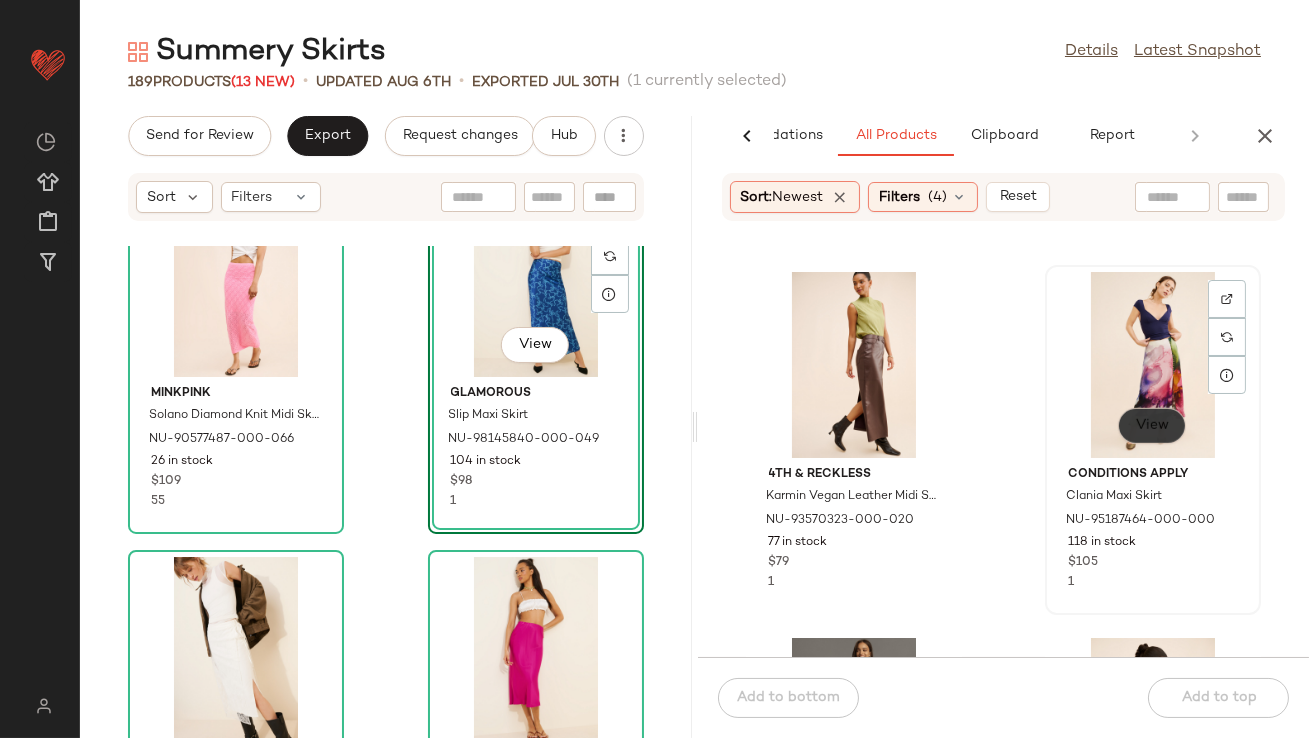 click on "View" 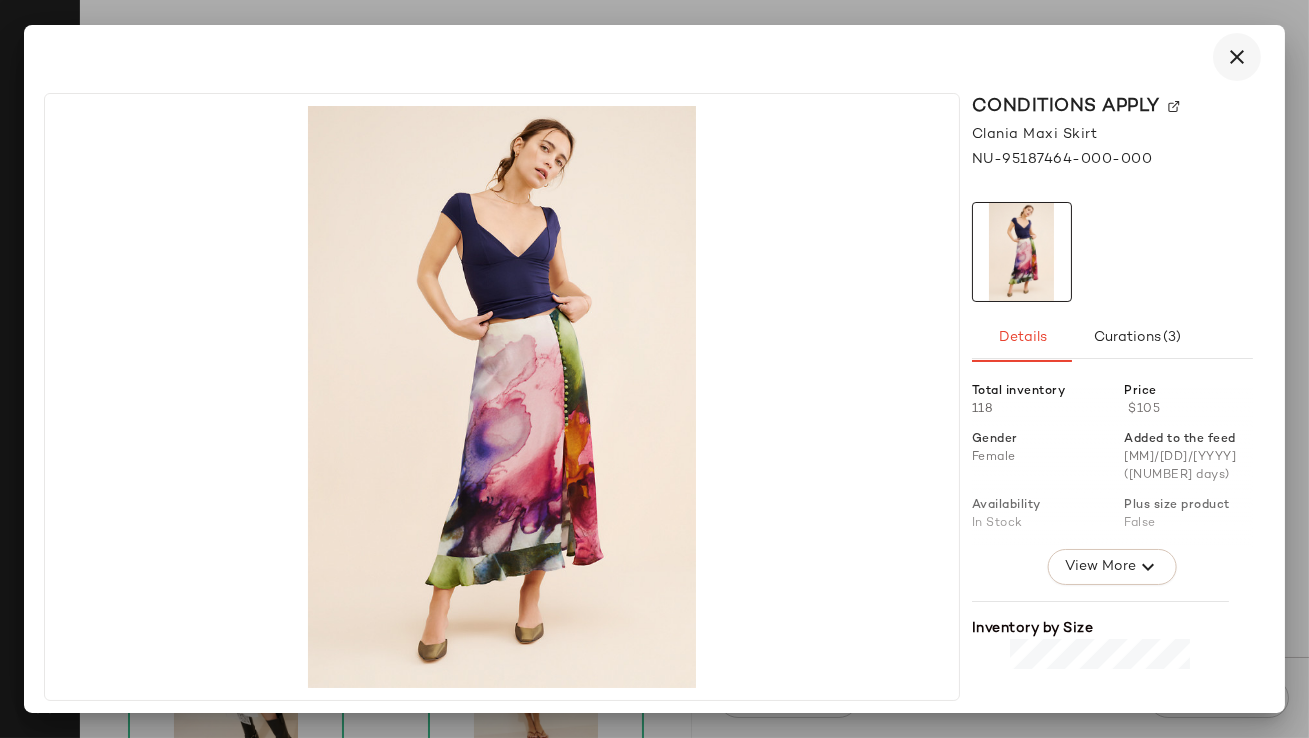 click at bounding box center [1237, 57] 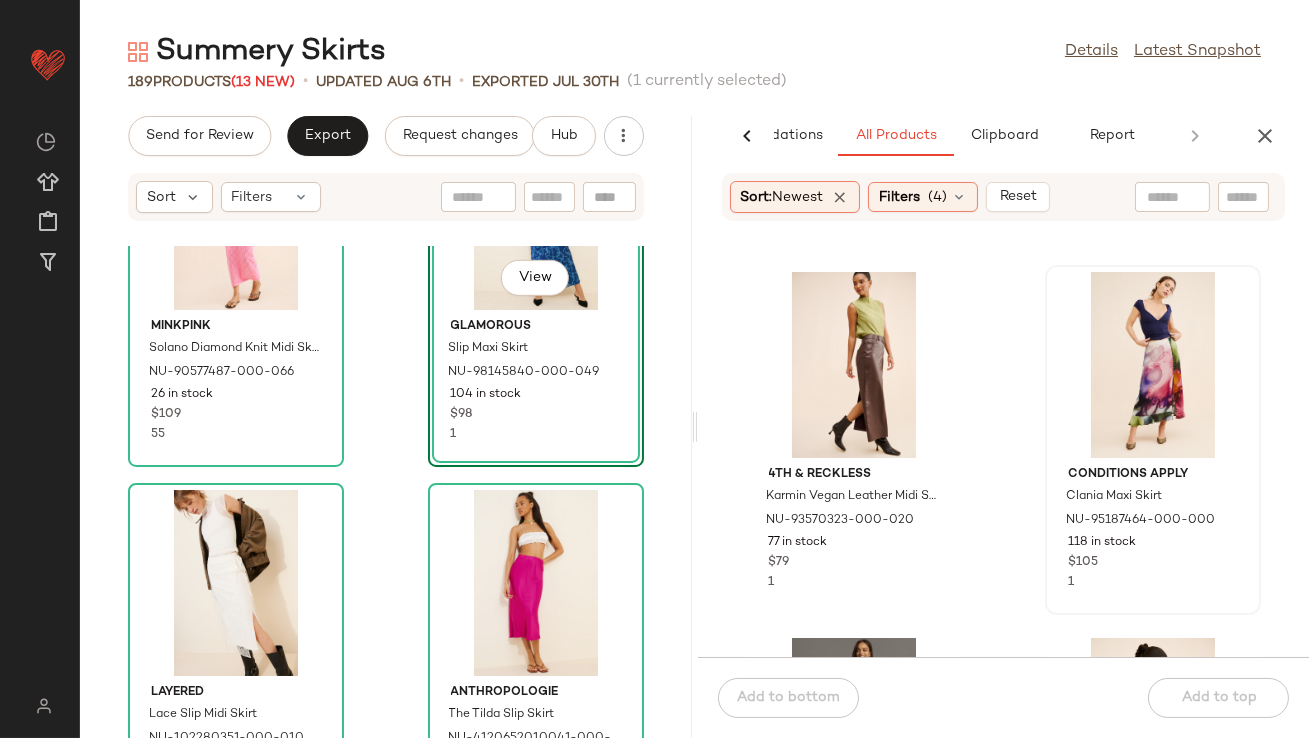 scroll, scrollTop: 2469, scrollLeft: 0, axis: vertical 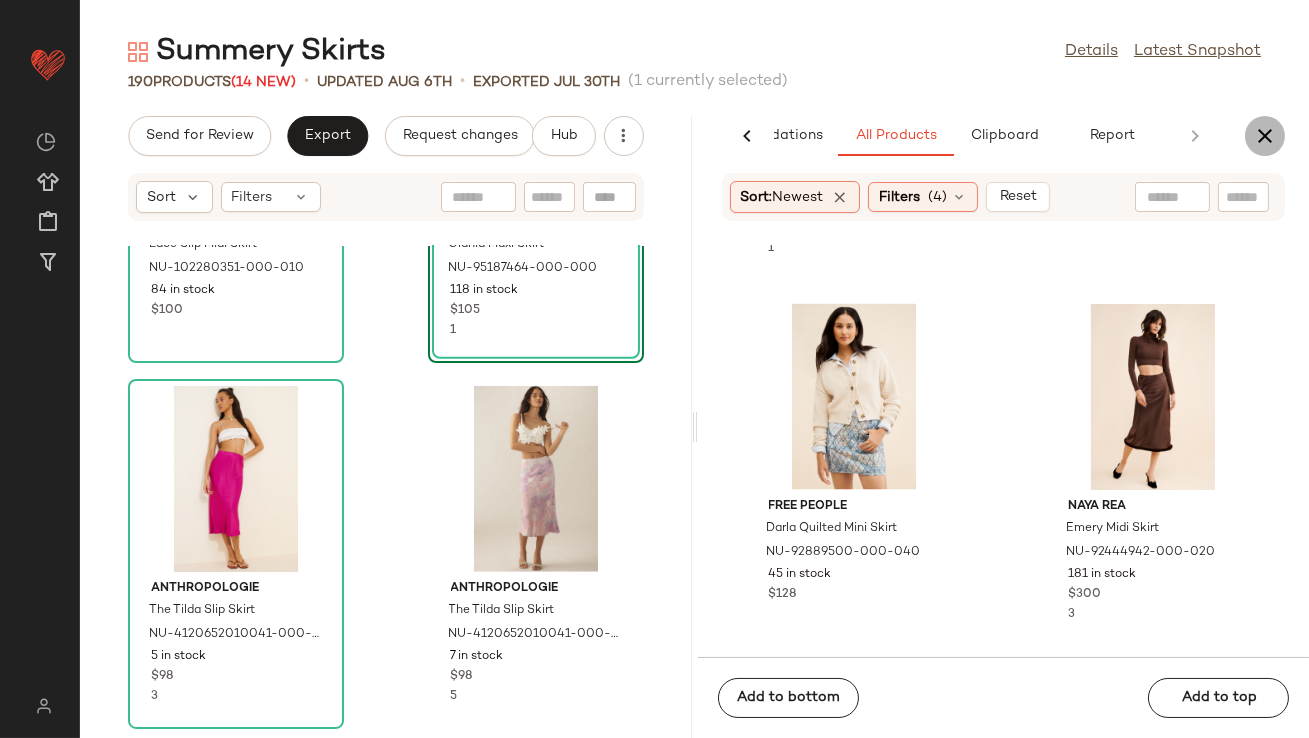 click at bounding box center (1265, 136) 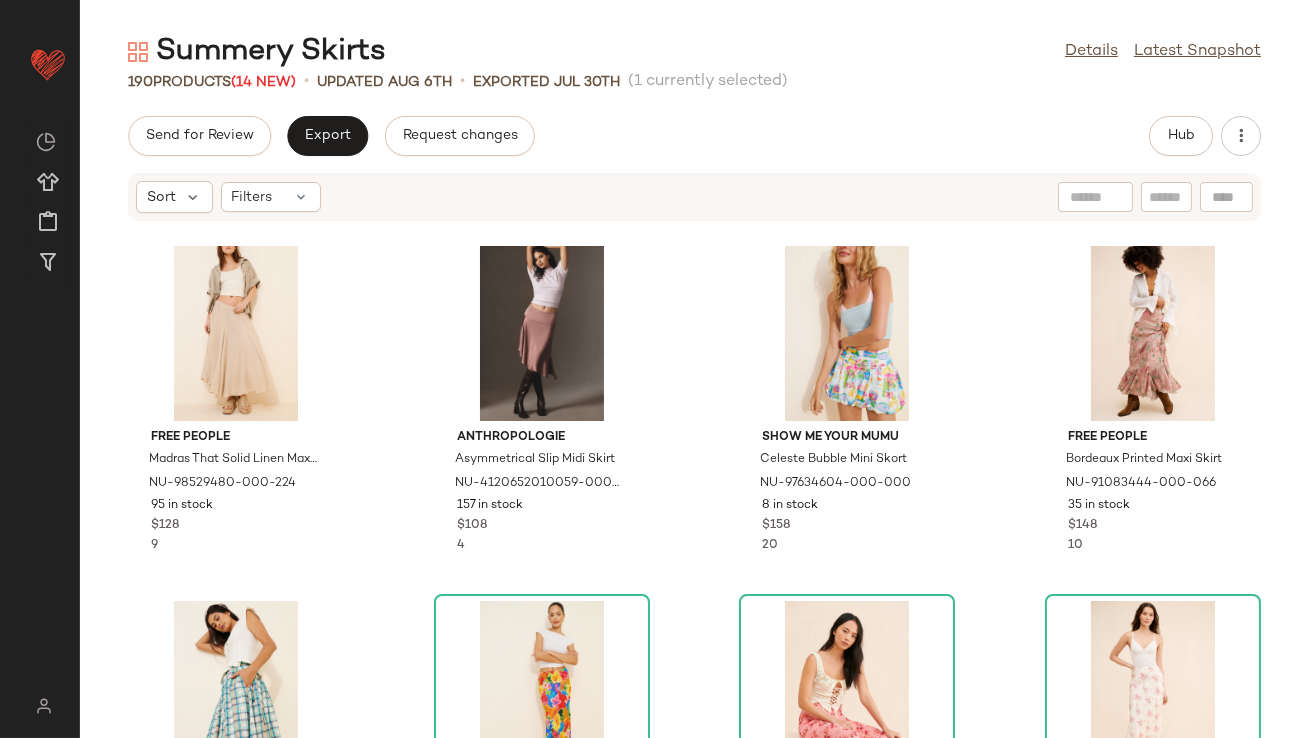 scroll, scrollTop: 379, scrollLeft: 0, axis: vertical 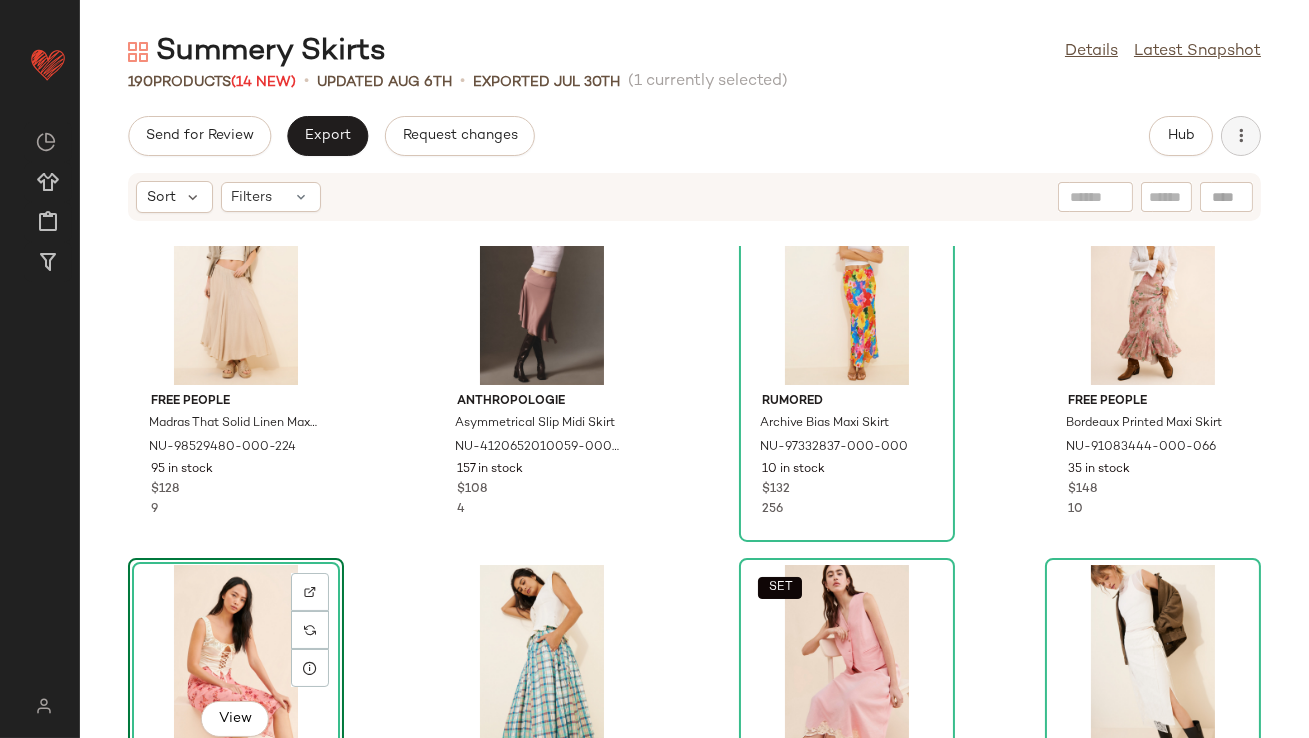 click 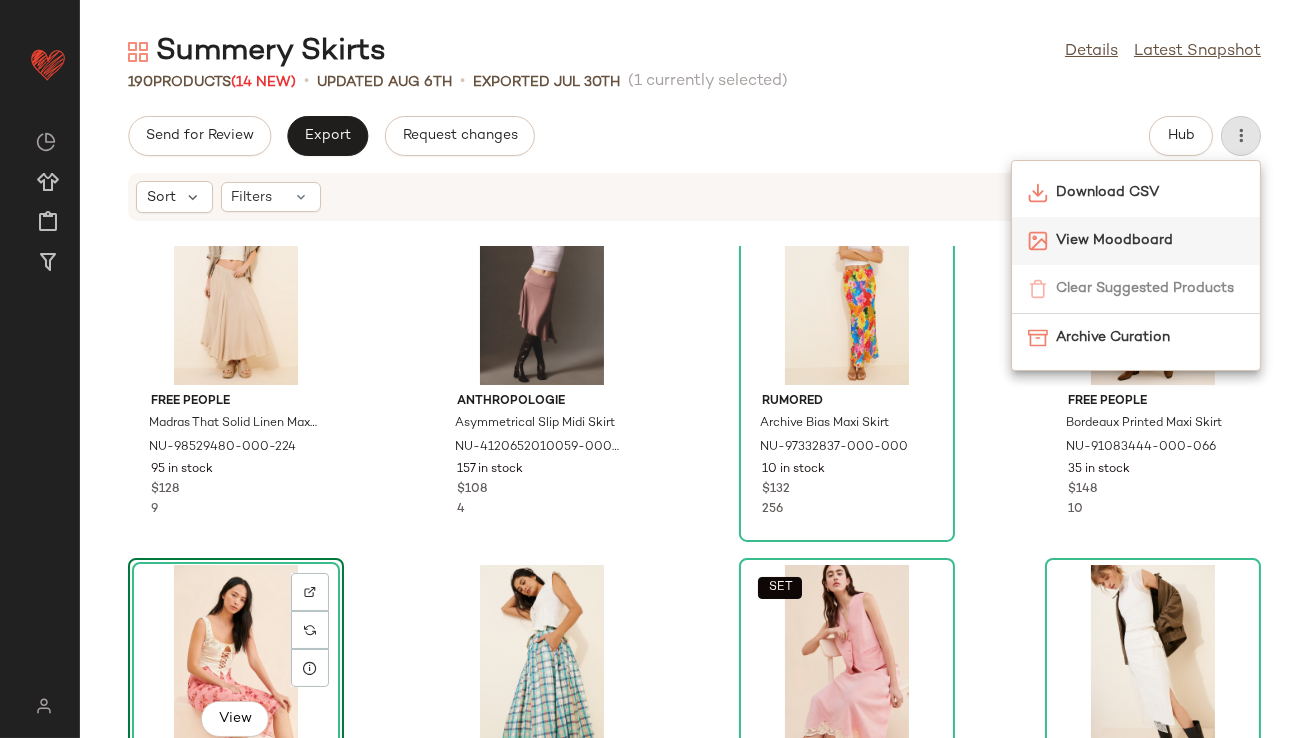 click on "View Moodboard" 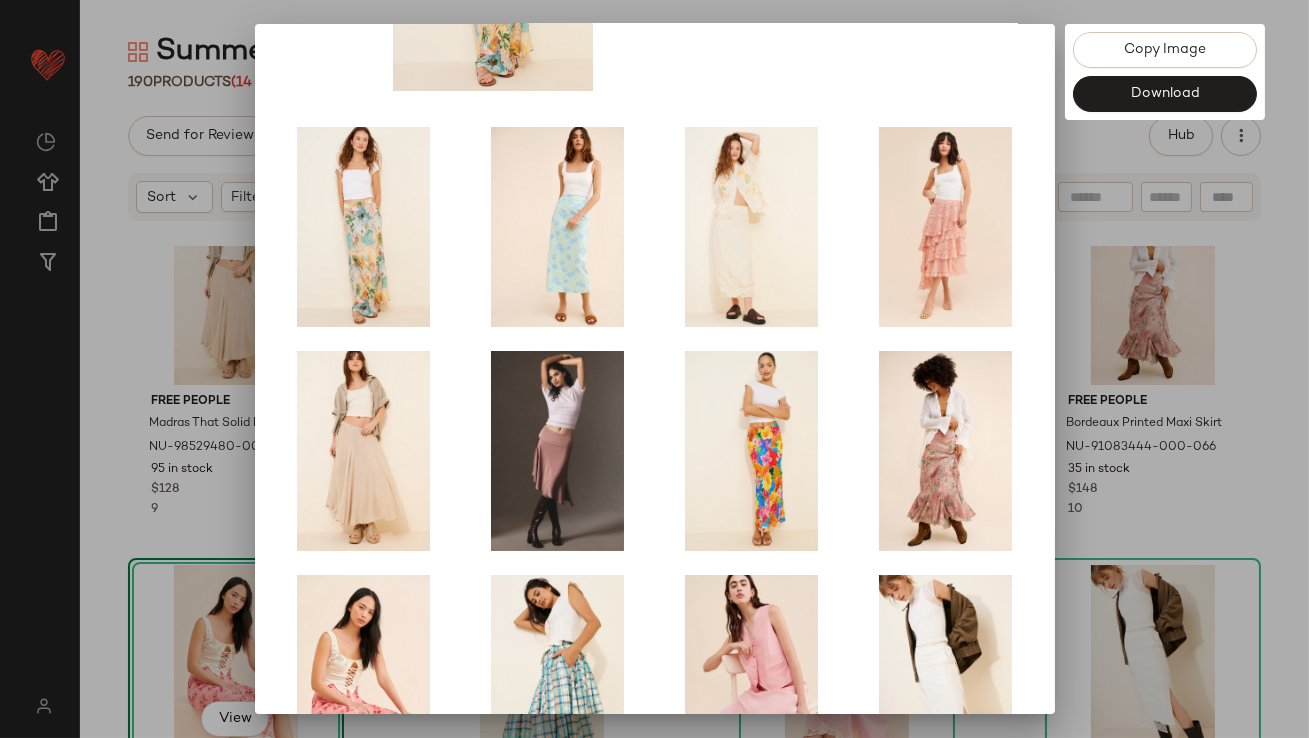 scroll, scrollTop: 341, scrollLeft: 0, axis: vertical 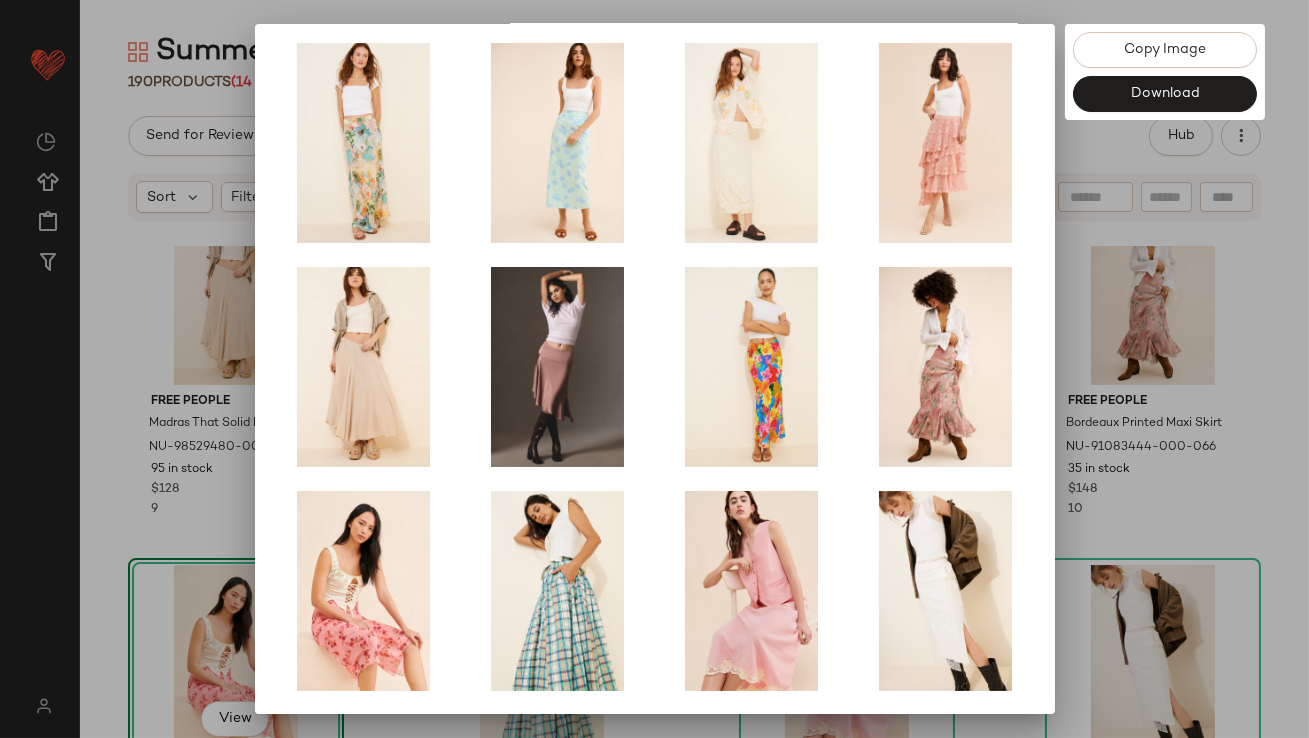 click at bounding box center (654, 369) 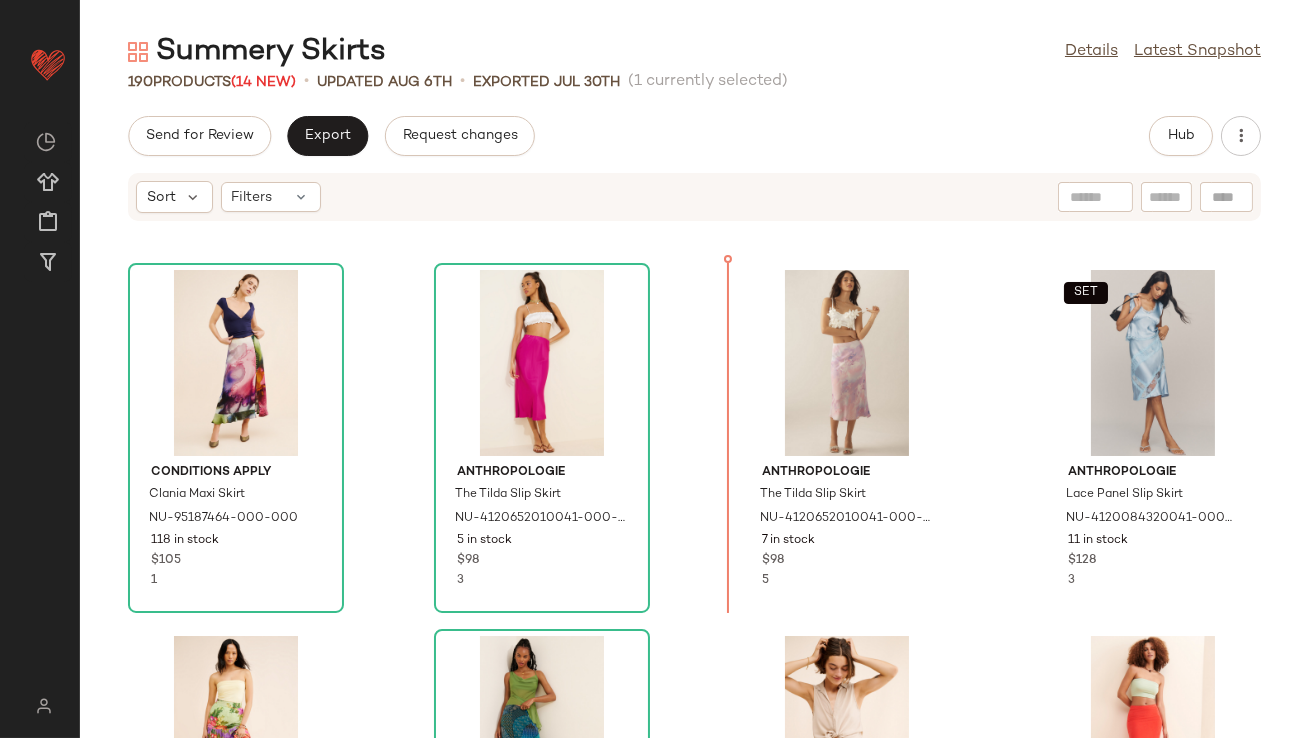 scroll, scrollTop: 1520, scrollLeft: 0, axis: vertical 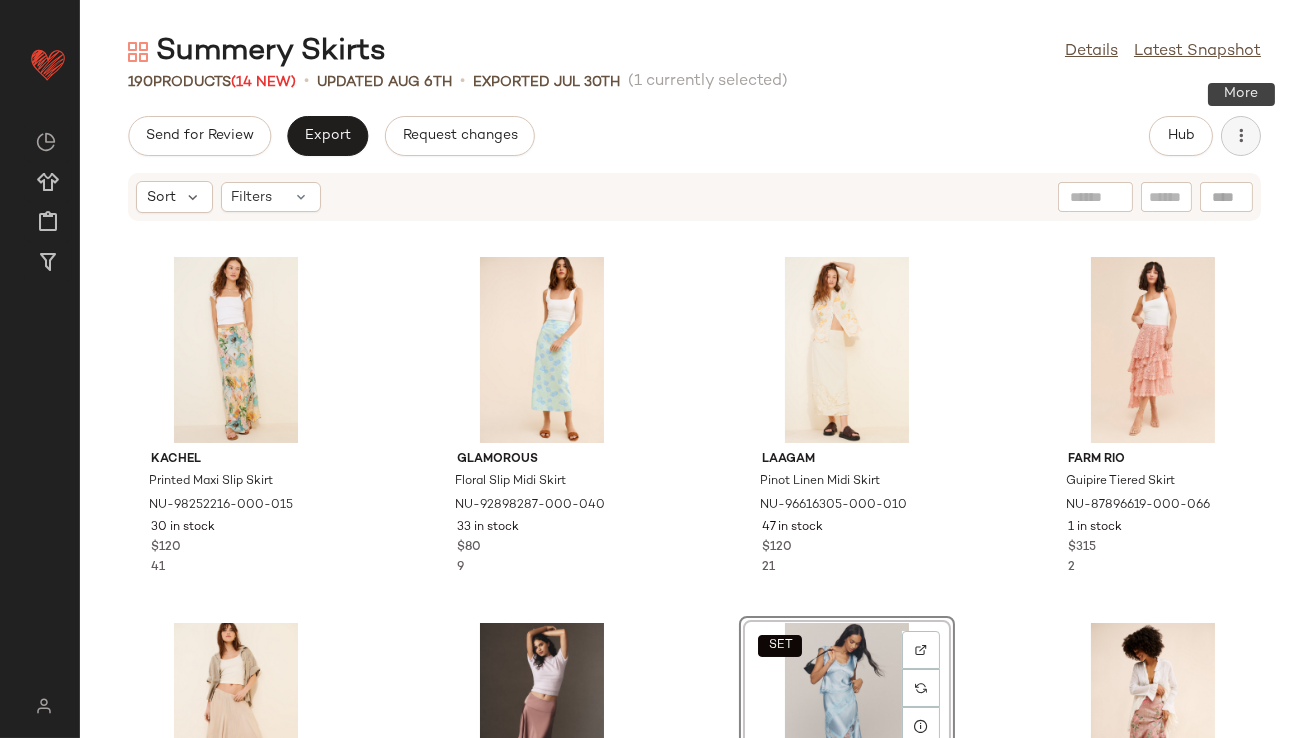 click 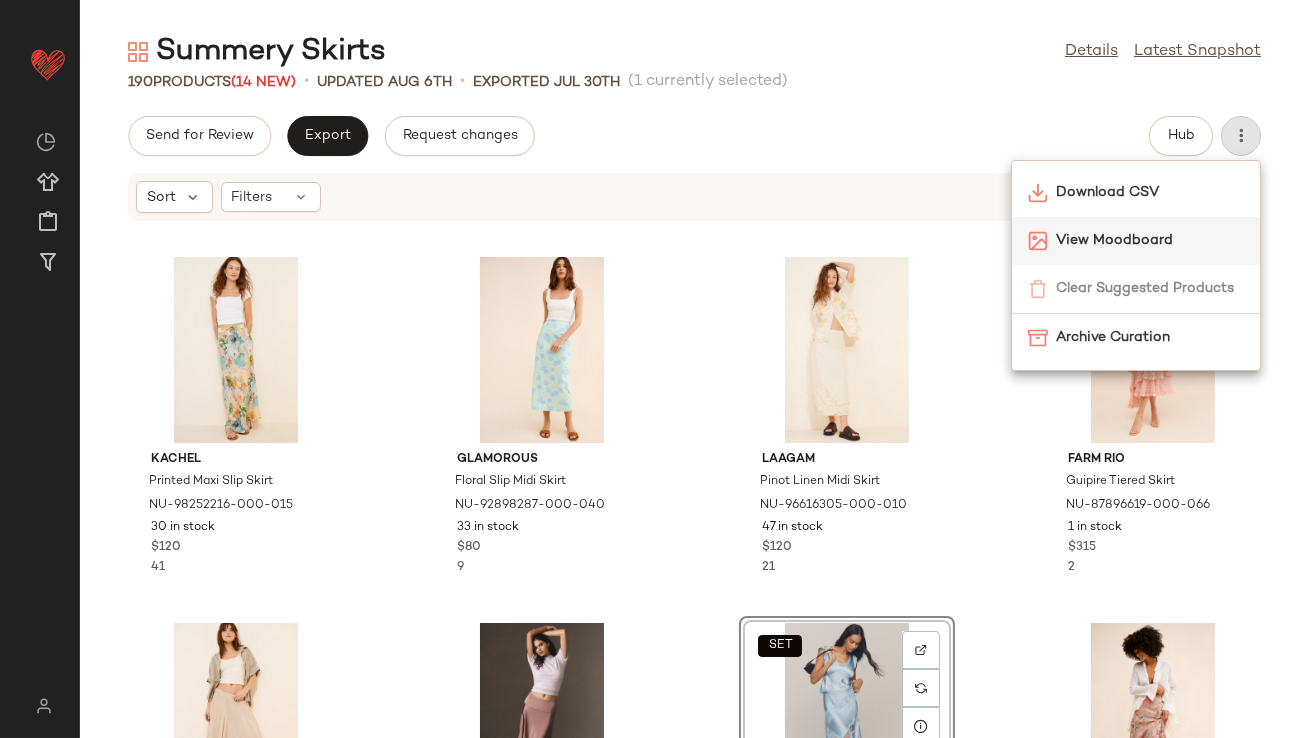 click on "View Moodboard" 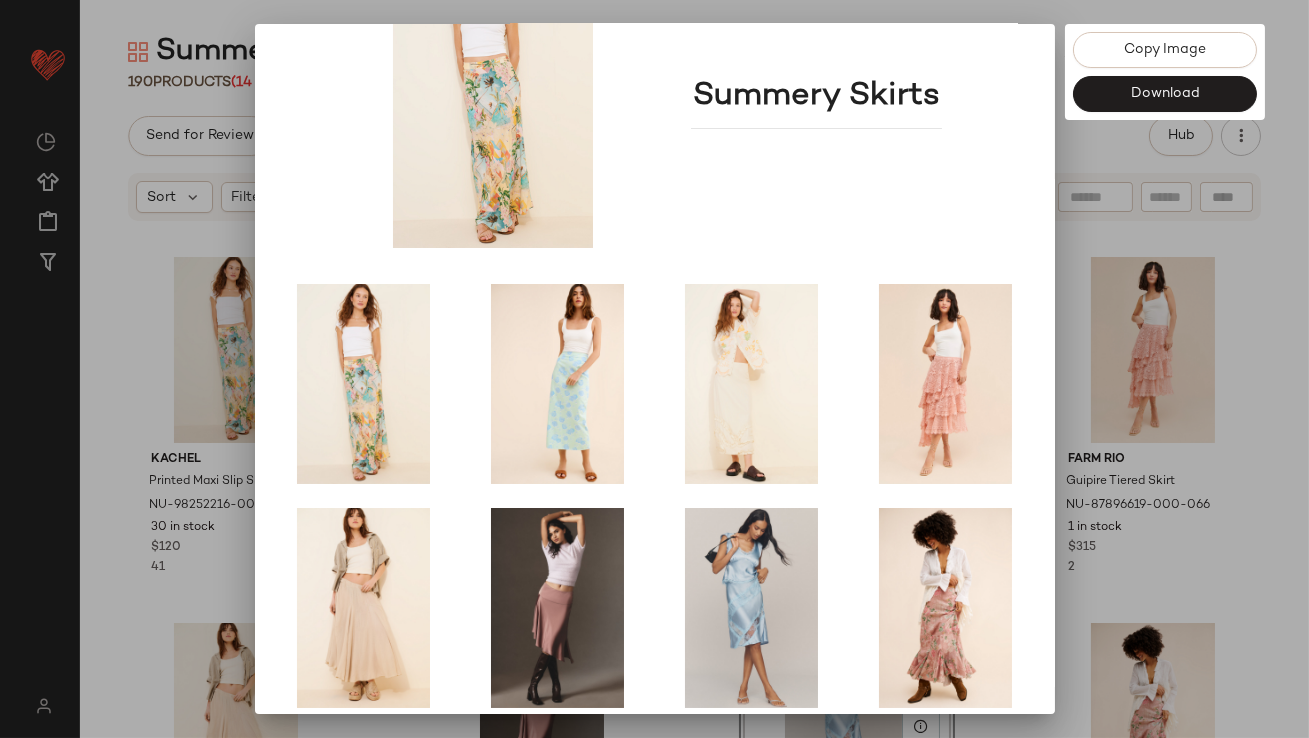 scroll, scrollTop: 341, scrollLeft: 0, axis: vertical 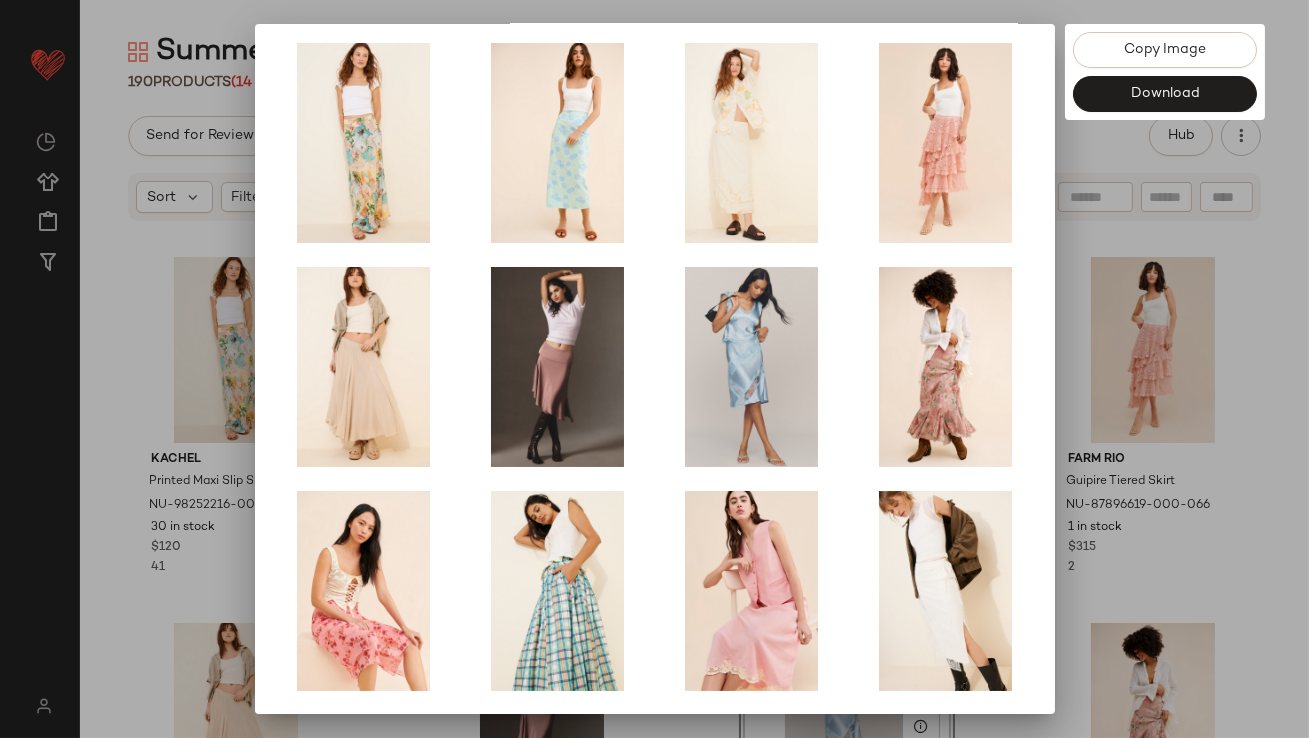 click at bounding box center (654, 369) 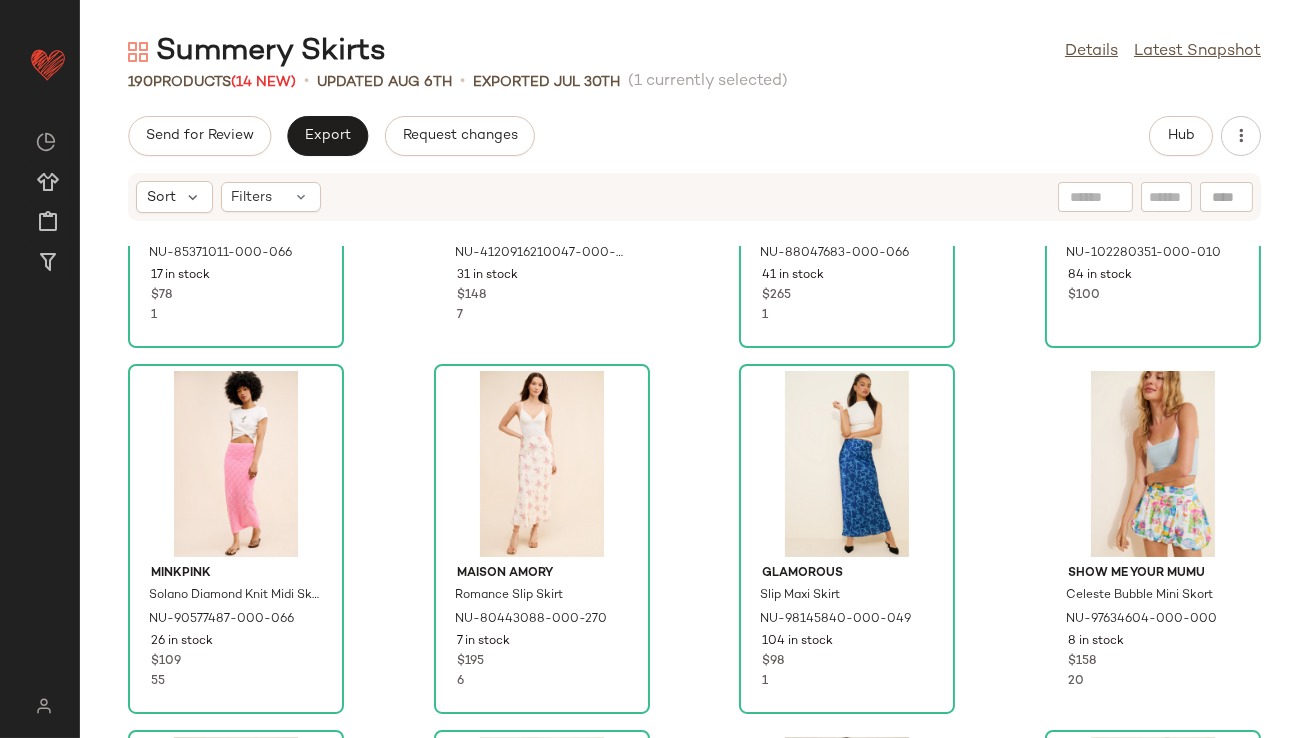 scroll, scrollTop: 1016, scrollLeft: 0, axis: vertical 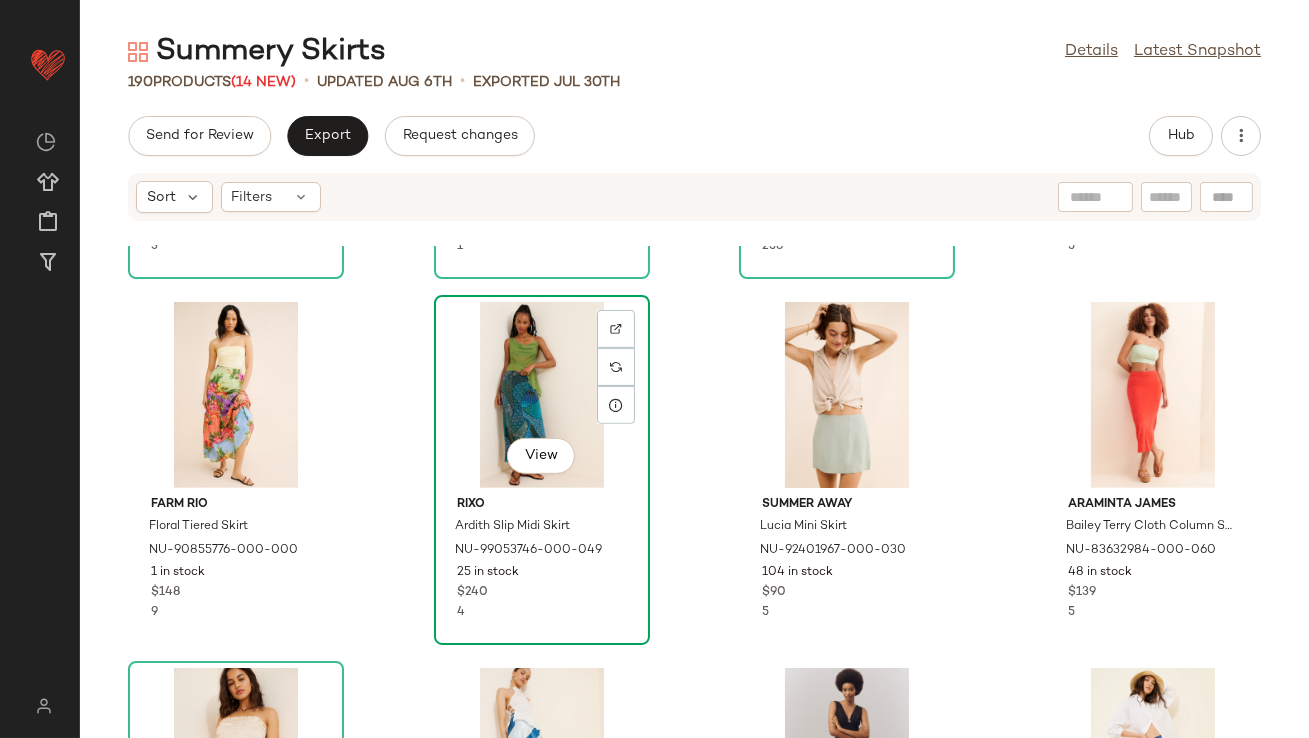 click on "View" 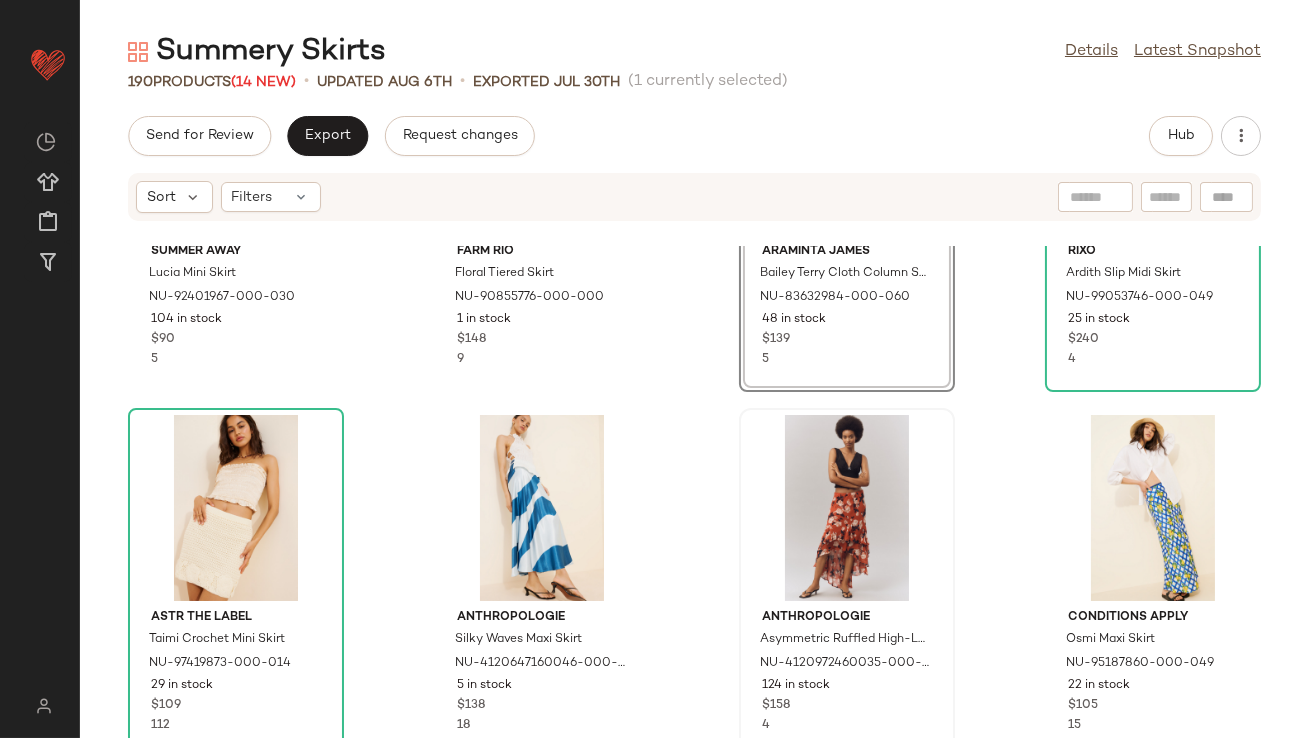 scroll, scrollTop: 2141, scrollLeft: 0, axis: vertical 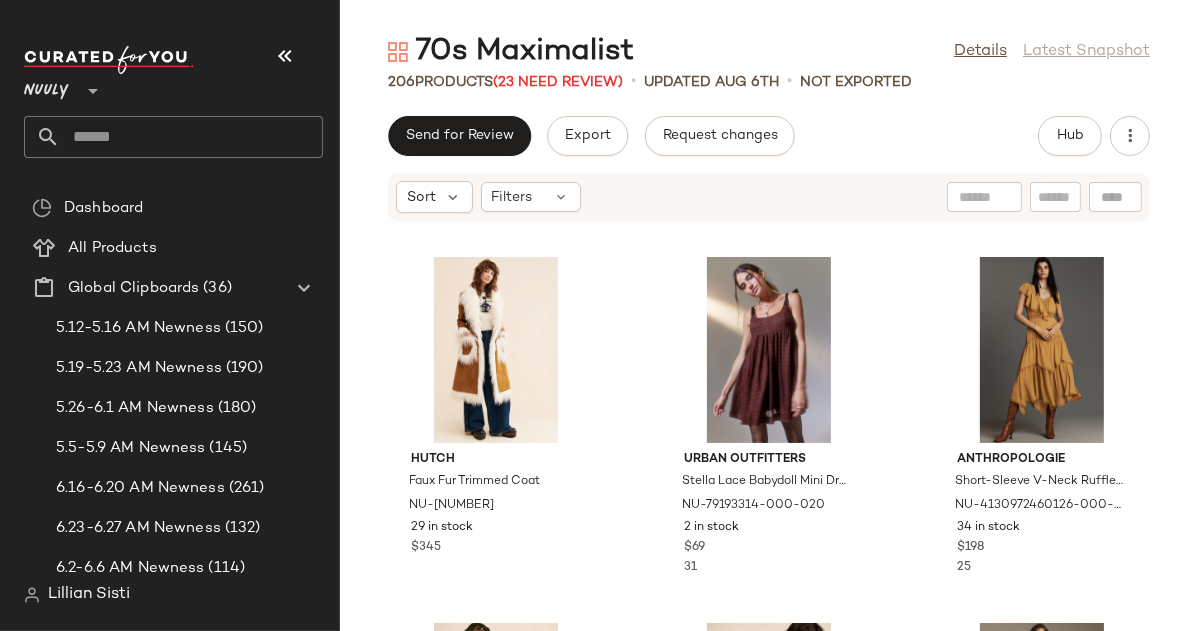 click at bounding box center (285, 56) 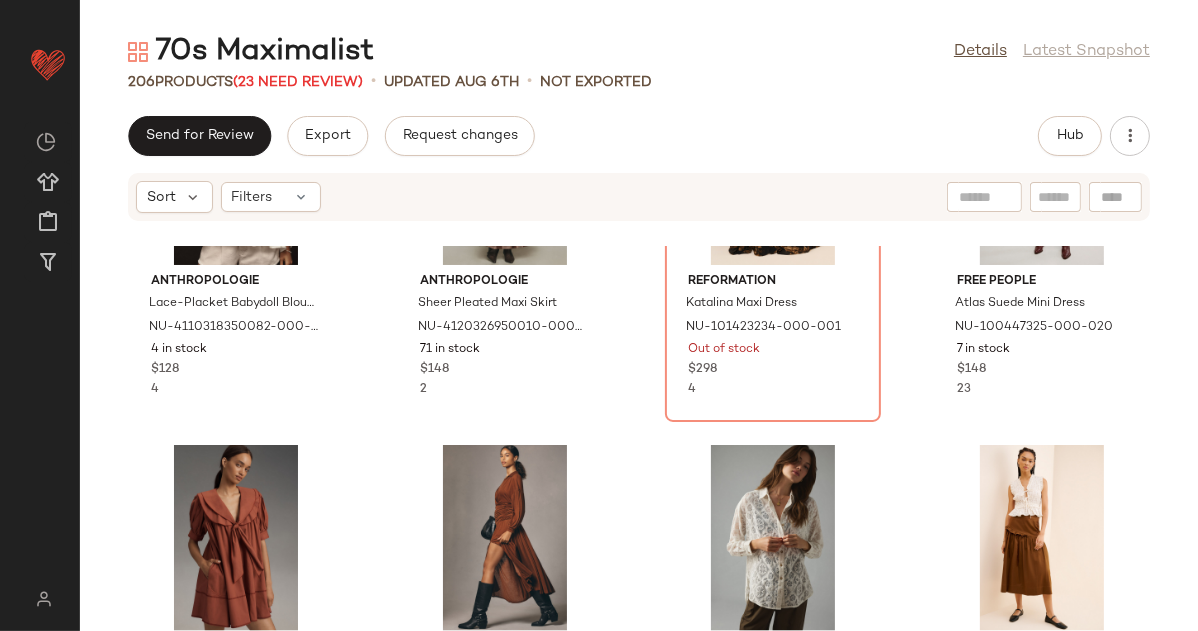 scroll, scrollTop: 2504, scrollLeft: 0, axis: vertical 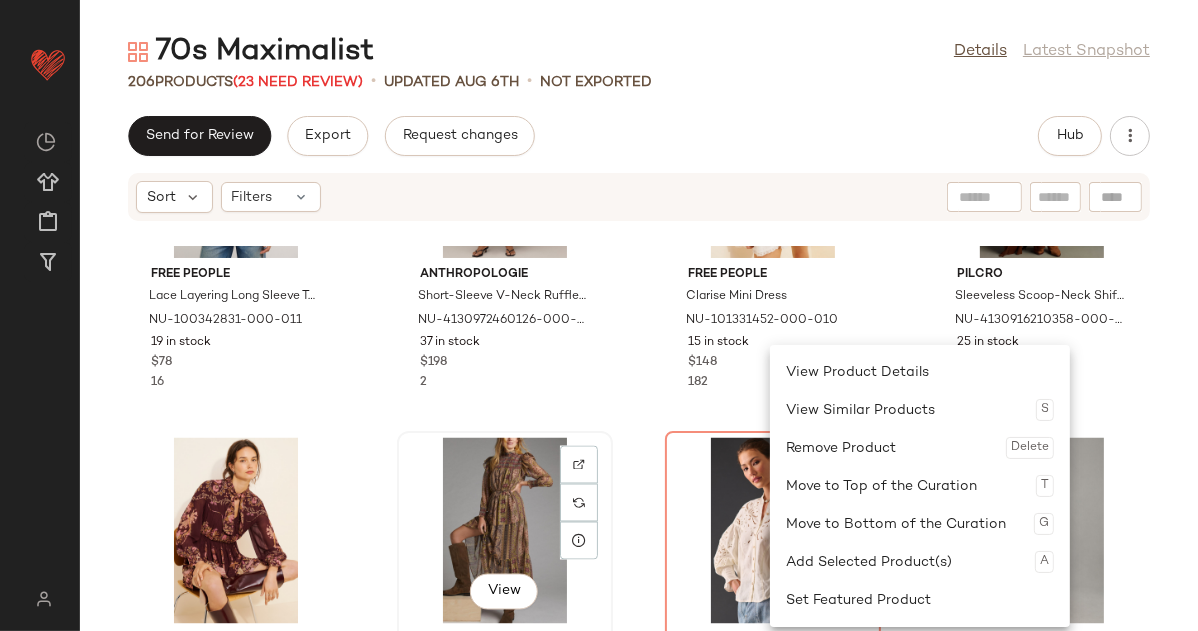 click on "View" 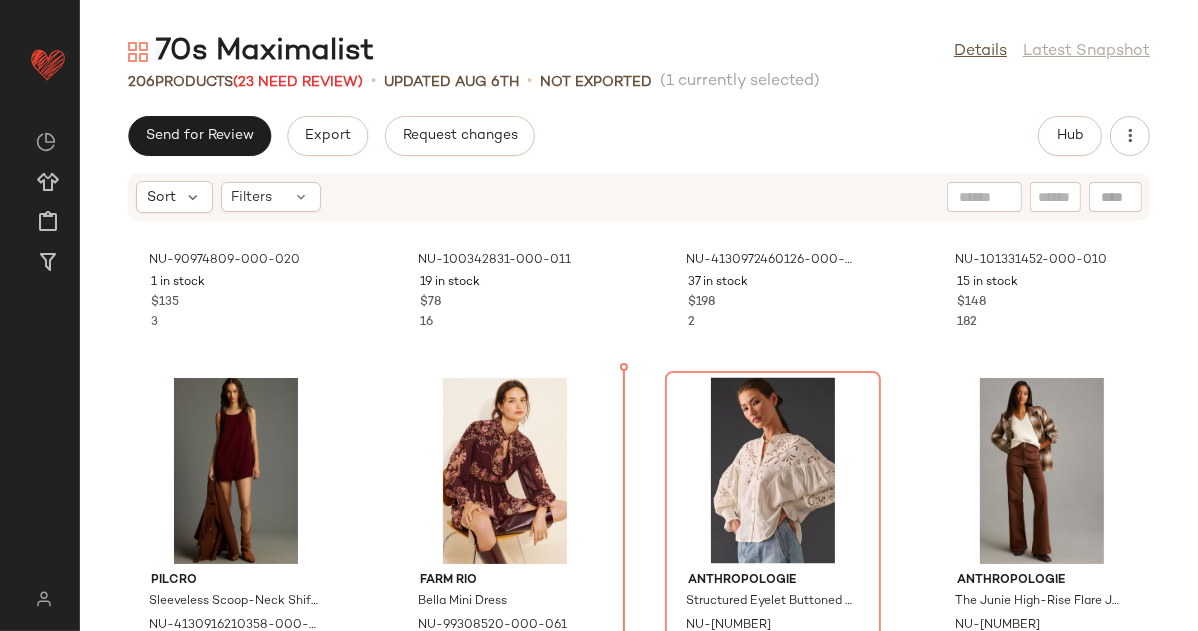 scroll, scrollTop: 3207, scrollLeft: 0, axis: vertical 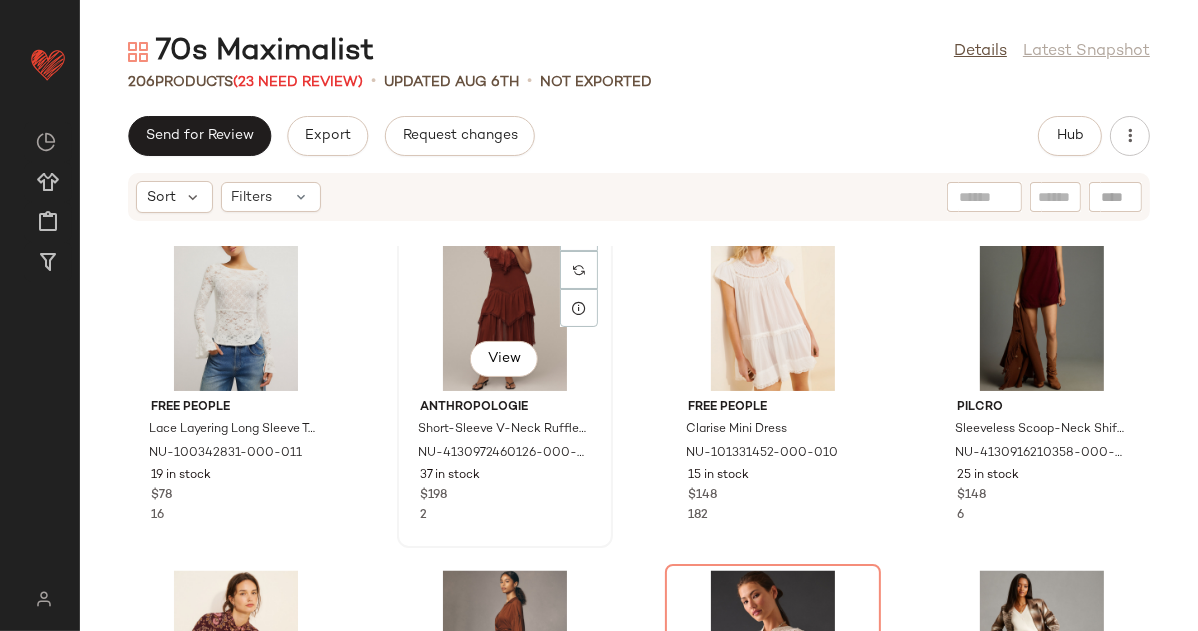 click on "[BRAND] Short-Sleeve V-Neck Ruffle Midi Dress NU-[NUMBER] [NUMBER] in stock $[PRICE] [NUMBER]" at bounding box center (505, 458) 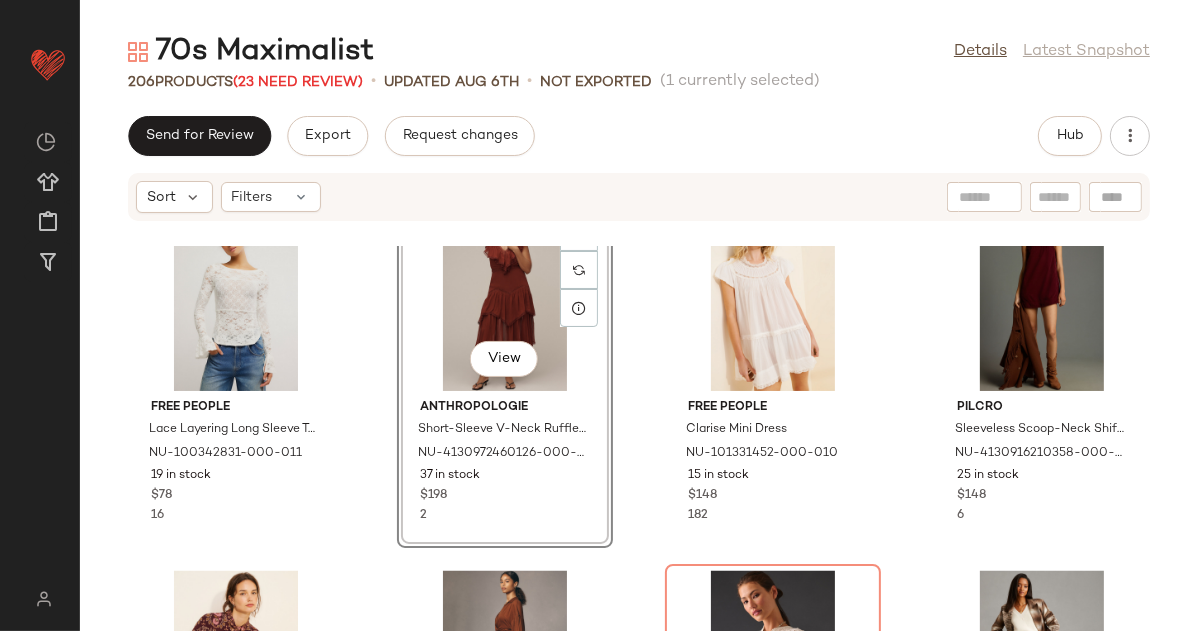click on "[BRAND] Lace Layering Long Sleeve Top NU-[NUMBER] [NUMBER] in stock $[PRICE] [NUMBER]  View  [BRAND] Short-Sleeve V-Neck Ruffle Midi Dress NU-[NUMBER] [NUMBER] in stock $[PRICE] [NUMBER] [BRAND] Clarise Mini Dress NU-[NUMBER] [NUMBER] in stock $[PRICE] [NUMBER] [BRAND] Sleeveless Scoop-Neck Shift Mini Dress NU-[NUMBER] [NUMBER] in stock $[PRICE] [NUMBER] [BRAND] Bella Mini Dress NU-[NUMBER] [NUMBER] in stock $[PRICE] [NUMBER] [BRAND] Long-Sleeve V-Neck Ruched Midi Dress NU-[NUMBER] [NUMBER] in stock $[PRICE] [NUMBER] [BRAND] Structured Eyelet Buttoned Blouse NU-[NUMBER] Out of stock $[PRICE] [NUMBER] [BRAND] The Junie High-Rise Flare Jeans NU-[NUMBER] [NUMBER] in stock $[PRICE] [NUMBER] Flat White Suede Shift Mini Dress NU-[NUMBER] [NUMBER] in stock $[PRICE] [NUMBER] [BRAND] Long-Sleeve Pleated Mini Shirt Dress NU-[NUMBER] [NUMBER] in stock $[PRICE] [NUMBER] [BRAND] Vegan Suede Eloise Top NU-[NUMBER] [NUMBER] in stock $[PRICE] [NUMBER] [BRAND] The Izzie Relaxed Pull-On Barrel Pants: Corduroy Edition NU-[NUMBER] $[PRICE]" 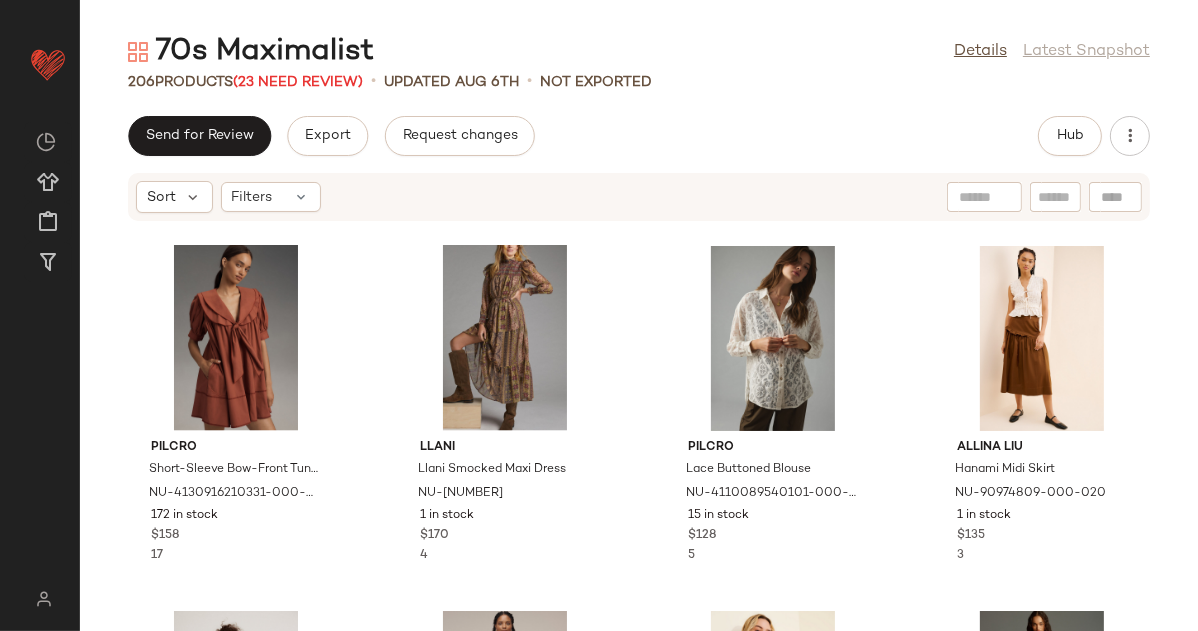 scroll, scrollTop: 2670, scrollLeft: 0, axis: vertical 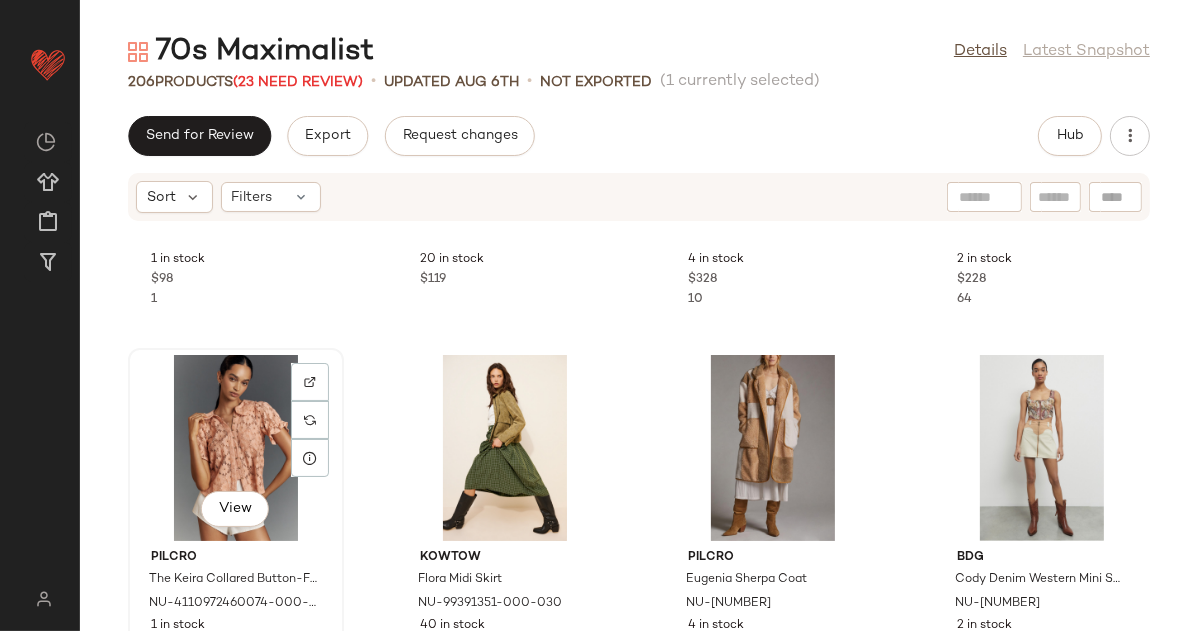 click on "View" 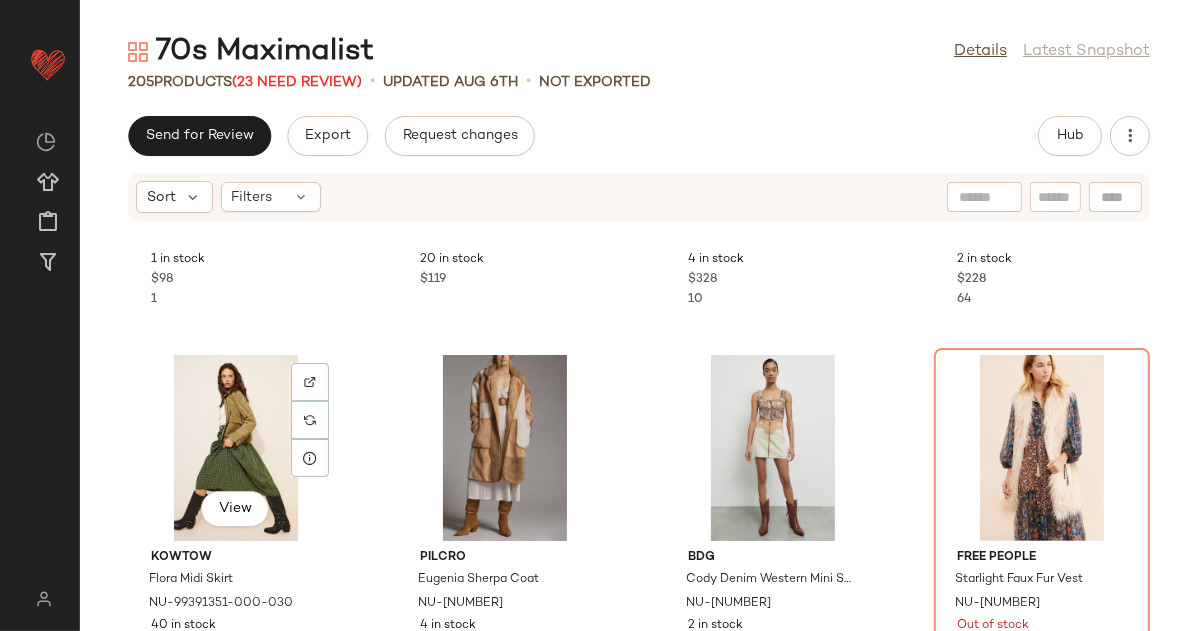 click on "View" 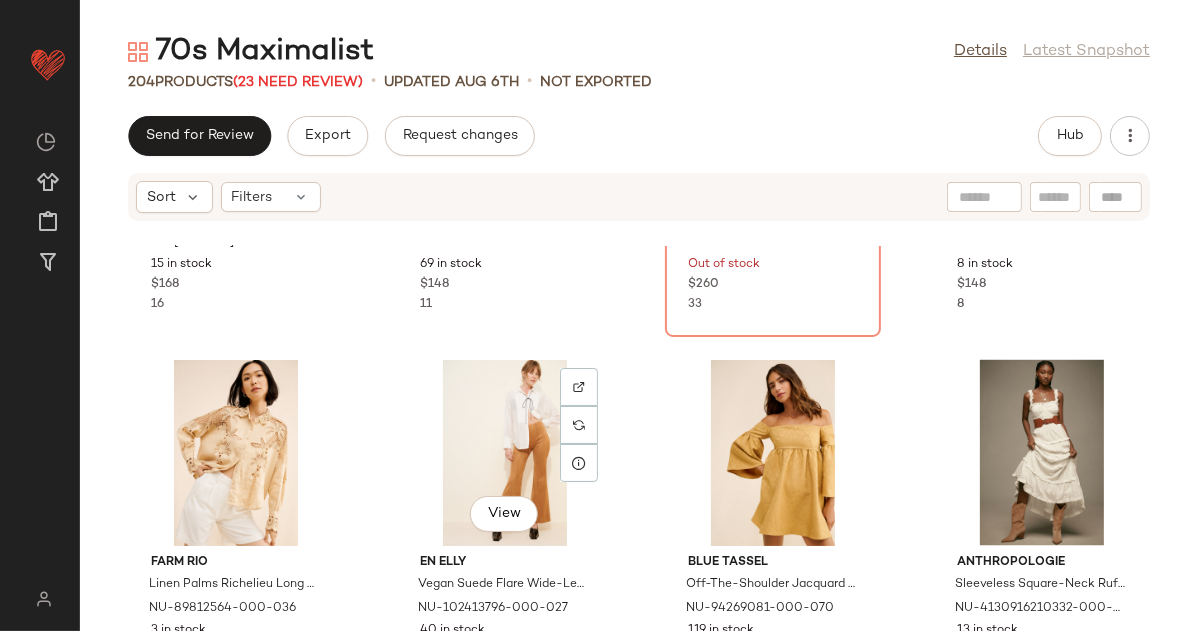 scroll, scrollTop: 9726, scrollLeft: 0, axis: vertical 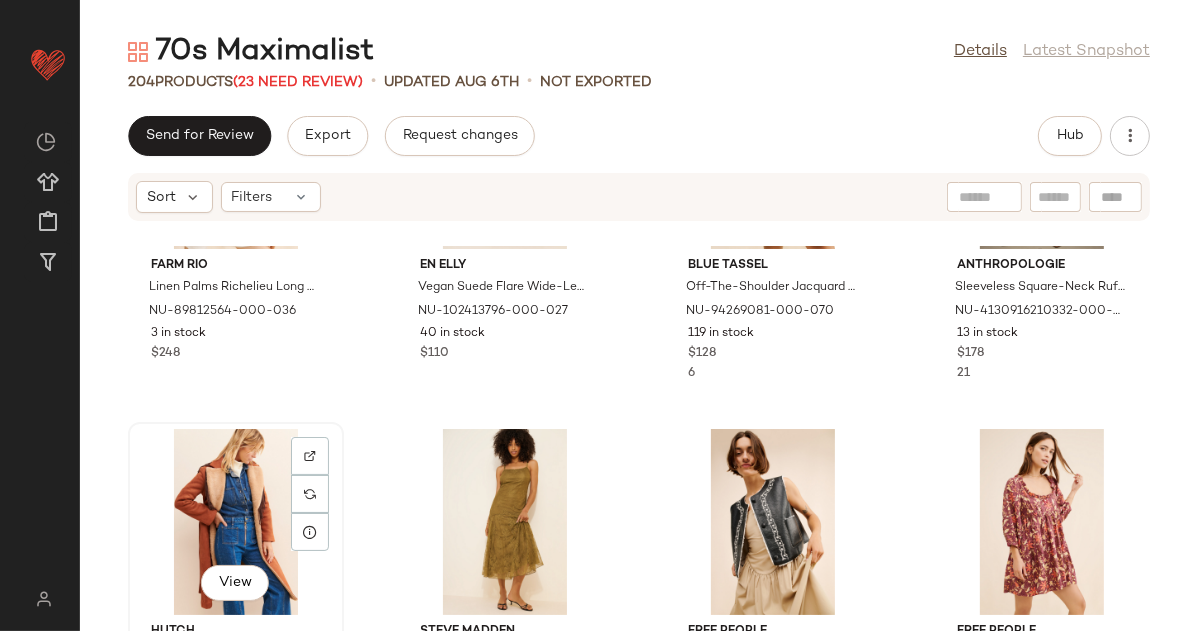 click on "View" 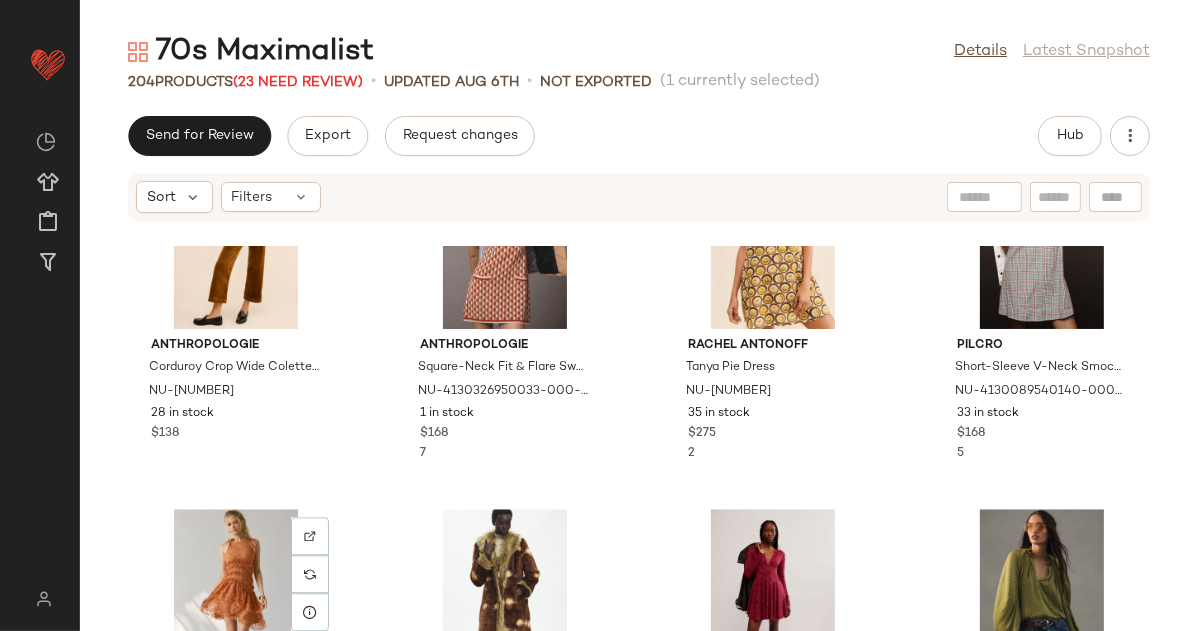 scroll, scrollTop: 11095, scrollLeft: 0, axis: vertical 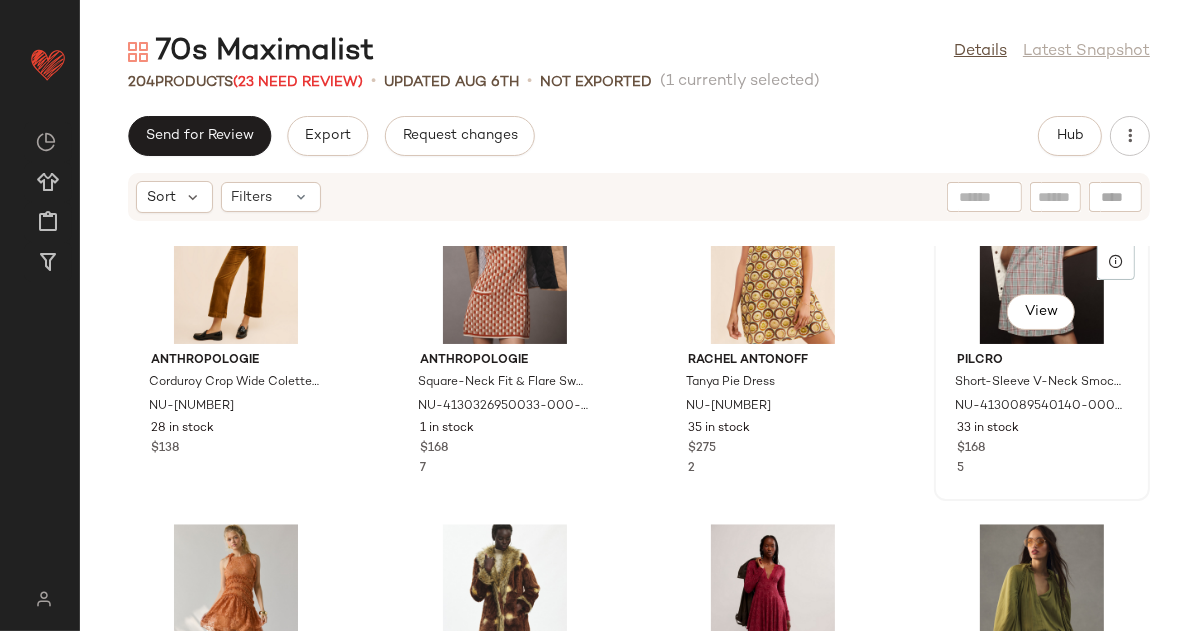 click on "View" 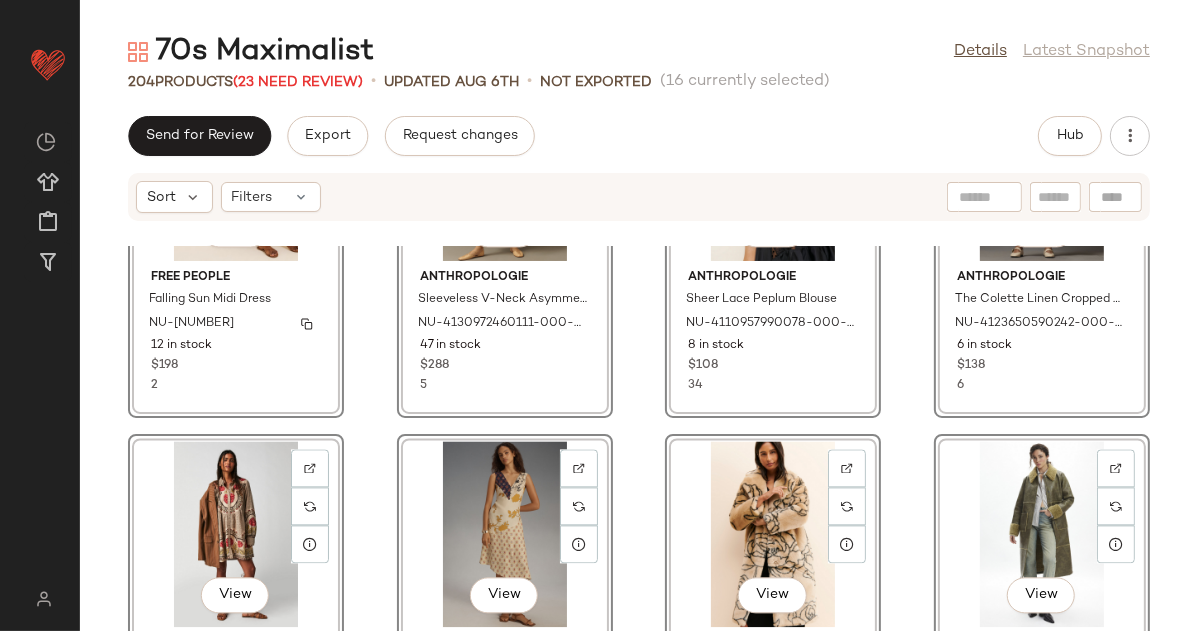 scroll, scrollTop: 10355, scrollLeft: 0, axis: vertical 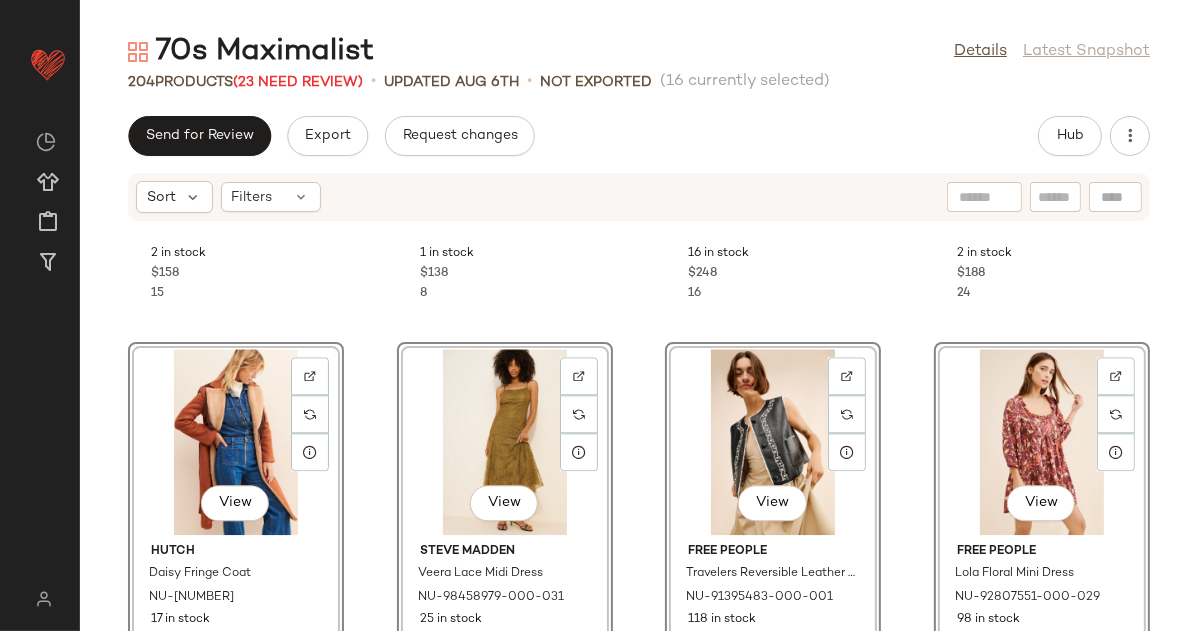 click on "[BRAND] Pleated Yoke-Waist Midi Skirt NU-[NUMBER] [NUMBER] in stock $[PRICE] [NUMBER] [BRAND] The Lainie High-Neck Lace Cutwork Blouse NU-[NUMBER] [NUMBER] in stock $[PRICE] [NUMBER] [BRAND] Ruffle-Sleeve V-Neck Embroidered Tulle Tiered Maxi Dress NU-[NUMBER] [NUMBER] in stock $[PRICE] [NUMBER] [BRAND] High-Neck Lace Tunic Mini Dress NU-[NUMBER] [NUMBER] in stock $[PRICE] [NUMBER]  View  [BRAND] Daisy Fringe Coat NU-[NUMBER] [NUMBER] in stock $[PRICE] [NUMBER]  View  [BRAND] Veera Lace Midi Dress NU-[NUMBER] [NUMBER] in stock $[PRICE] [NUMBER]  View  [BRAND] Travelers Reversible Leather Vest NU-[NUMBER] [NUMBER] in stock $[PRICE] [NUMBER]  View  [BRAND] Lola Floral Mini Dress NU-[NUMBER] [NUMBER] in stock $[PRICE] [NUMBER]  View  [BRAND] Falling Sun Midi Dress NU-[NUMBER] [NUMBER] in stock $[PRICE] [NUMBER]  View  [BRAND] Sleeveless V-Neck Asymmetric Midi Dress NU-[NUMBER] [NUMBER] in stock $[PRICE] [NUMBER]  View  [BRAND] Sheer Lace Peplum Blouse NU-[NUMBER] [NUMBER] in stock $[PRICE] [NUMBER]  View  [BRAND] $[PRICE] [NUMBER] [NUMBER]" 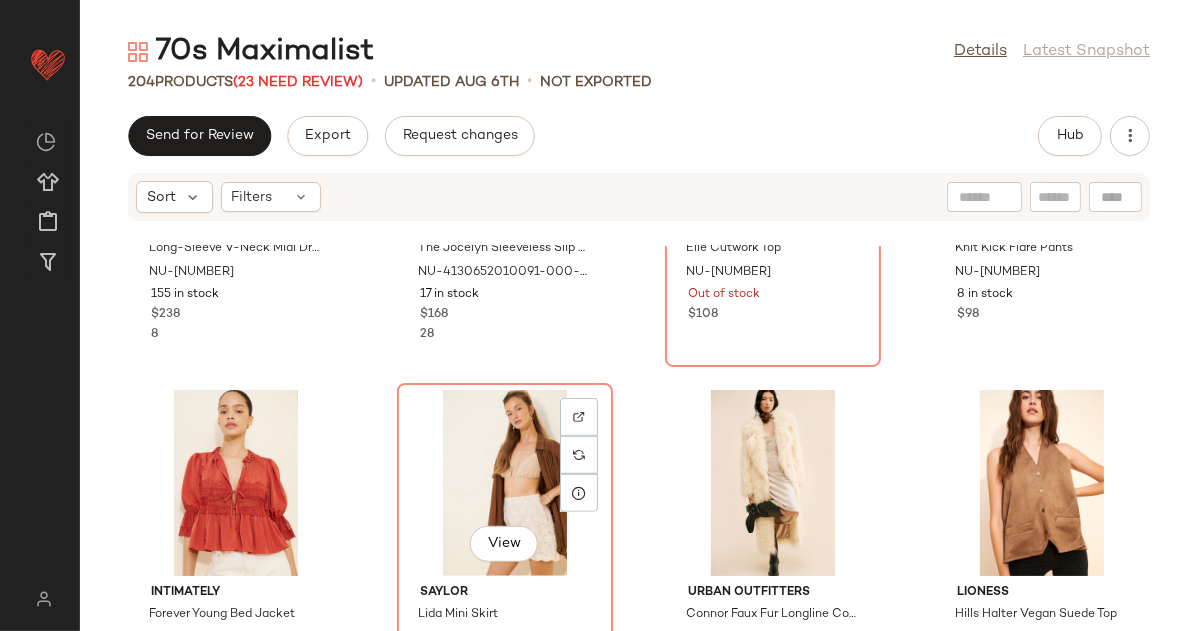 scroll, scrollTop: 7943, scrollLeft: 0, axis: vertical 